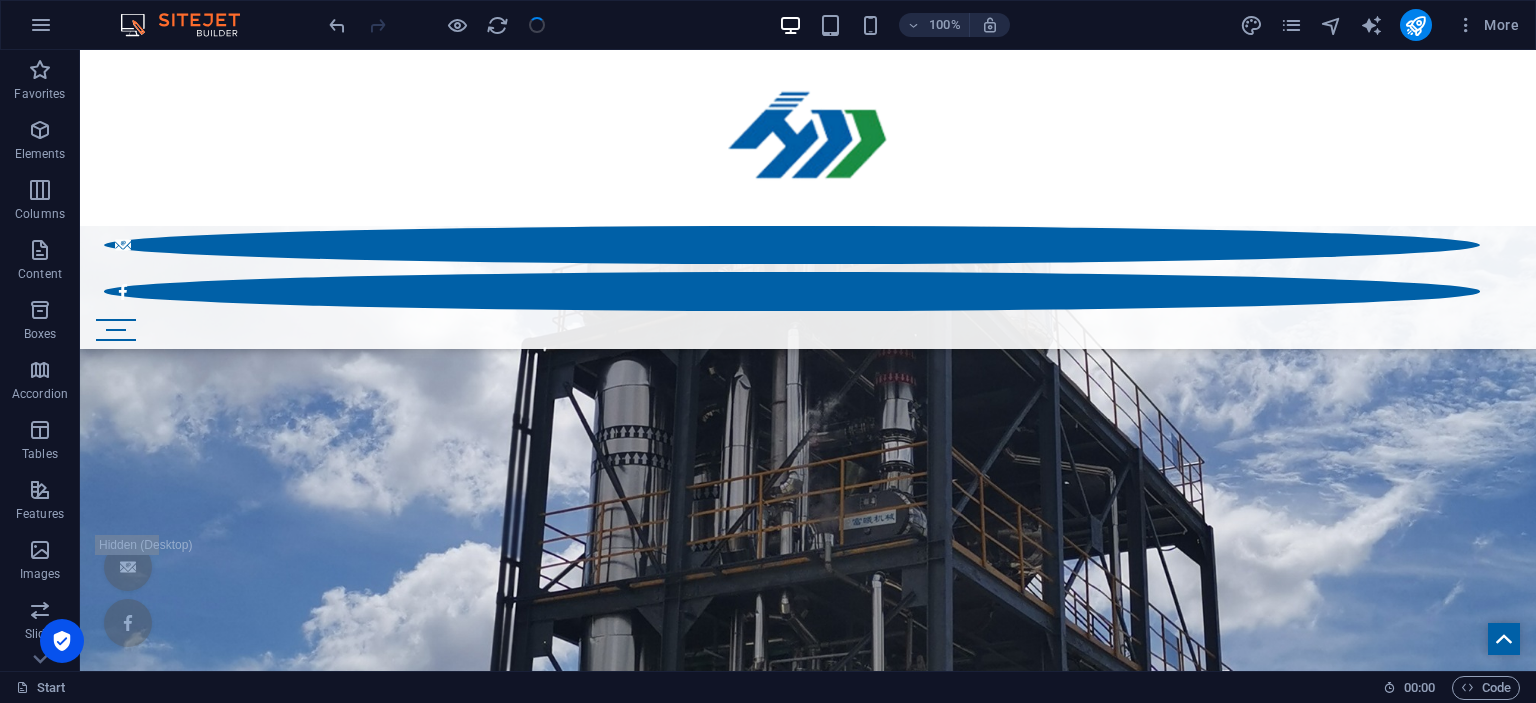 scroll, scrollTop: 856, scrollLeft: 0, axis: vertical 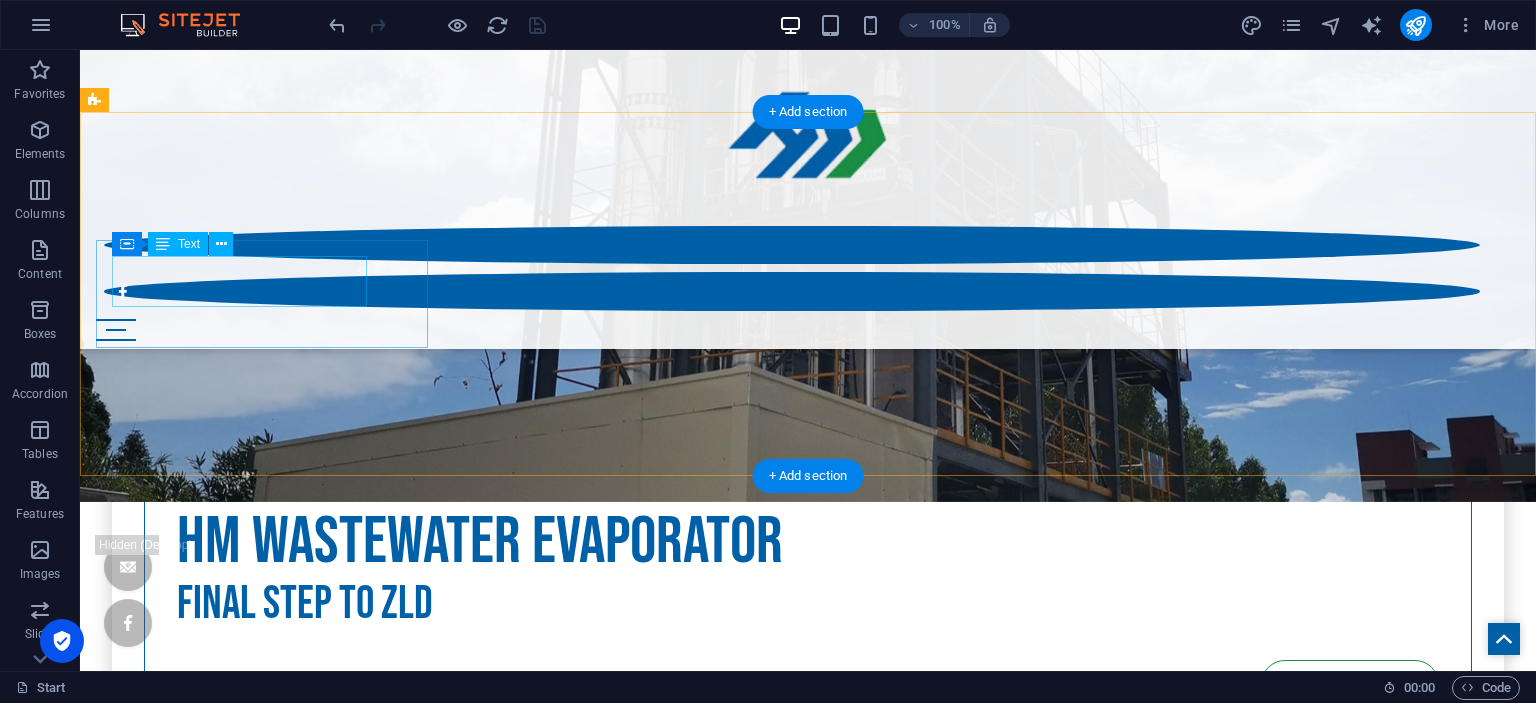 click on "Final step to ZLD" at bounding box center [808, 3630] 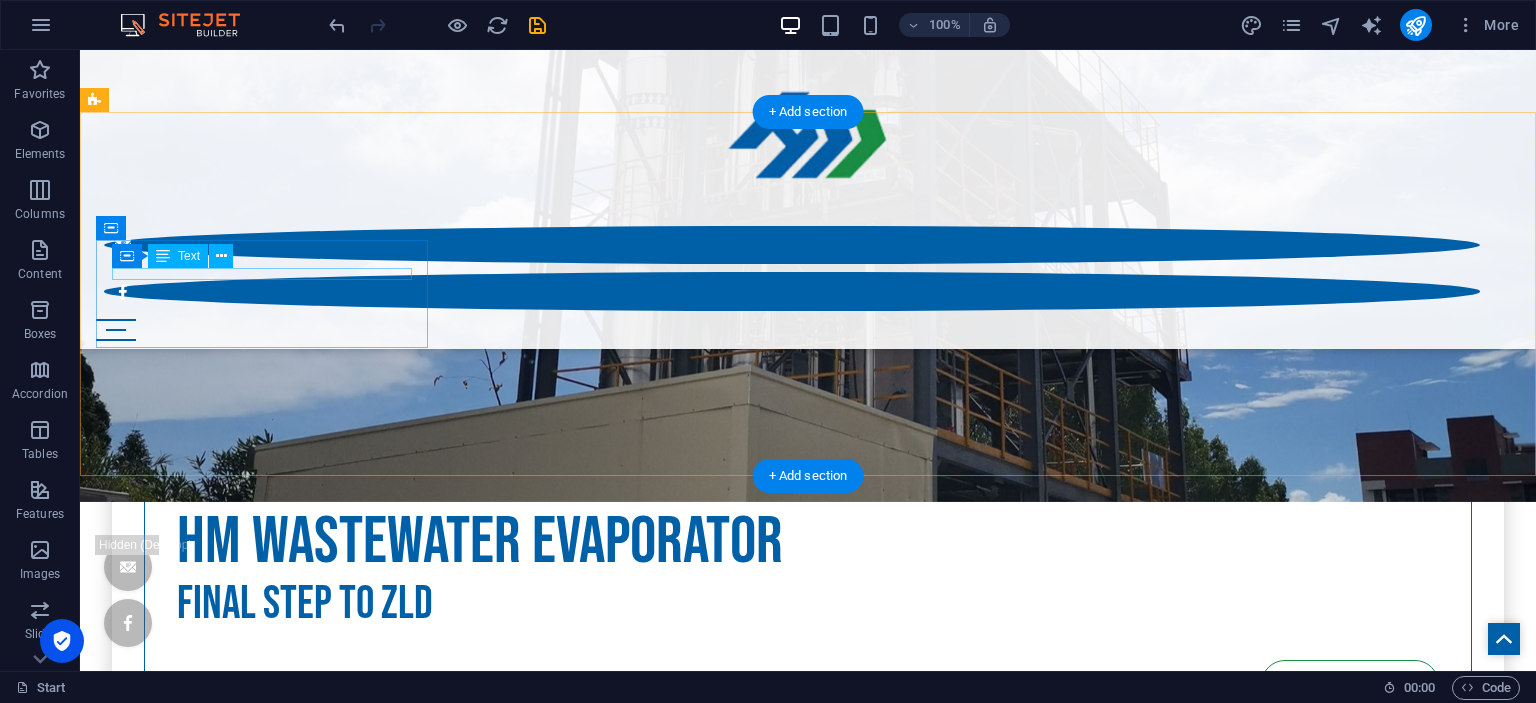 click on "Weddings planned" at bounding box center (808, 3623) 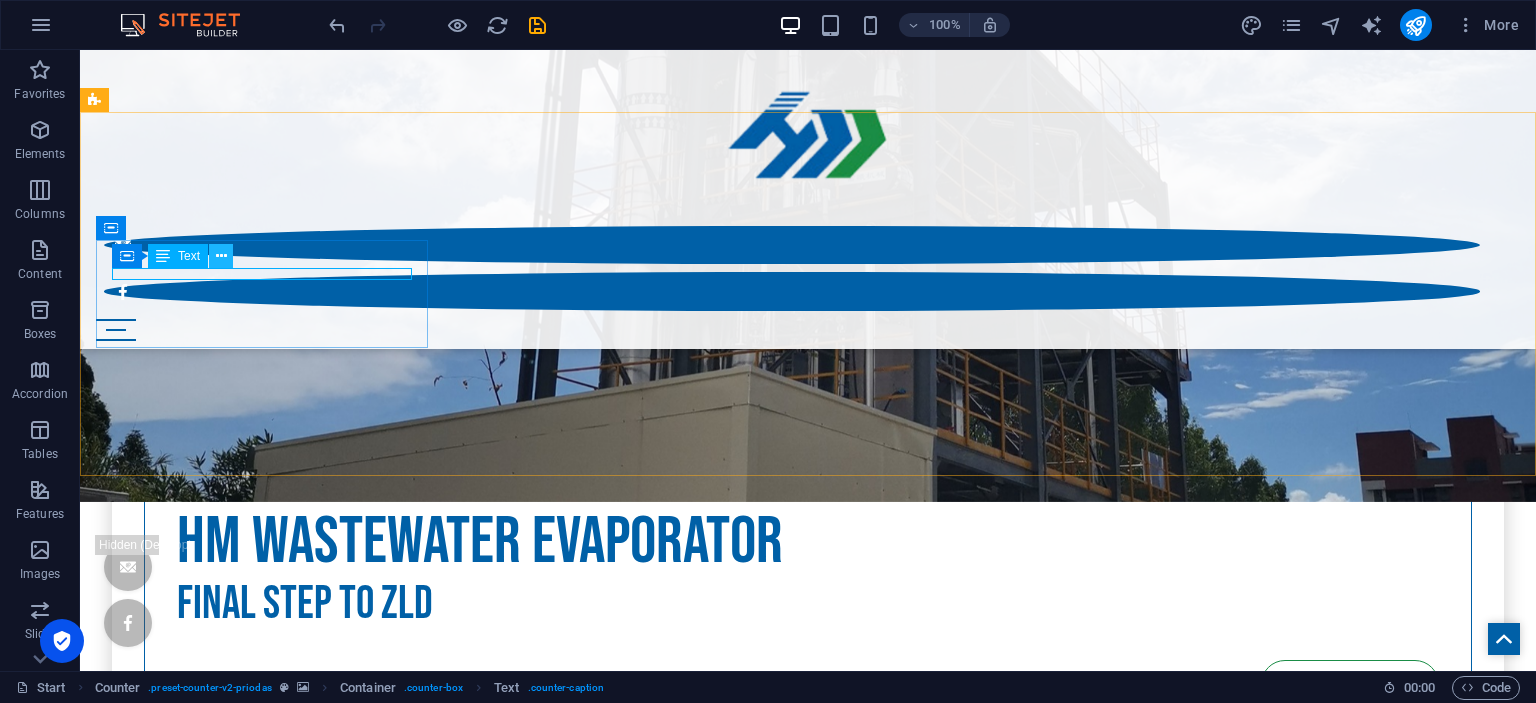 click at bounding box center [221, 256] 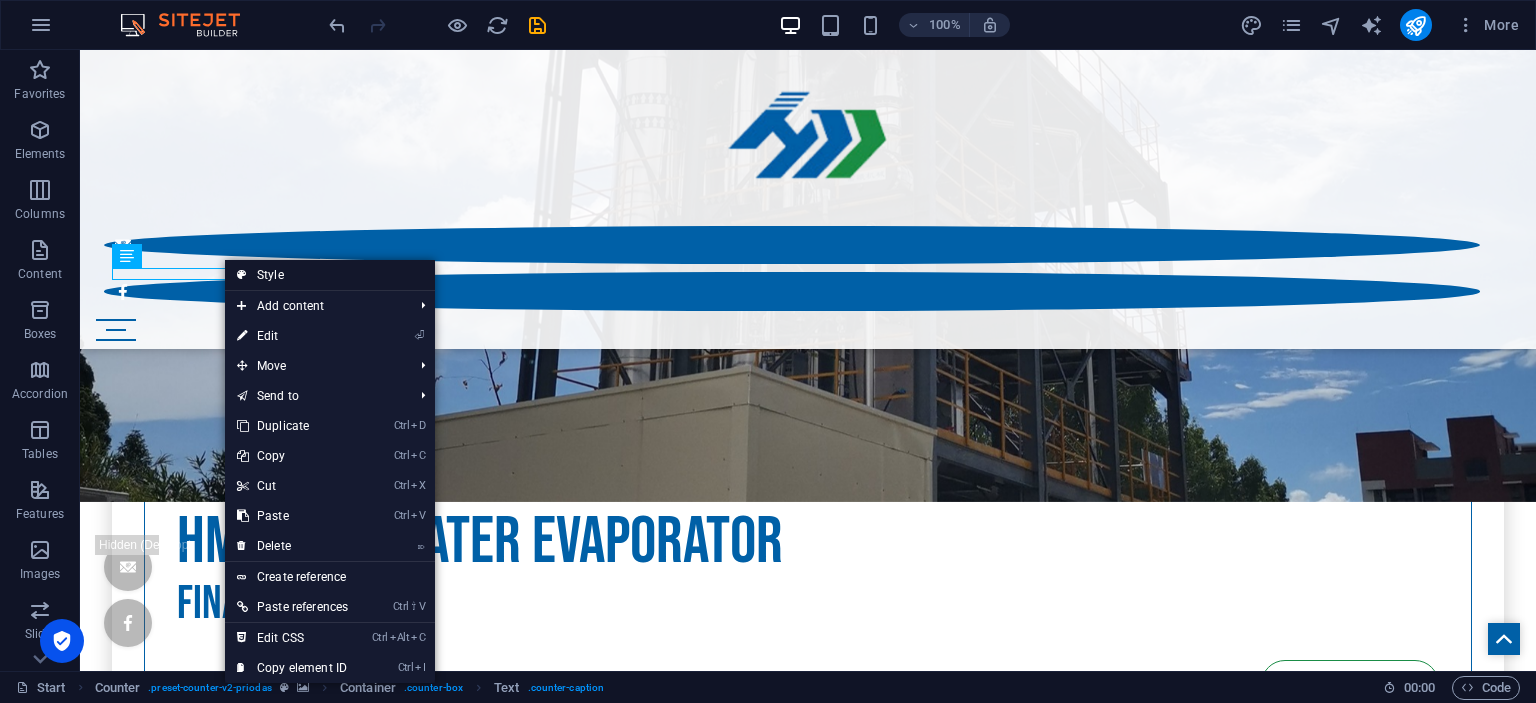 click on "Style" at bounding box center (330, 275) 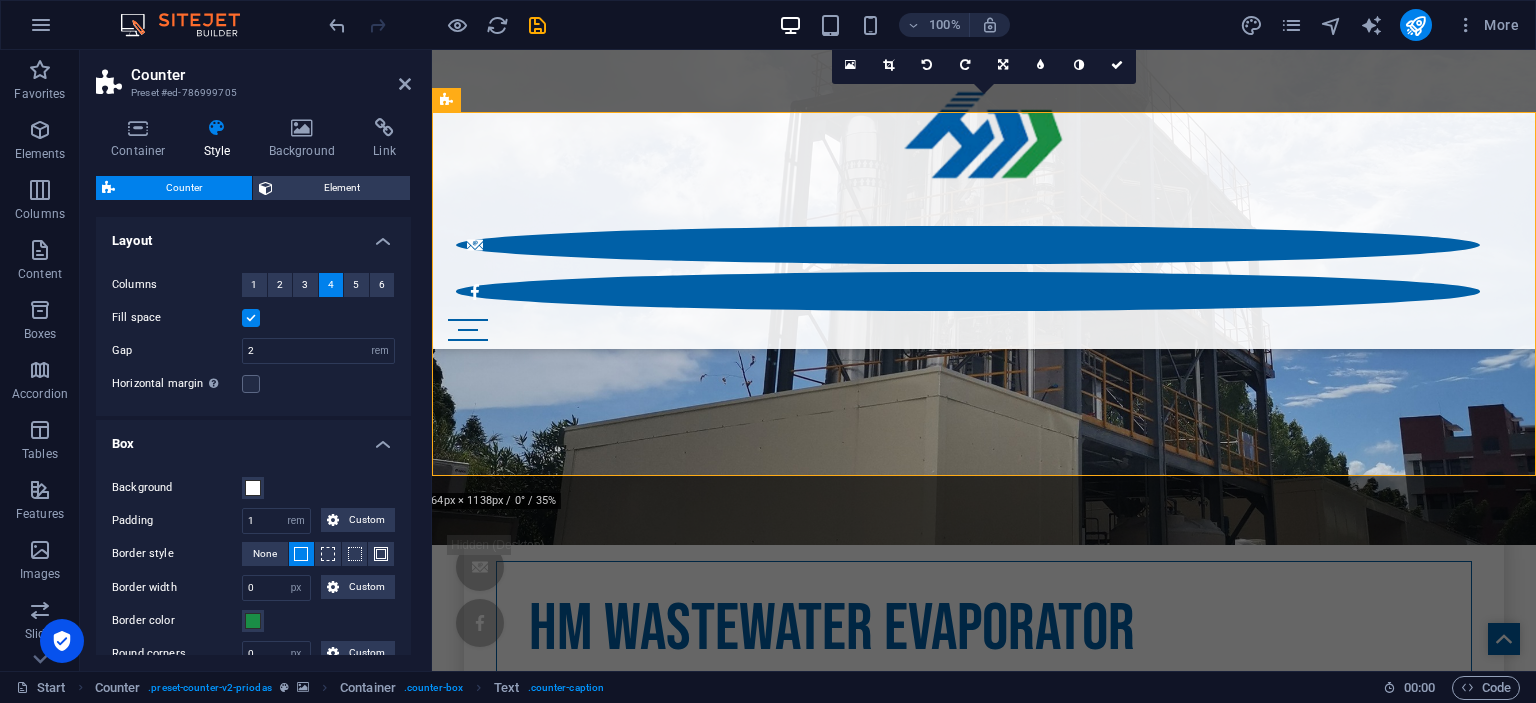 scroll, scrollTop: 1053, scrollLeft: 0, axis: vertical 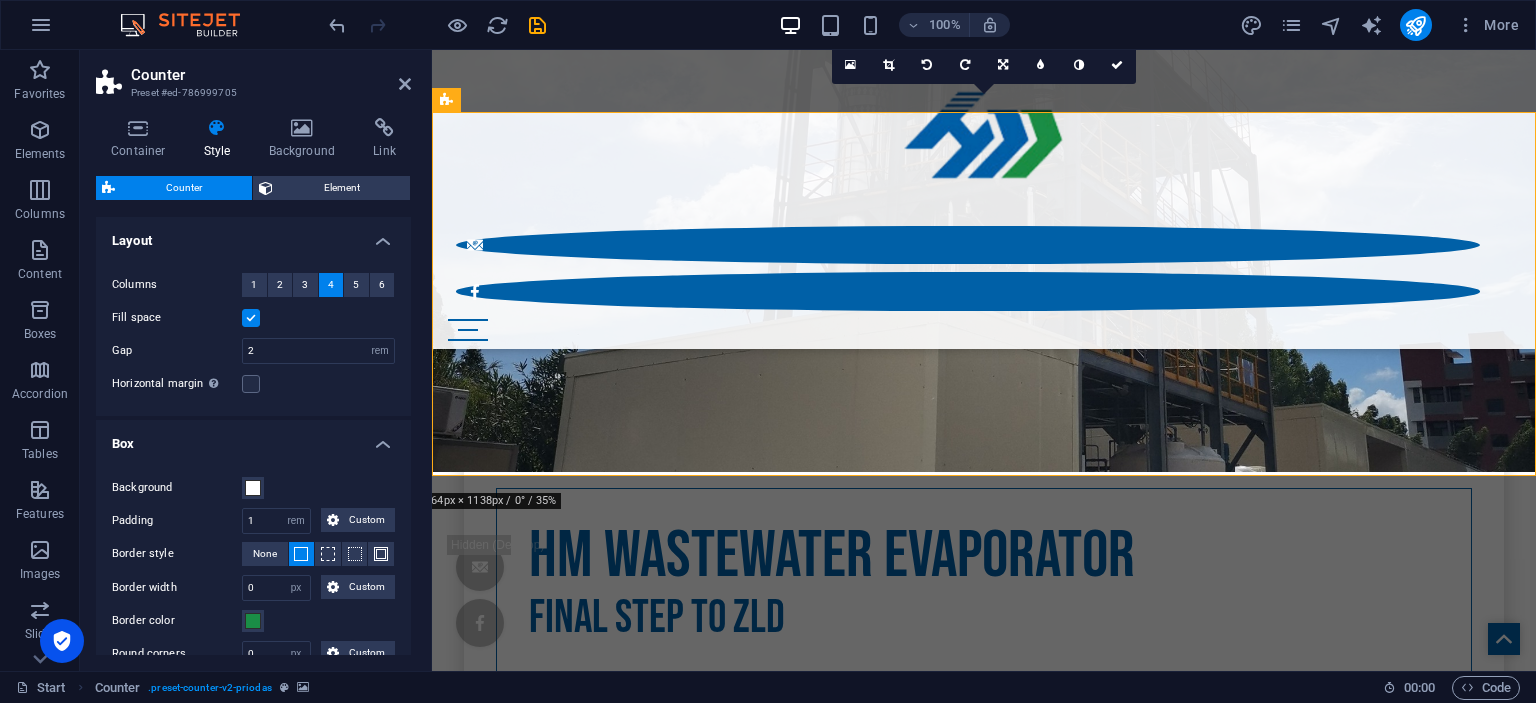 click on "Counter Preset #ed-786999705" at bounding box center (253, 76) 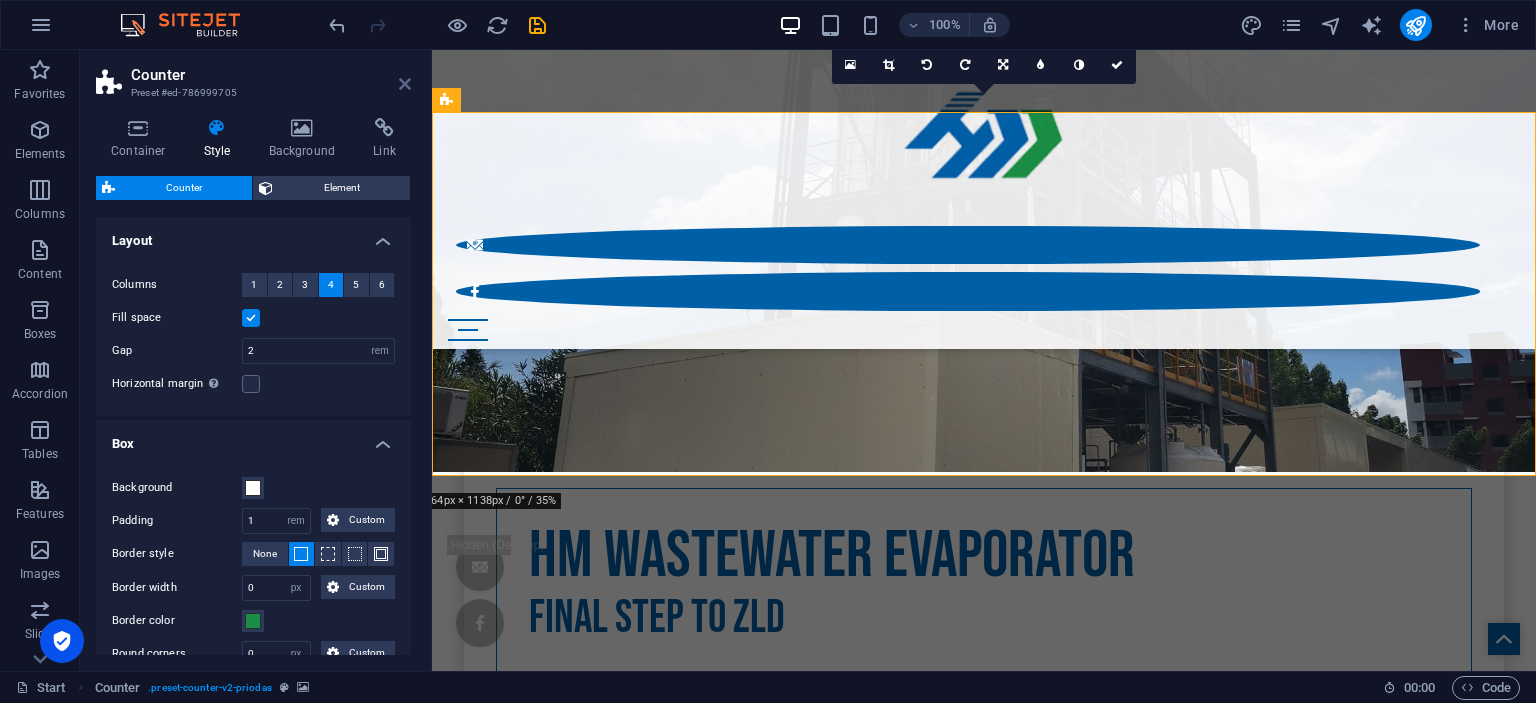 click at bounding box center [405, 84] 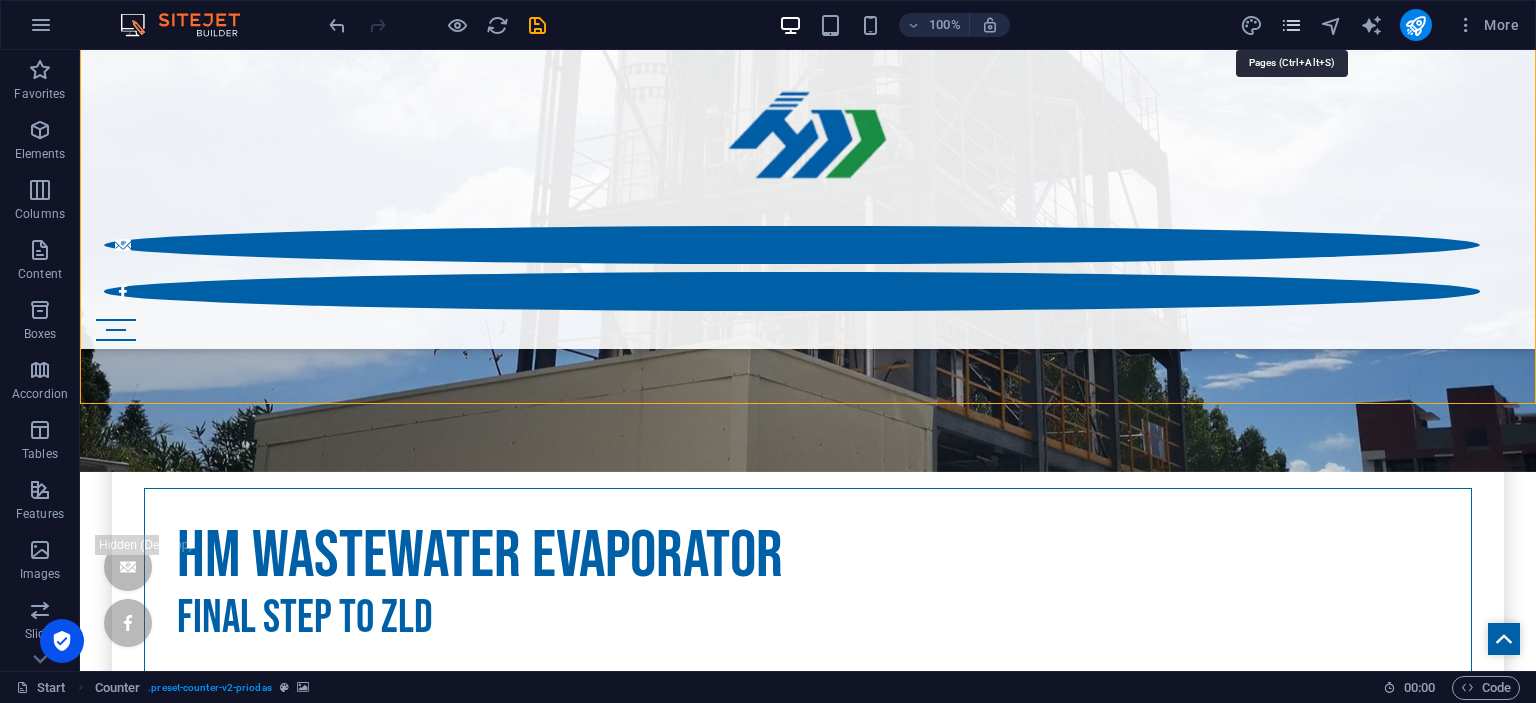 click at bounding box center (1291, 25) 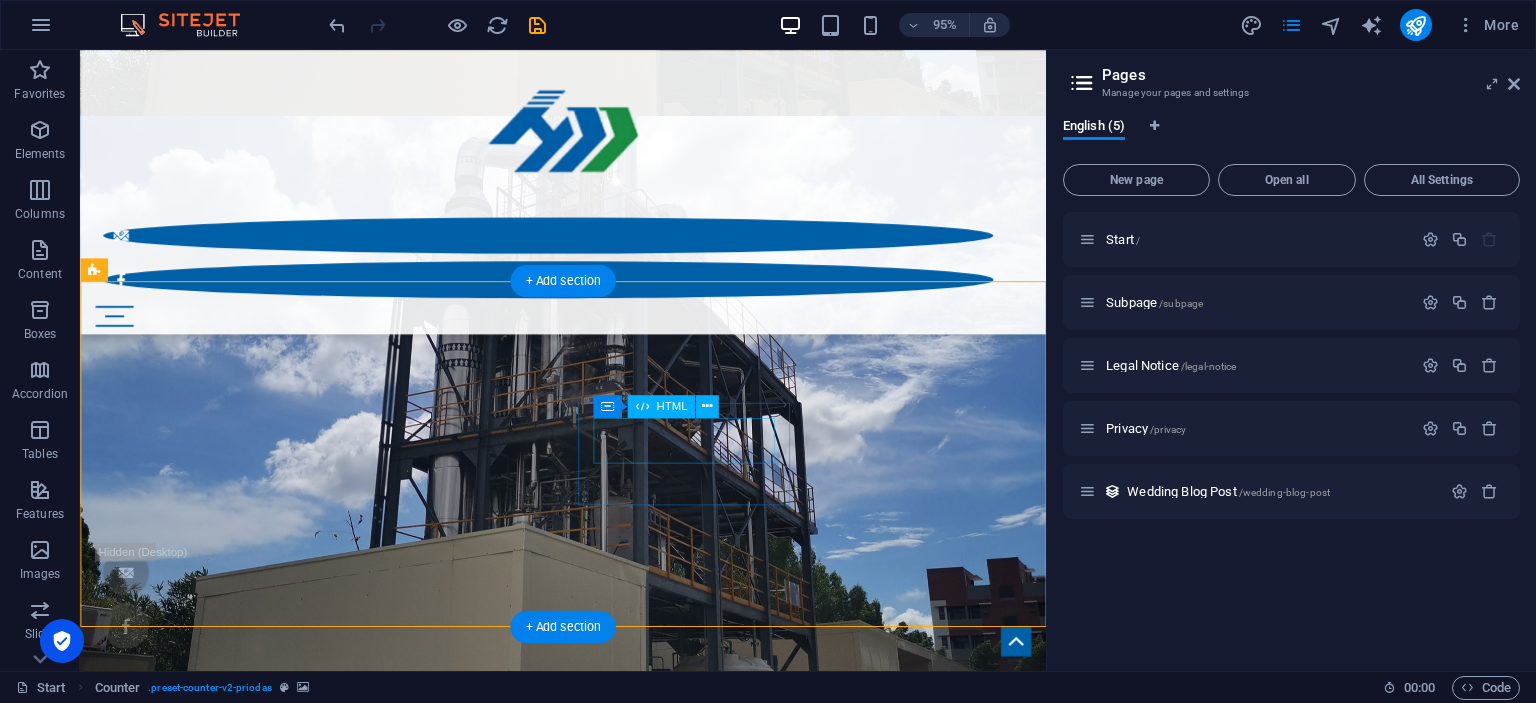 scroll, scrollTop: 1081, scrollLeft: 0, axis: vertical 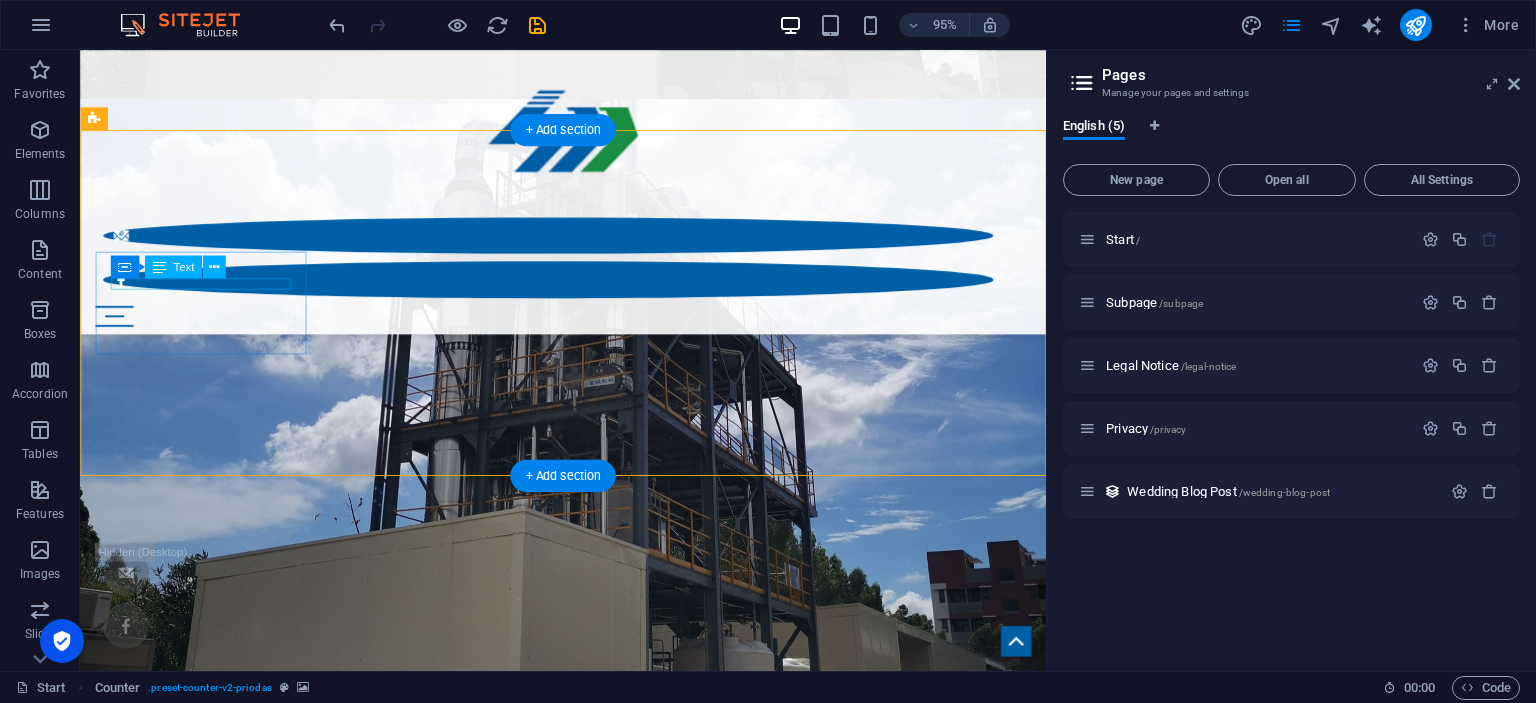 click on "Weddings planned" at bounding box center [588, 3735] 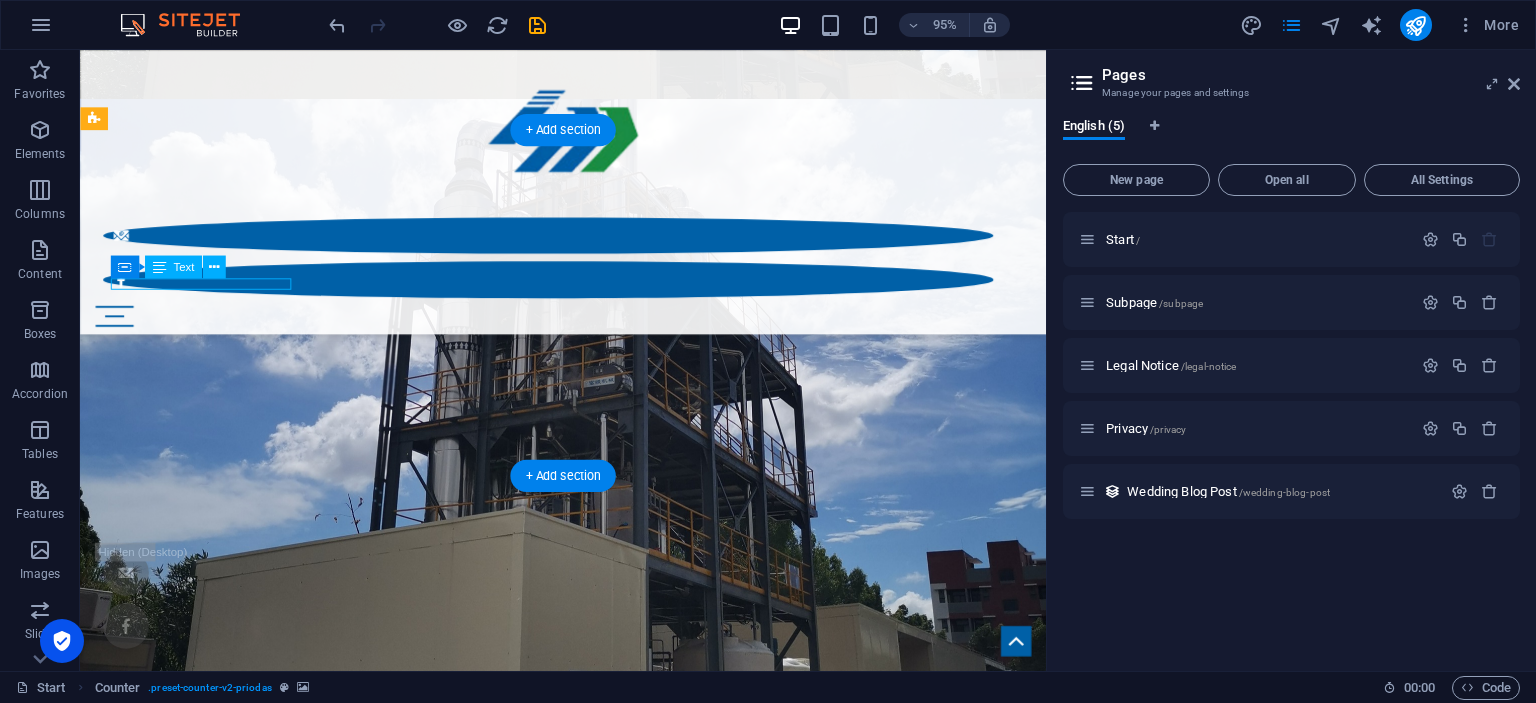 click on "Weddings planned" at bounding box center [588, 3735] 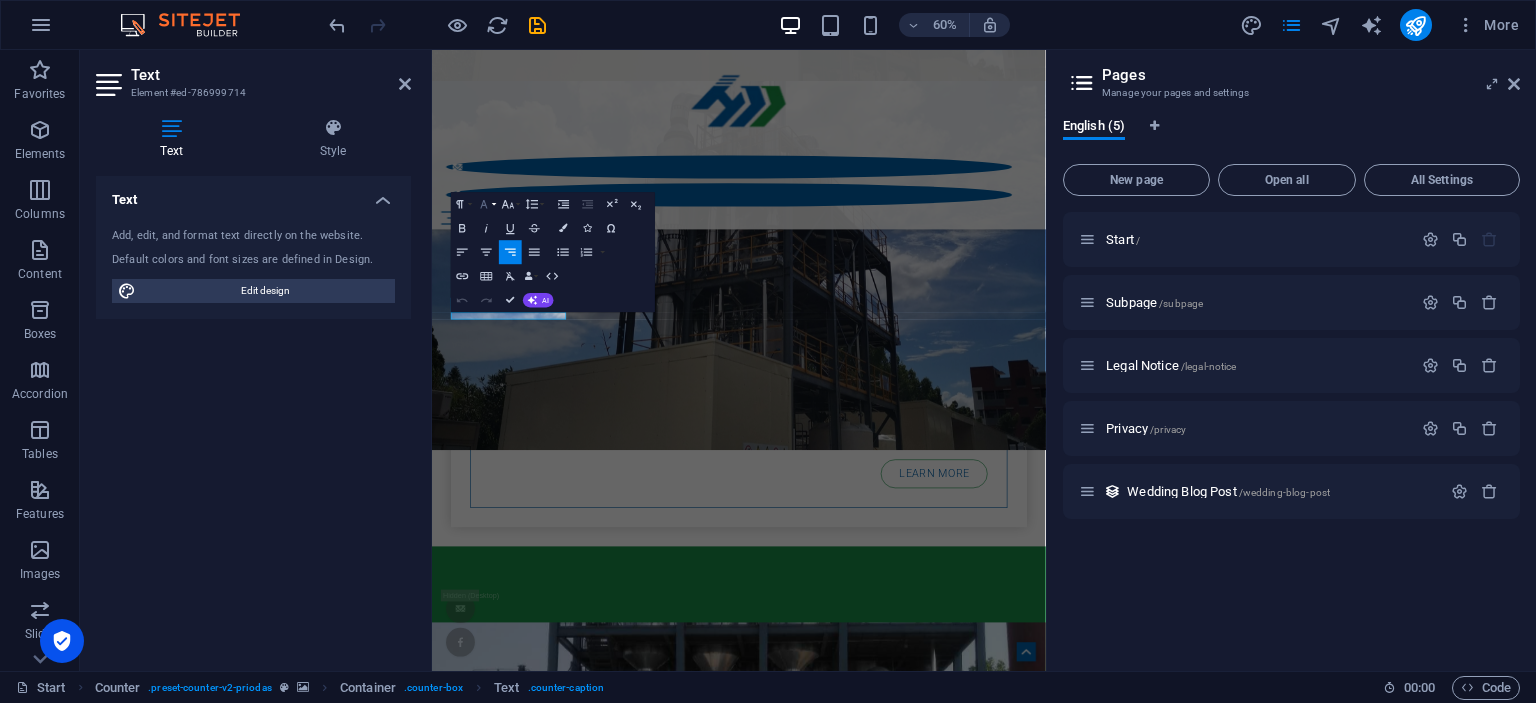 click 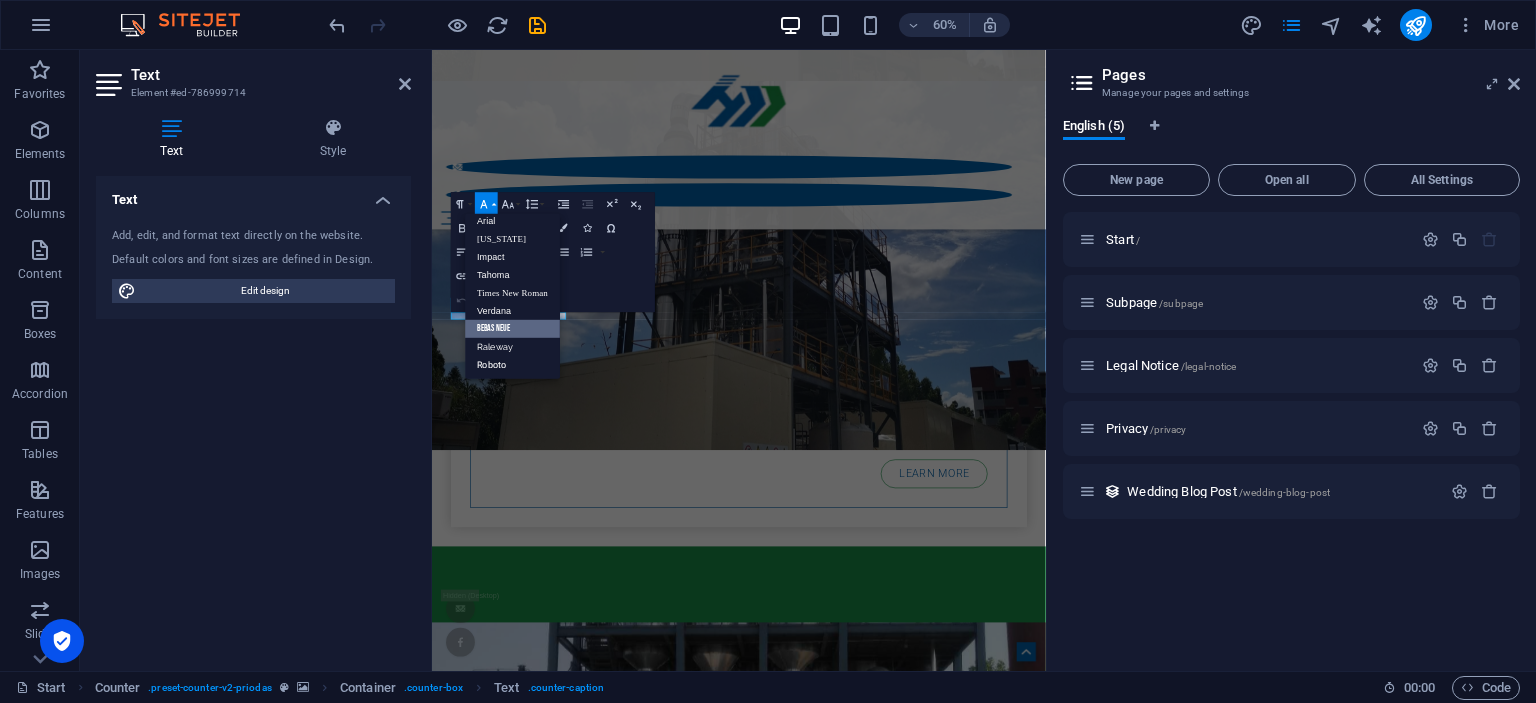 scroll, scrollTop: 11, scrollLeft: 0, axis: vertical 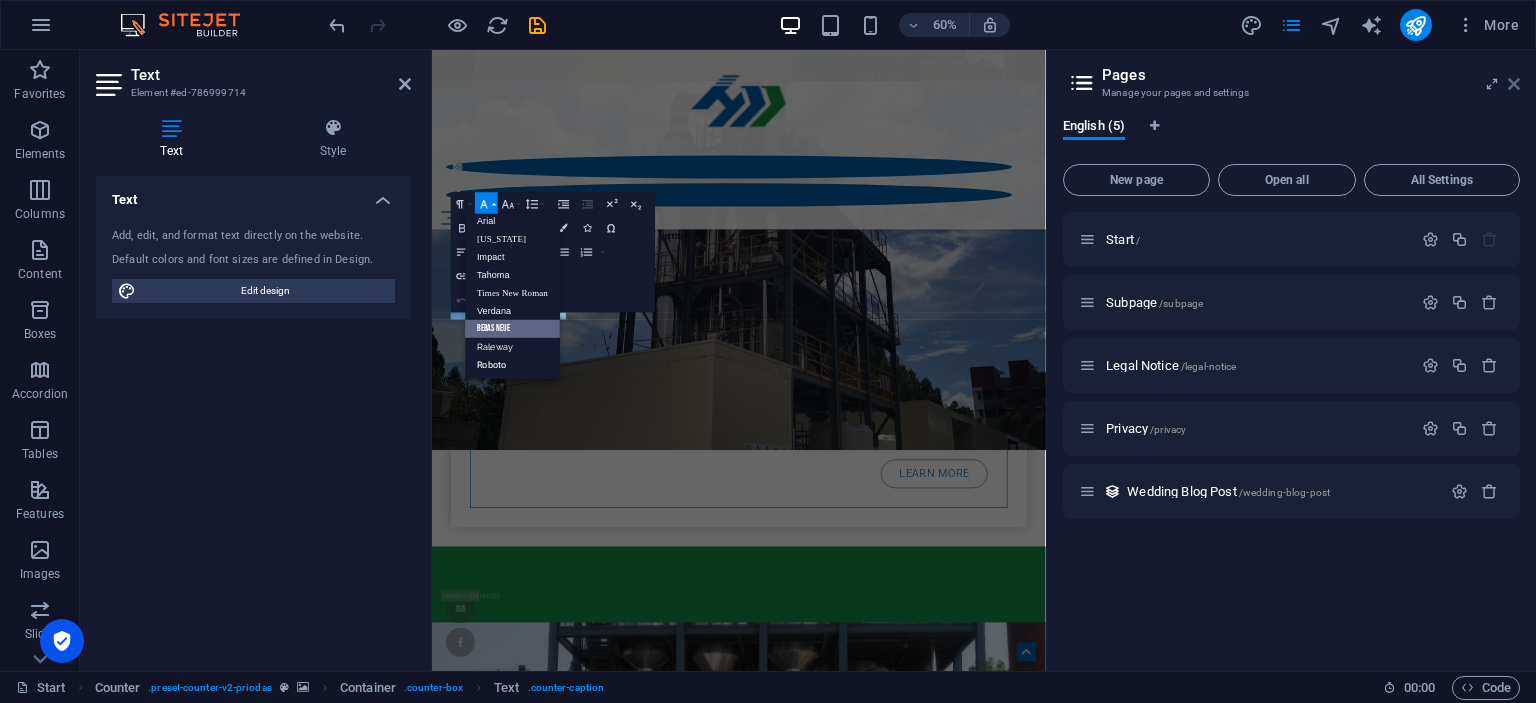 click at bounding box center [1514, 84] 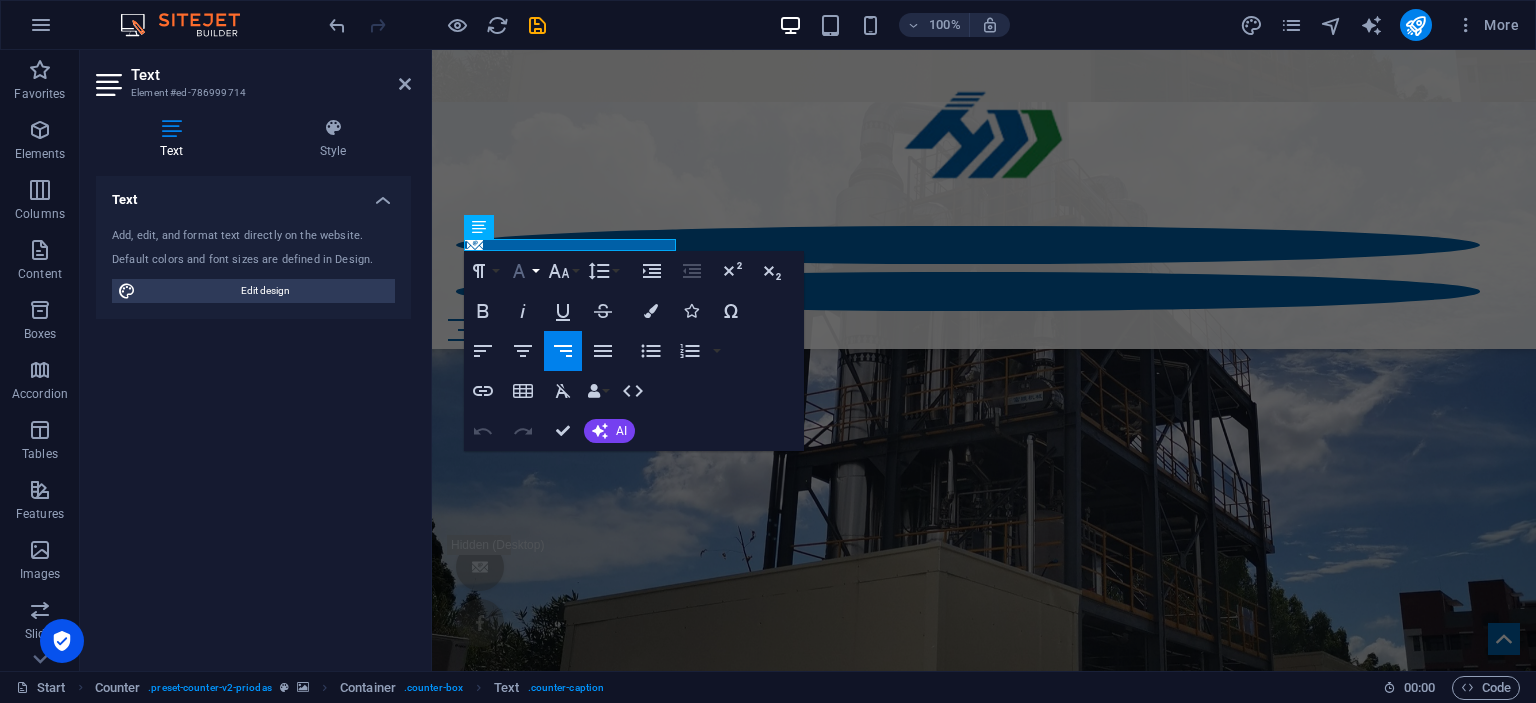 scroll, scrollTop: 1082, scrollLeft: 0, axis: vertical 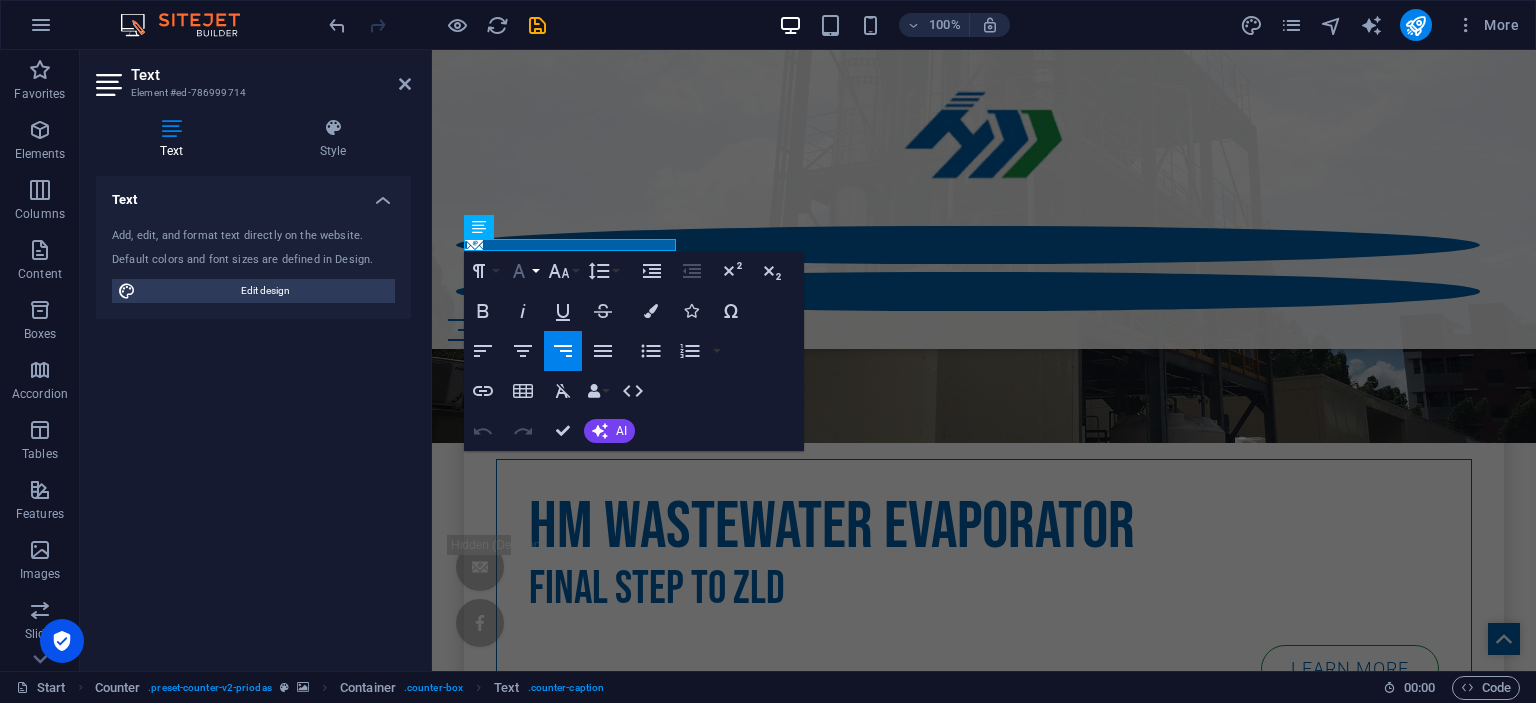 click on "Font Family" at bounding box center [523, 271] 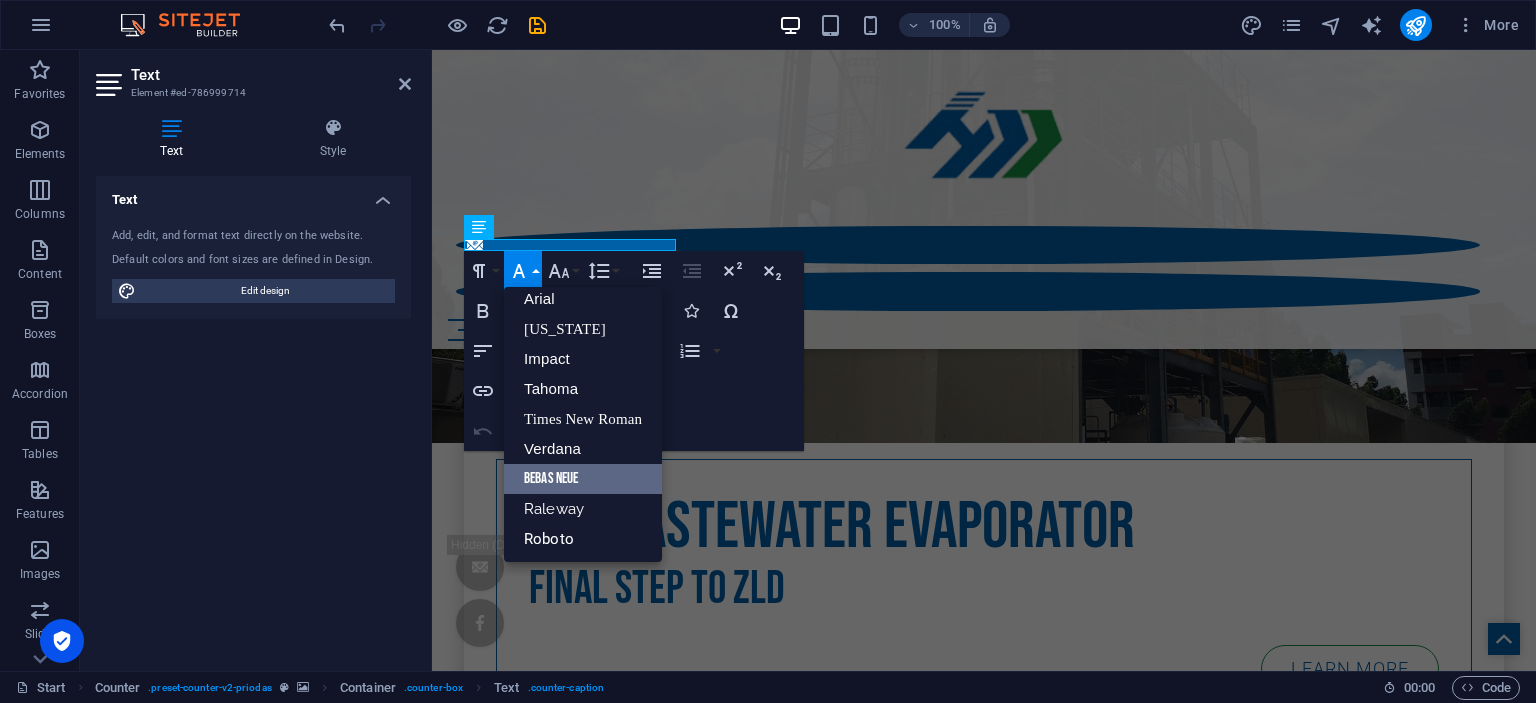 scroll, scrollTop: 11, scrollLeft: 0, axis: vertical 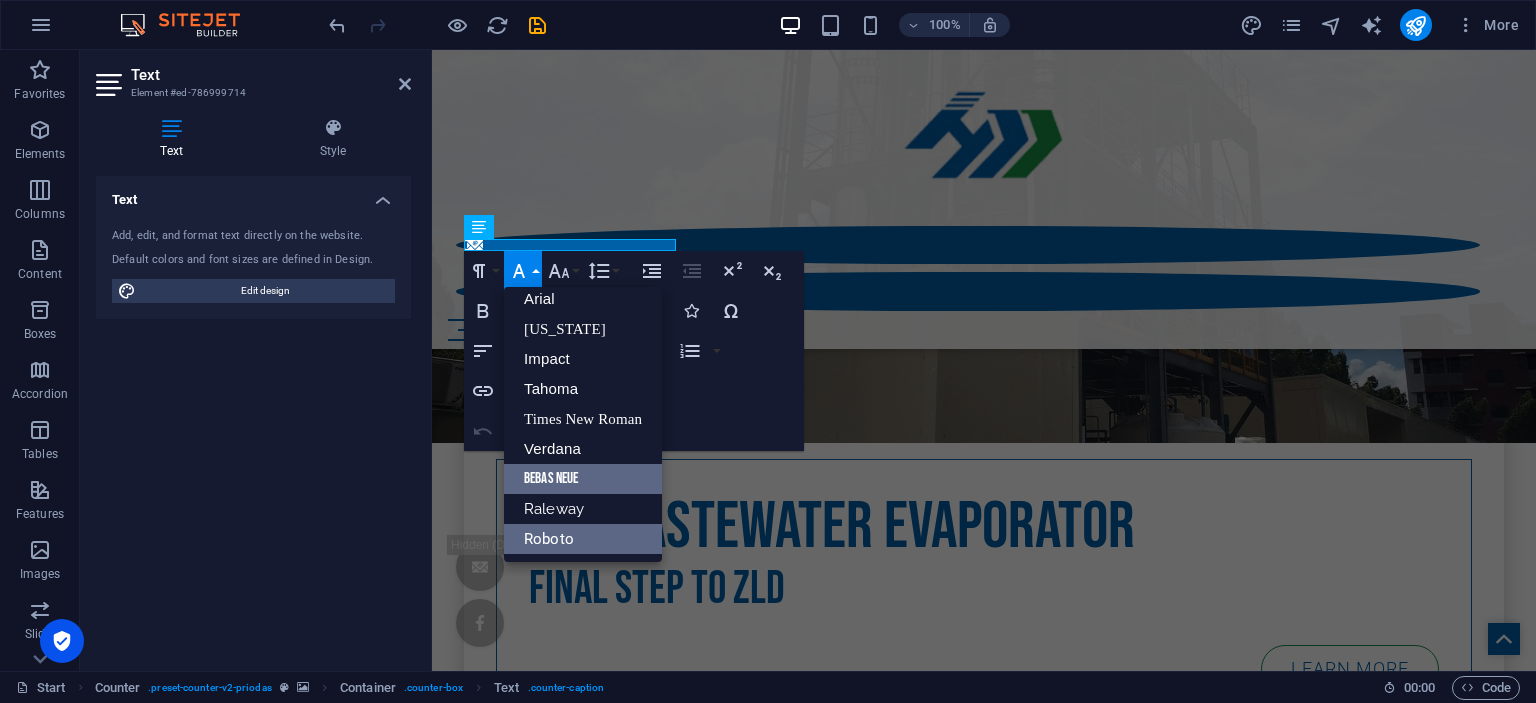click on "Roboto" at bounding box center (583, 539) 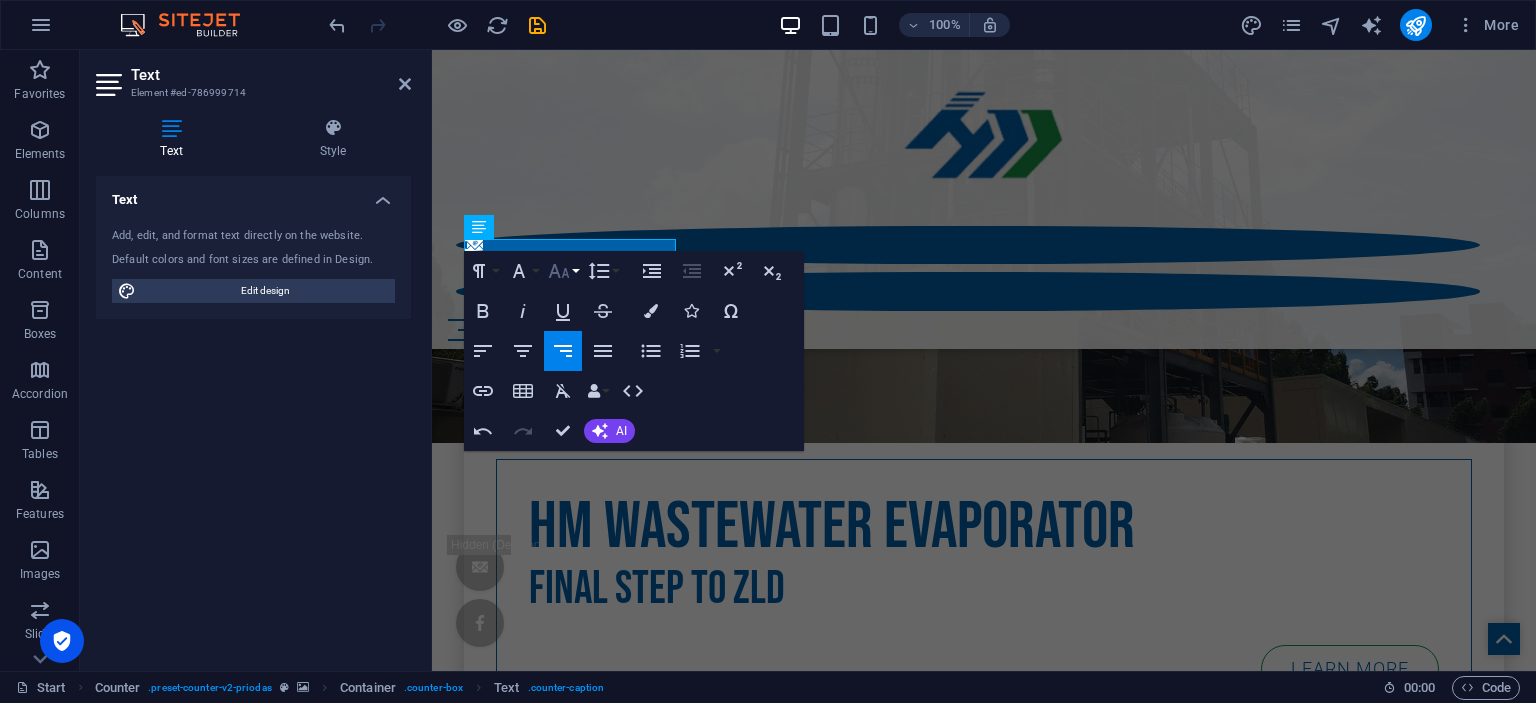 click 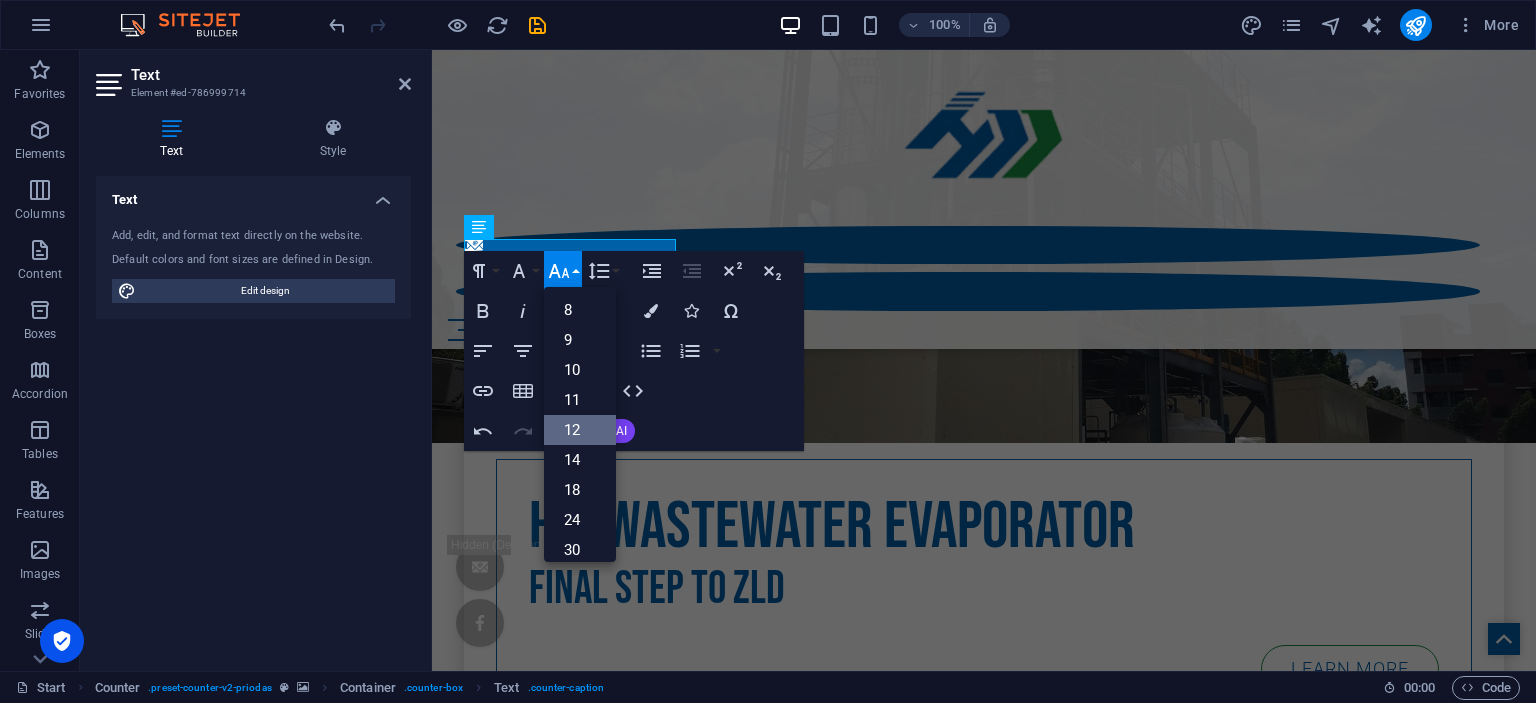 scroll, scrollTop: 143, scrollLeft: 0, axis: vertical 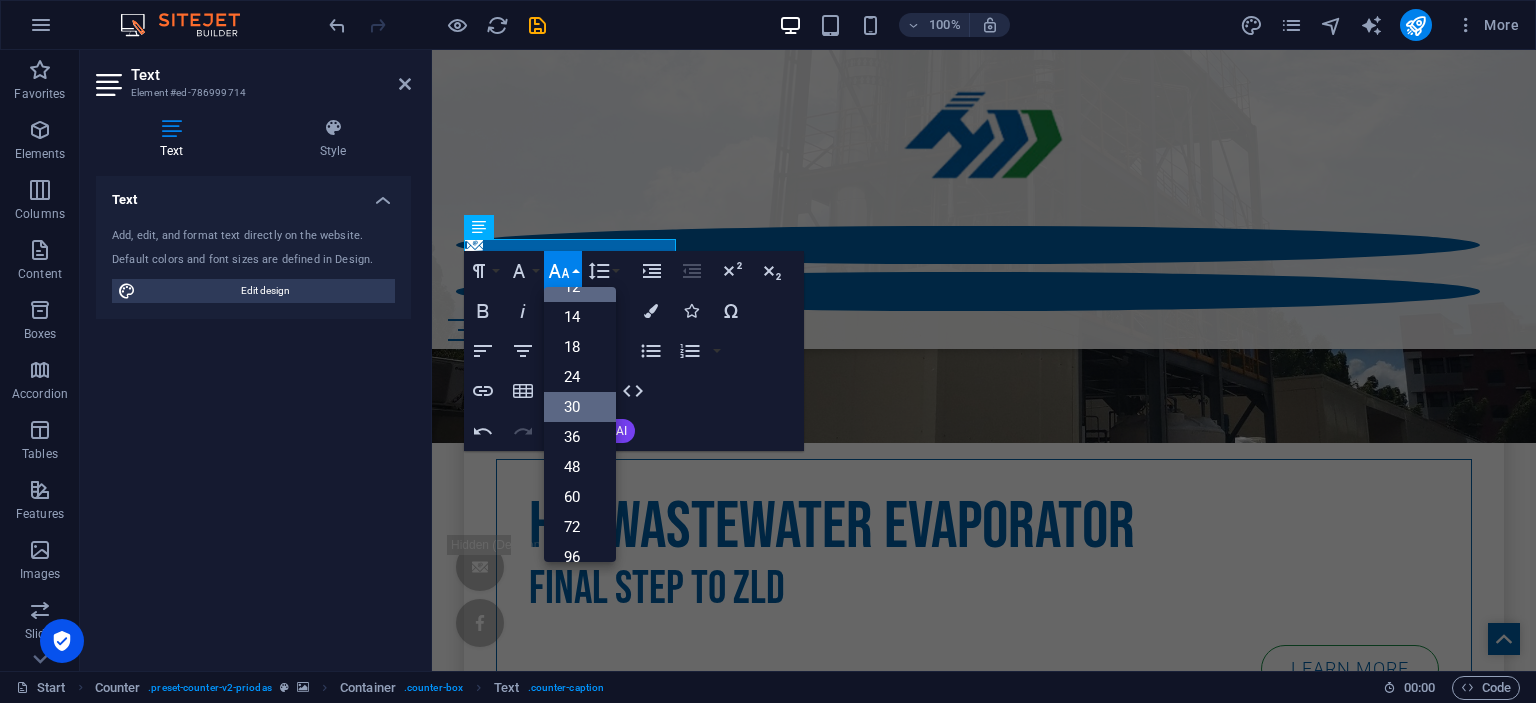 click on "30" at bounding box center [580, 407] 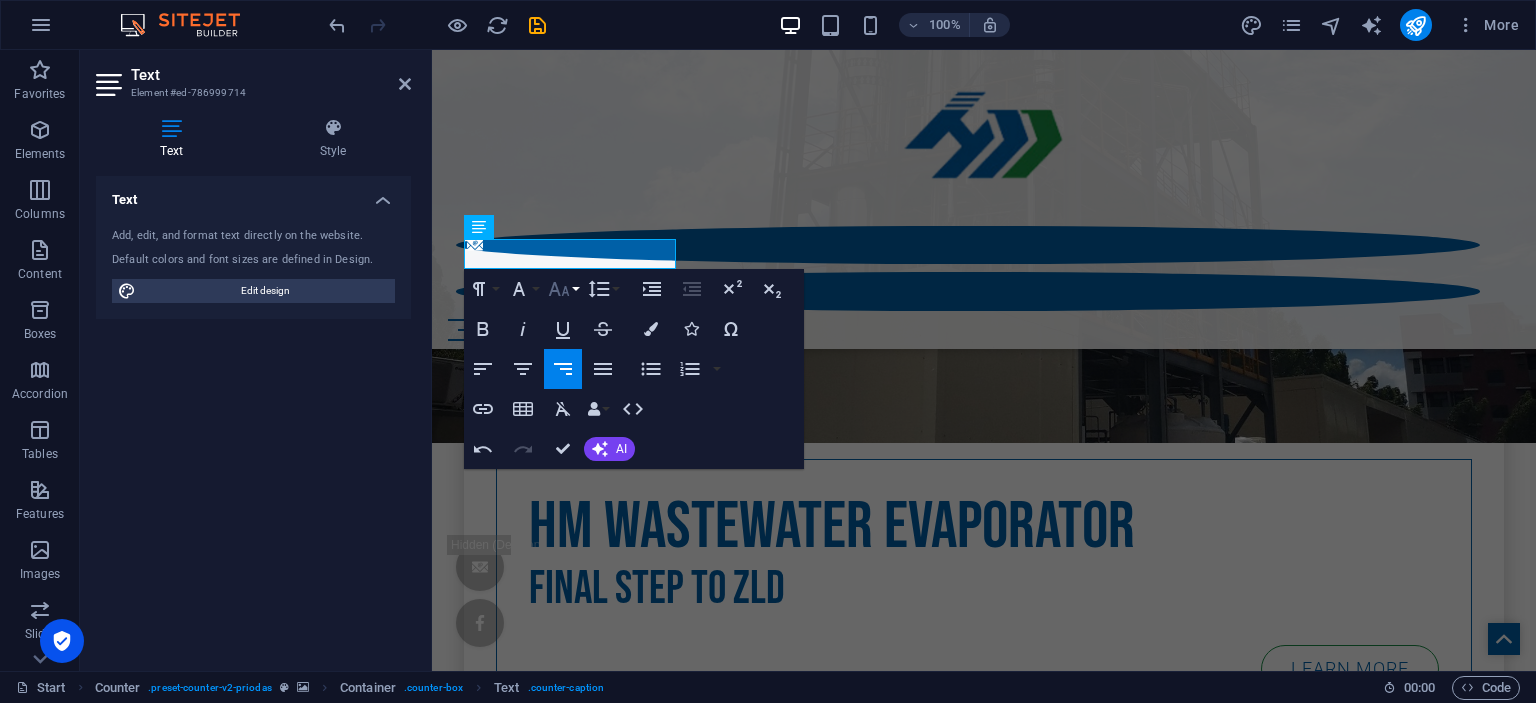 click on "Font Size" at bounding box center (563, 289) 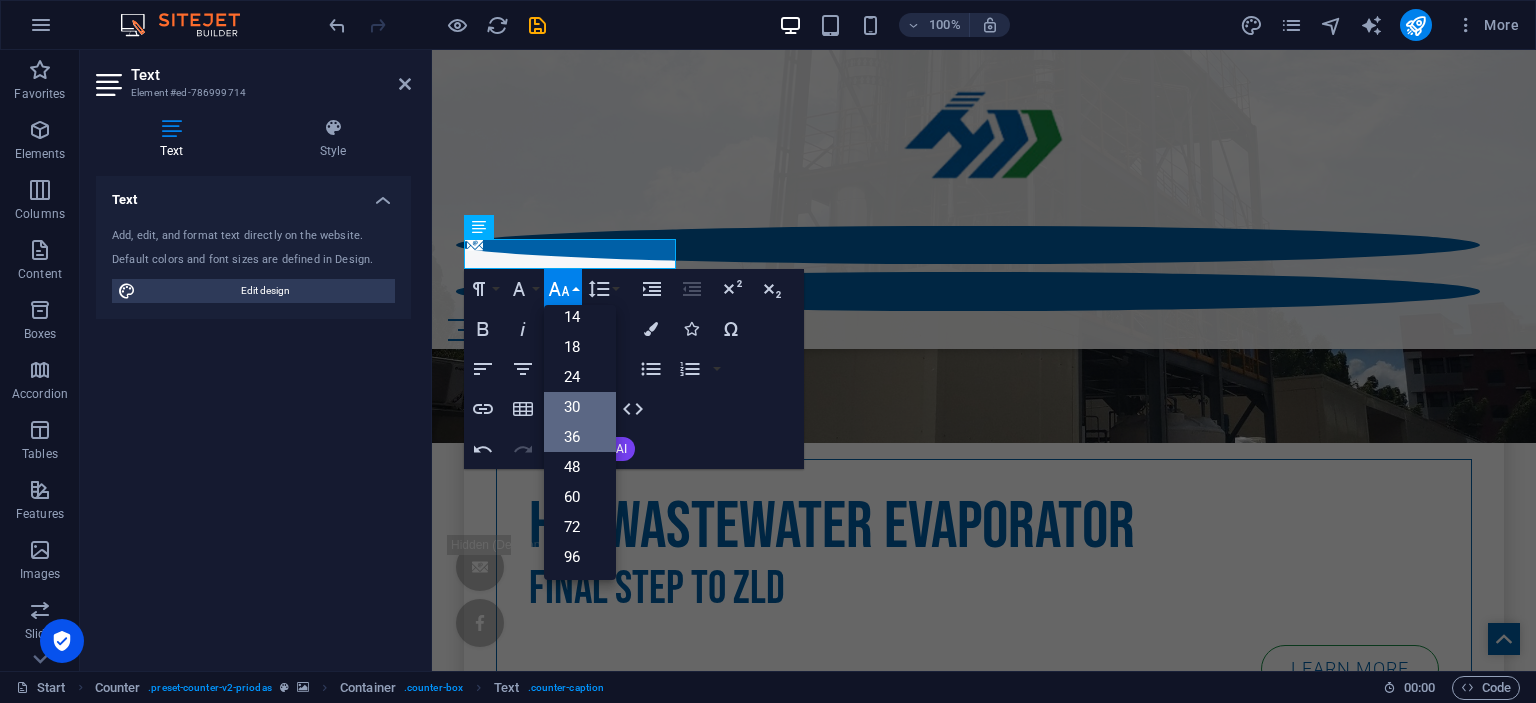 scroll, scrollTop: 161, scrollLeft: 0, axis: vertical 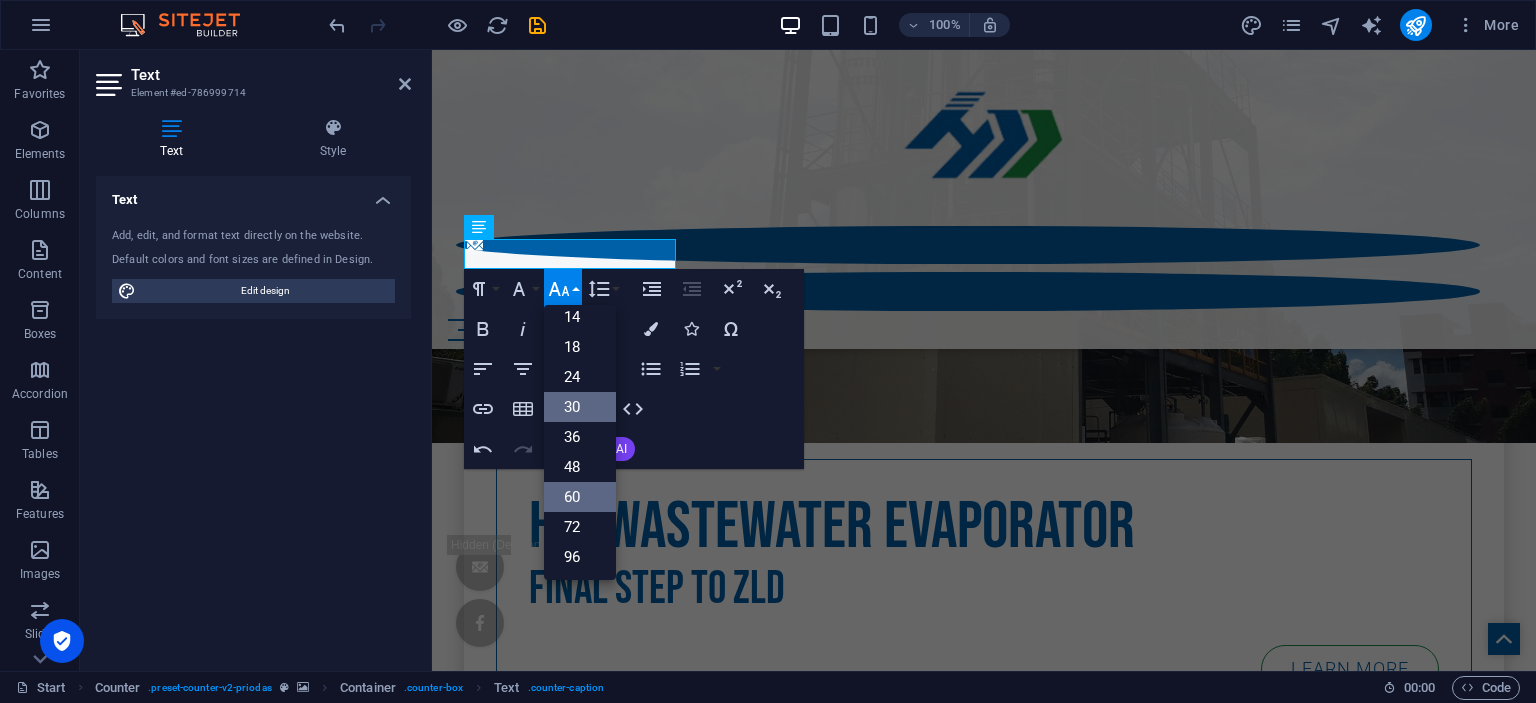 click on "60" at bounding box center [580, 497] 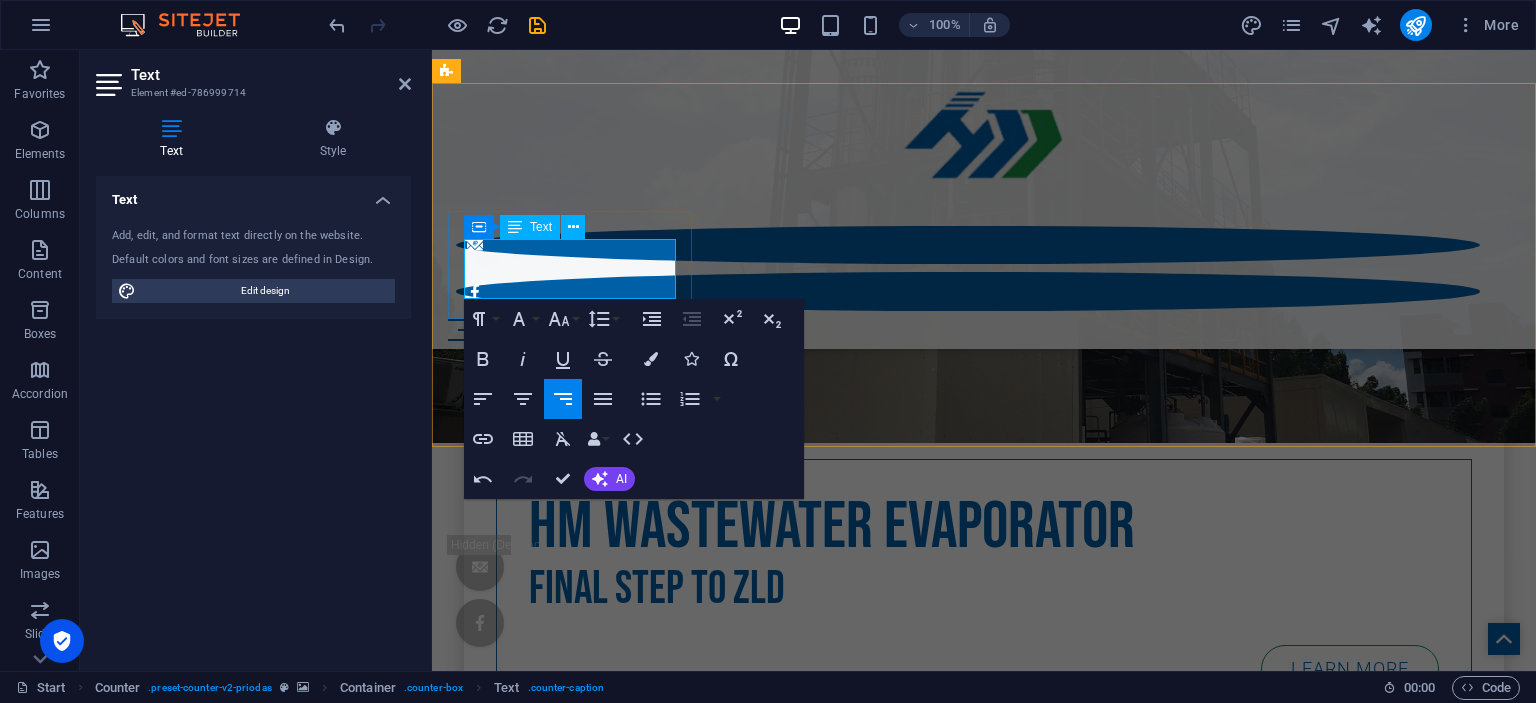 click on "​ Weddings planned" at bounding box center [984, 3632] 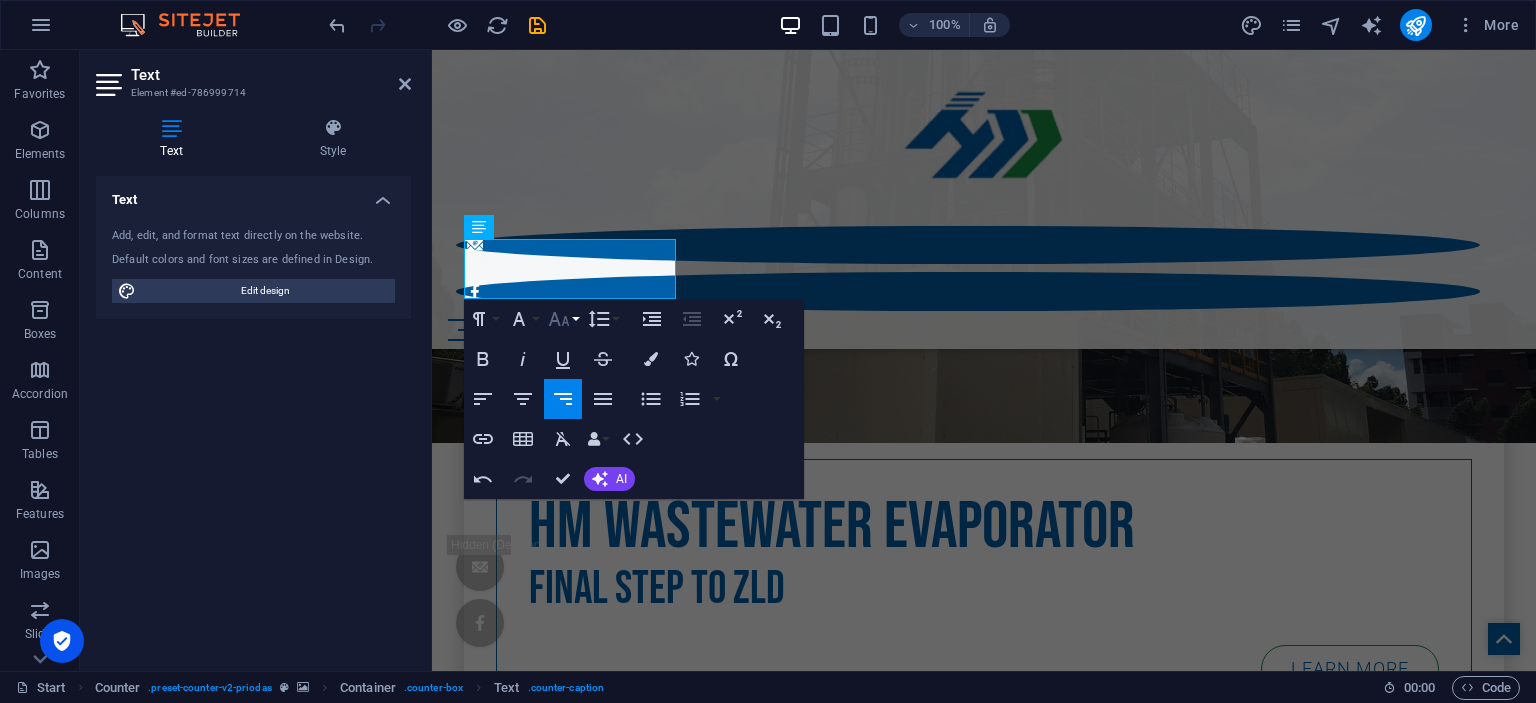 click 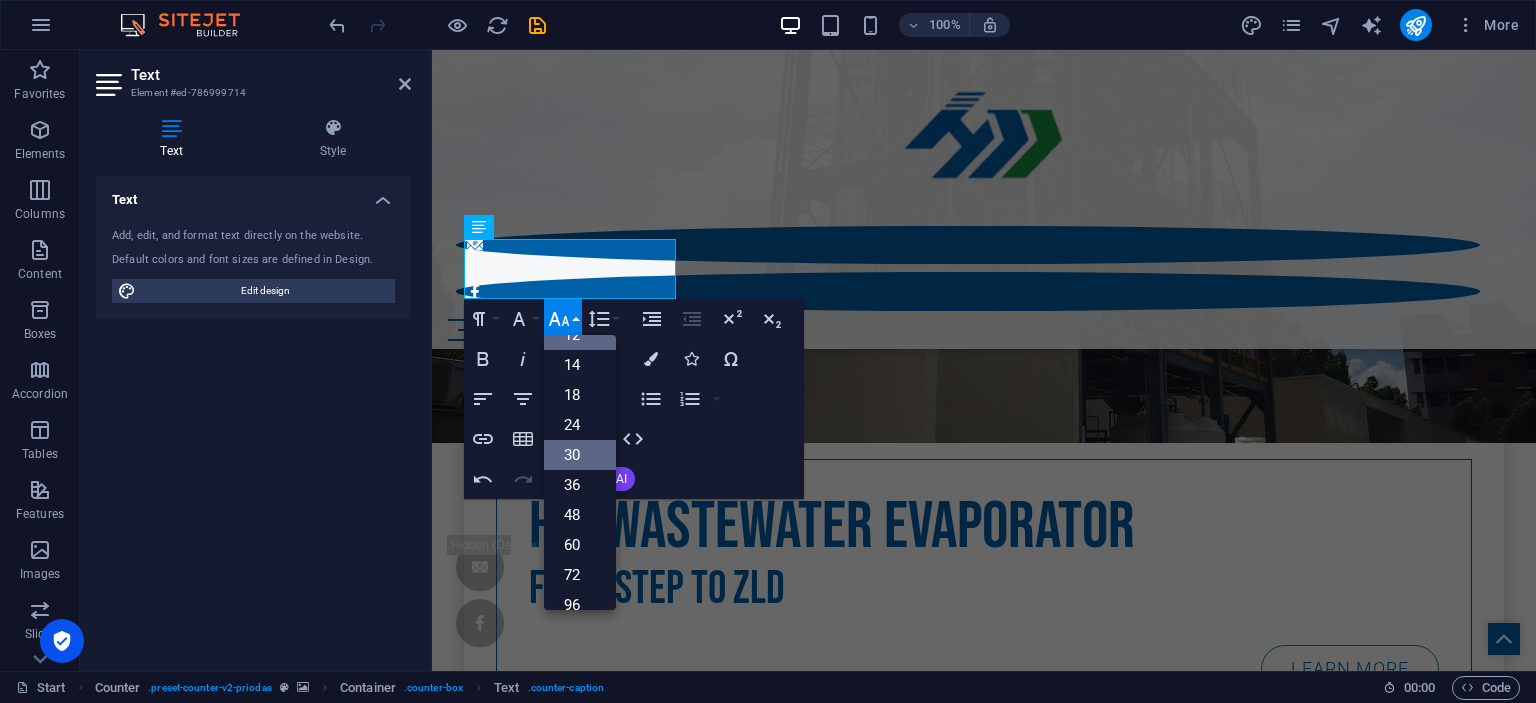 click on "30" at bounding box center (580, 455) 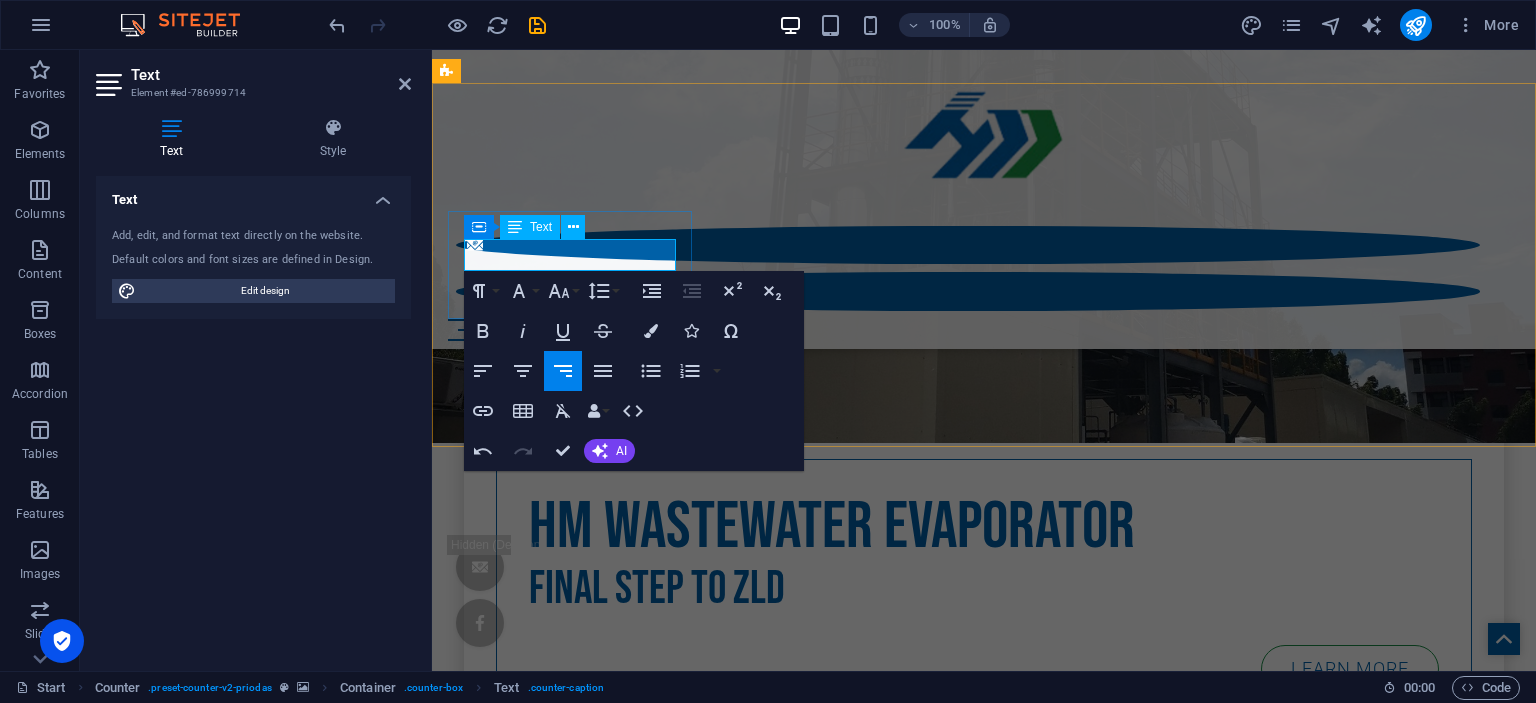 click on "​ Weddings planned" at bounding box center (984, 3617) 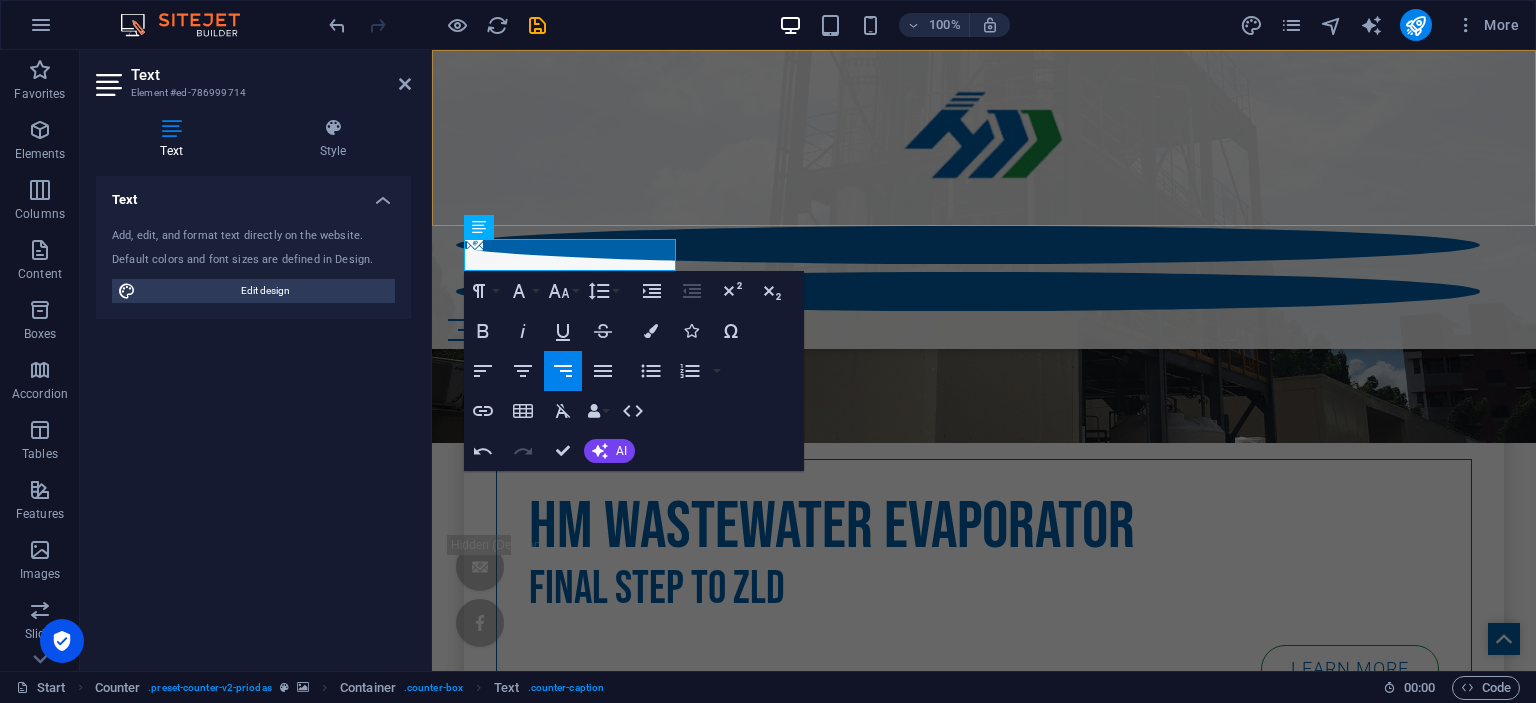 click on "Start Blog Wedding Stationery Bridal & Groom's fashion Florist Decorations & Events Contact us" at bounding box center [984, 199] 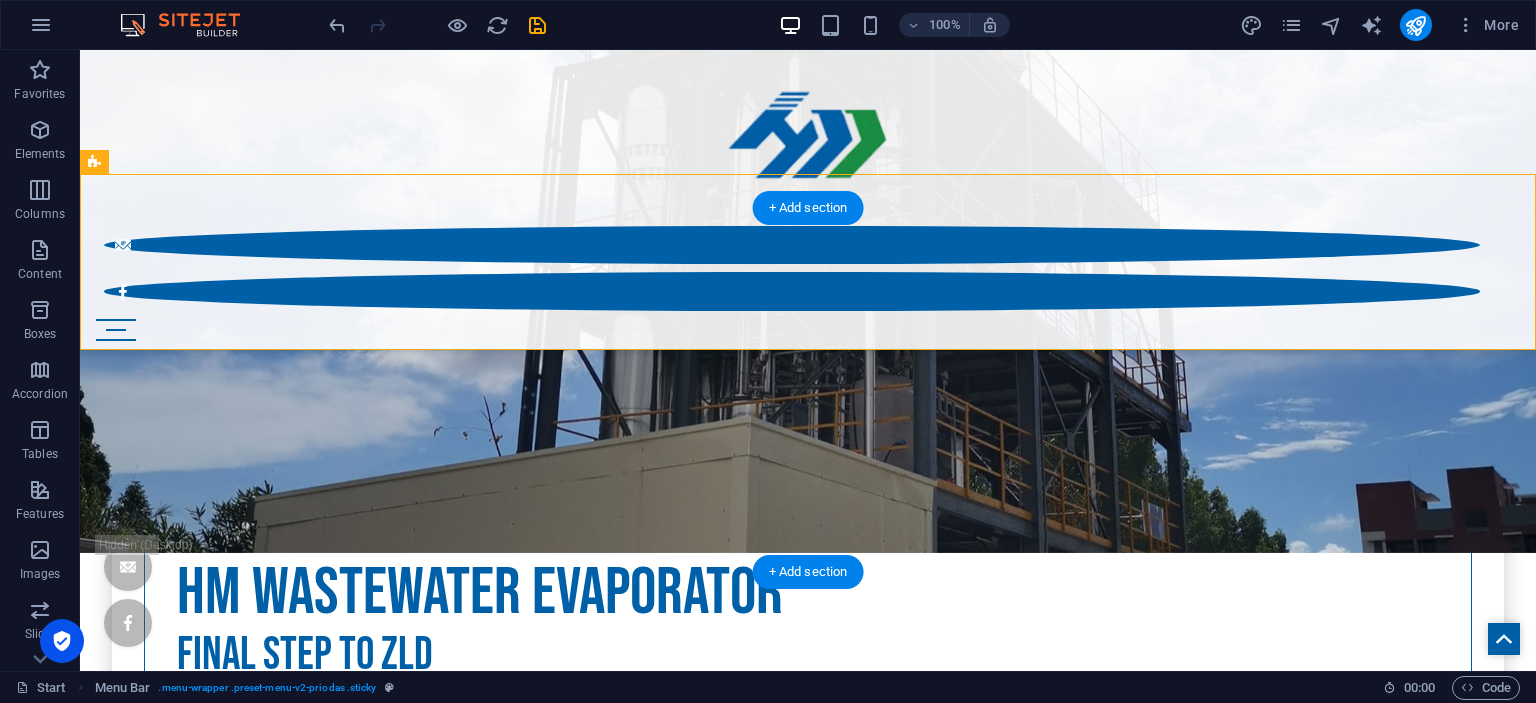 scroll, scrollTop: 884, scrollLeft: 0, axis: vertical 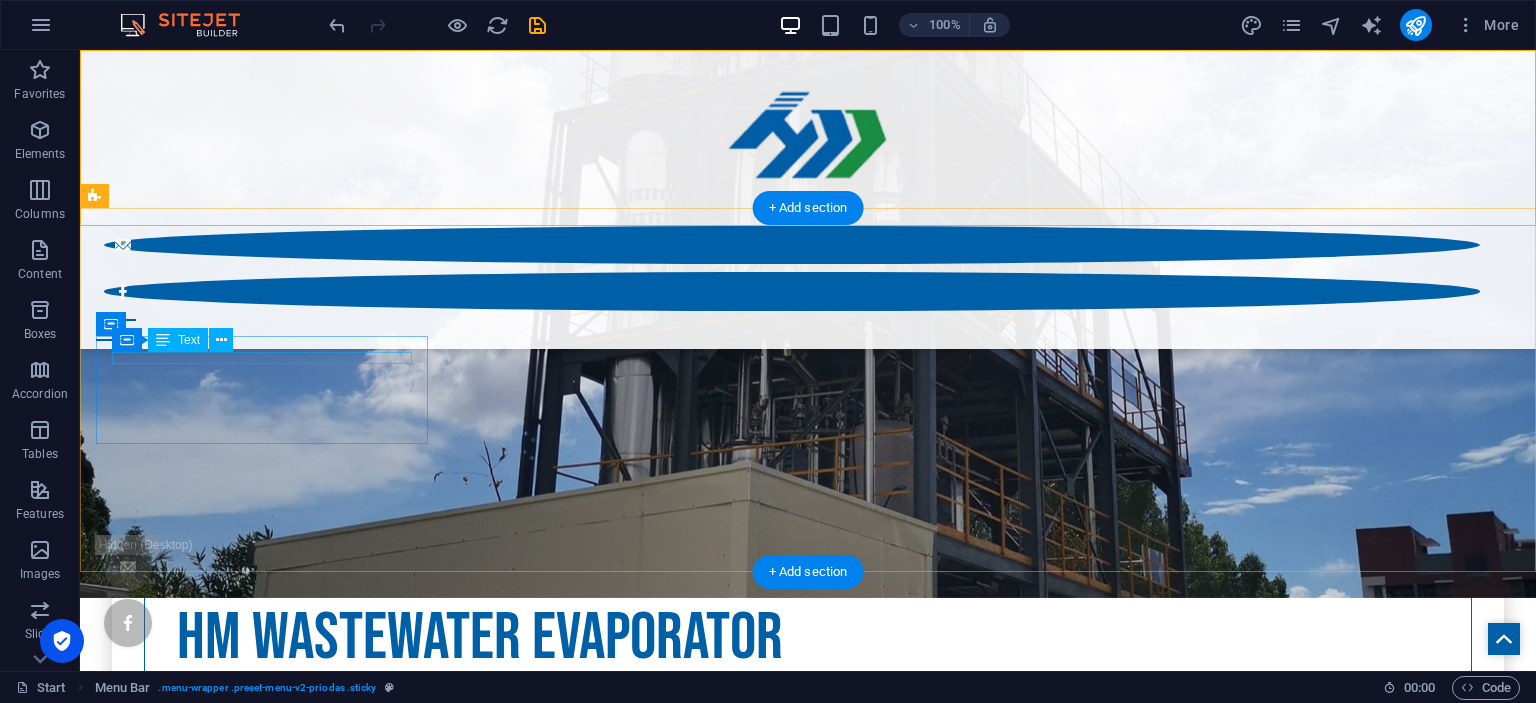 click on "Weddings planned" at bounding box center (808, 3707) 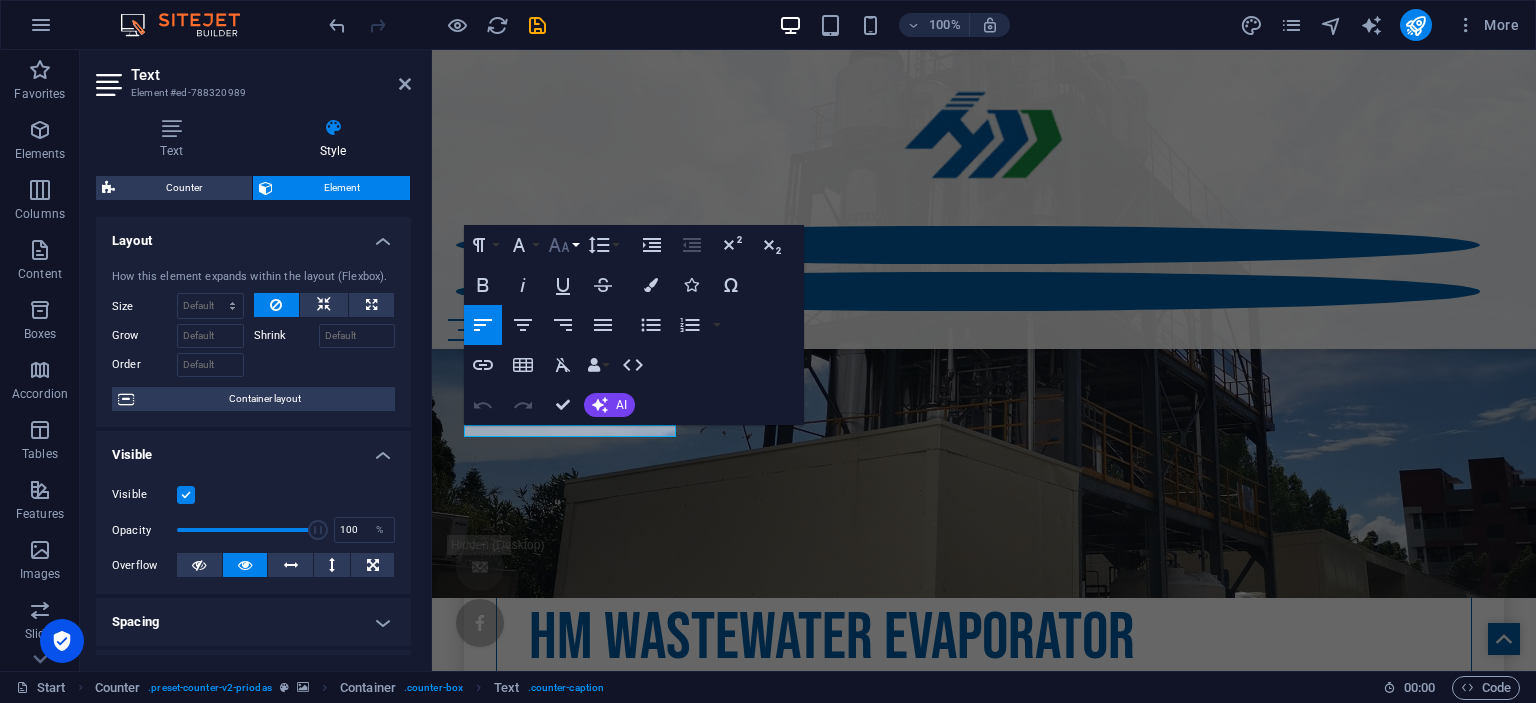 click 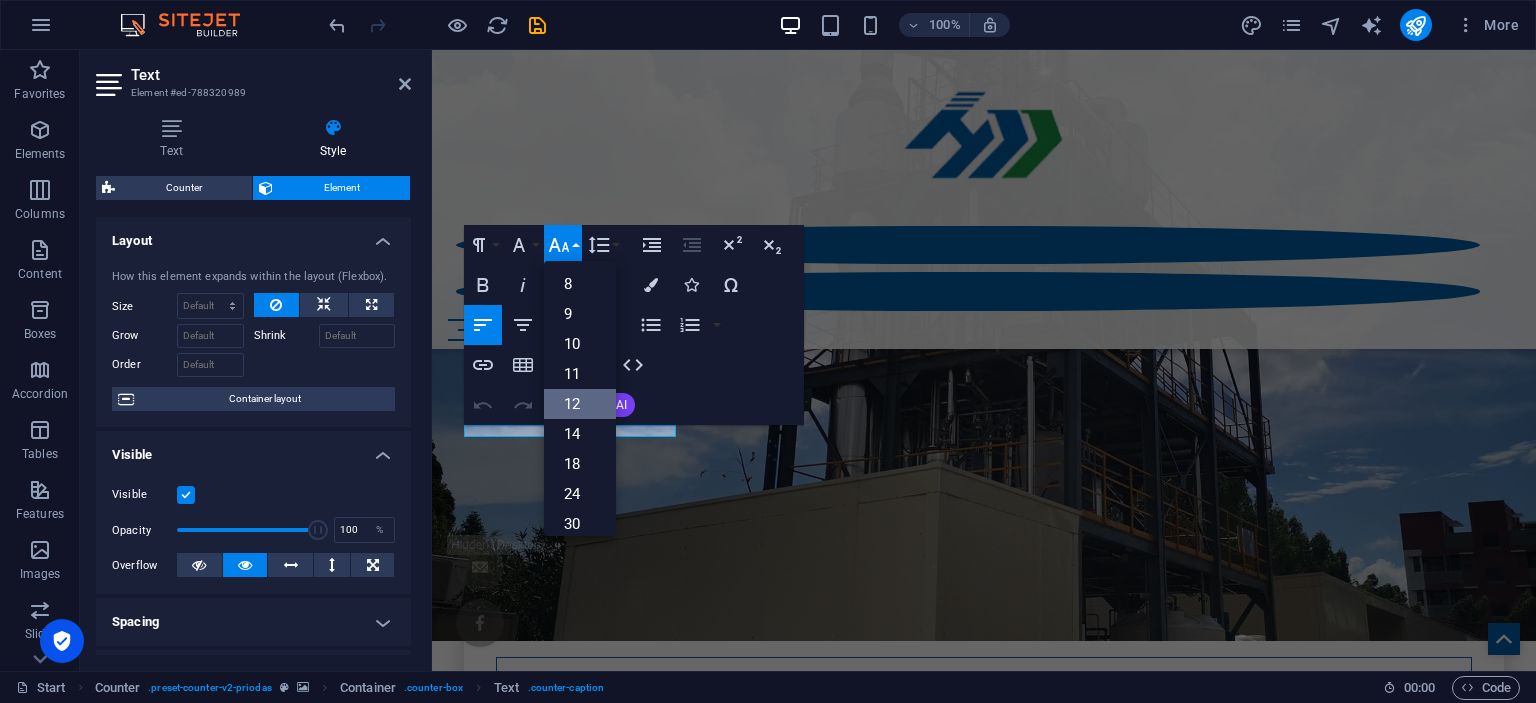 scroll, scrollTop: 143, scrollLeft: 0, axis: vertical 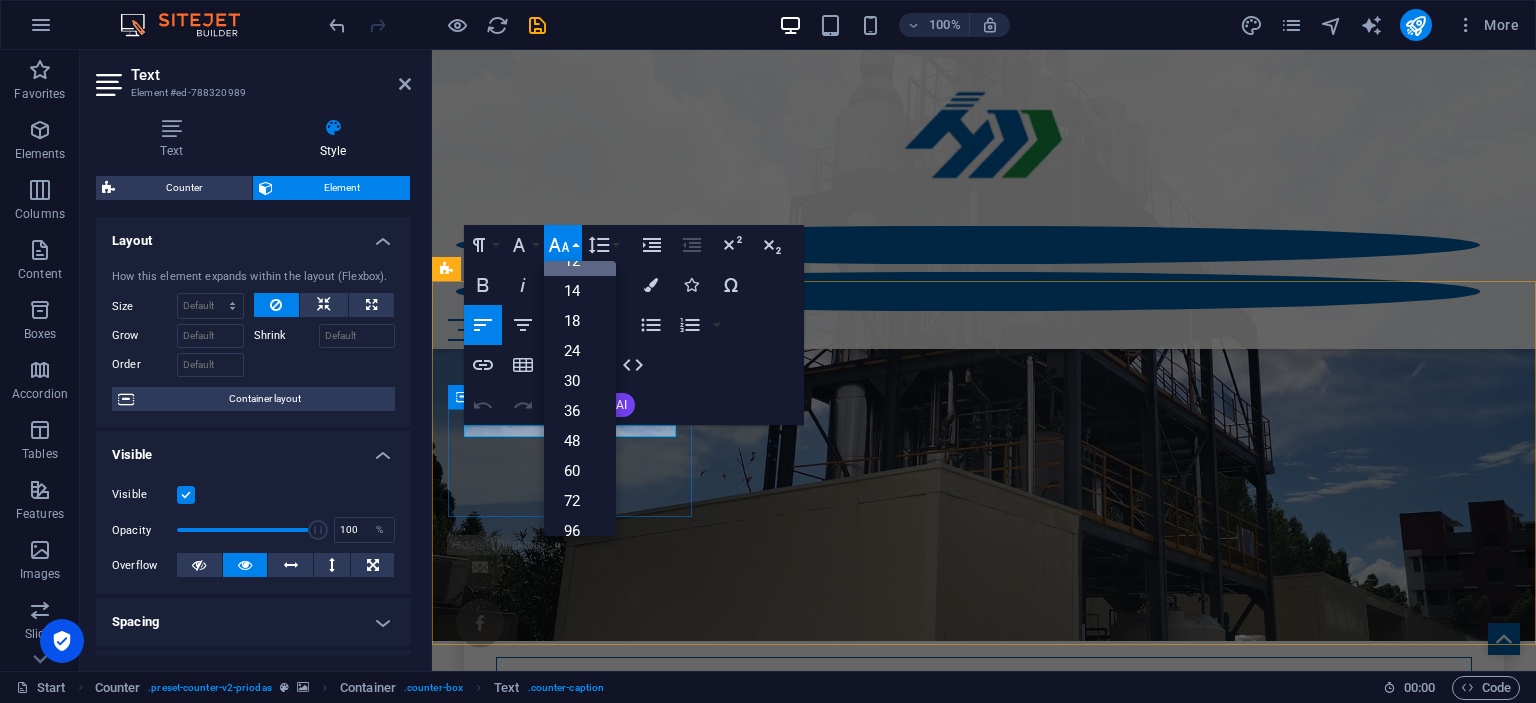 click on "Weddings planned" at bounding box center (984, 3794) 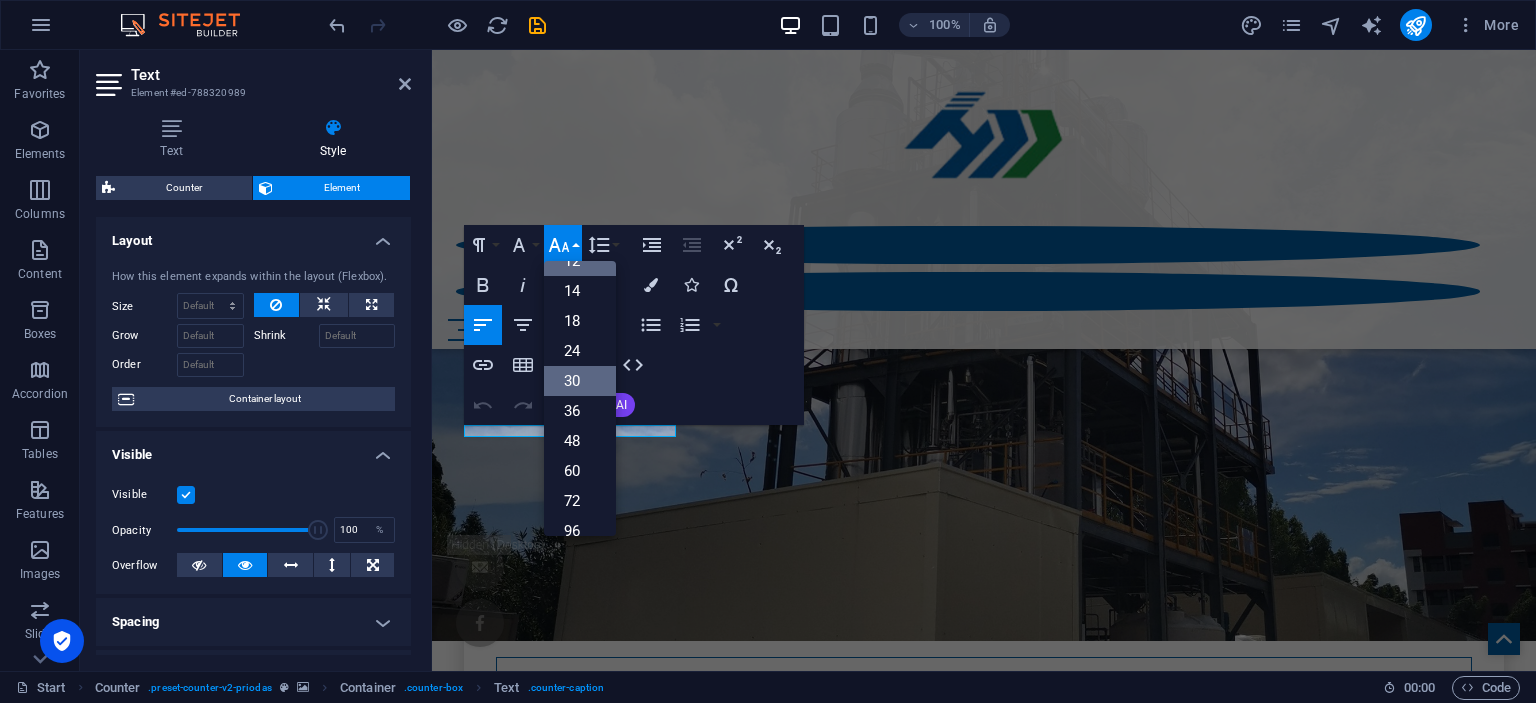 click on "30" at bounding box center [580, 381] 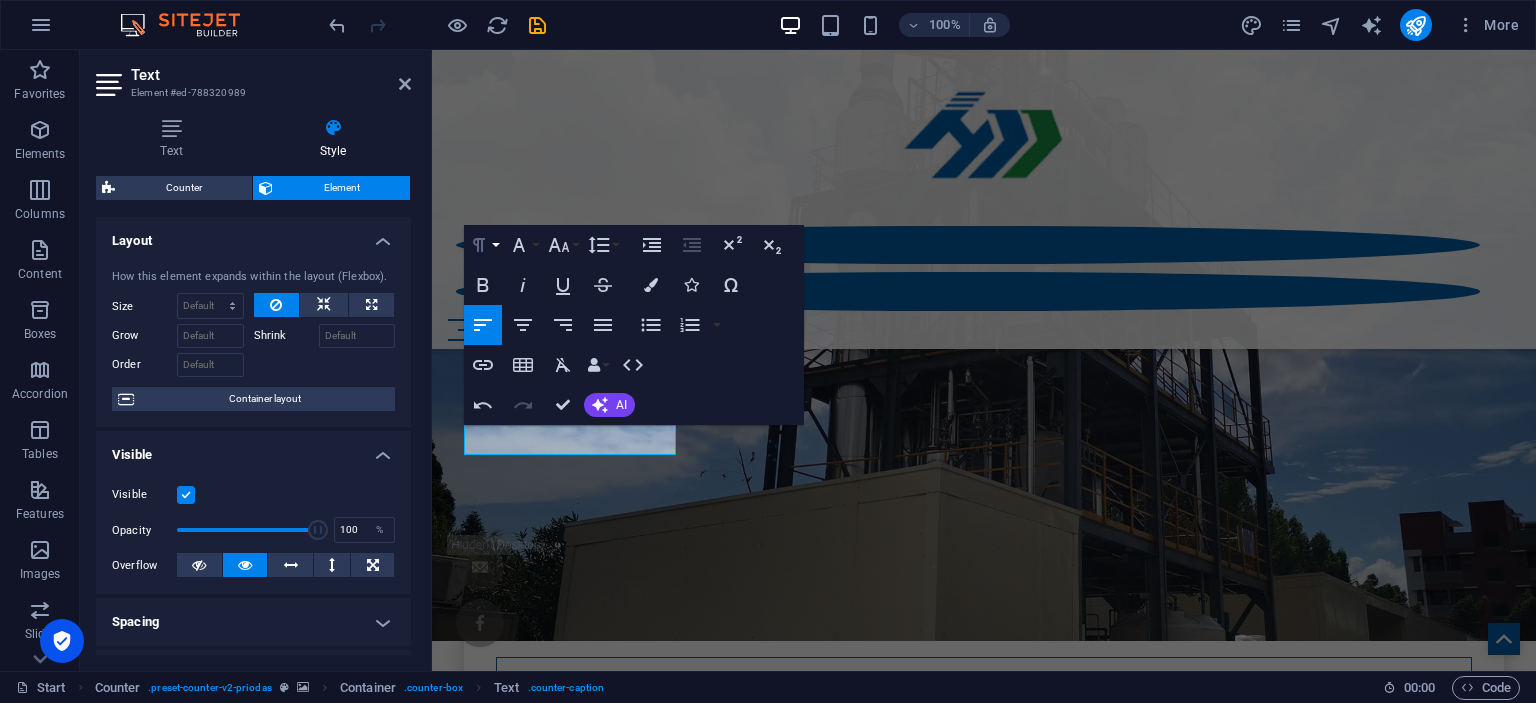 click 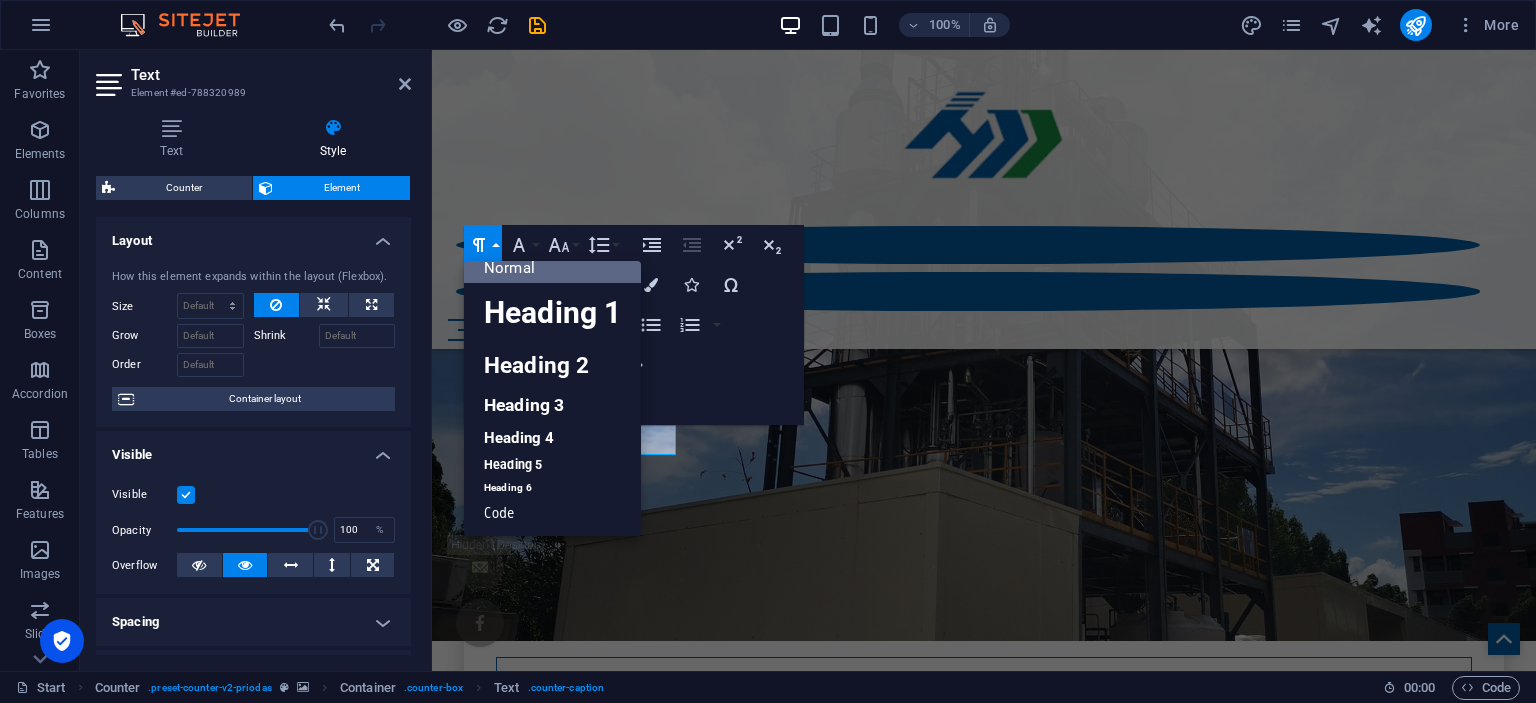 scroll, scrollTop: 16, scrollLeft: 0, axis: vertical 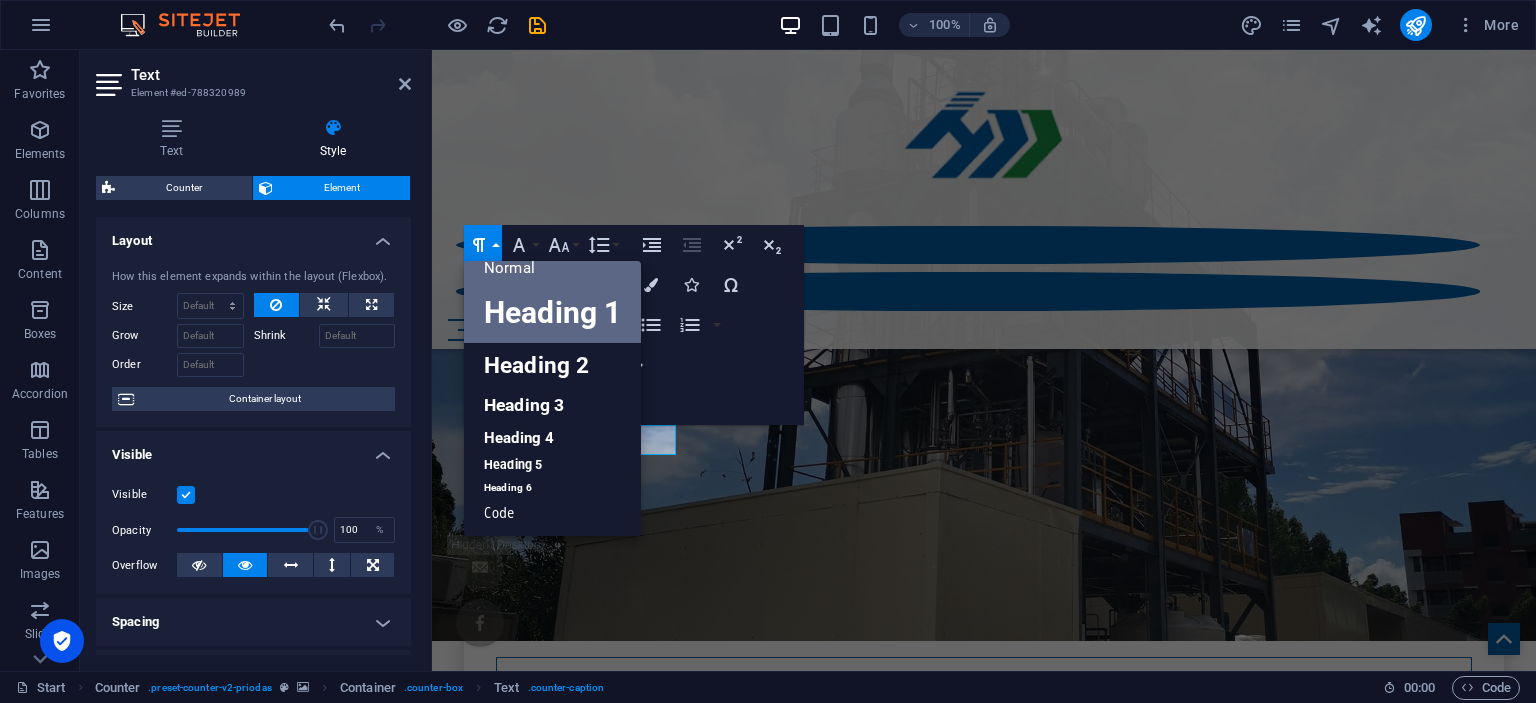click on "Heading 1" at bounding box center (552, 313) 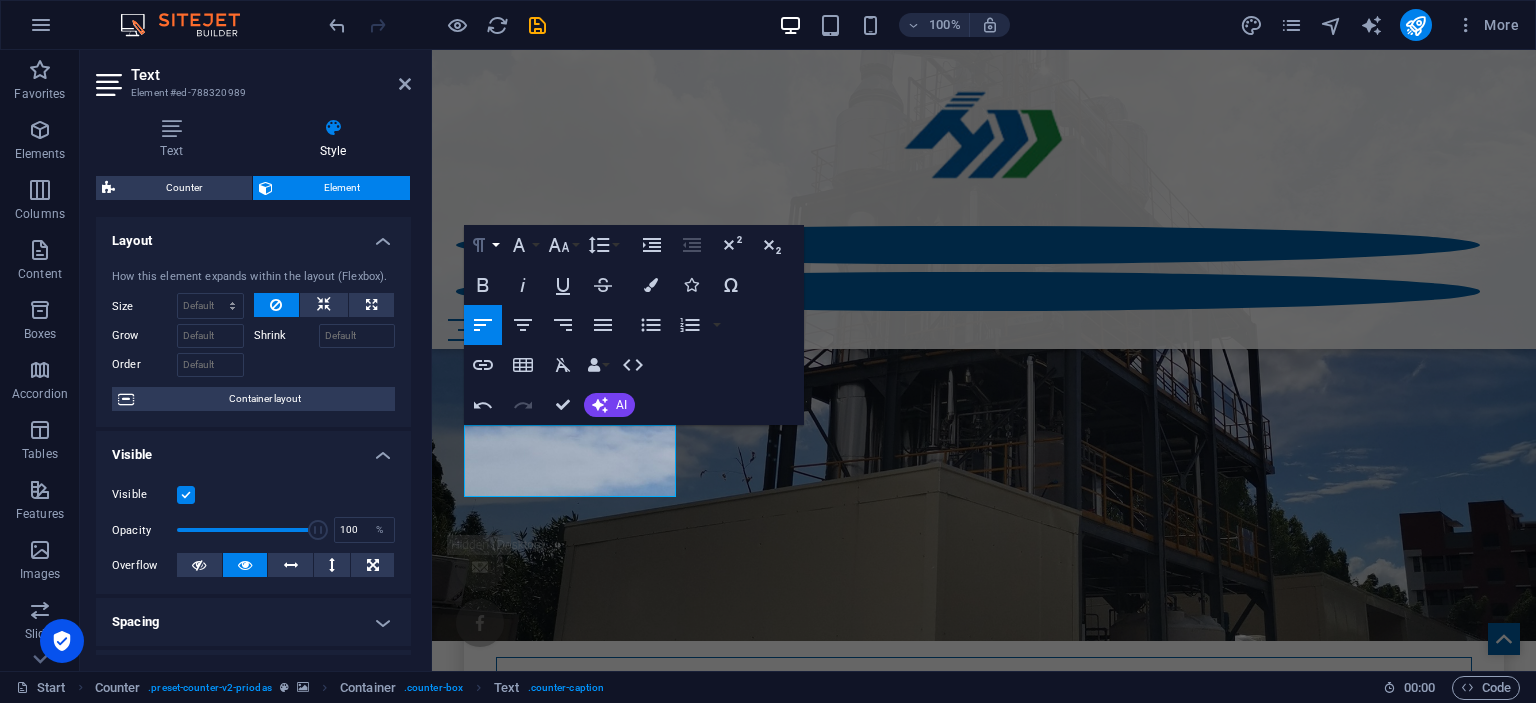 scroll, scrollTop: 884, scrollLeft: 0, axis: vertical 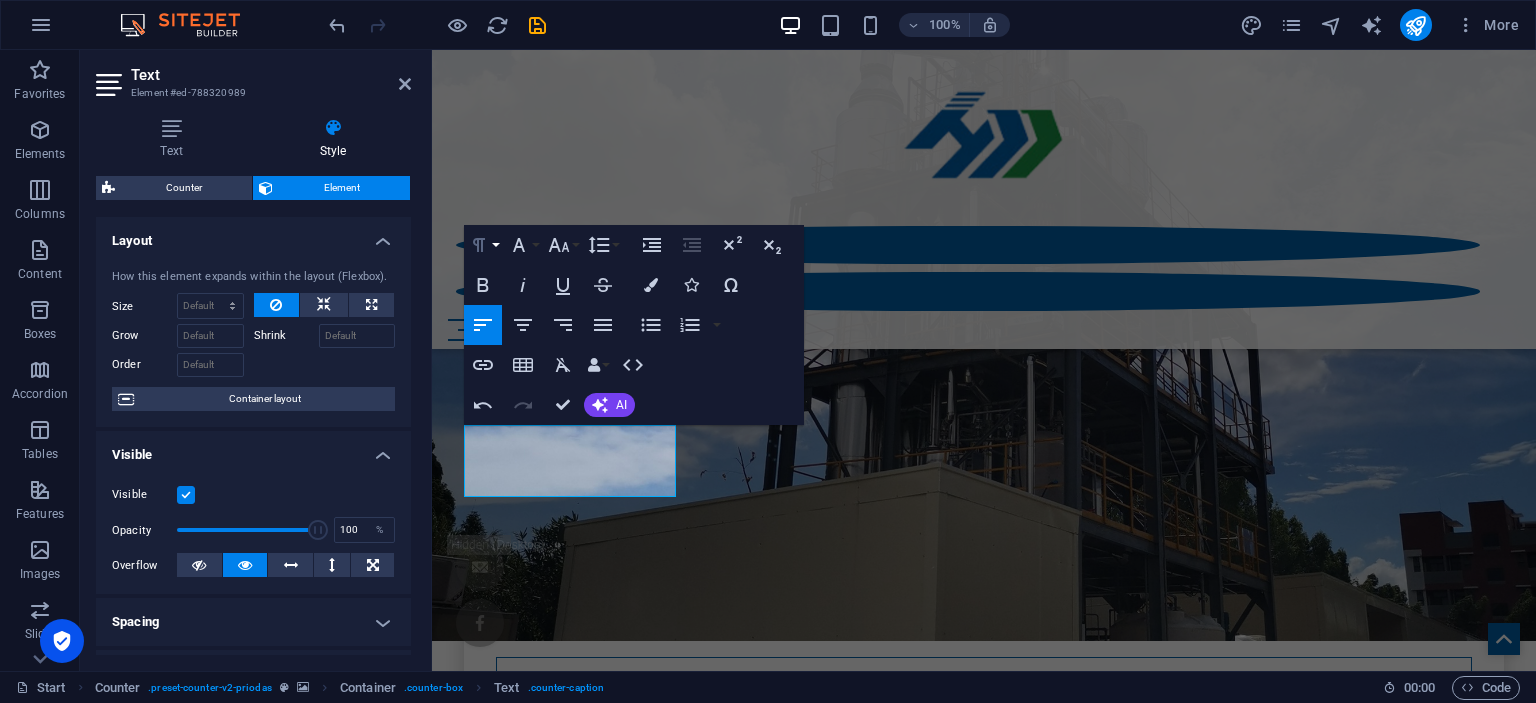 click 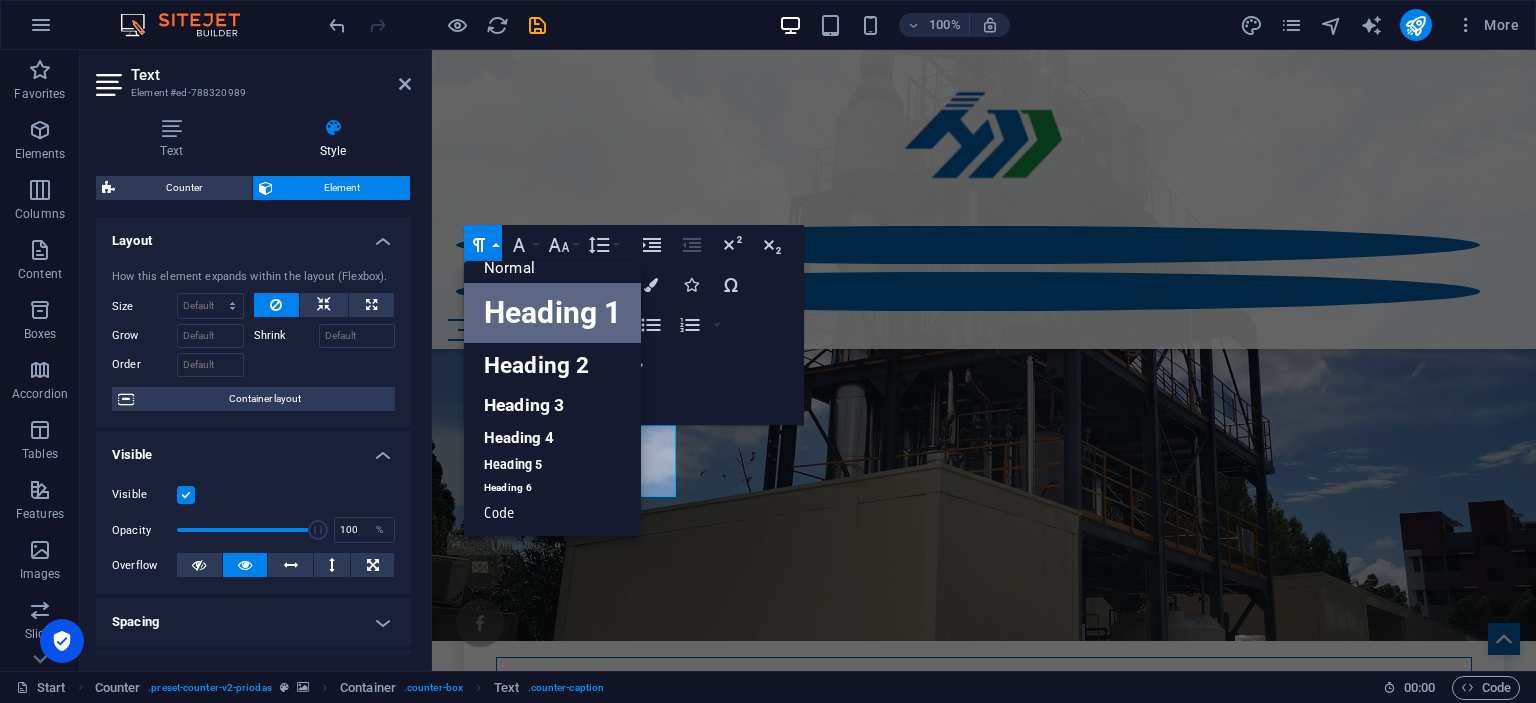 scroll, scrollTop: 16, scrollLeft: 0, axis: vertical 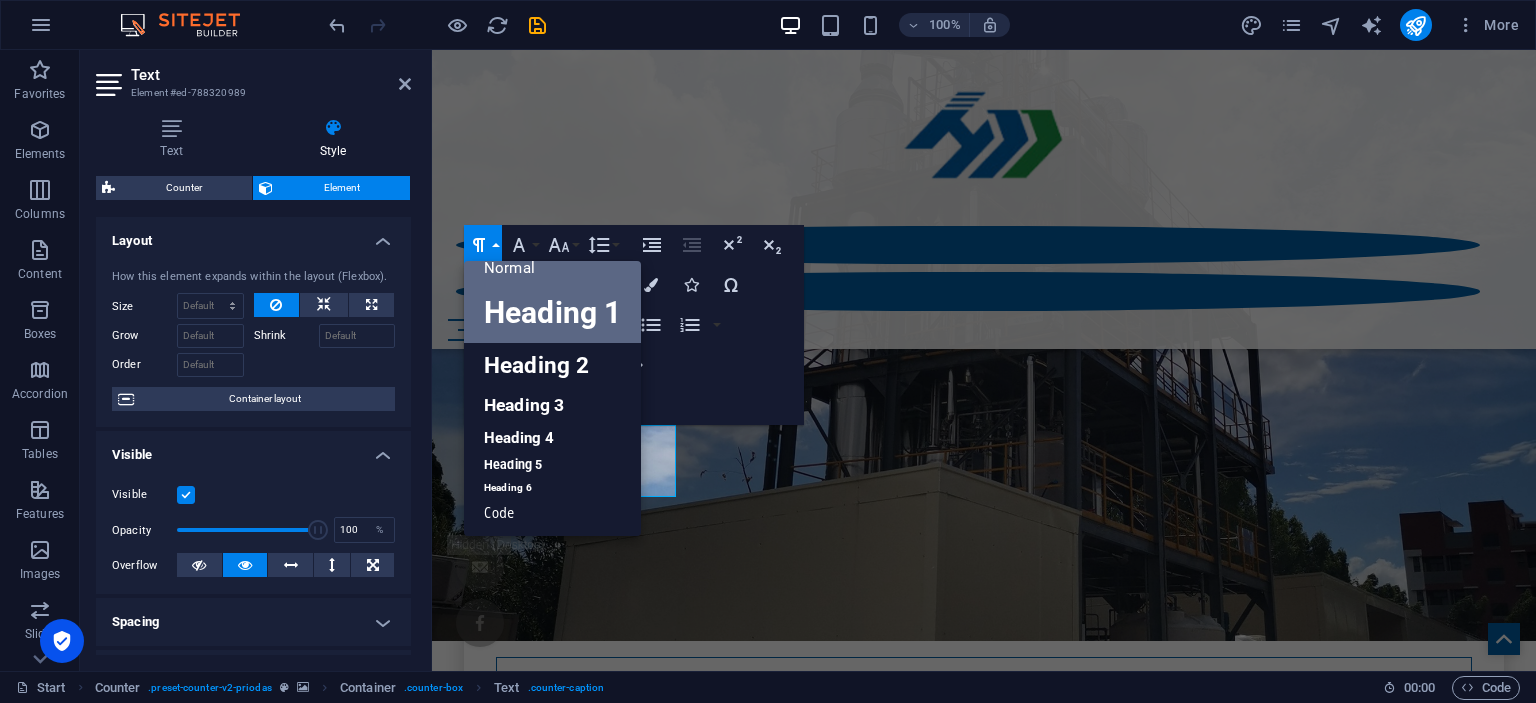 click on "Normal" at bounding box center [552, 268] 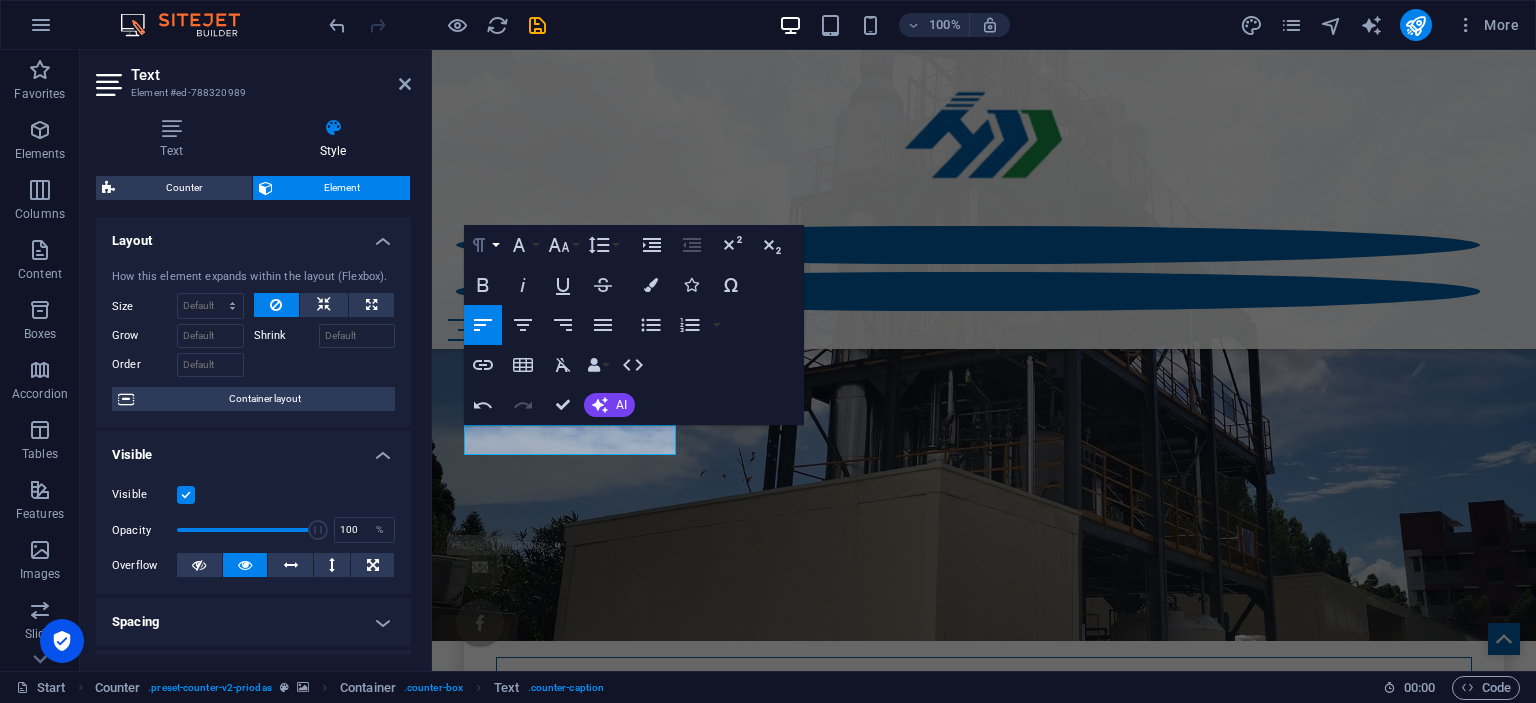 scroll, scrollTop: 884, scrollLeft: 0, axis: vertical 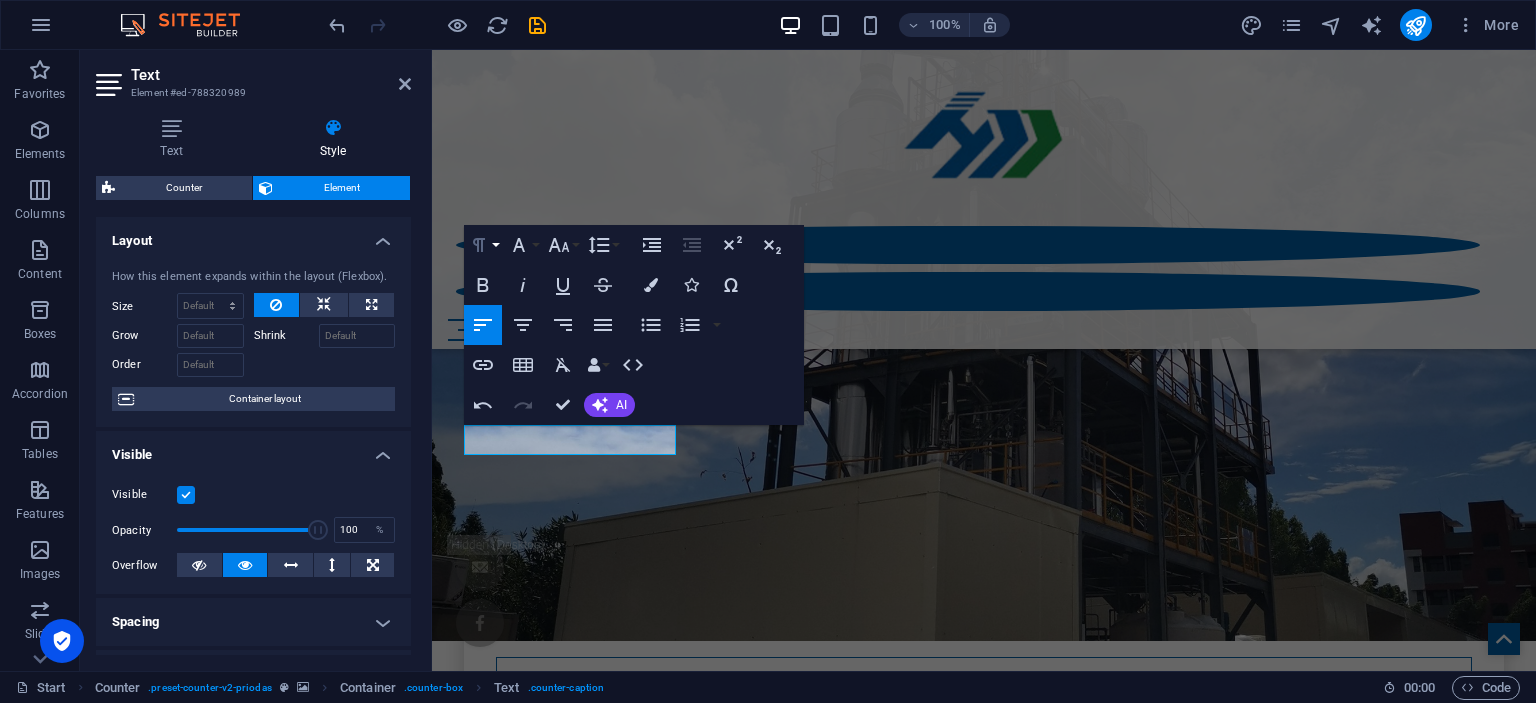 click on "Paragraph Format" at bounding box center [483, 245] 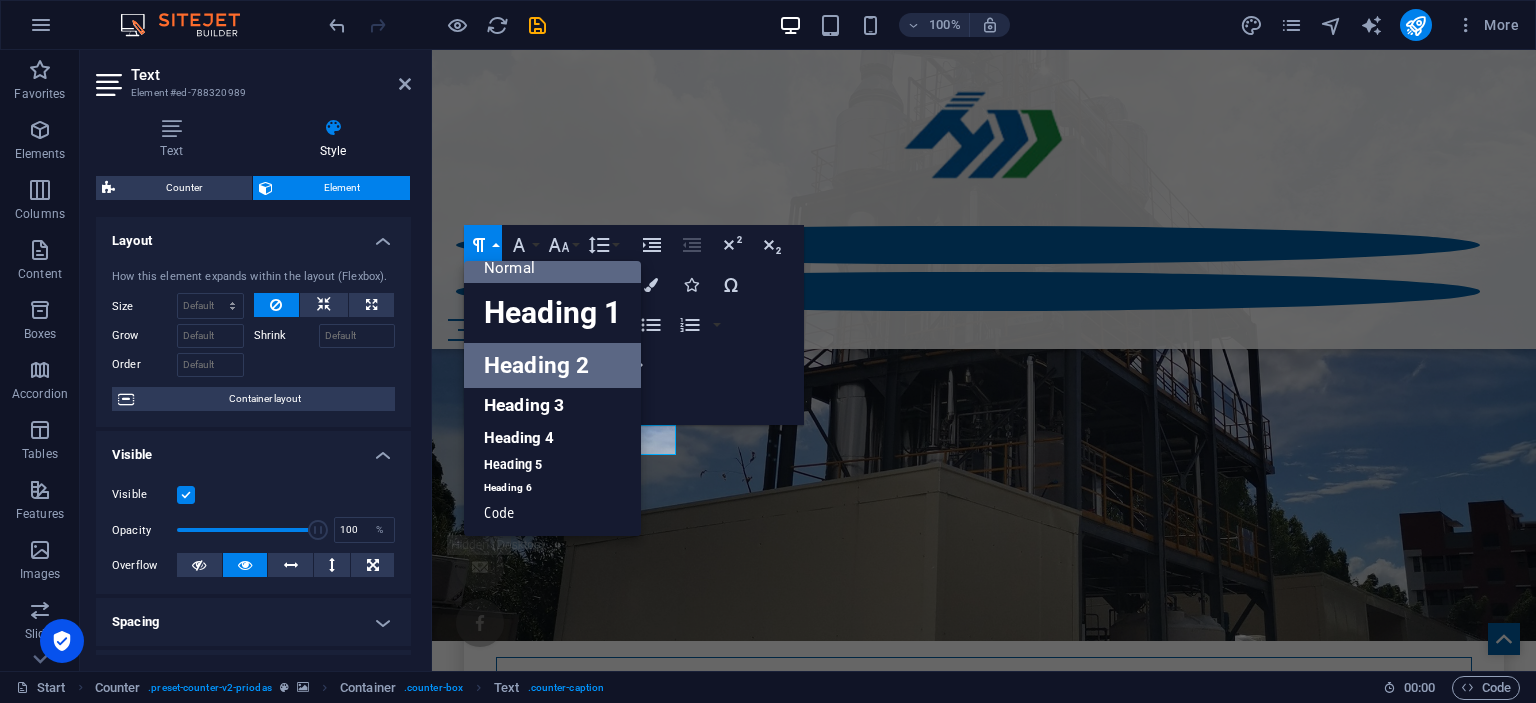 scroll, scrollTop: 16, scrollLeft: 0, axis: vertical 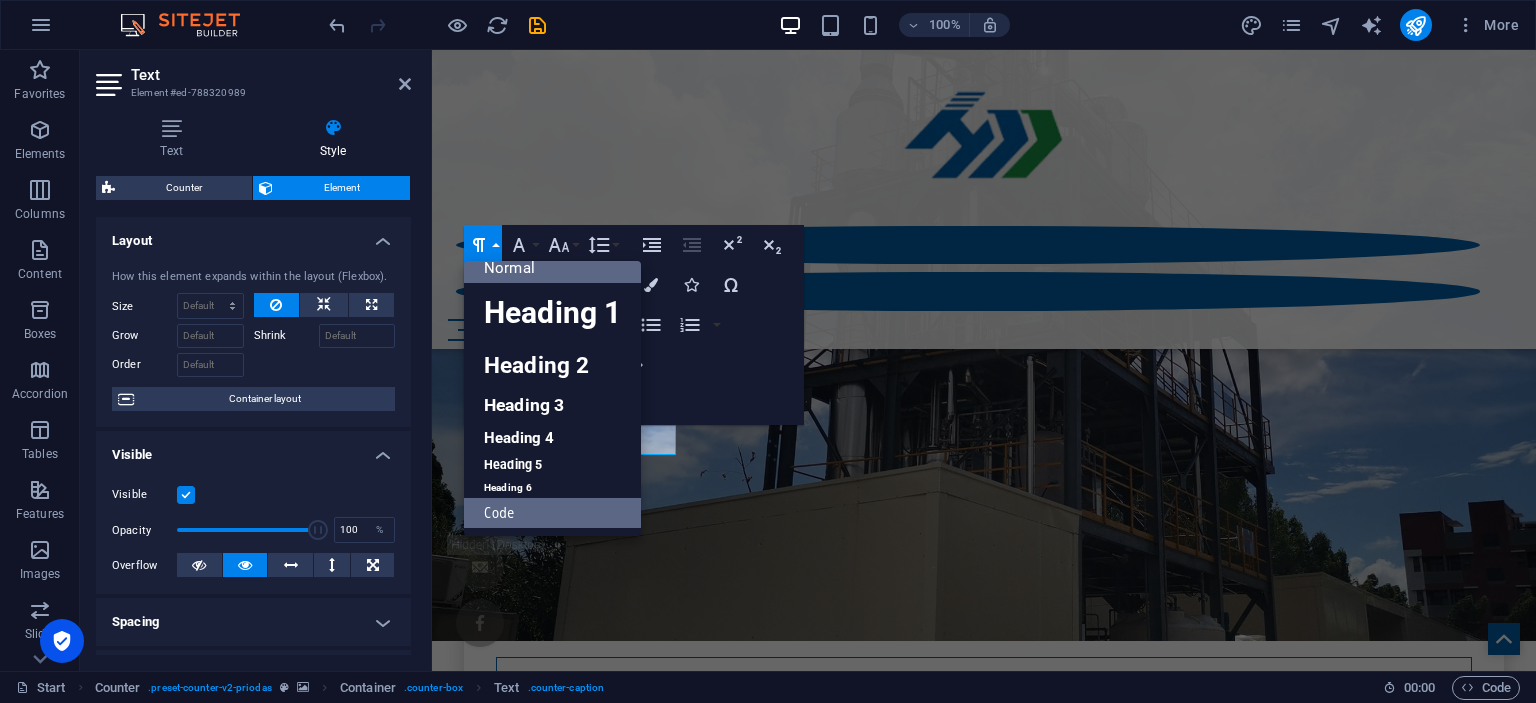 click on "Code" at bounding box center (552, 513) 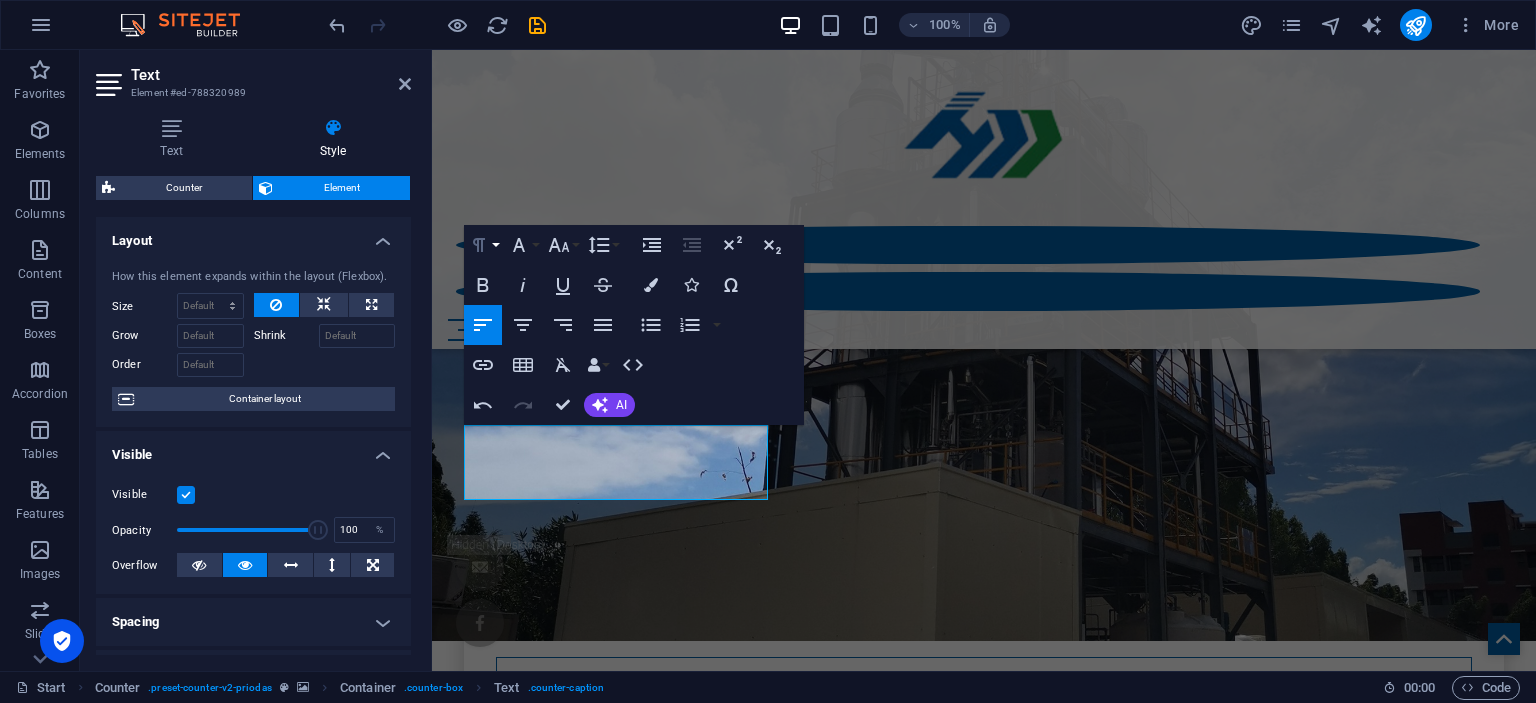click on "Paragraph Format" at bounding box center (483, 245) 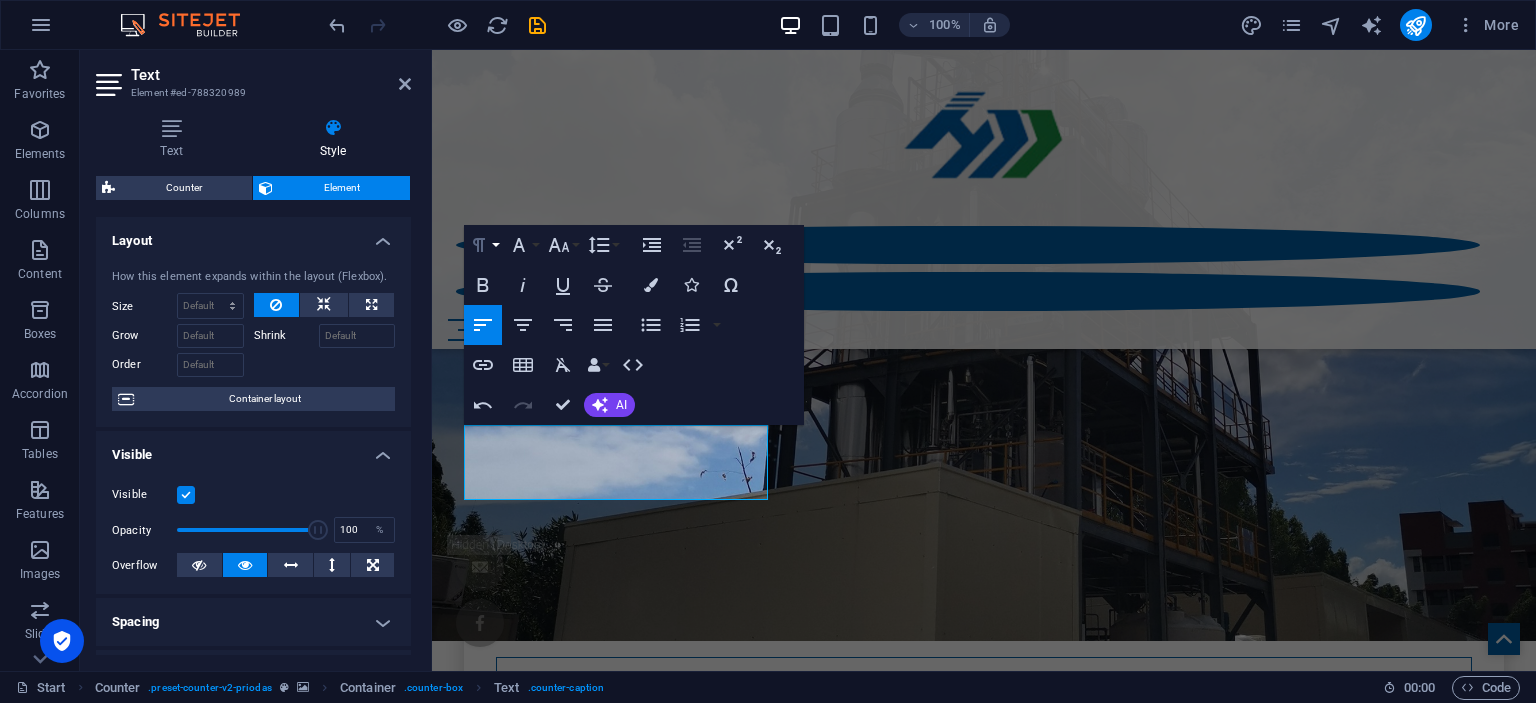 scroll, scrollTop: 884, scrollLeft: 0, axis: vertical 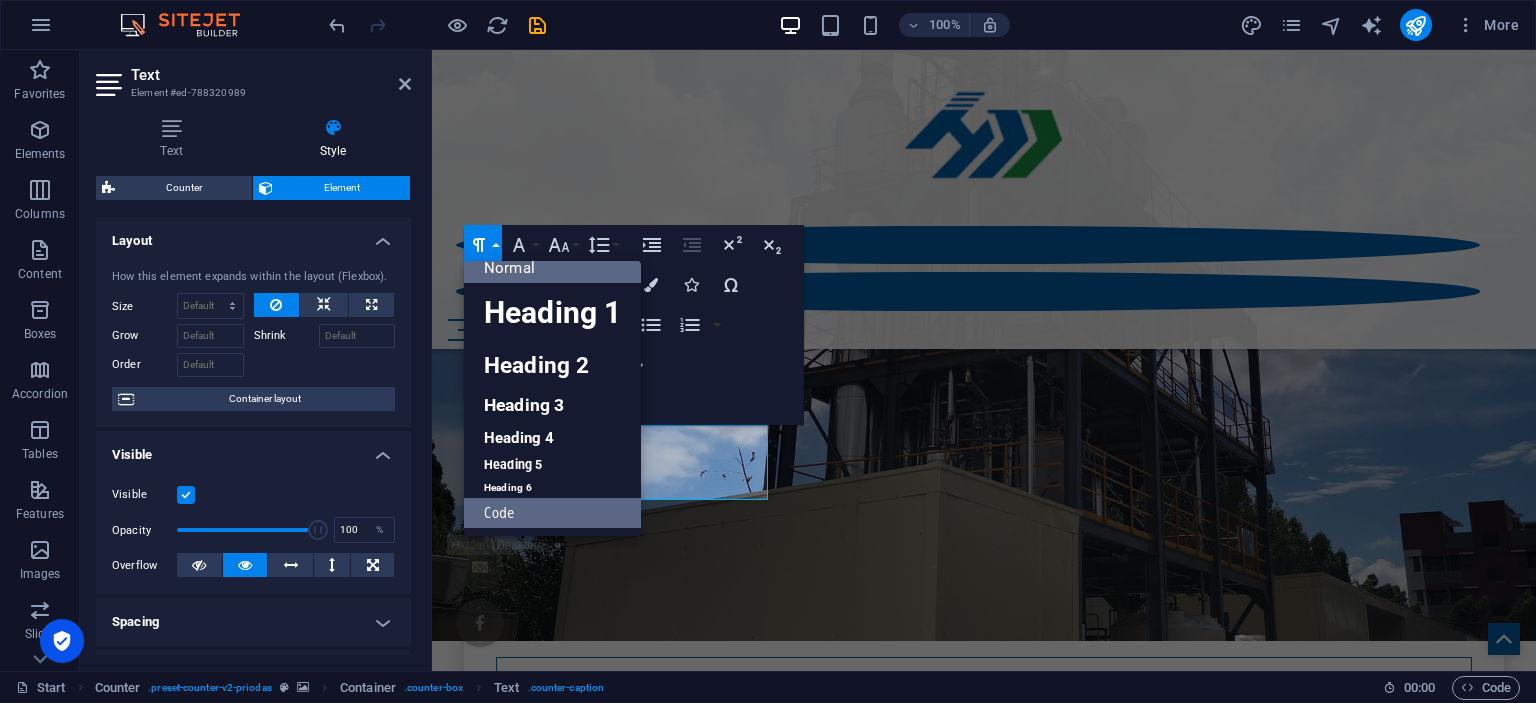 click on "Normal" at bounding box center (552, 268) 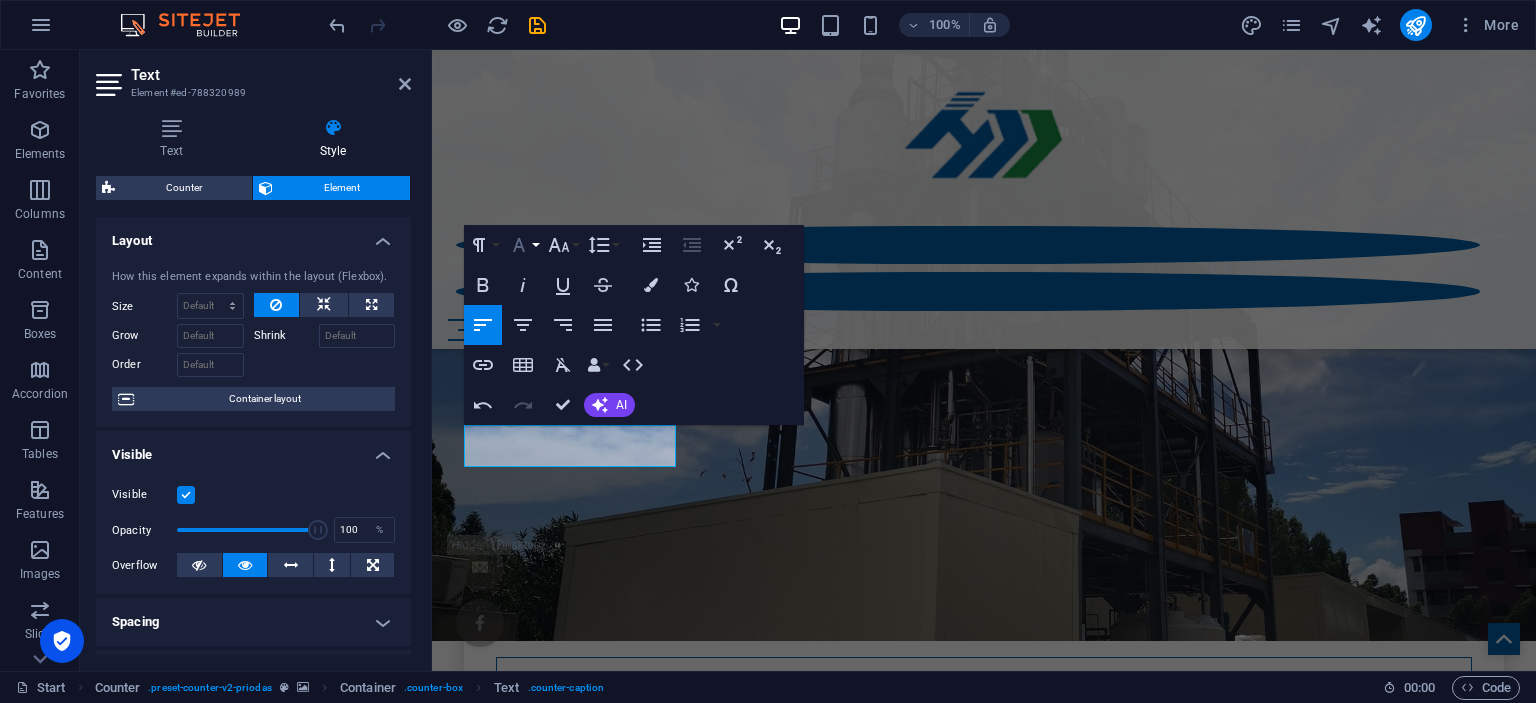 scroll, scrollTop: 884, scrollLeft: 0, axis: vertical 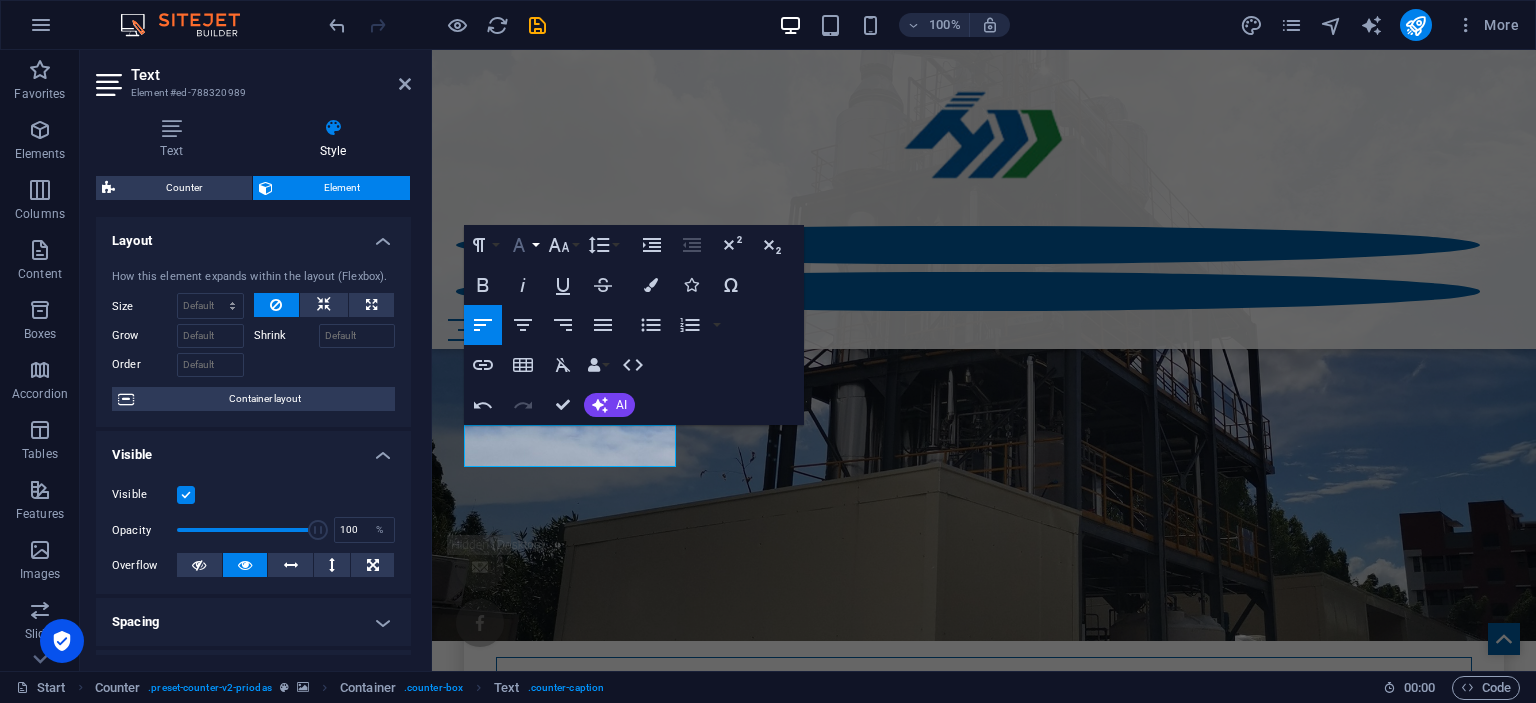 click on "Font Family" at bounding box center [523, 245] 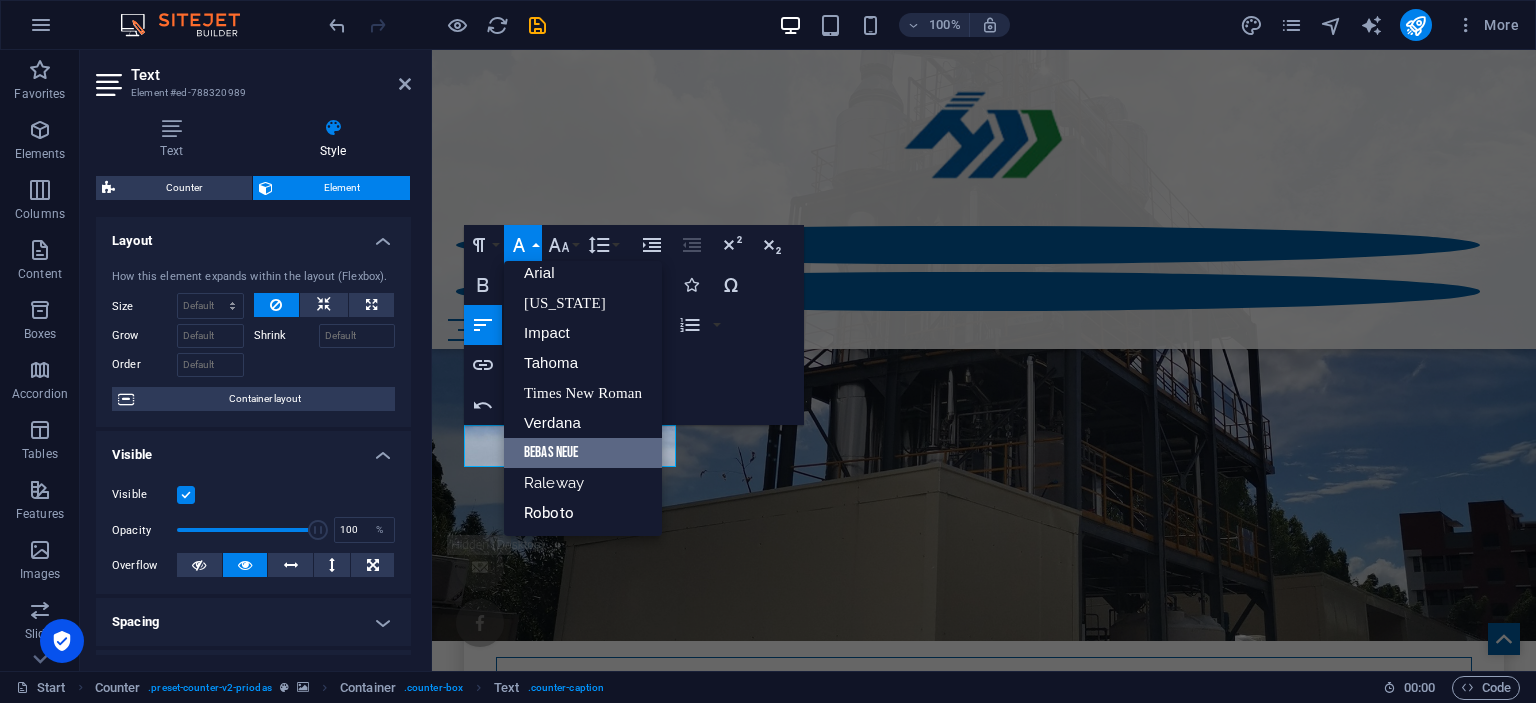scroll, scrollTop: 11, scrollLeft: 0, axis: vertical 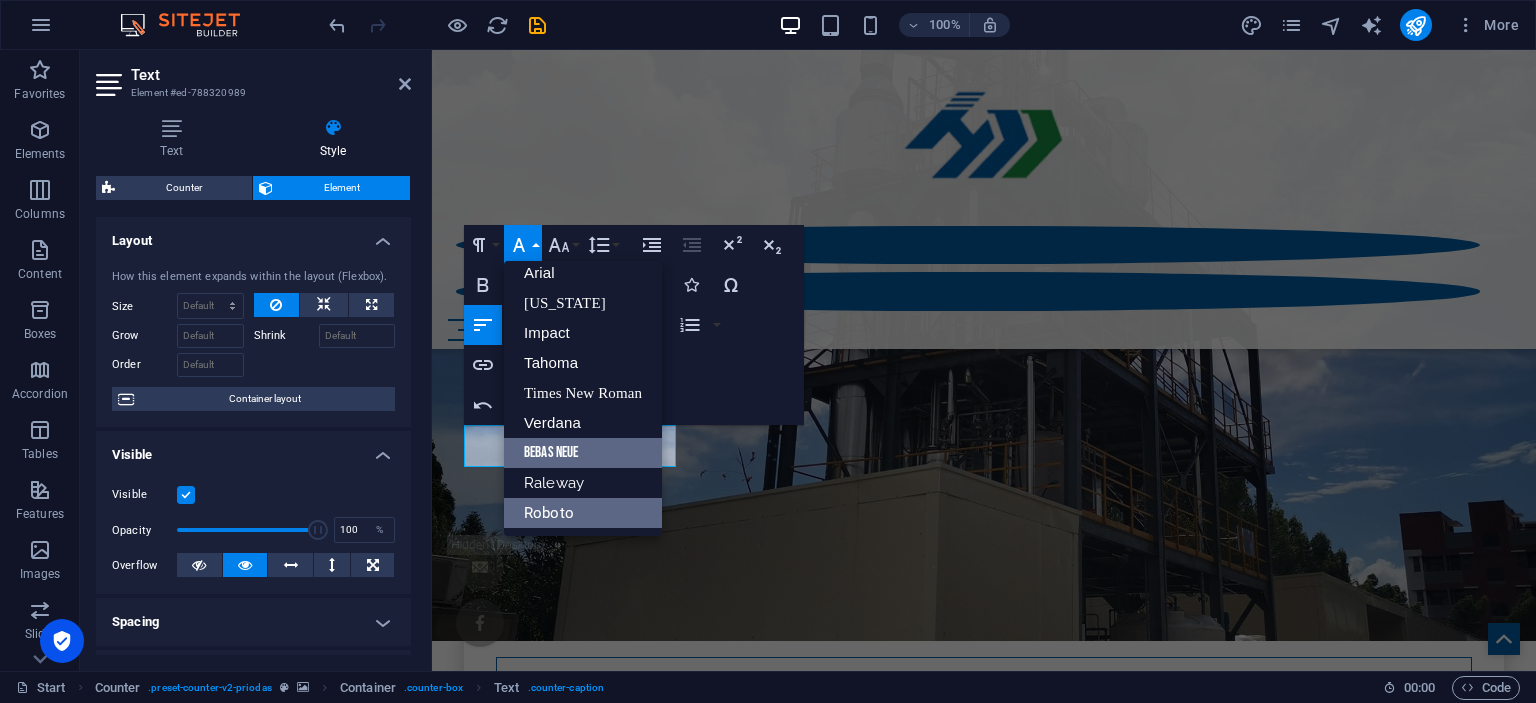 click on "Roboto" at bounding box center (583, 513) 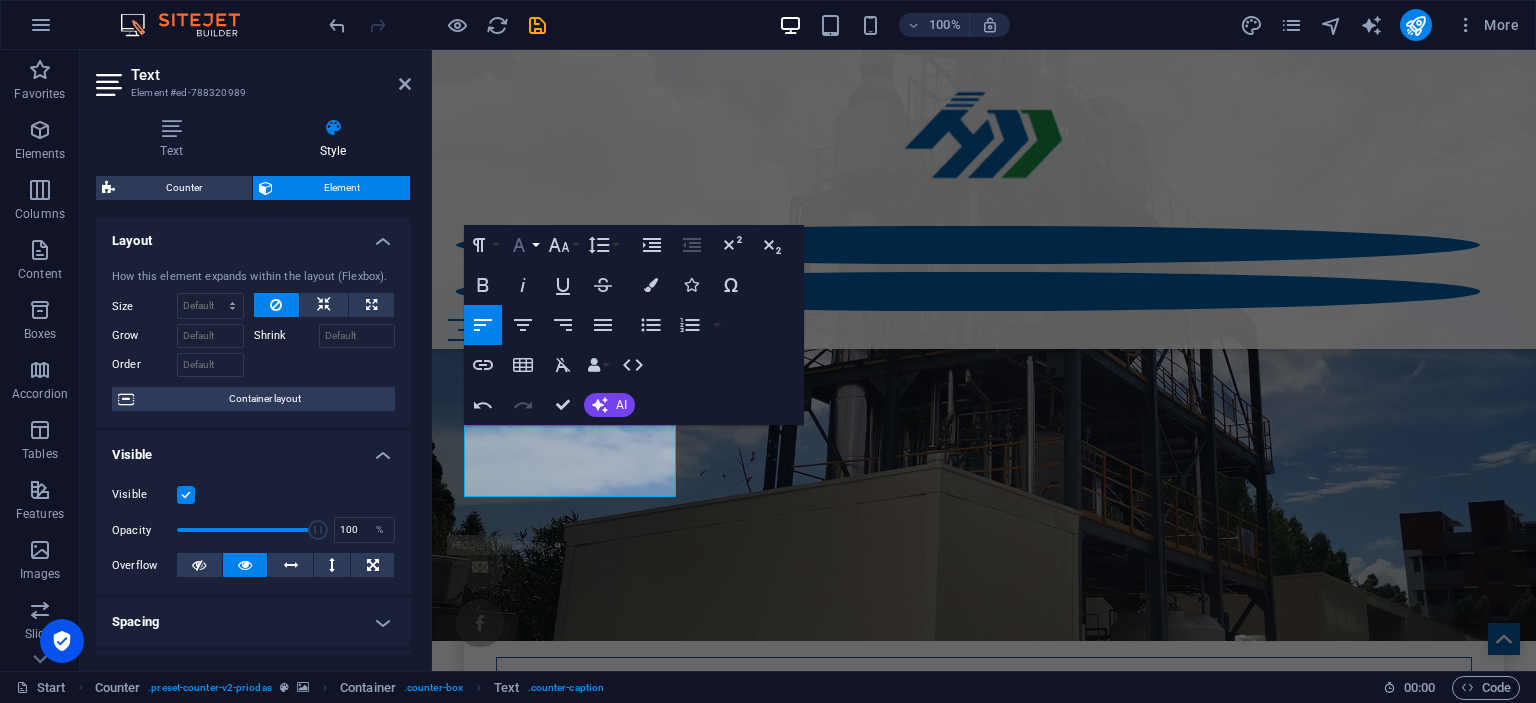 scroll, scrollTop: 884, scrollLeft: 0, axis: vertical 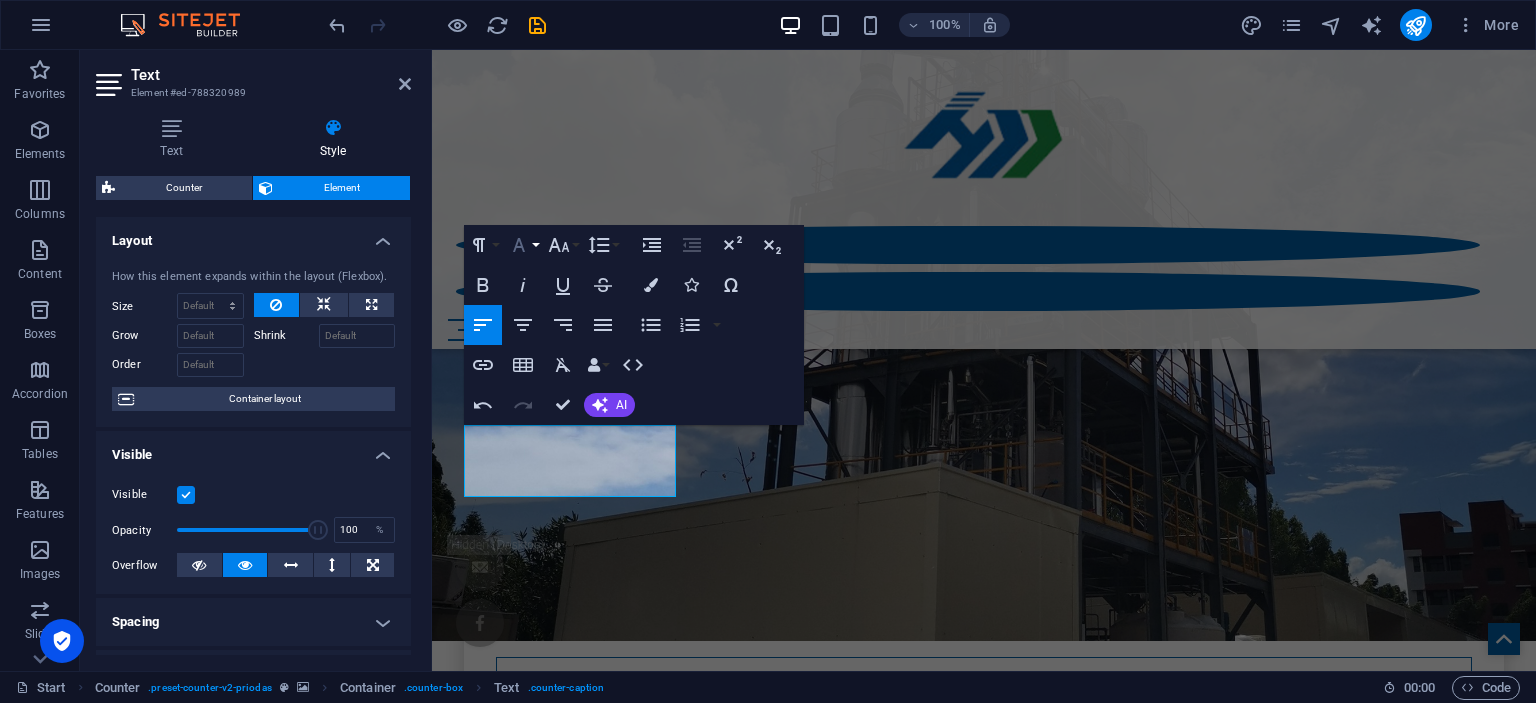 click on "Font Family" at bounding box center (523, 245) 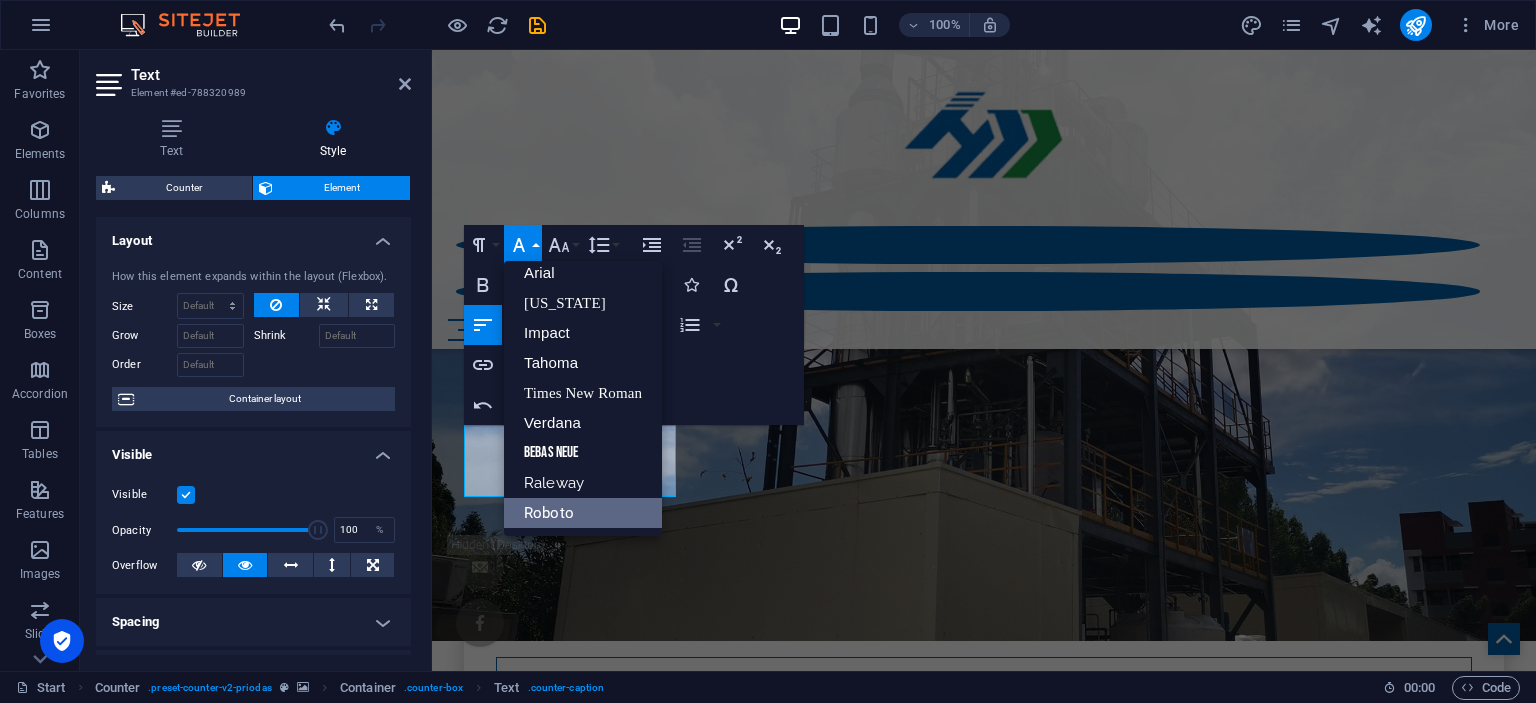 scroll, scrollTop: 11, scrollLeft: 0, axis: vertical 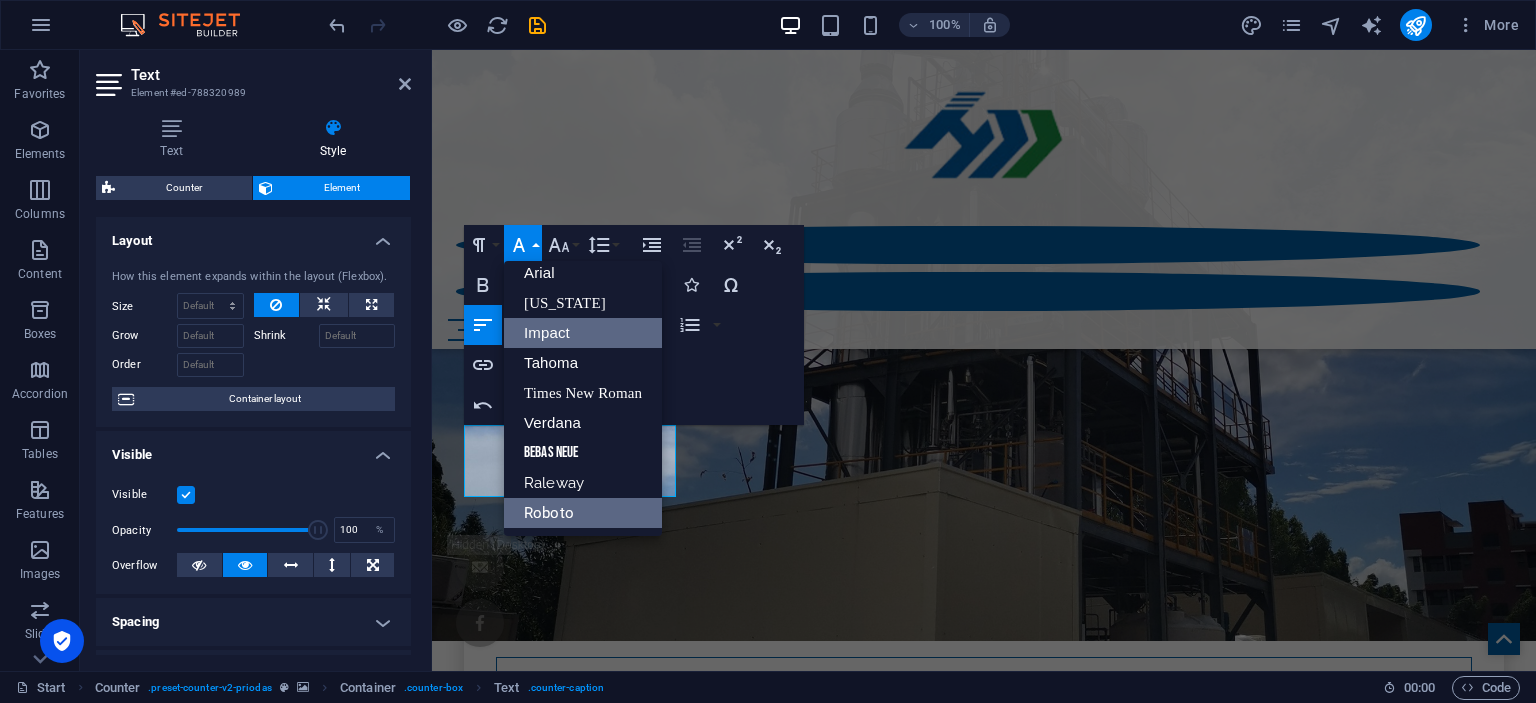 click on "Impact" at bounding box center (583, 333) 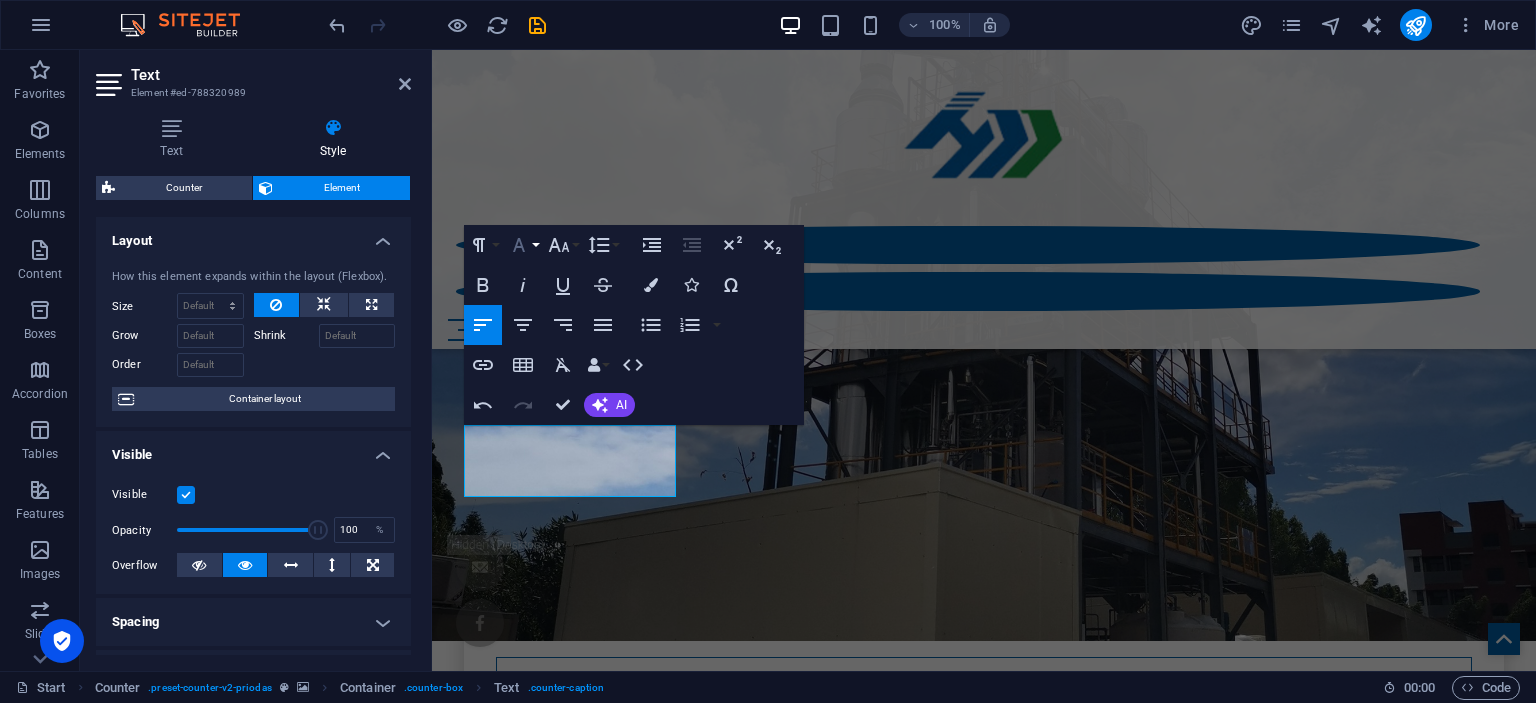 click 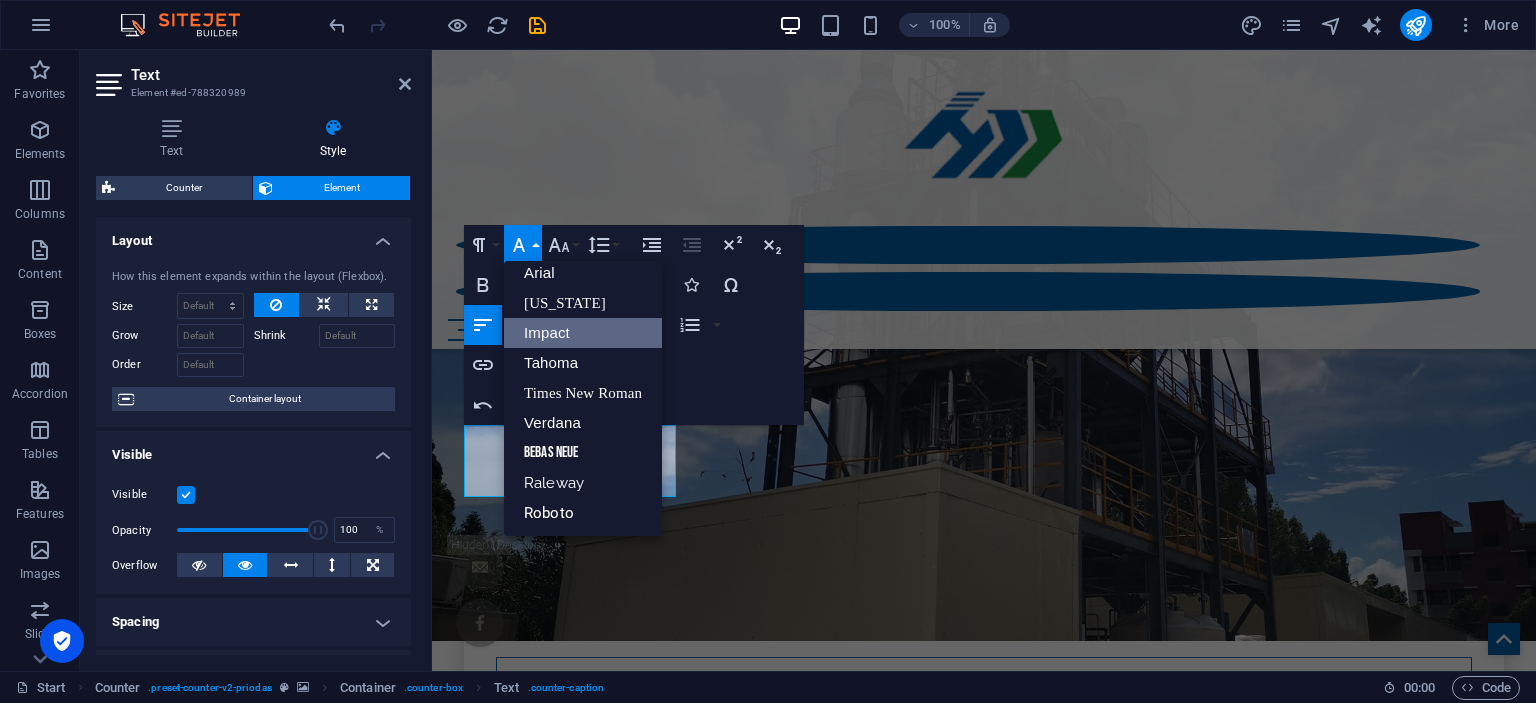 scroll, scrollTop: 11, scrollLeft: 0, axis: vertical 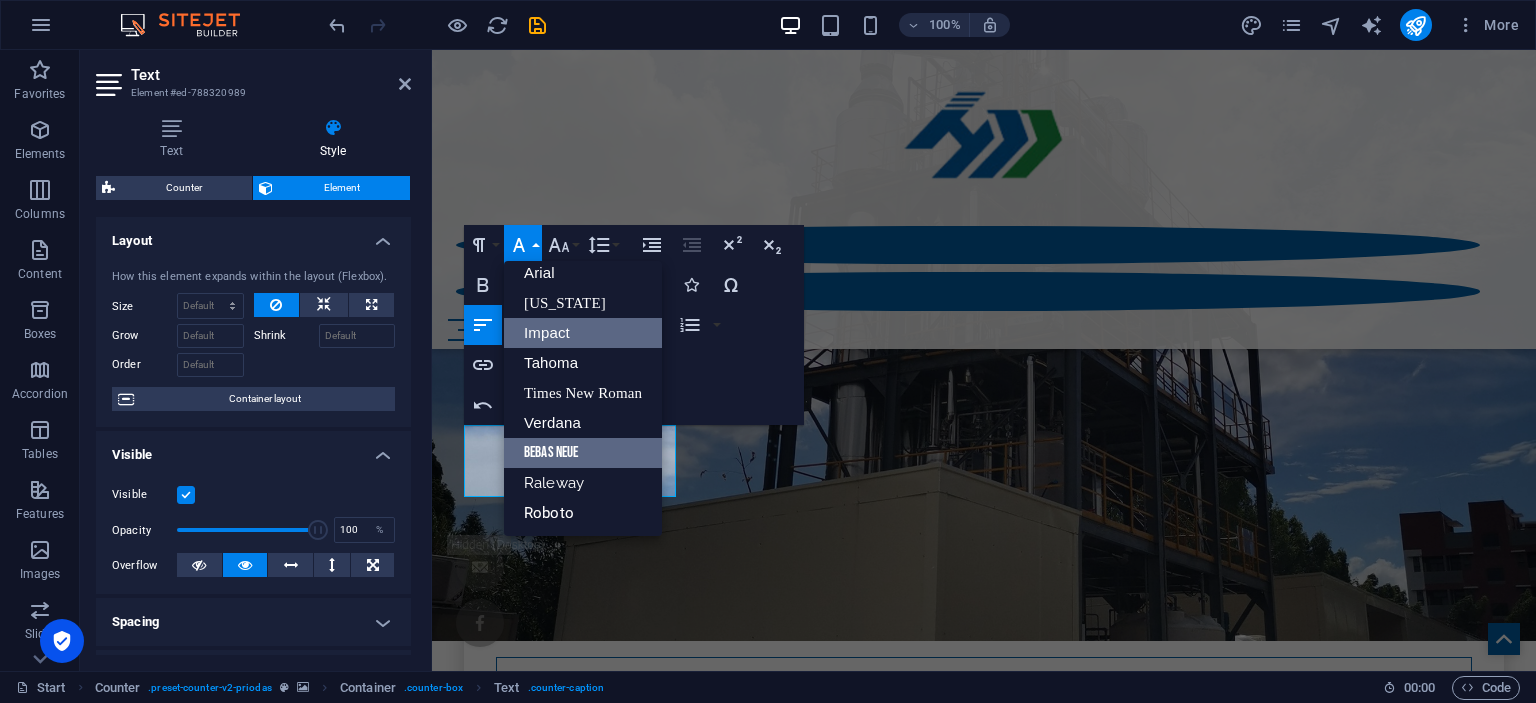 click on "Bebas Neue" at bounding box center [583, 453] 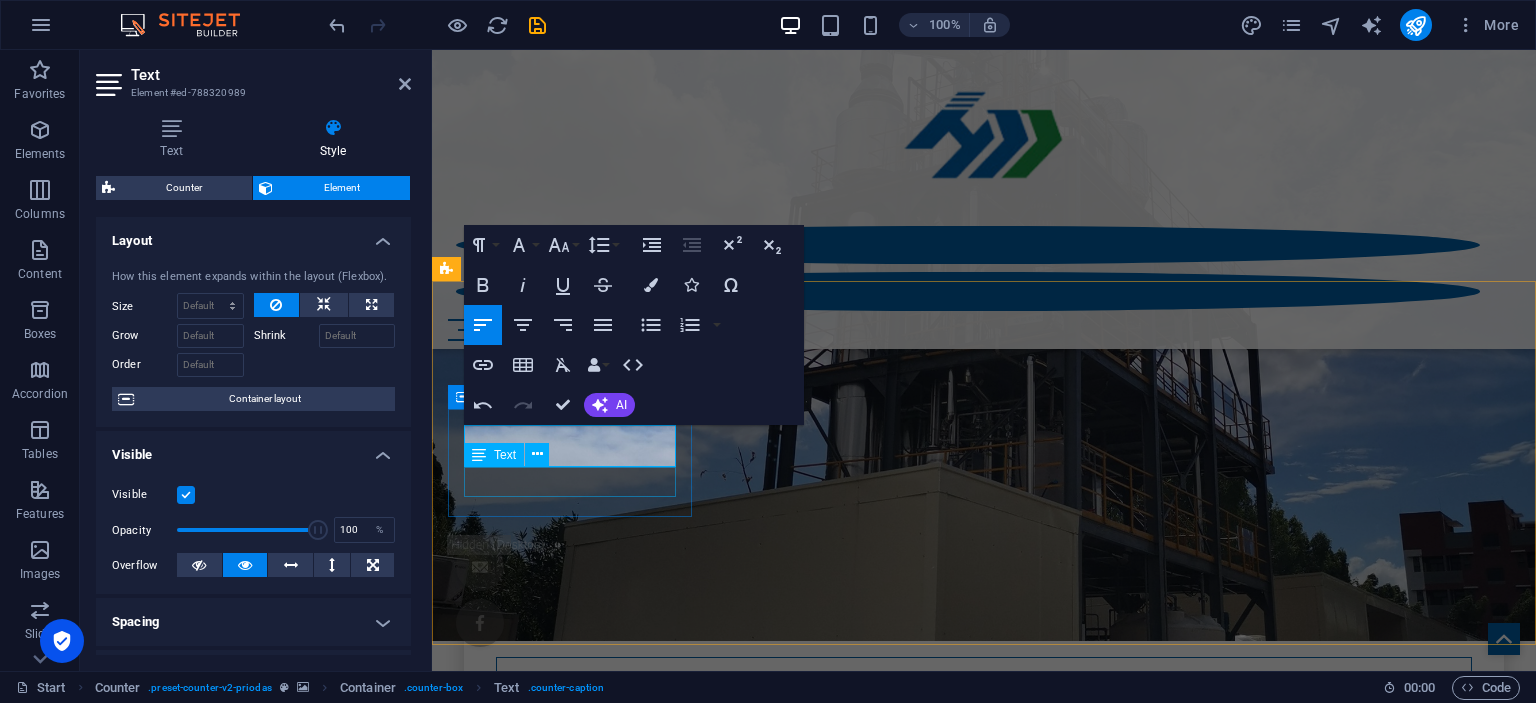 click on "Weddings planned" at bounding box center [984, 3845] 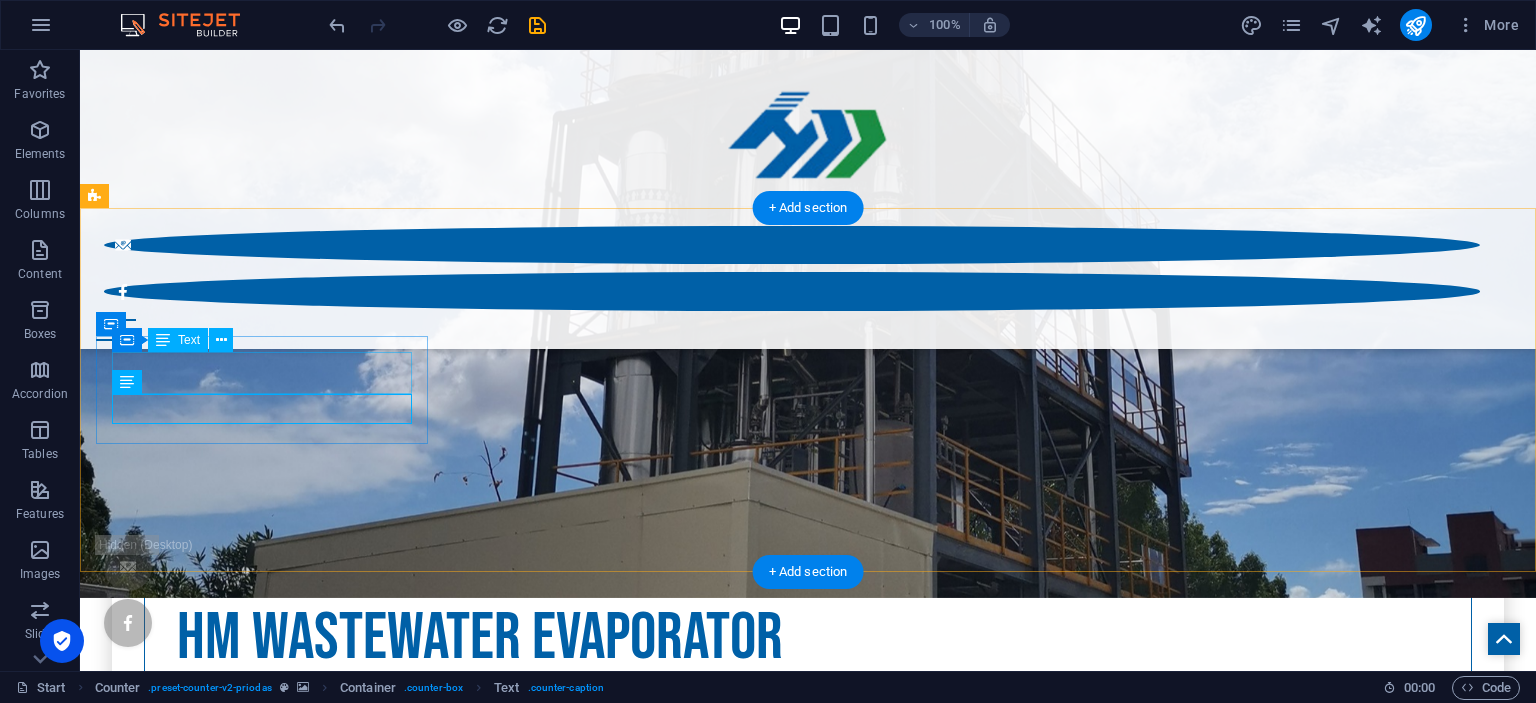 scroll, scrollTop: 884, scrollLeft: 0, axis: vertical 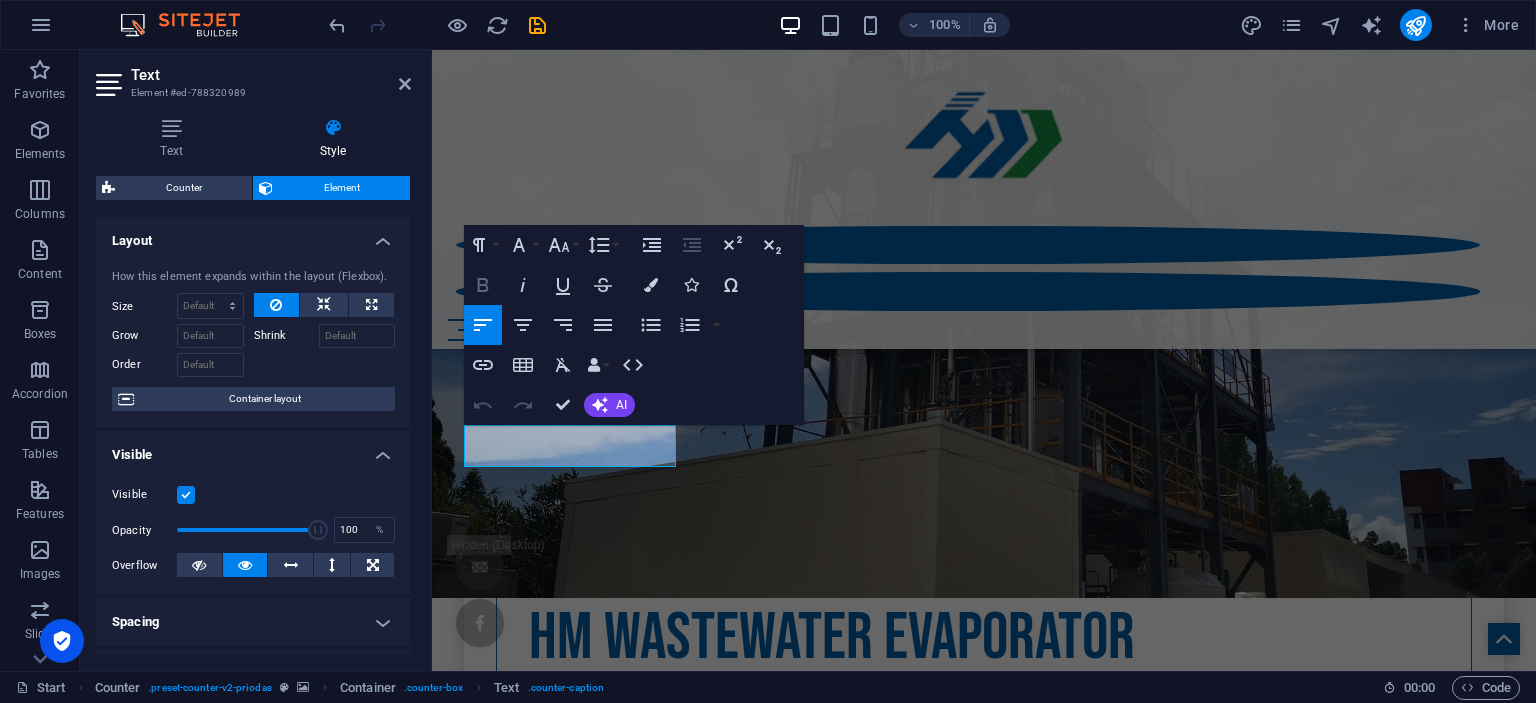 click 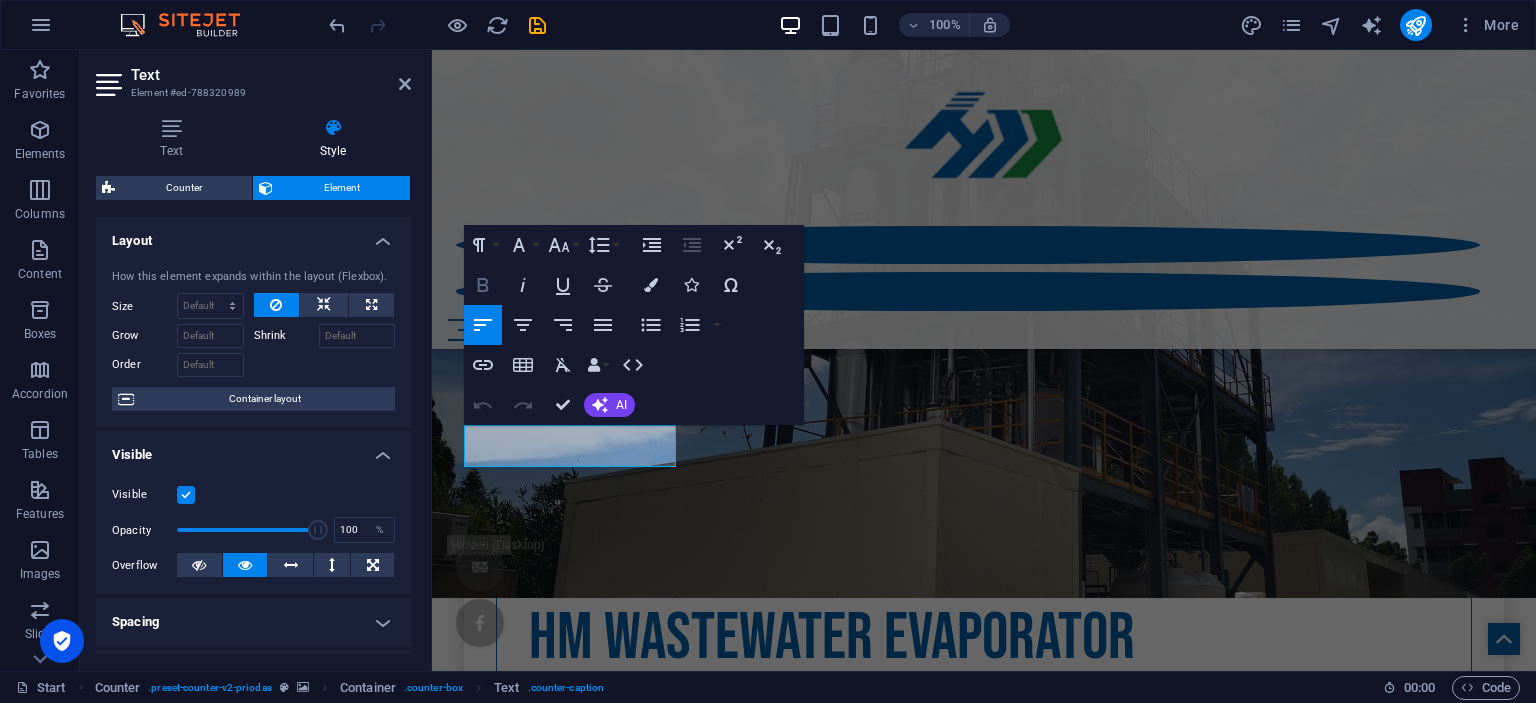 scroll, scrollTop: 884, scrollLeft: 0, axis: vertical 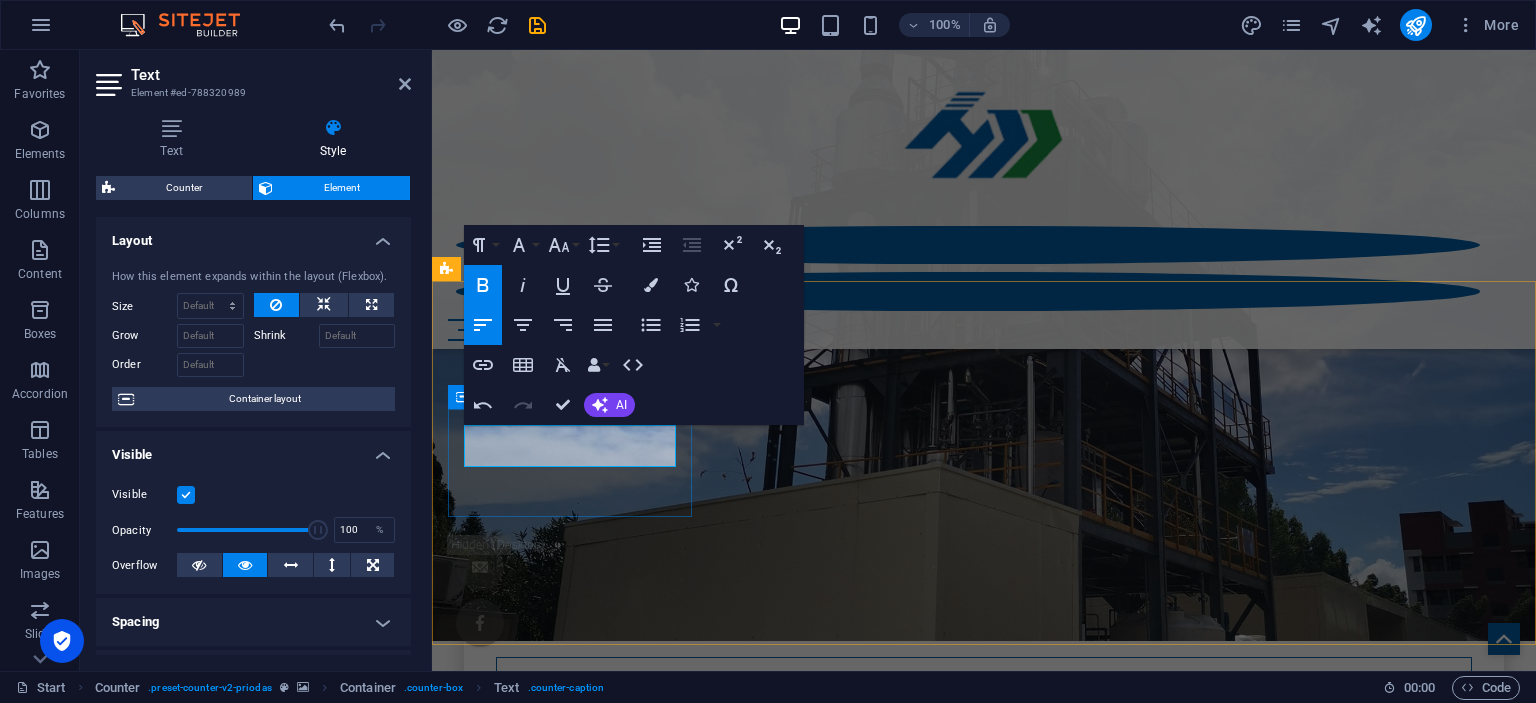 click on "​ Weddings planned" at bounding box center (555, 3803) 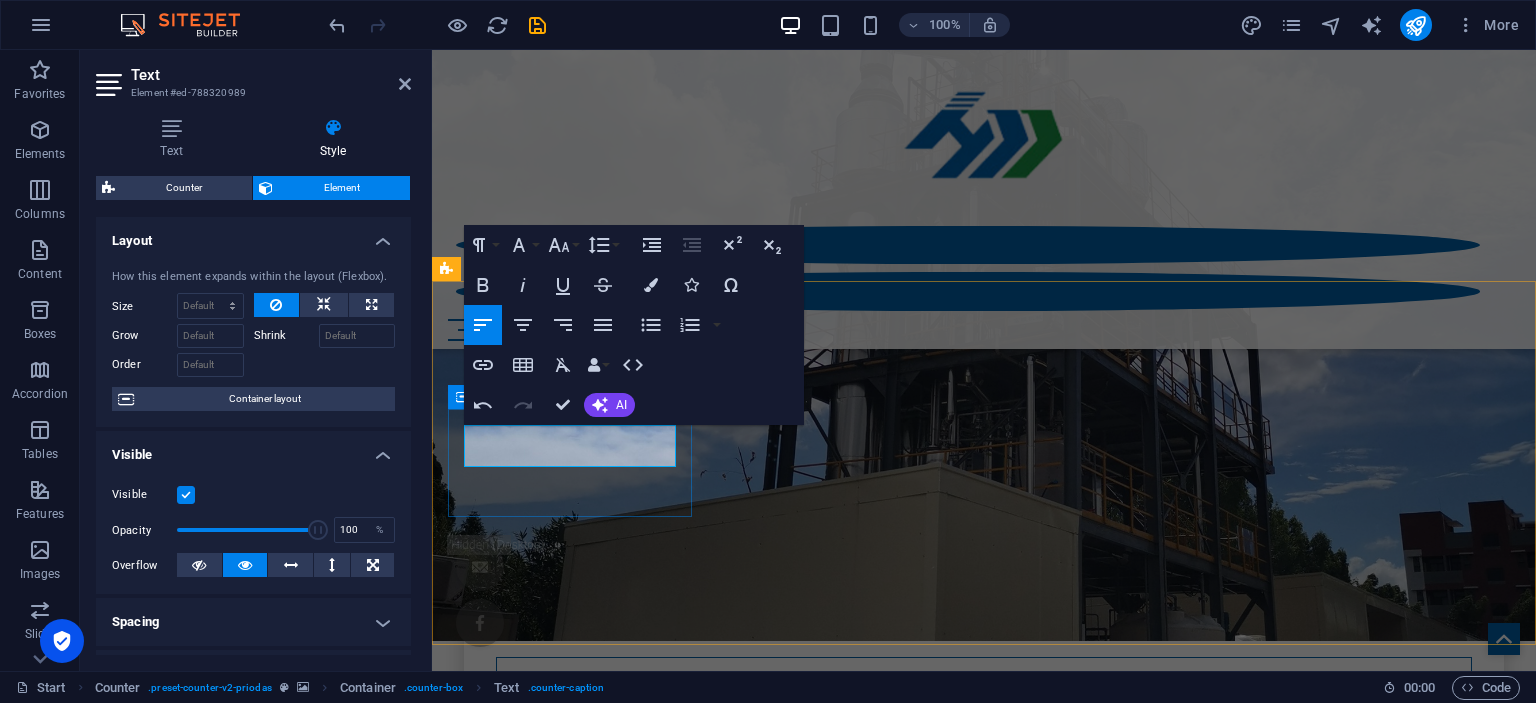 click on "​ Weddings planned" at bounding box center (555, 3803) 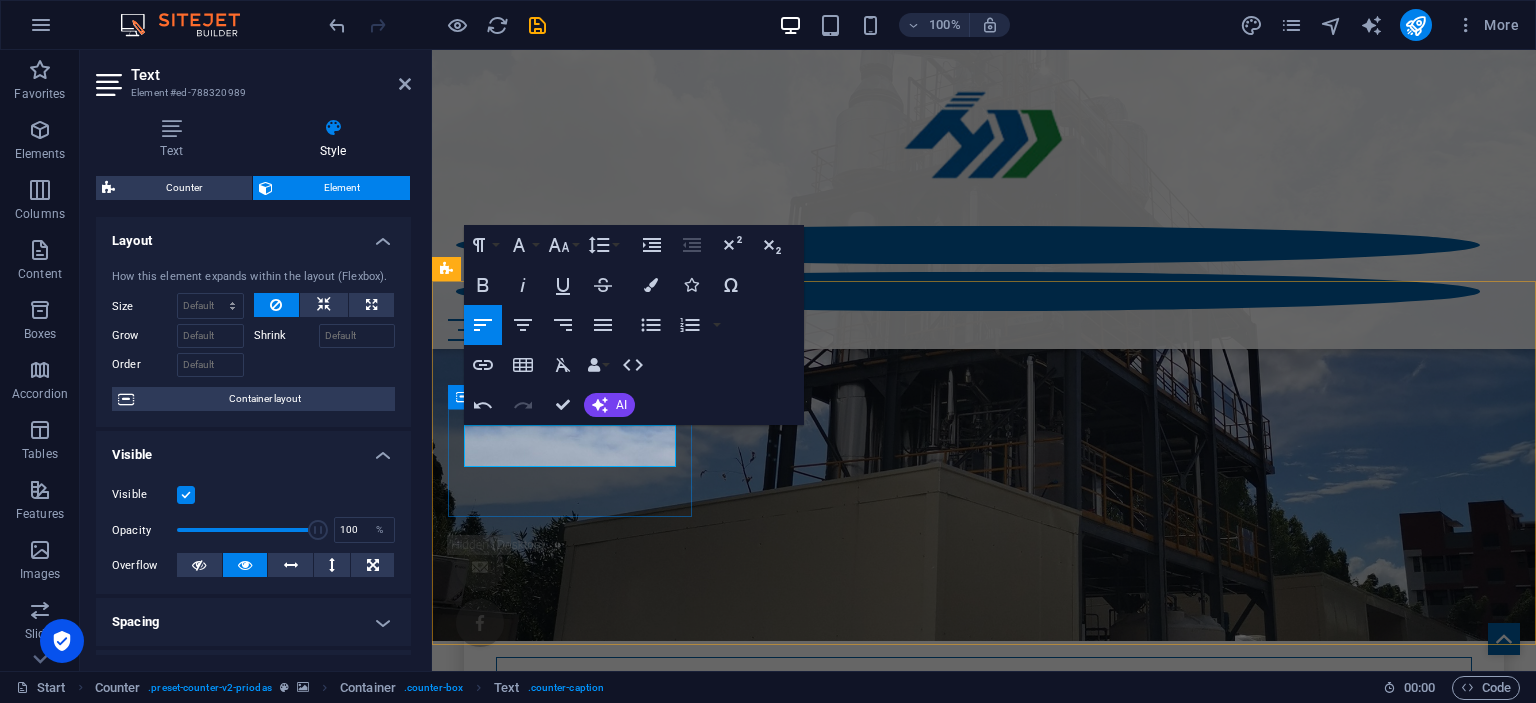 click on "​ Weddings planned" at bounding box center [555, 3803] 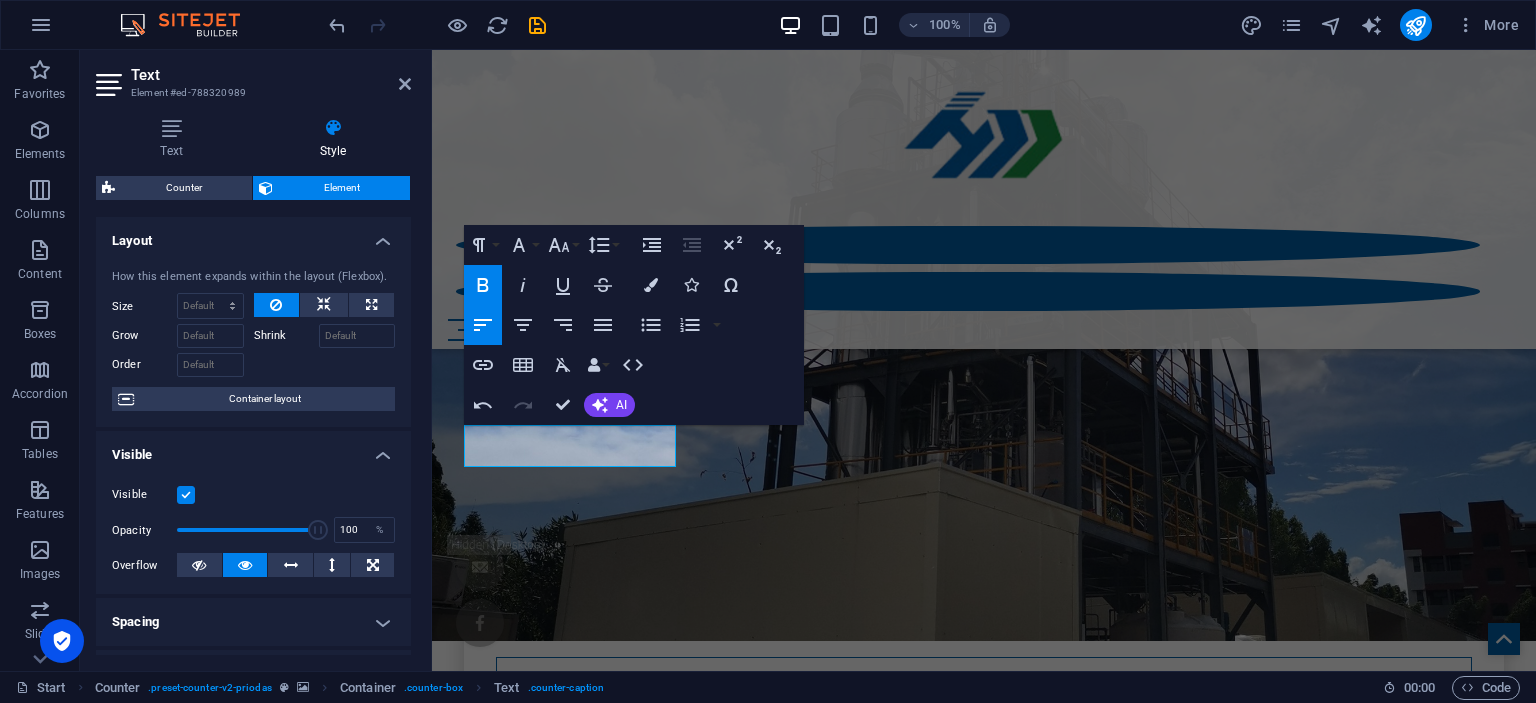 click 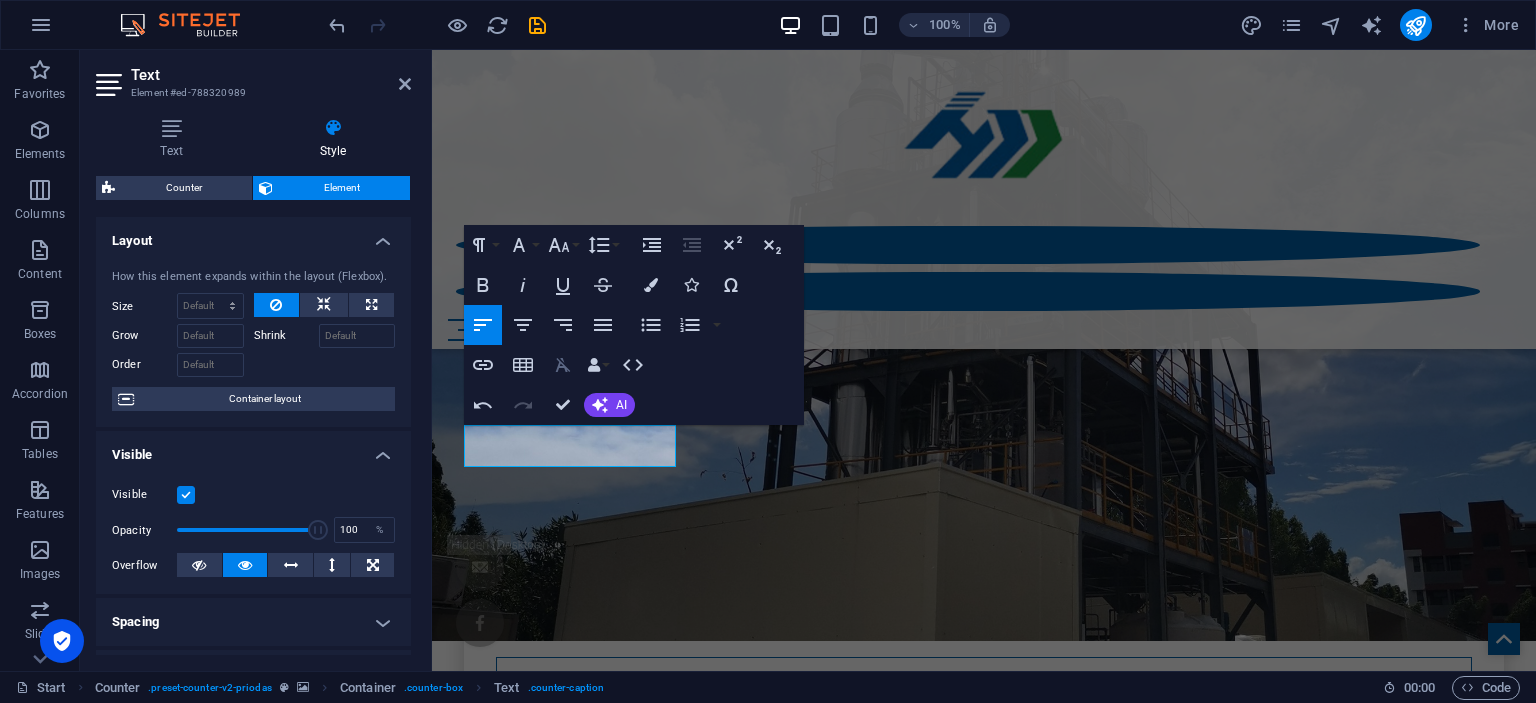 click 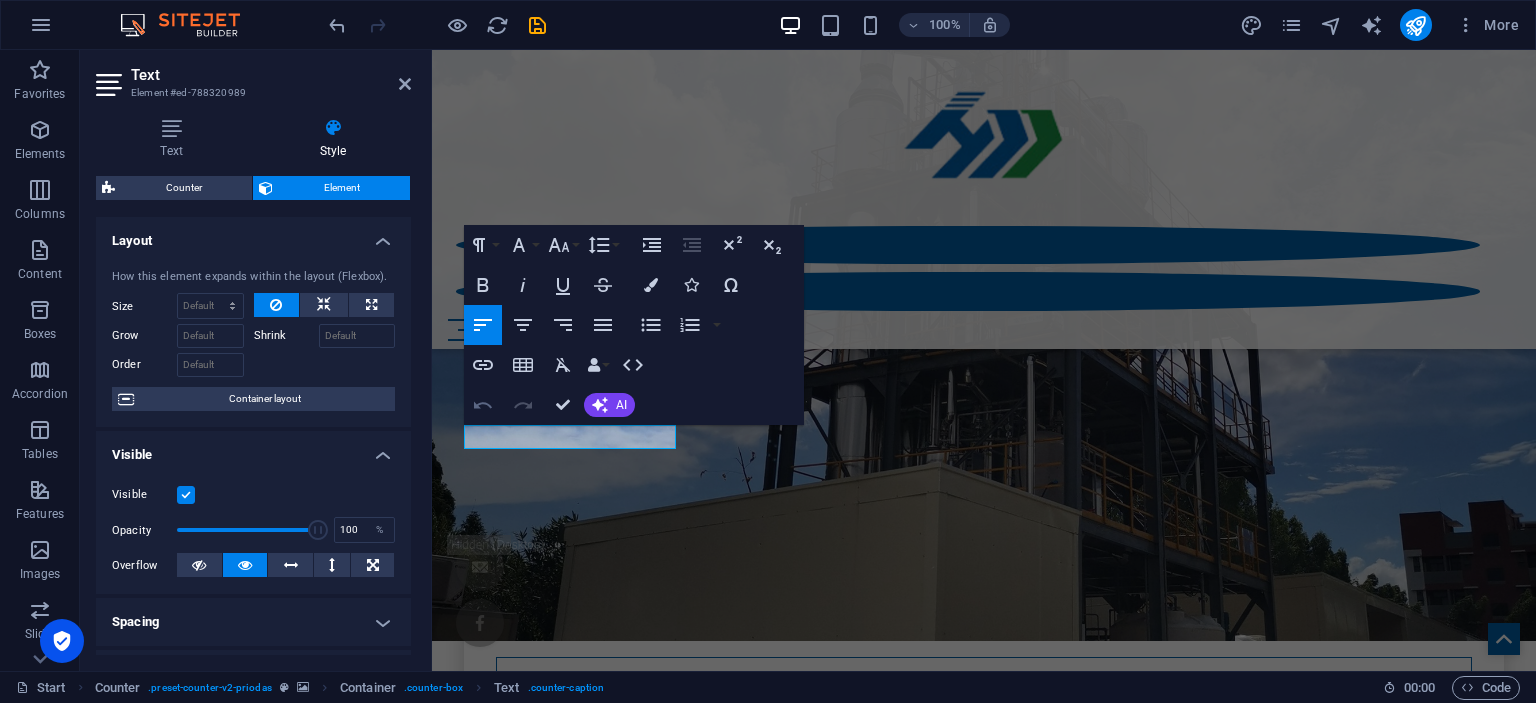 click 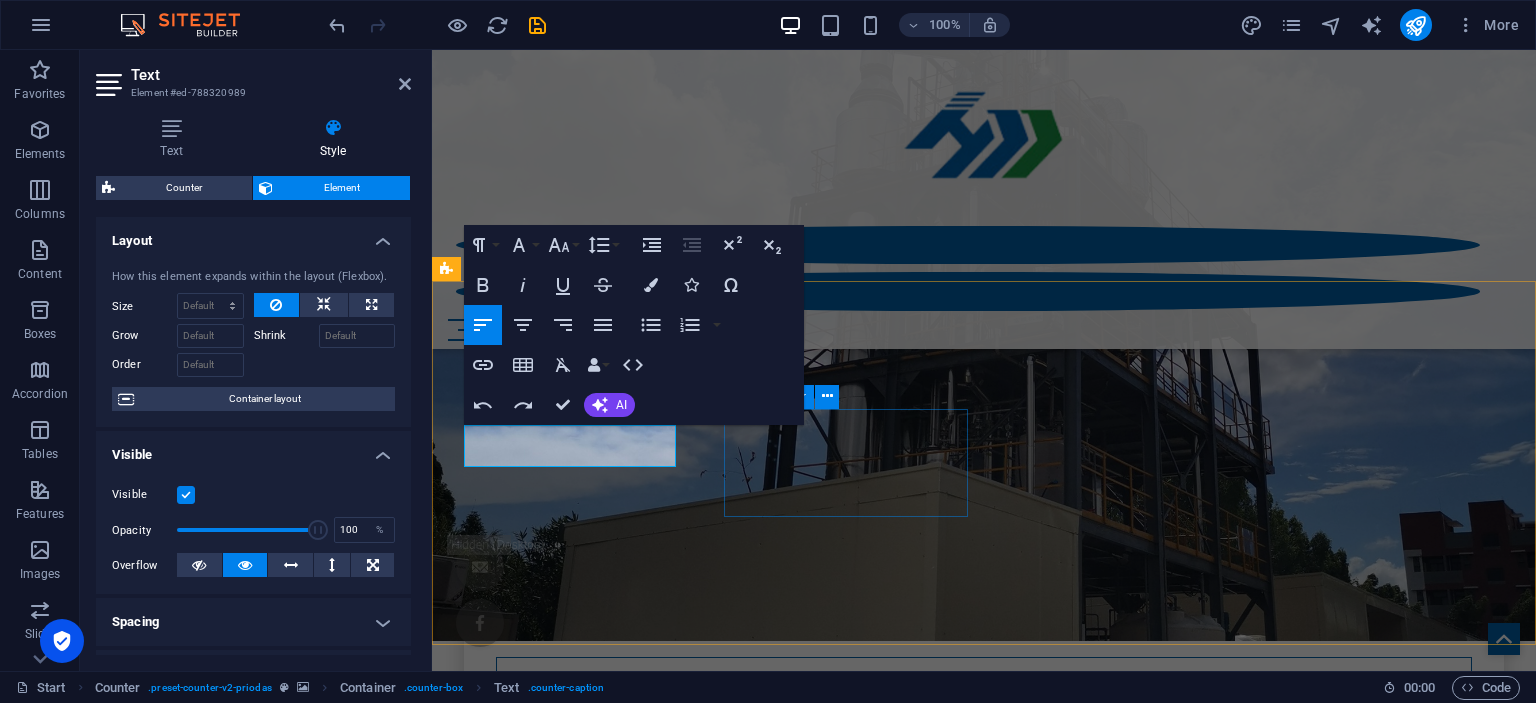 click on "630 Wedding-Party organized" at bounding box center (984, 3946) 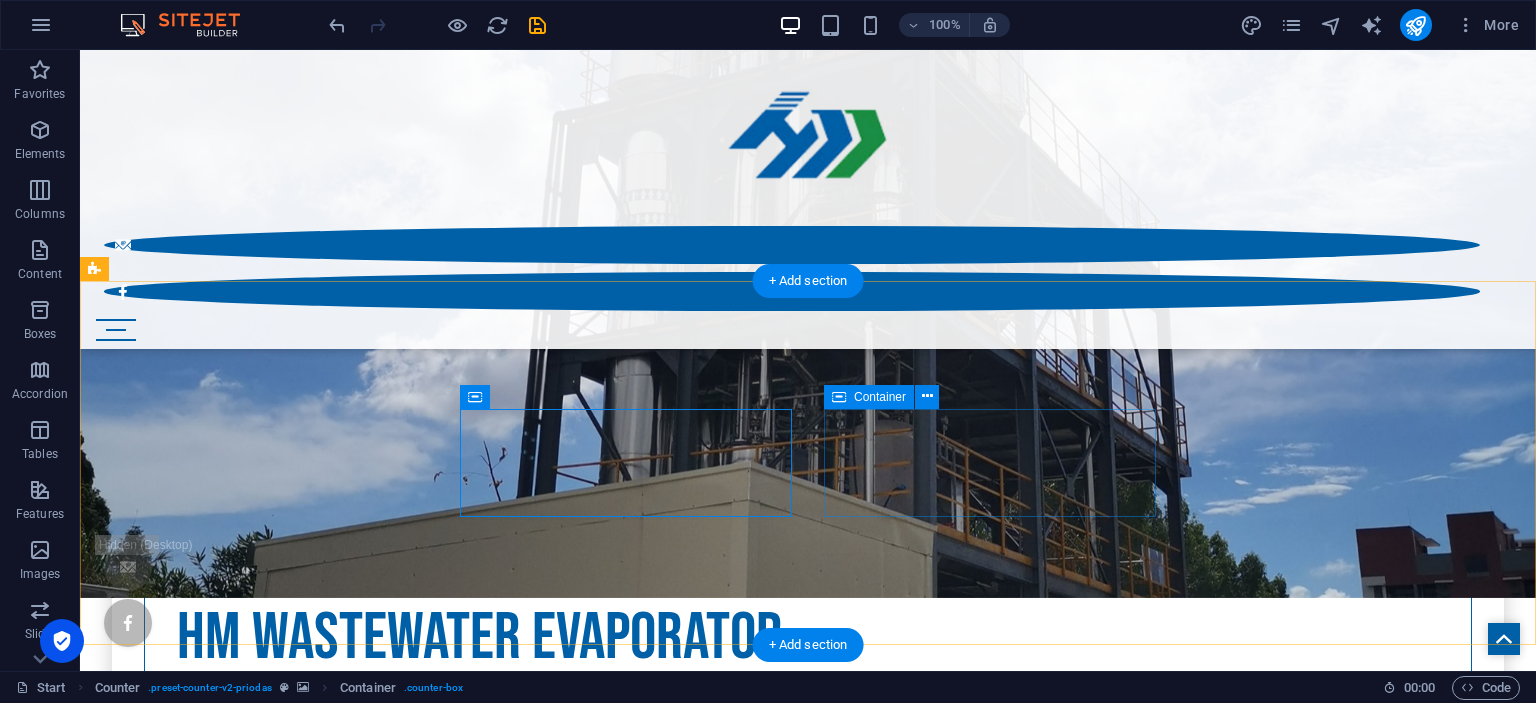 scroll, scrollTop: 811, scrollLeft: 0, axis: vertical 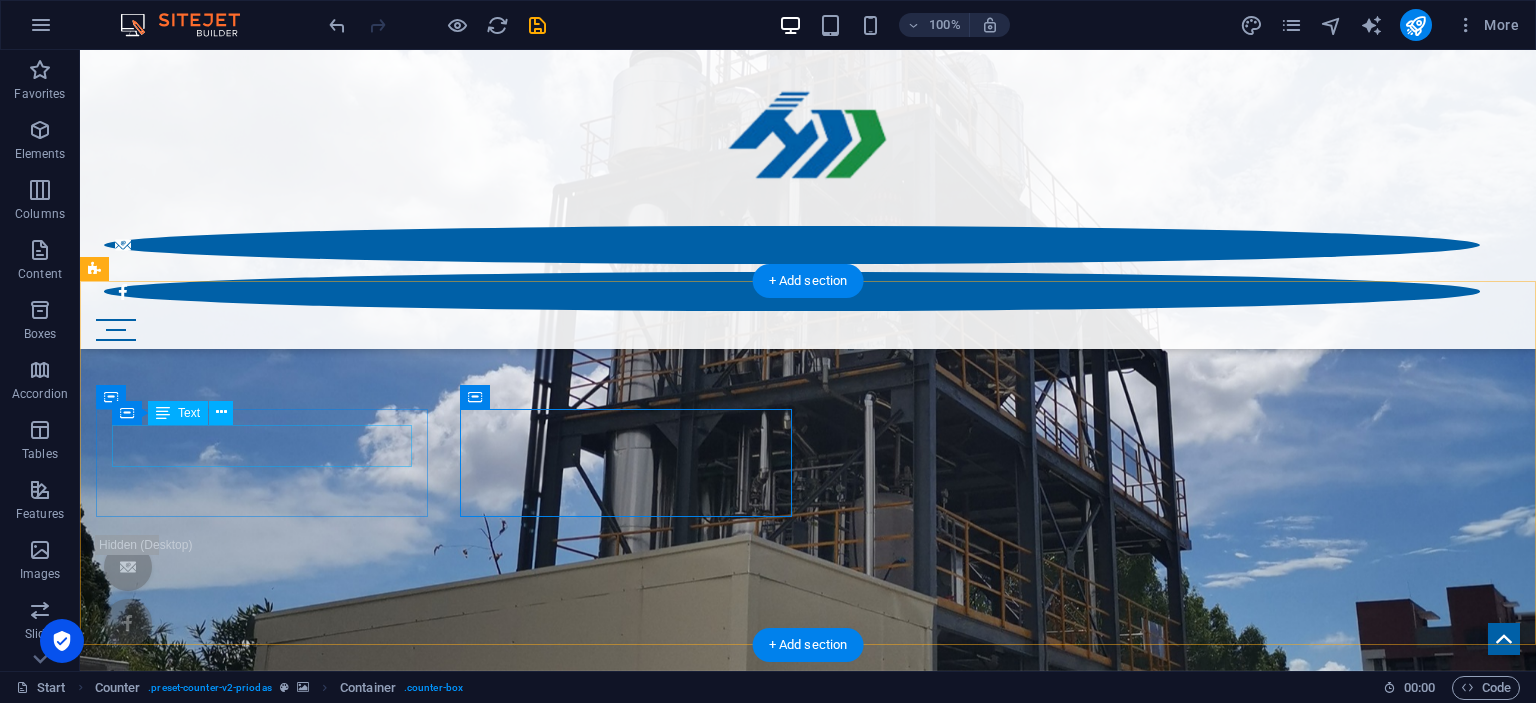 click on "Weddings planned" at bounding box center [808, 3795] 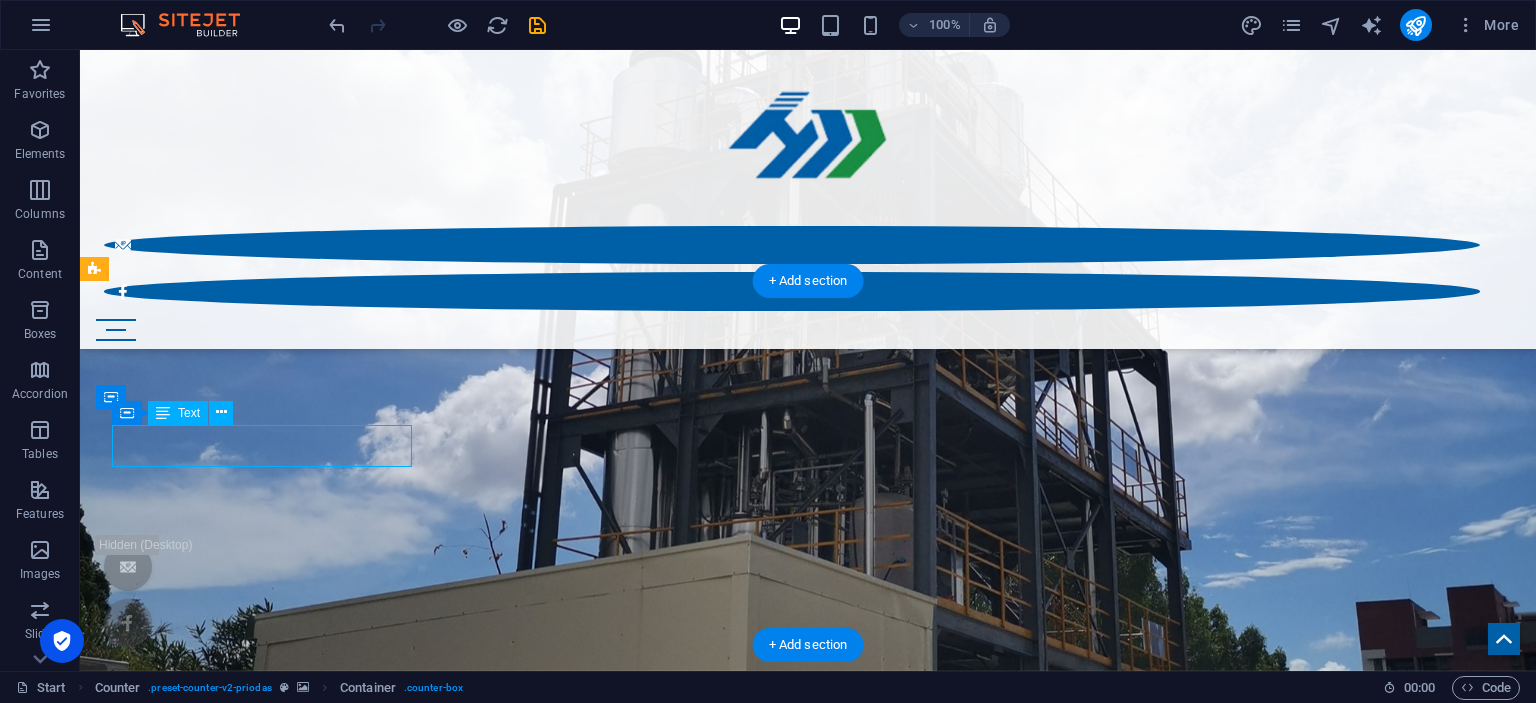 click on "Weddings planned" at bounding box center [808, 3795] 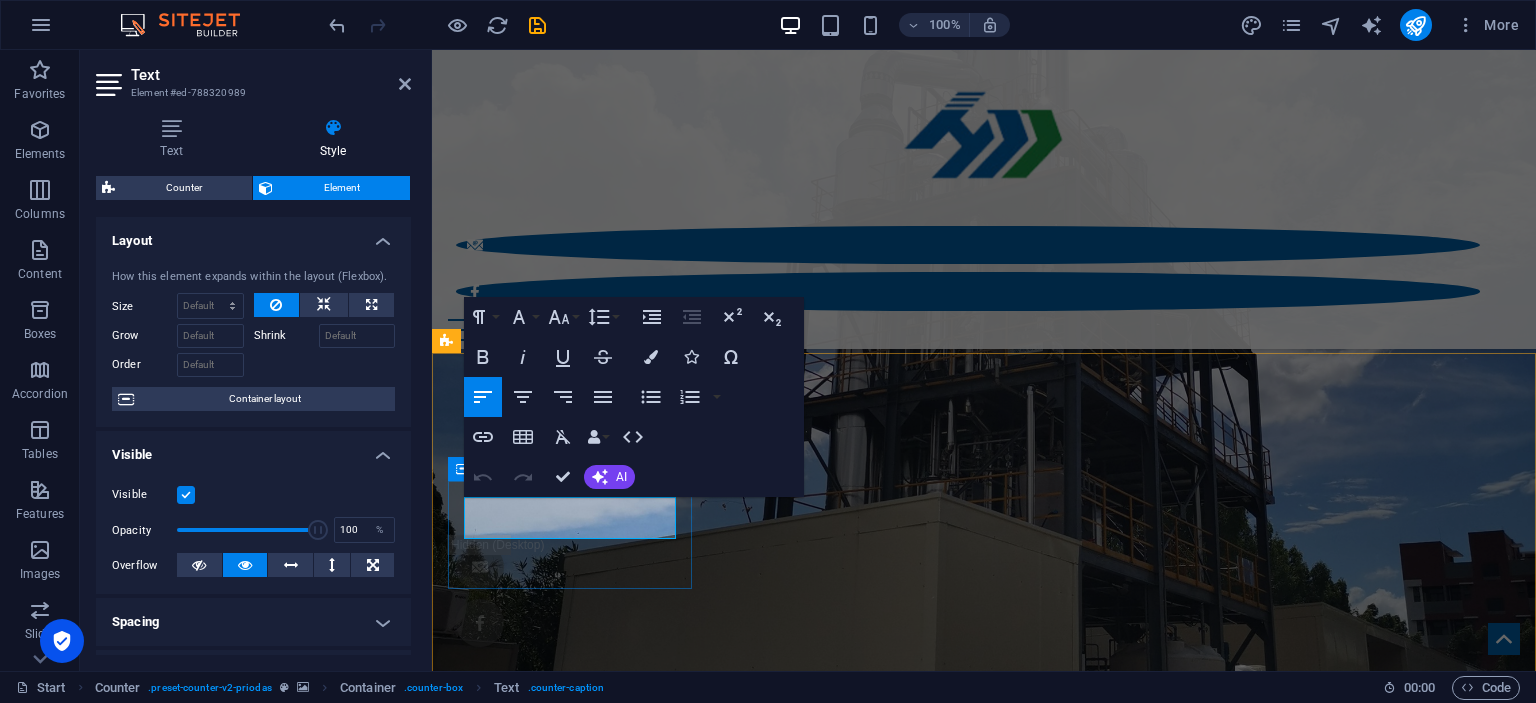click on "Weddings planned" at bounding box center [555, 3789] 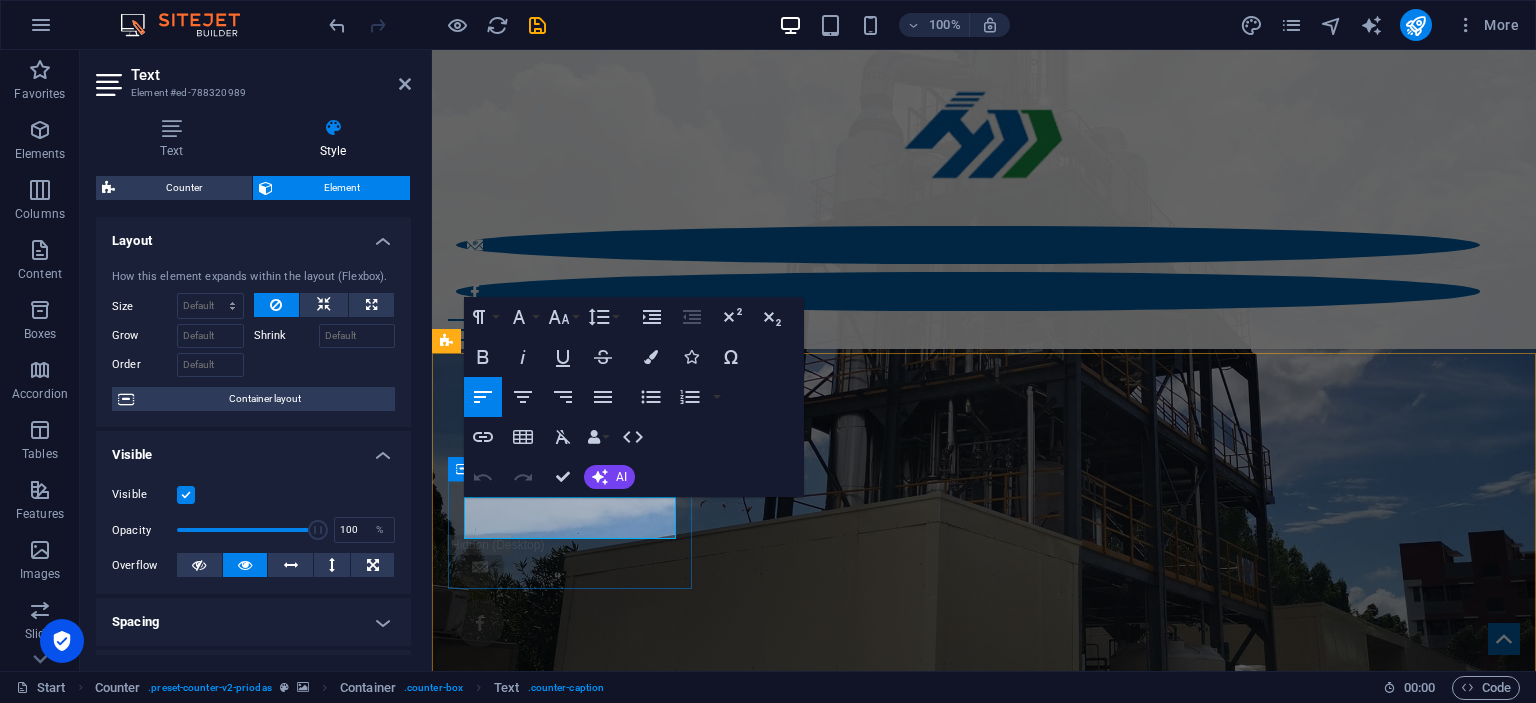 scroll, scrollTop: 812, scrollLeft: 0, axis: vertical 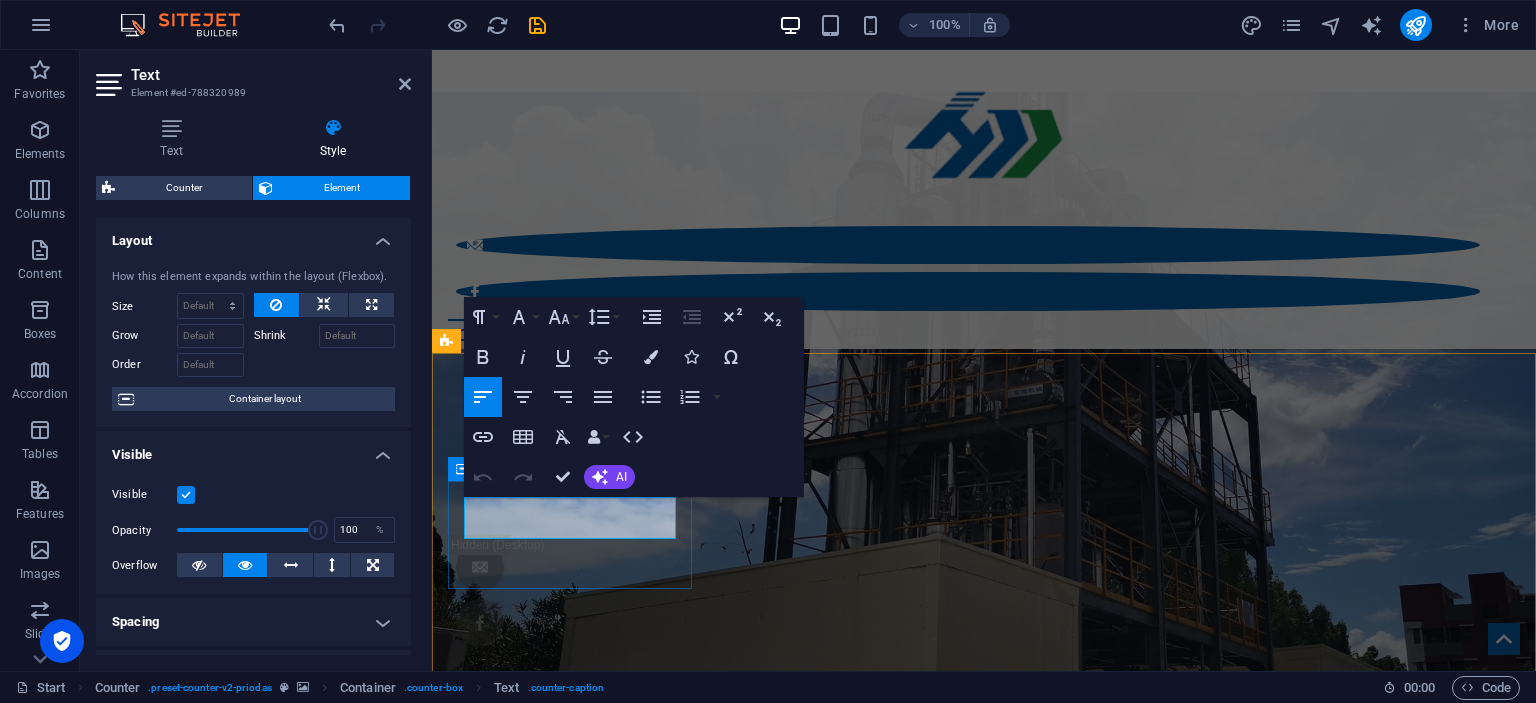click on "Weddings planned" at bounding box center [555, 3875] 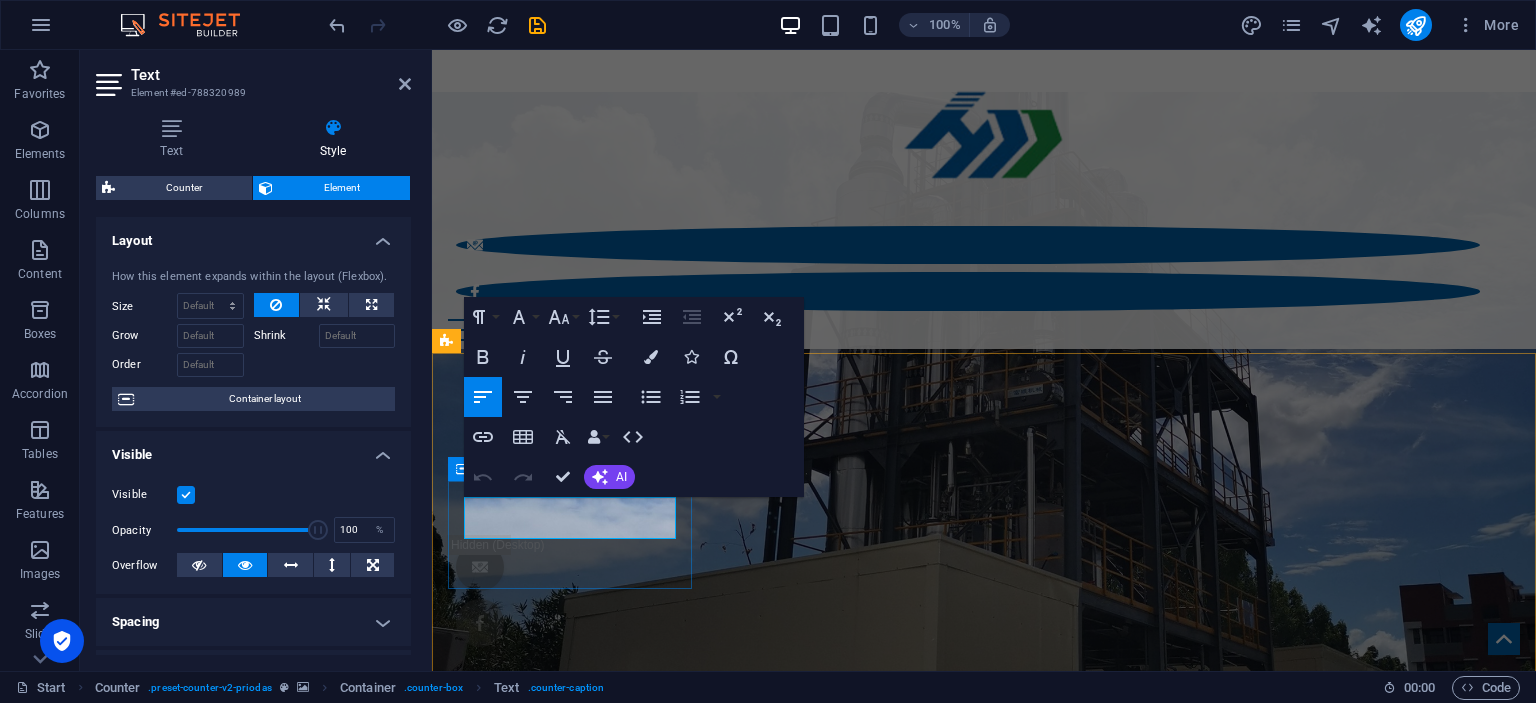 click on "Weddings planned" at bounding box center (555, 3875) 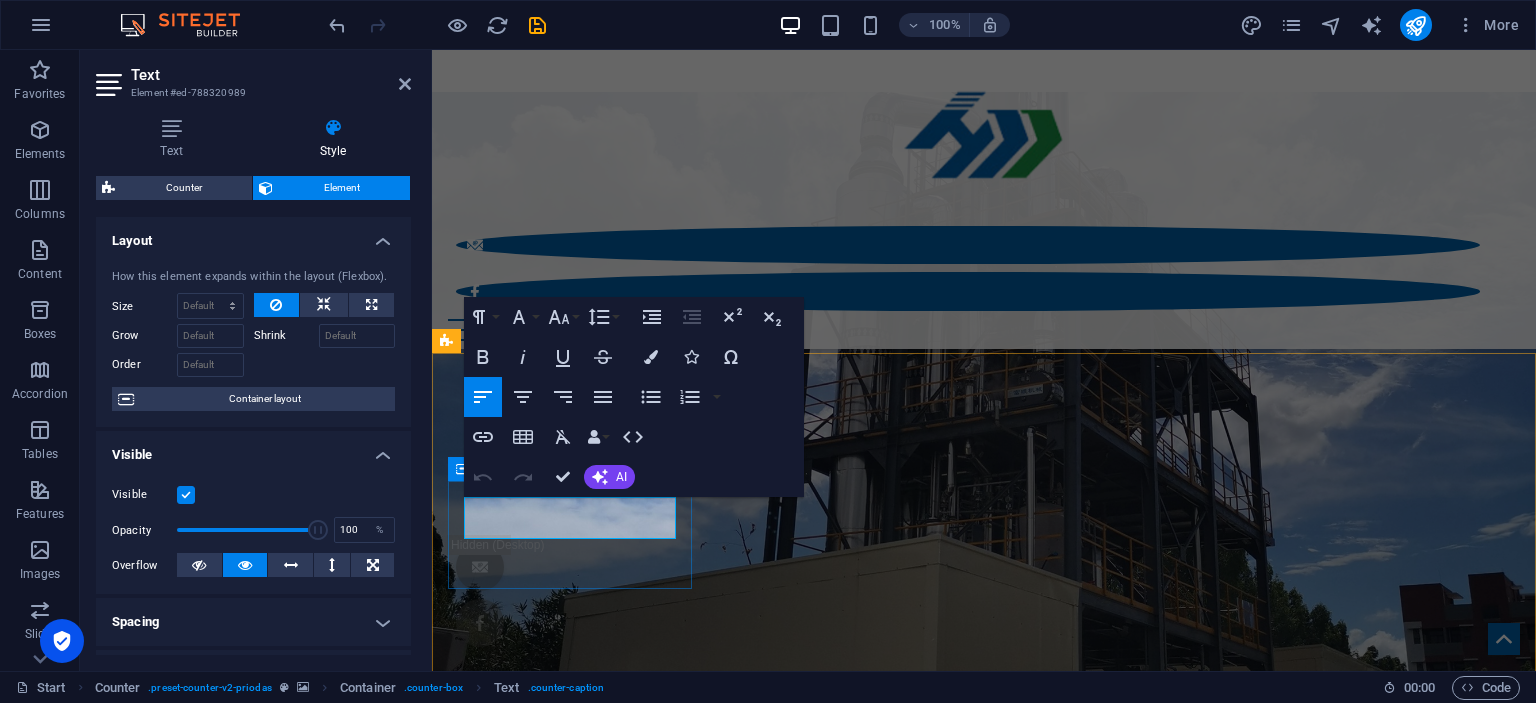 type 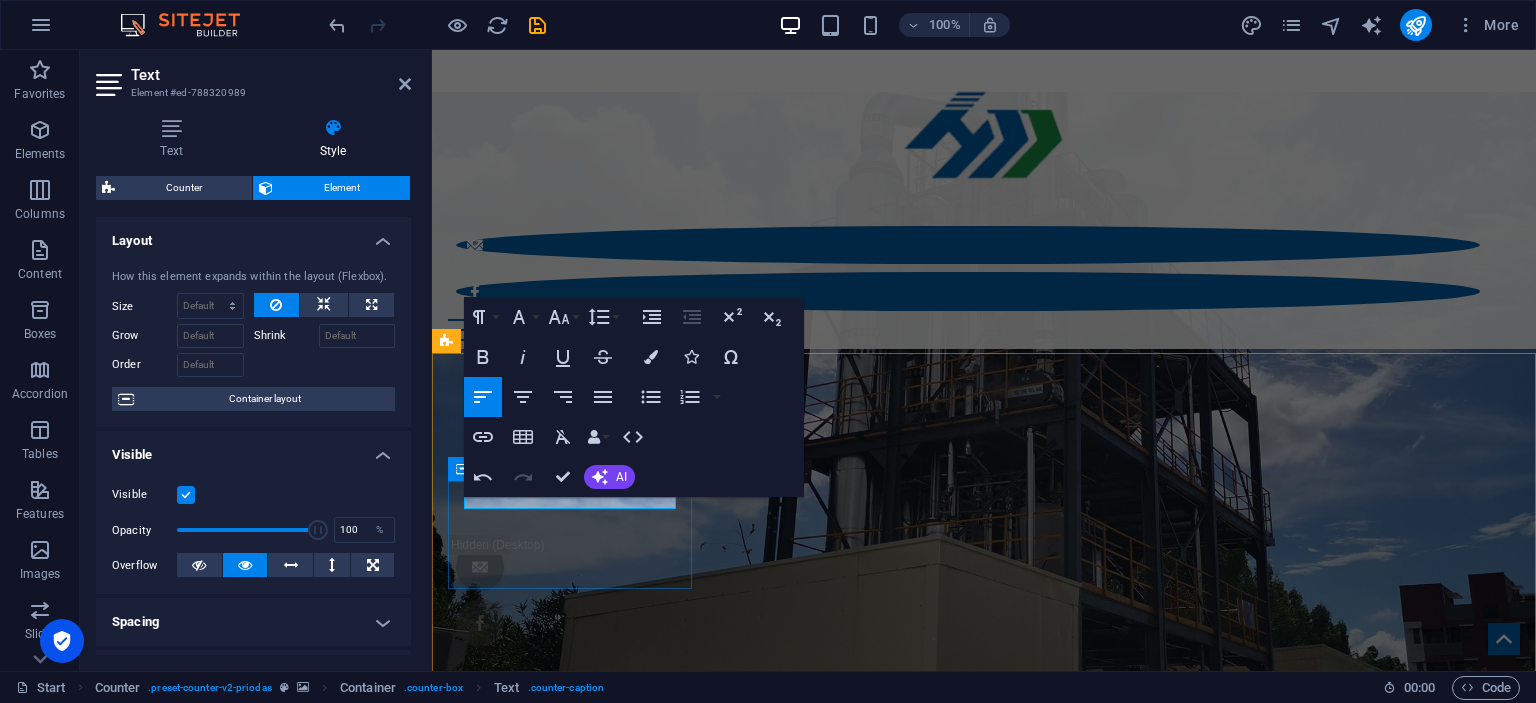 click on "200 Weddings planned" at bounding box center [984, 3881] 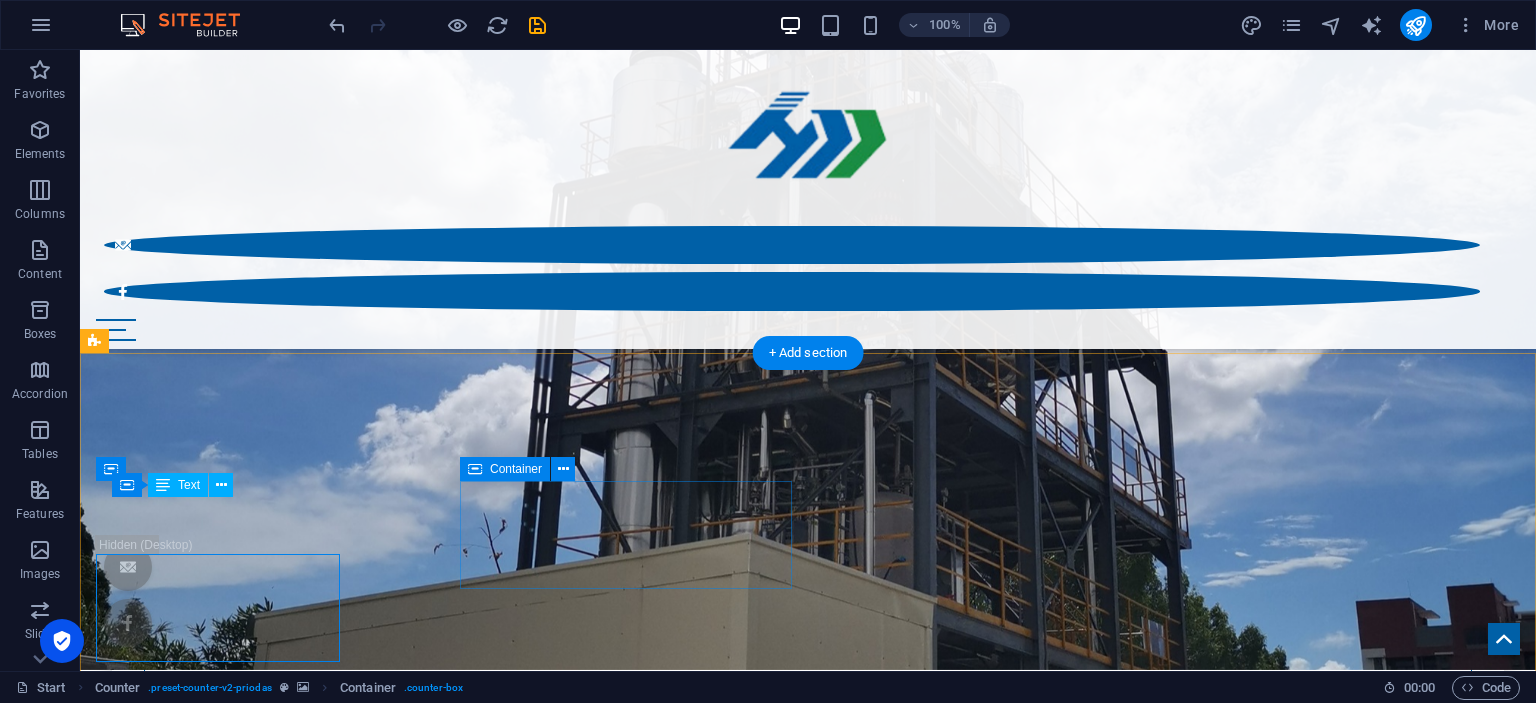scroll, scrollTop: 738, scrollLeft: 0, axis: vertical 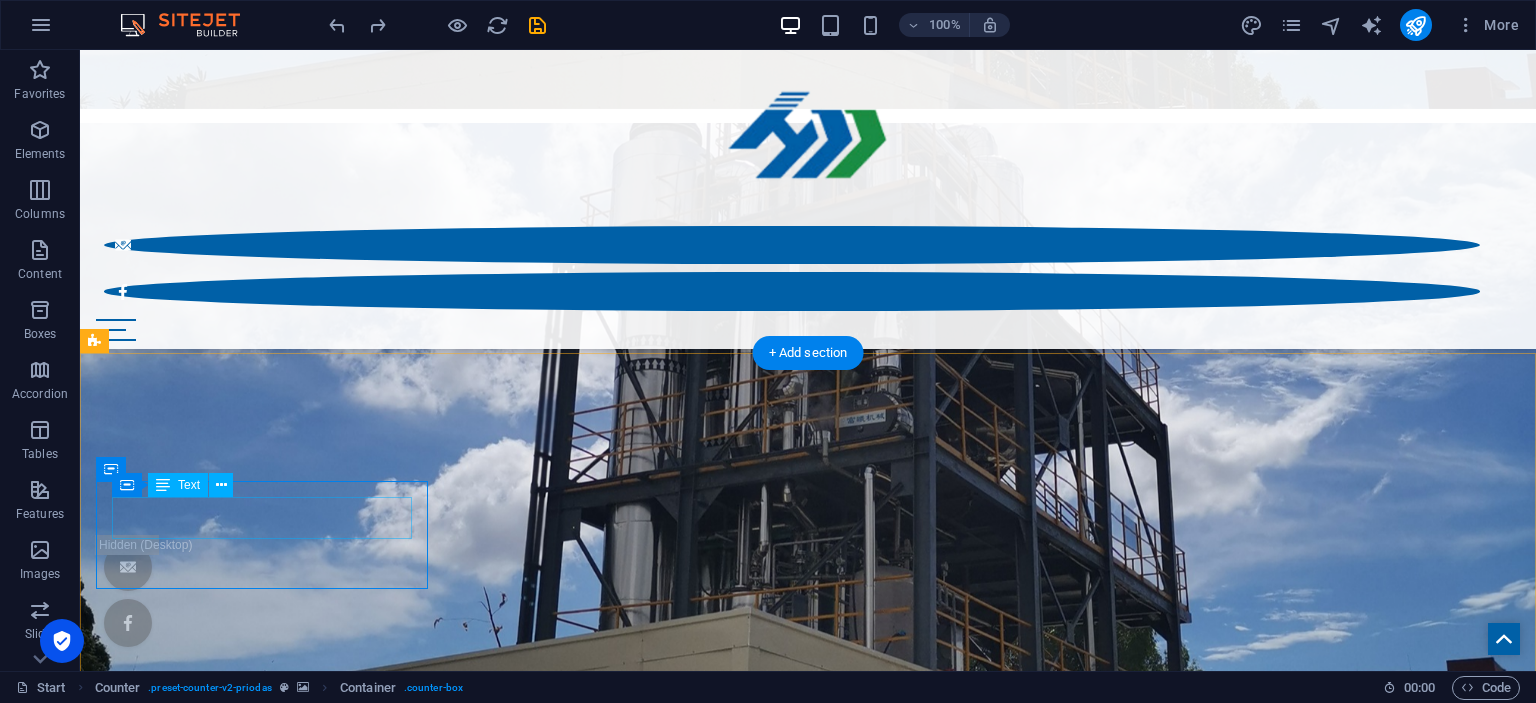 click on "Weddings planned" at bounding box center [808, 3868] 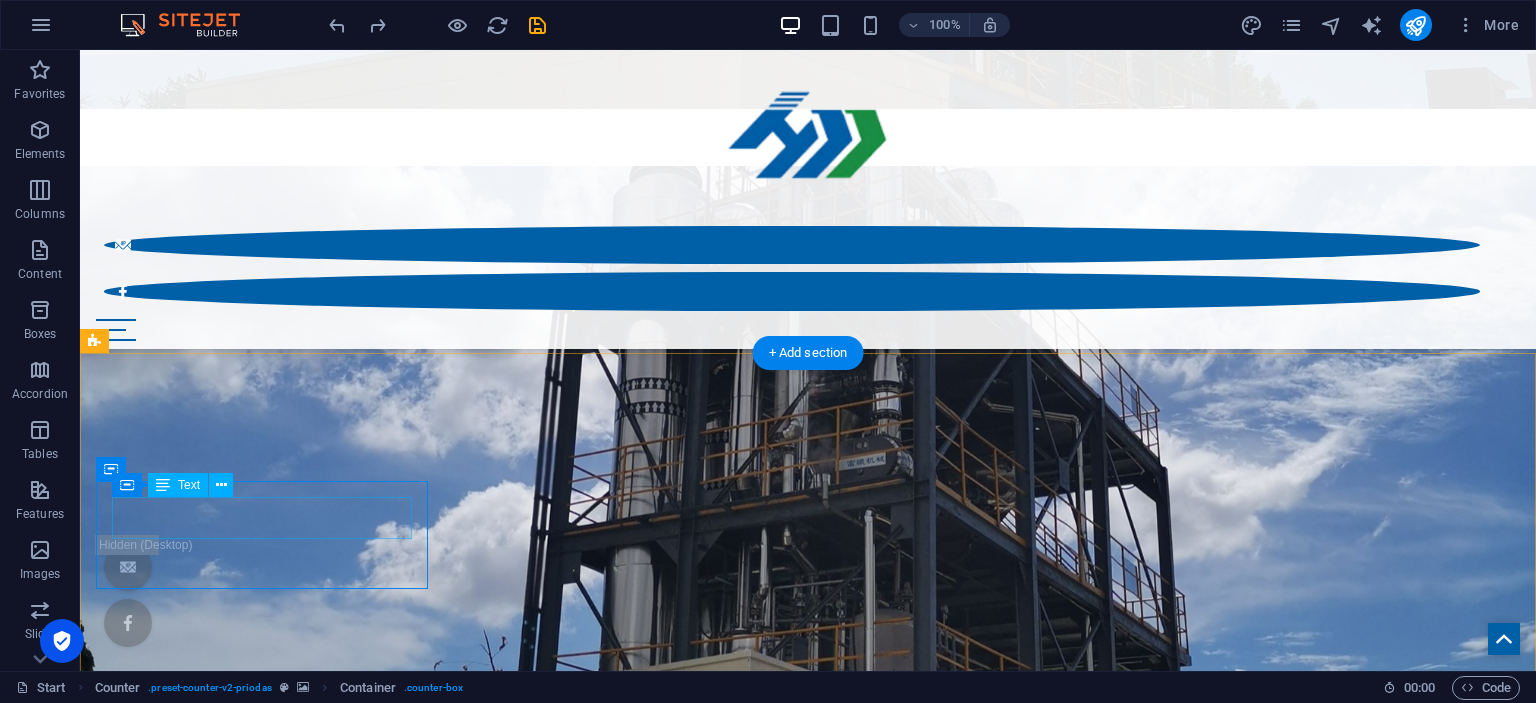 scroll, scrollTop: 812, scrollLeft: 0, axis: vertical 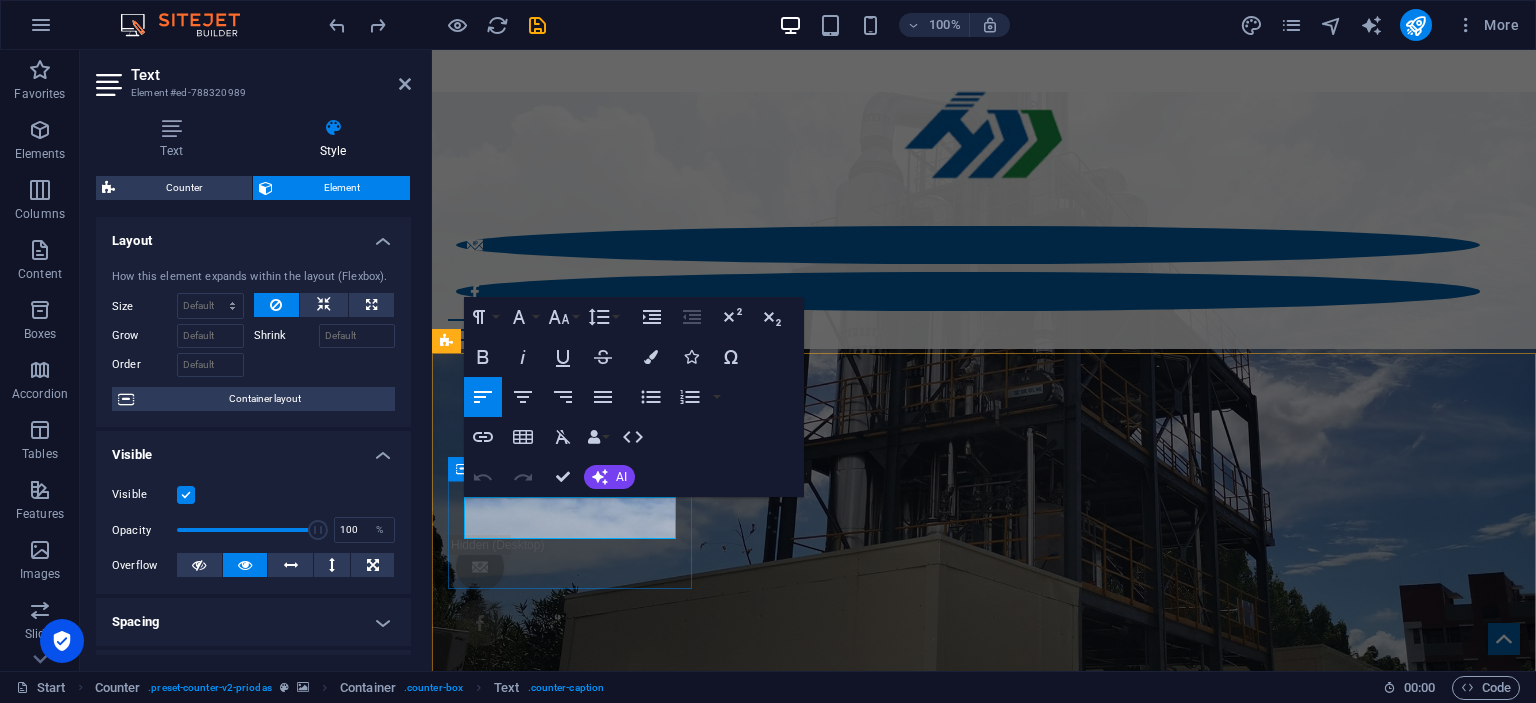 click on "Weddings planned" at bounding box center [555, 3875] 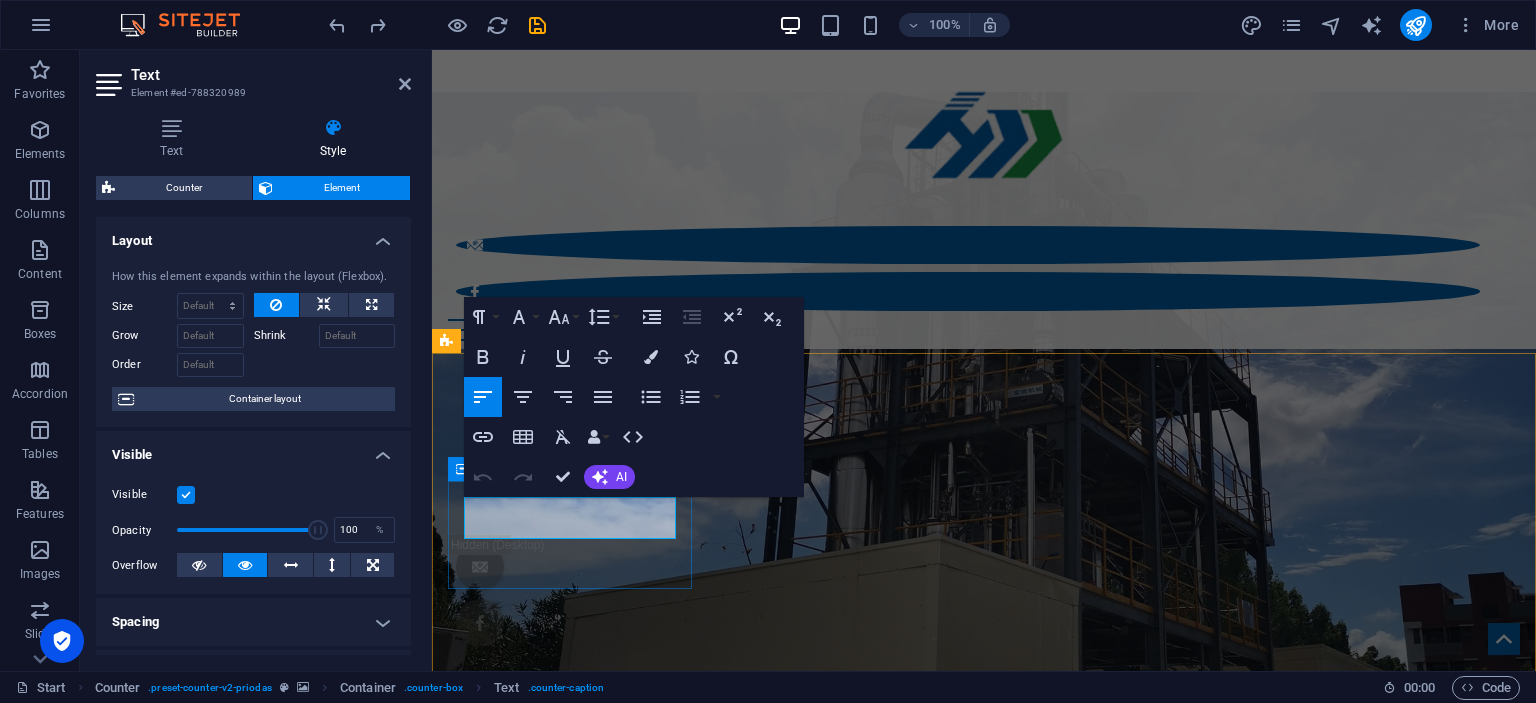 click on "Weddings planned" at bounding box center (555, 3875) 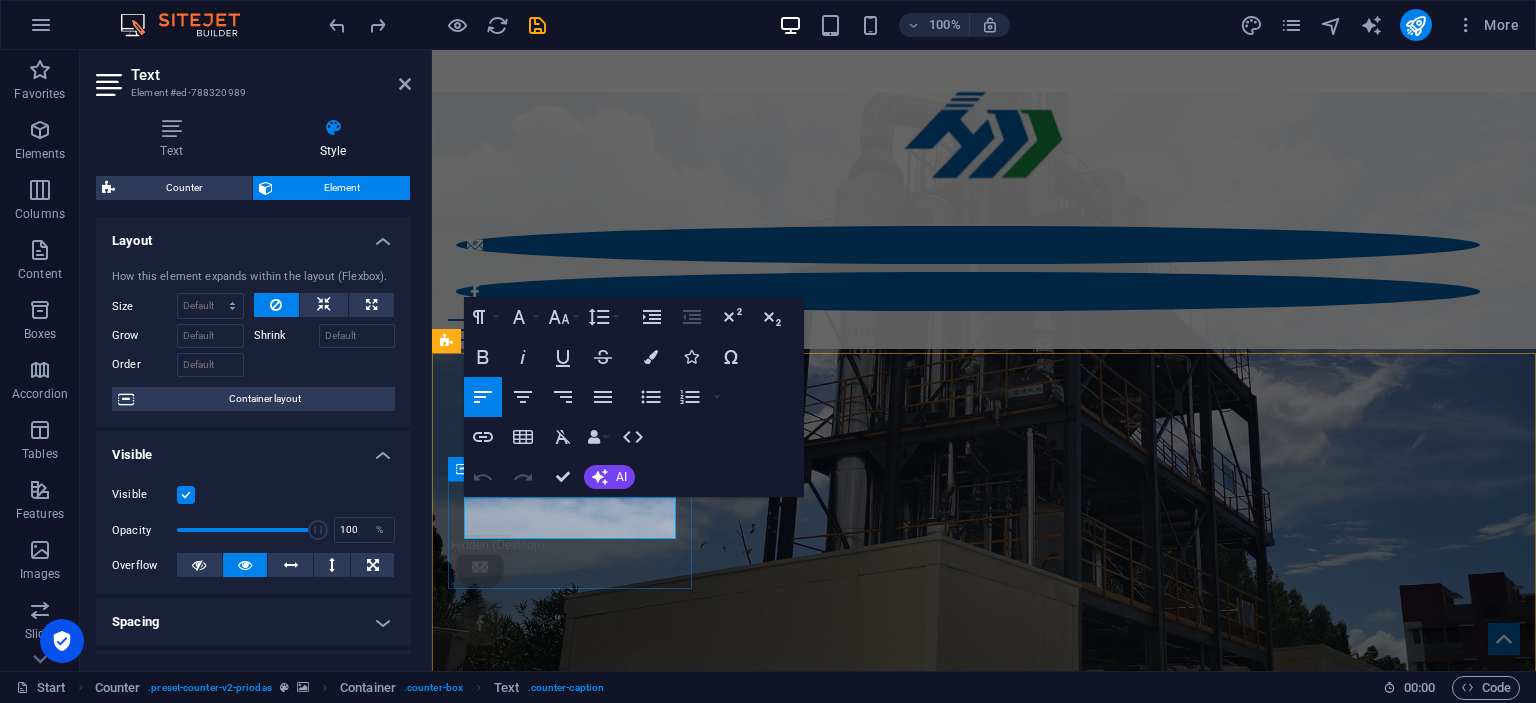 type 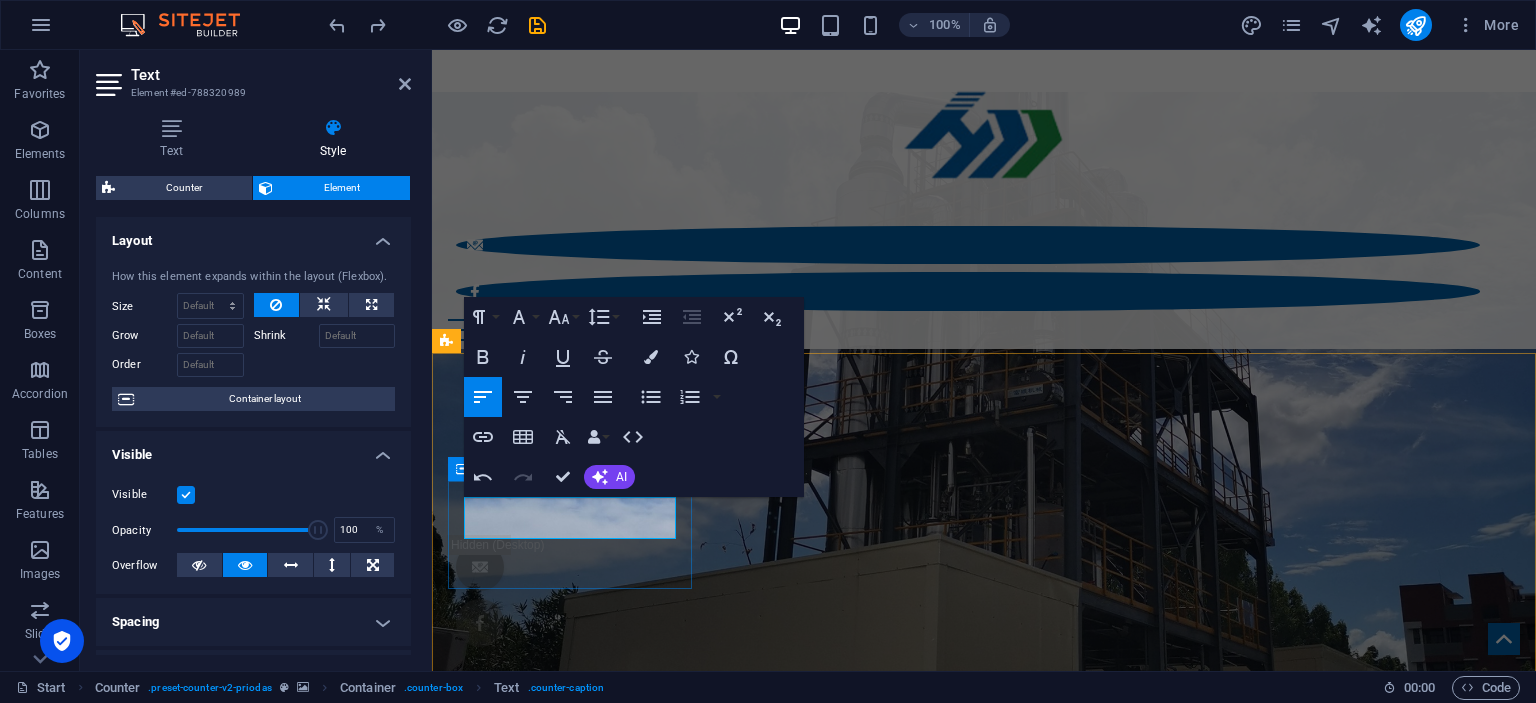 click on "200+ Weddings planned" at bounding box center [984, 3896] 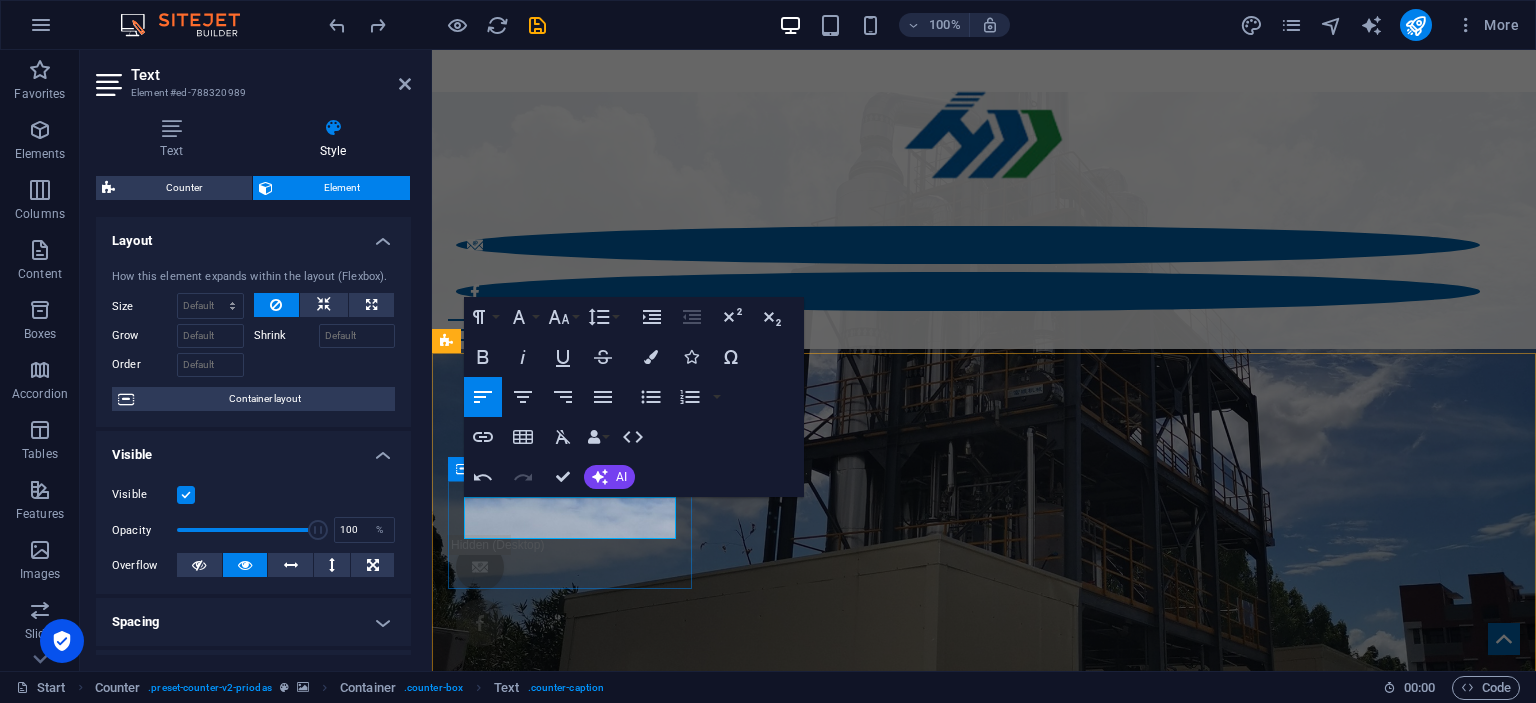 scroll, scrollTop: 811, scrollLeft: 0, axis: vertical 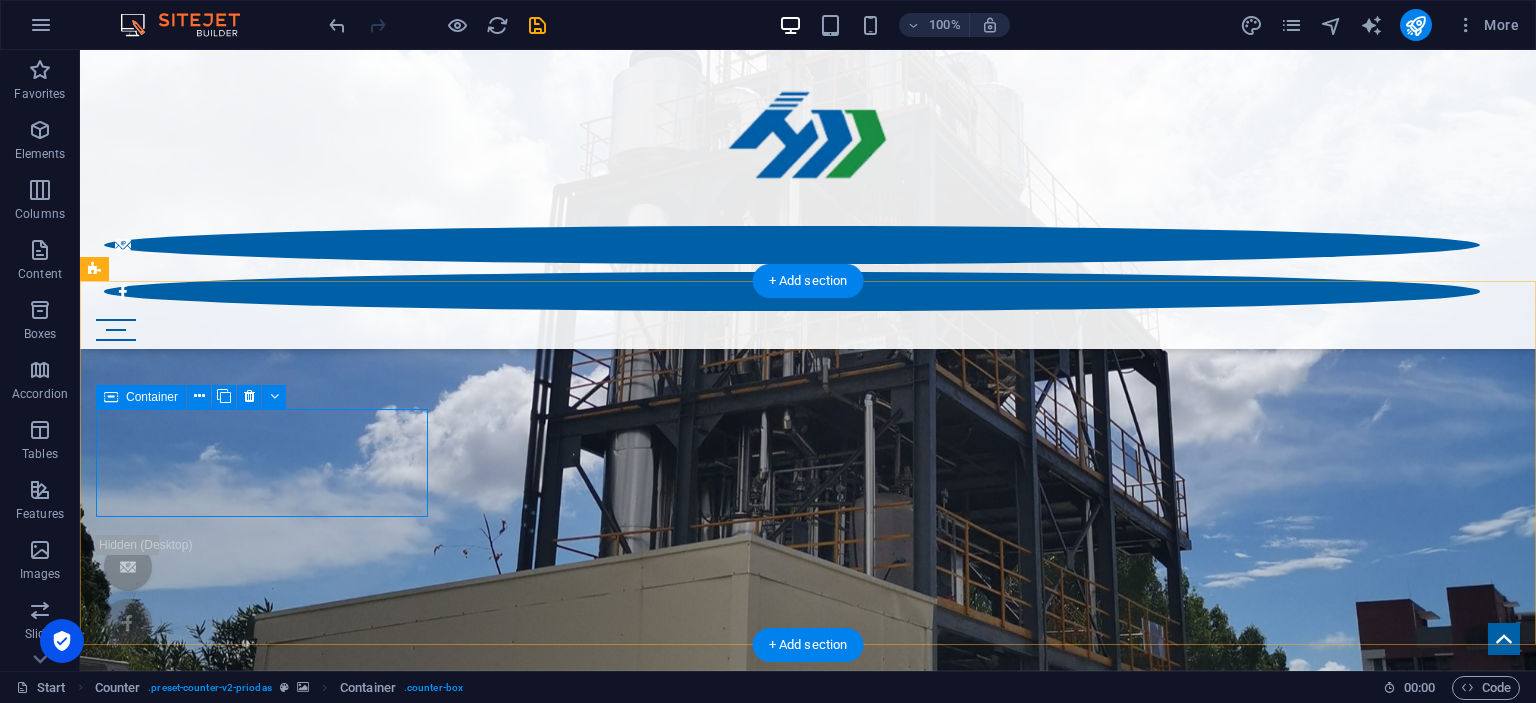 click on "200+ Weddings planned" at bounding box center (808, 3810) 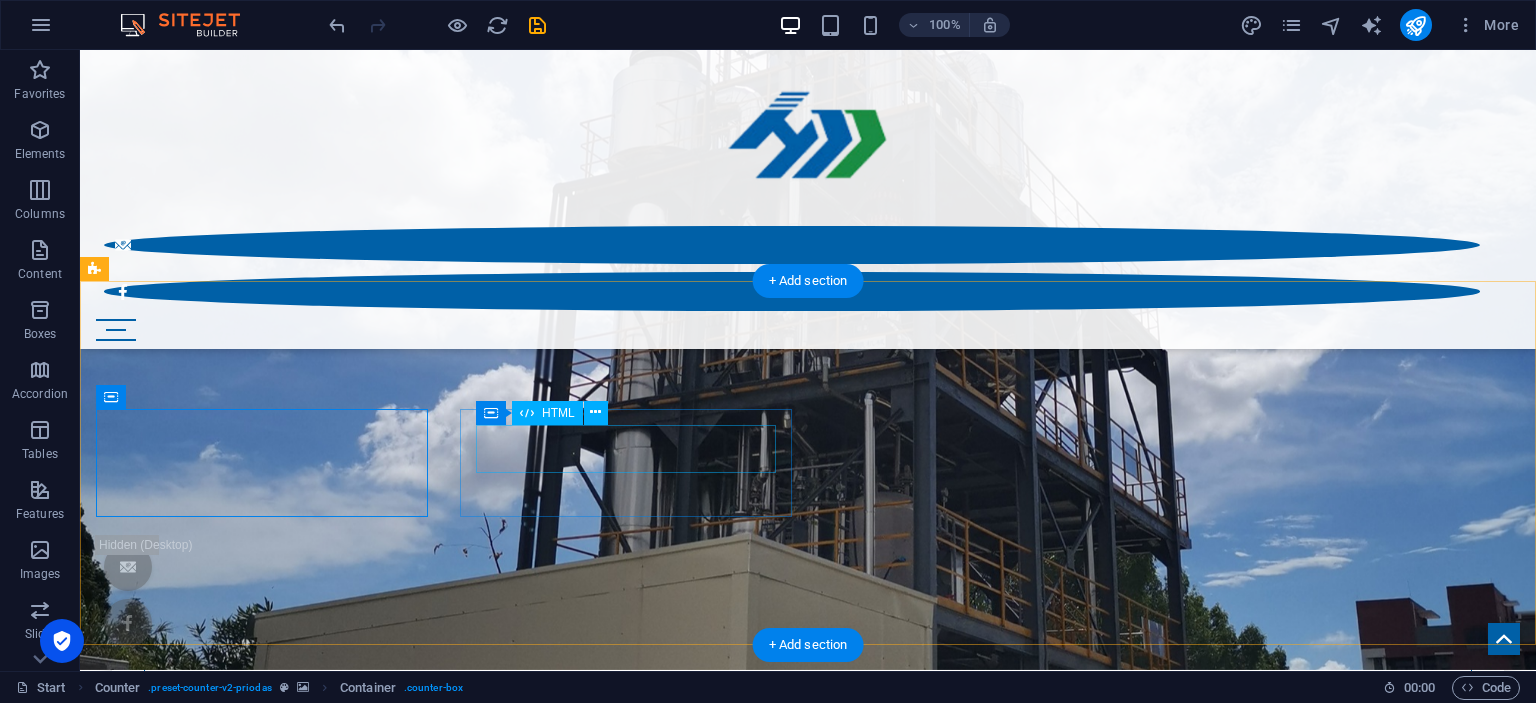 click on "630" at bounding box center [808, 3917] 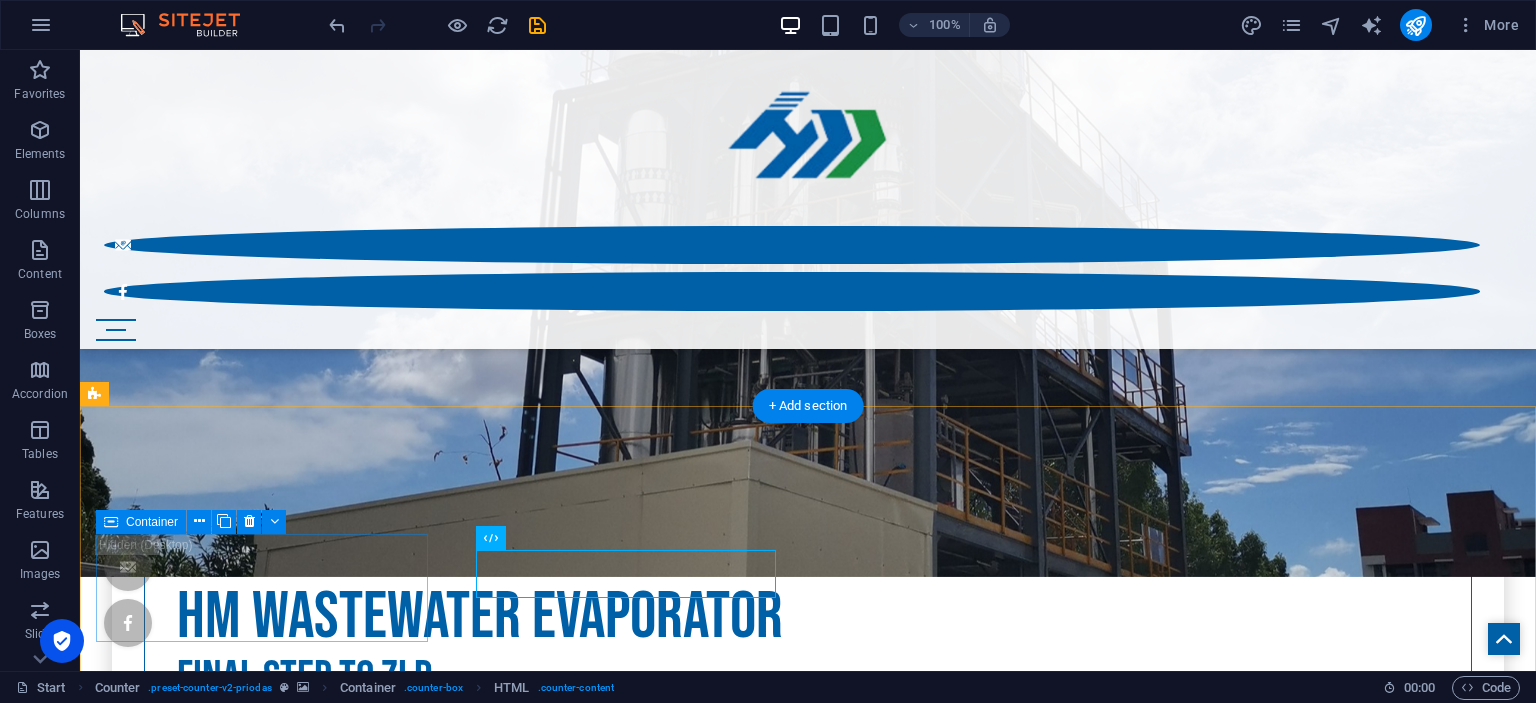 scroll, scrollTop: 937, scrollLeft: 0, axis: vertical 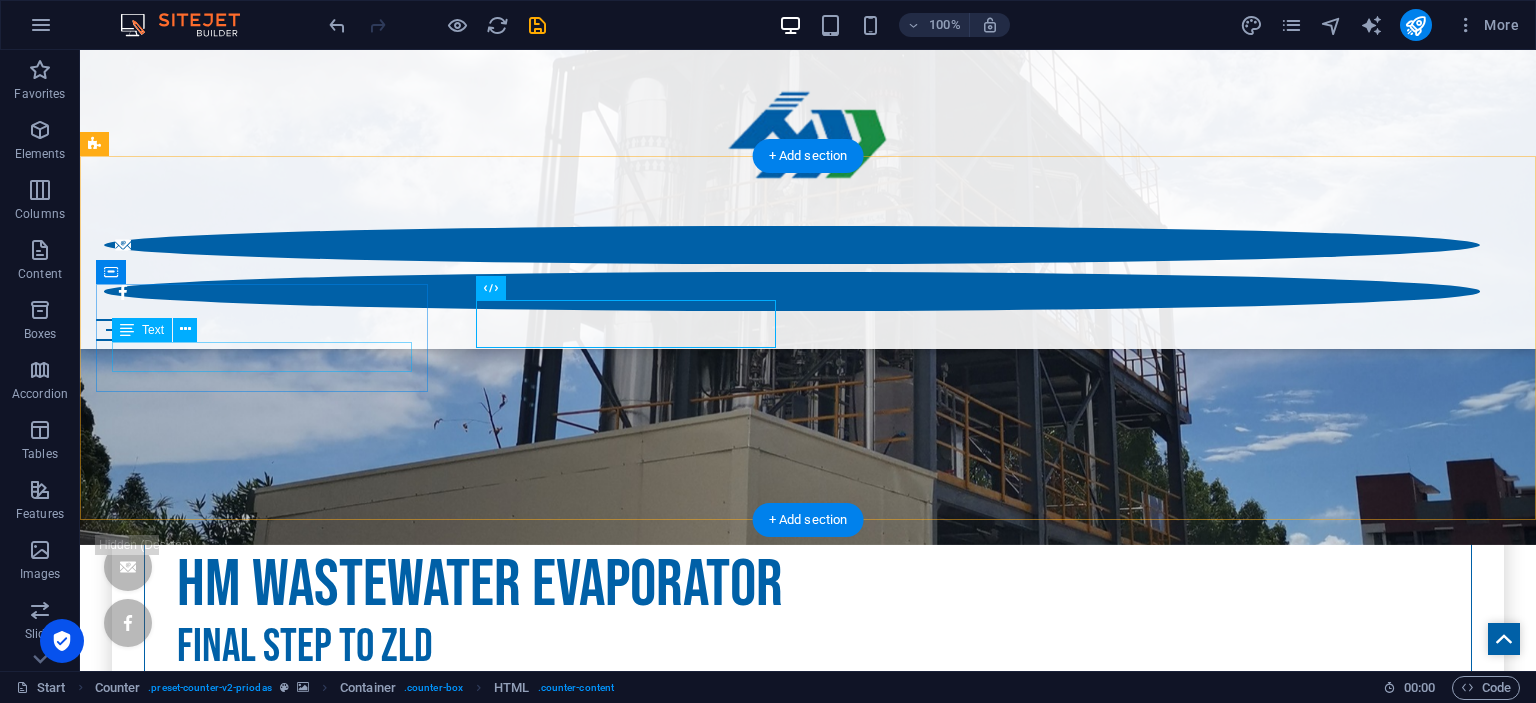 click on "Weddings planned" at bounding box center (808, 3705) 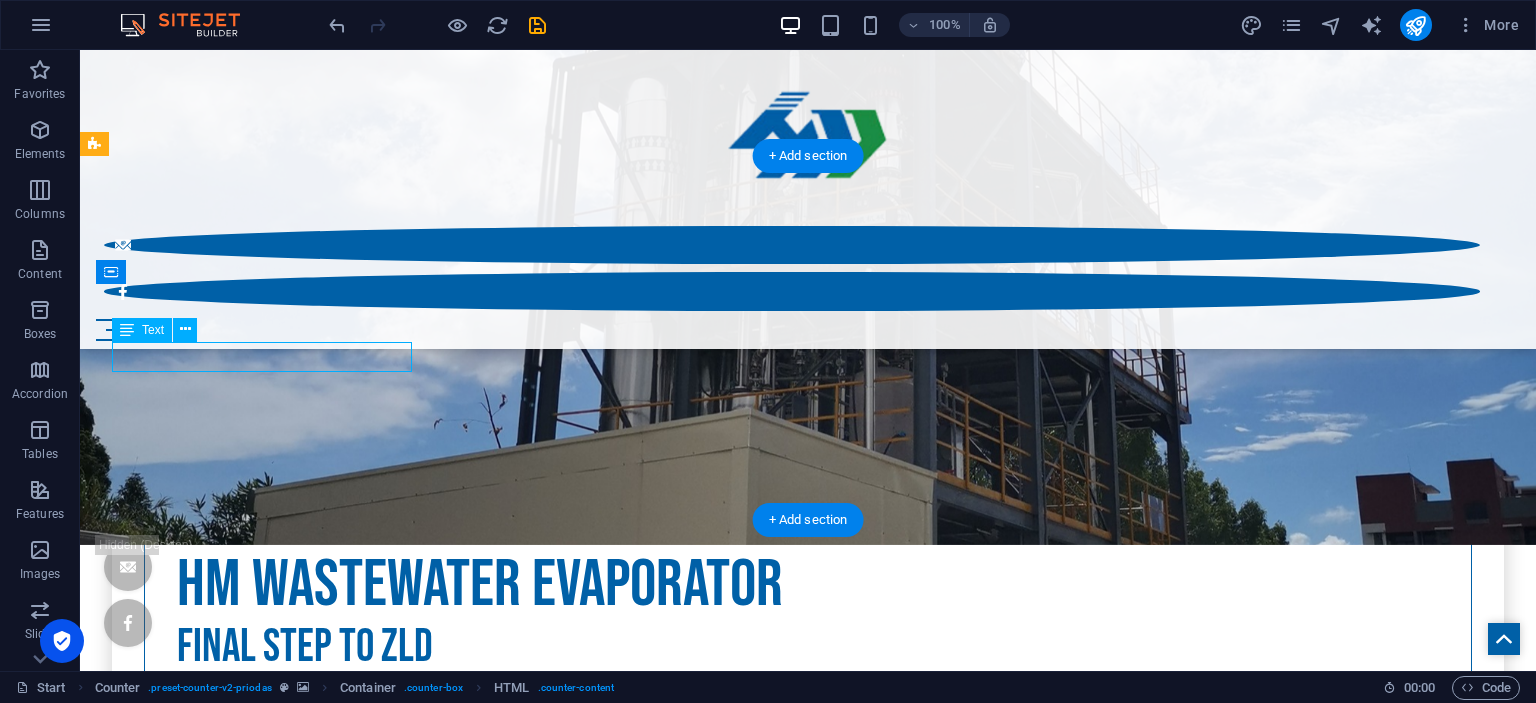 click on "Weddings planned" at bounding box center [808, 3705] 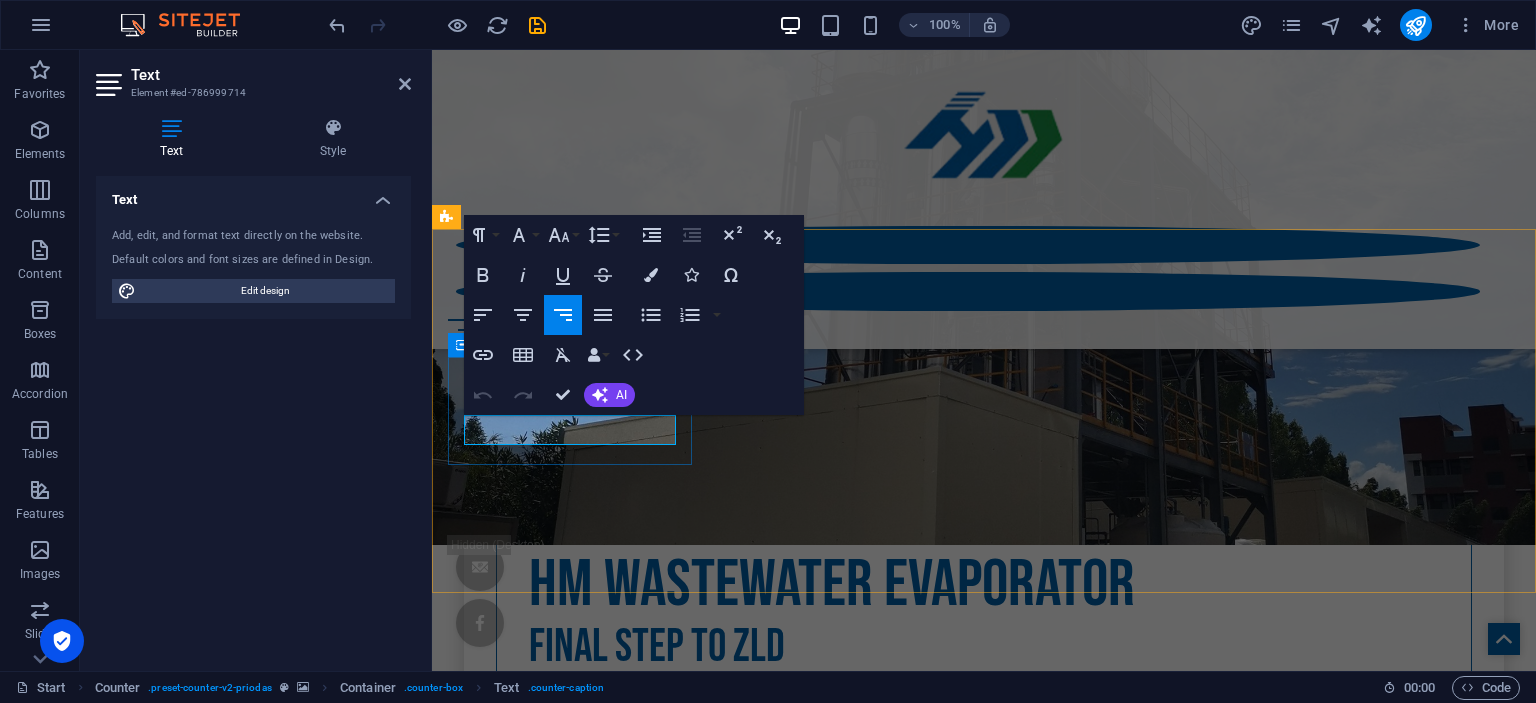 click on "Weddings planned" at bounding box center (1413, 3705) 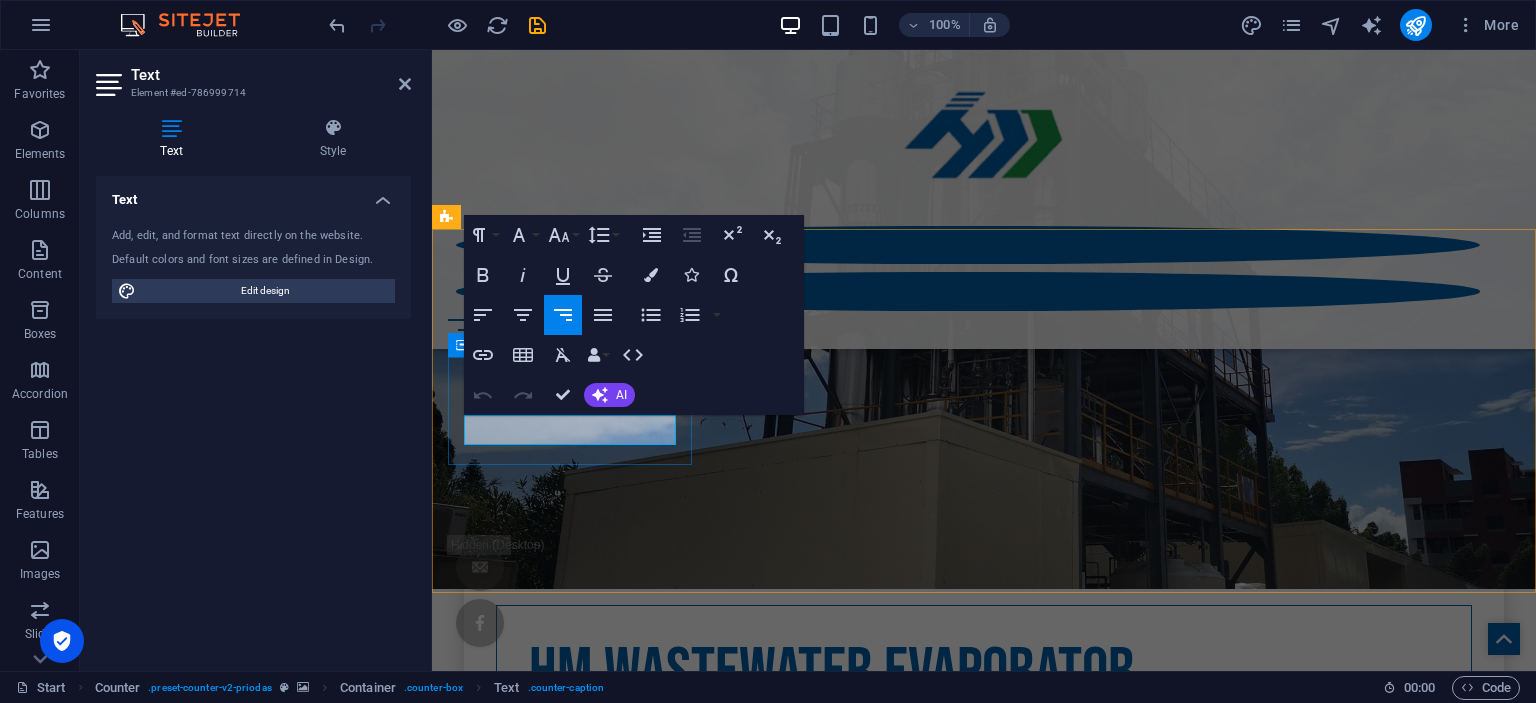 type 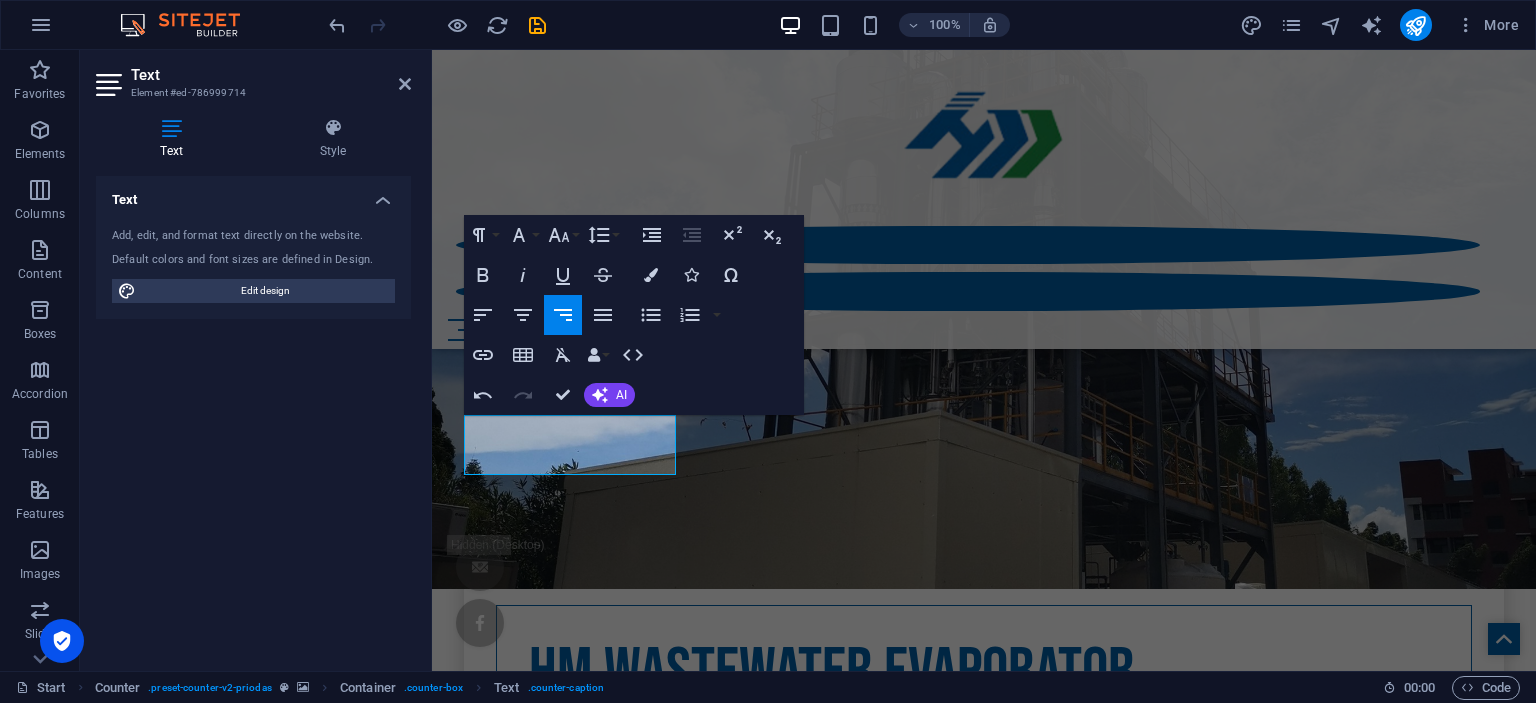 click at bounding box center [984, 3423] 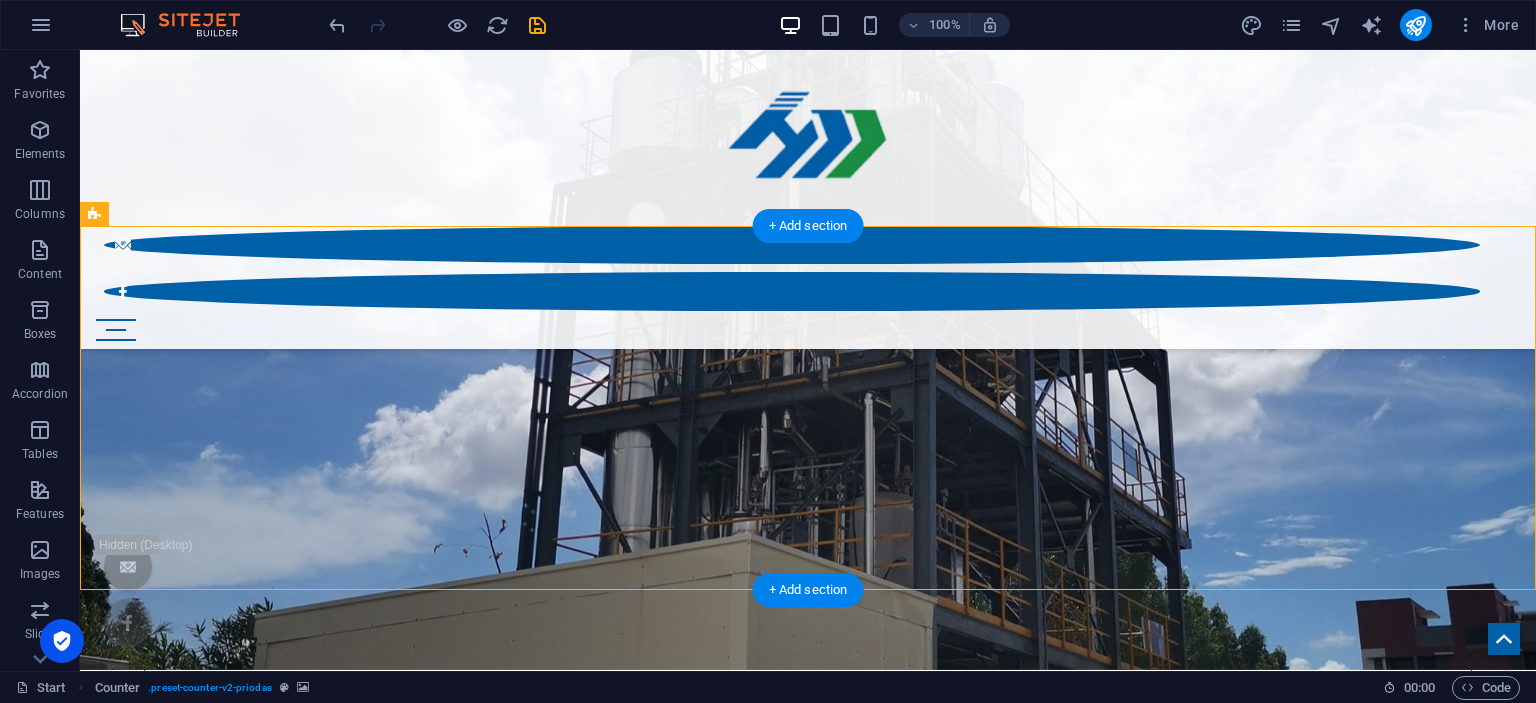 scroll, scrollTop: 811, scrollLeft: 0, axis: vertical 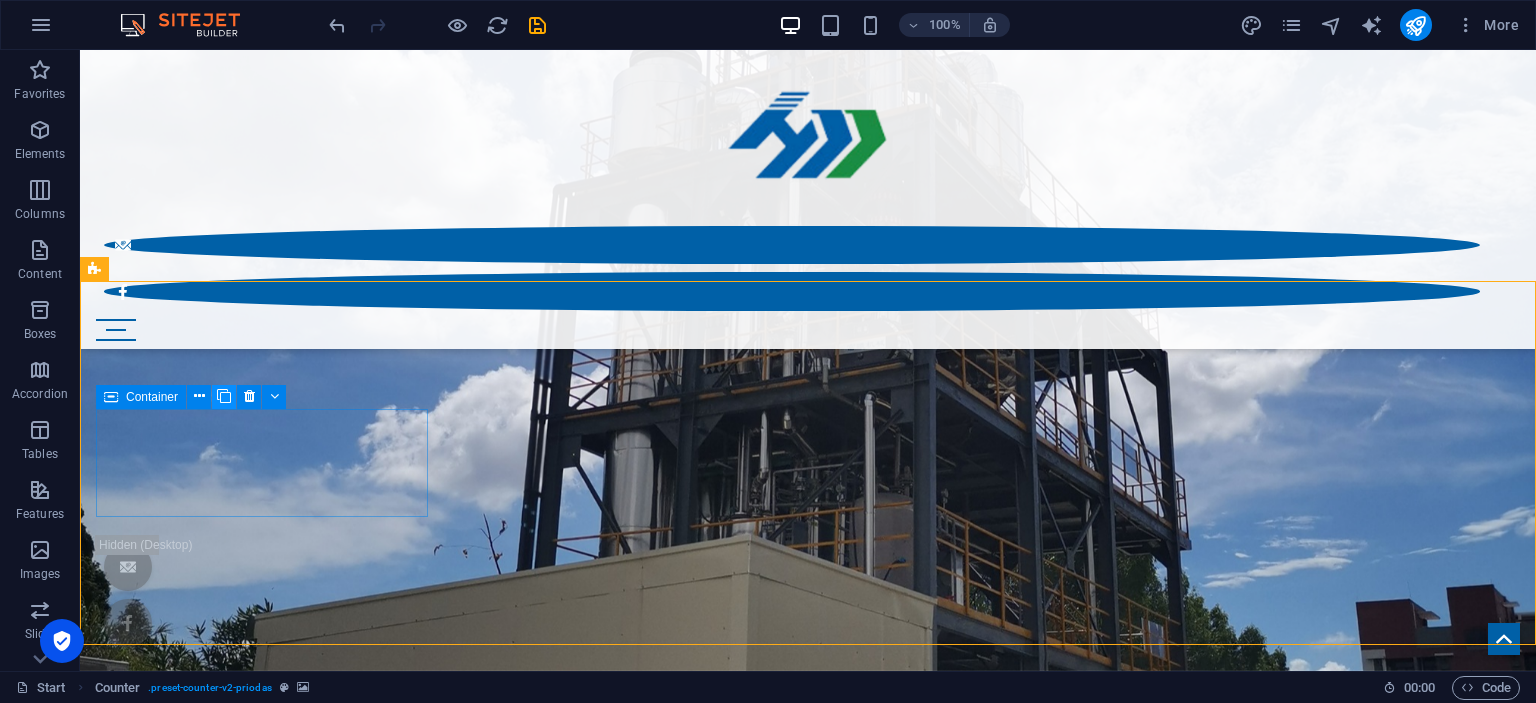 click at bounding box center [224, 396] 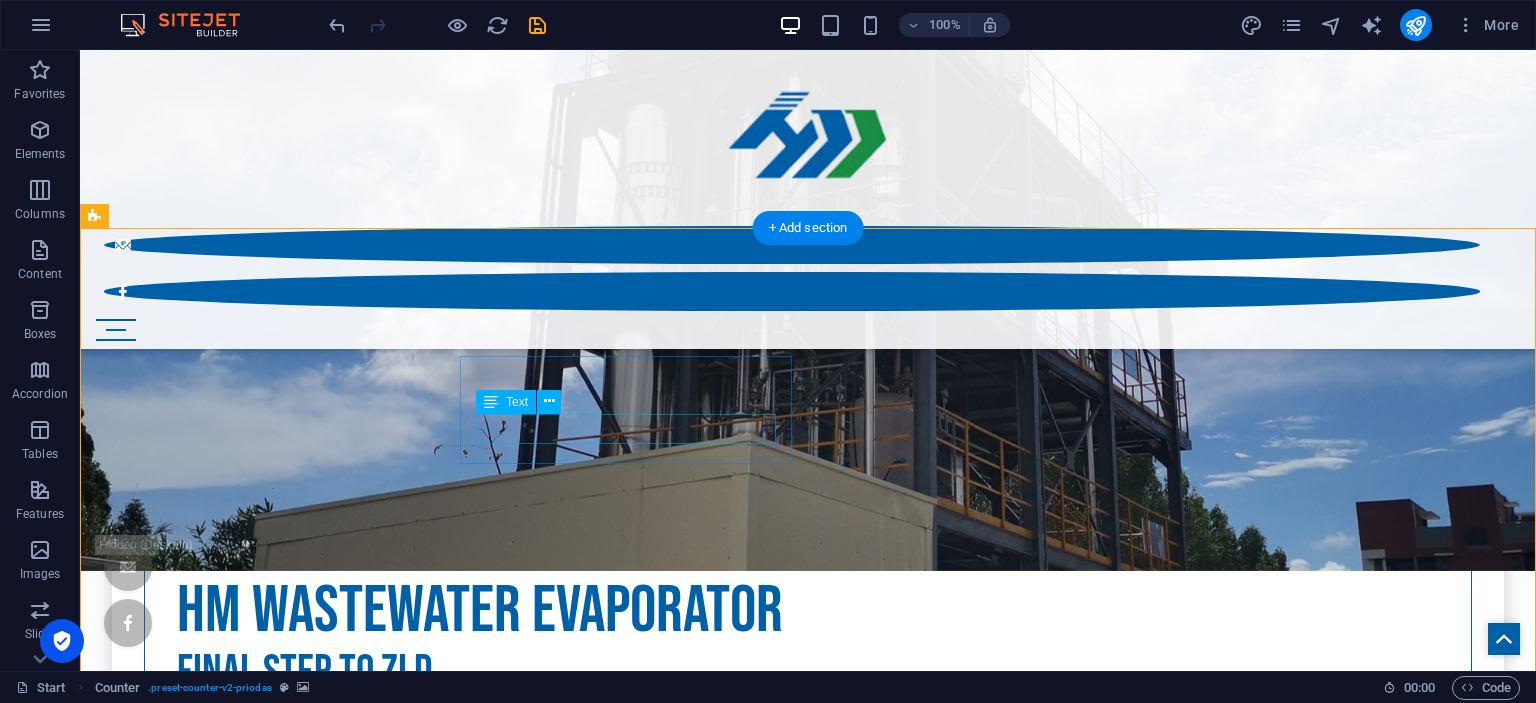 scroll, scrollTop: 936, scrollLeft: 0, axis: vertical 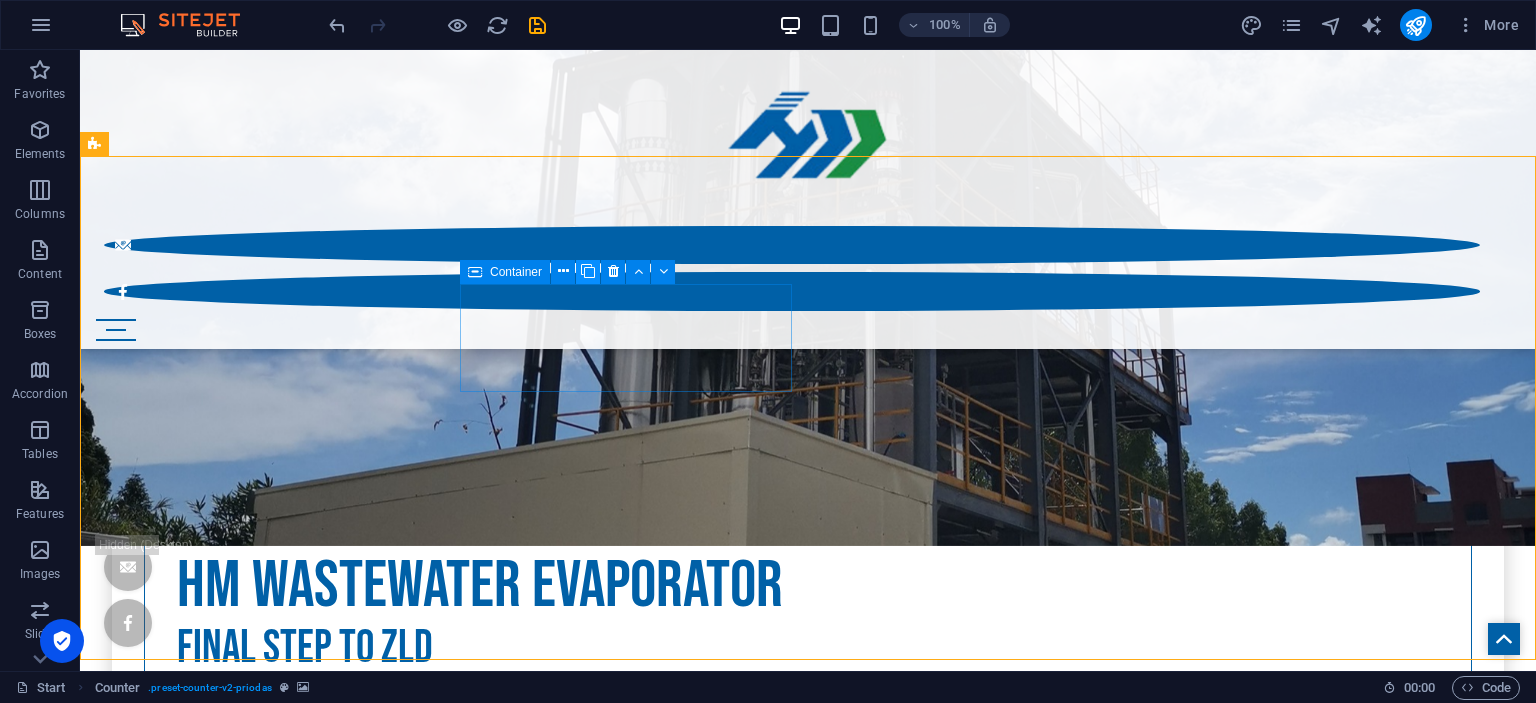 click at bounding box center (588, 271) 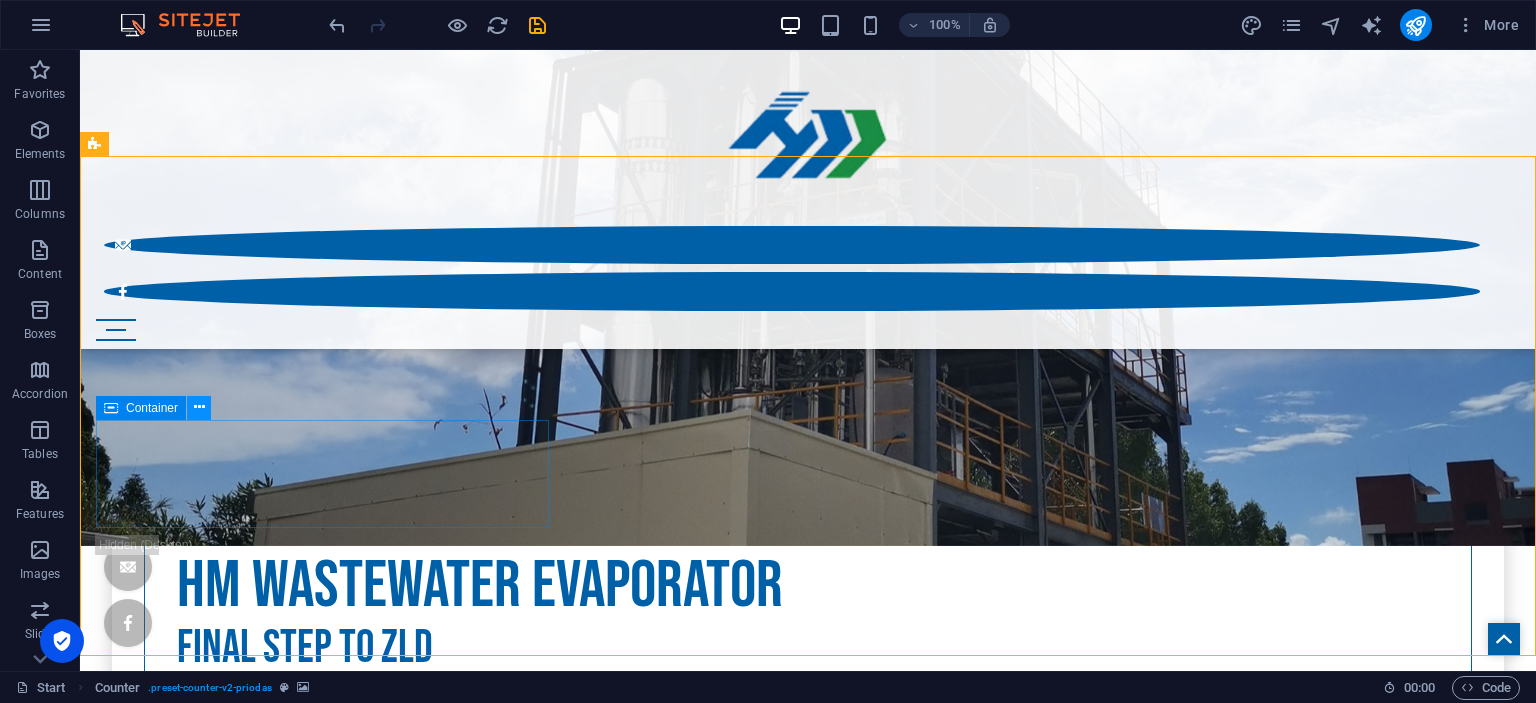 scroll, scrollTop: 937, scrollLeft: 0, axis: vertical 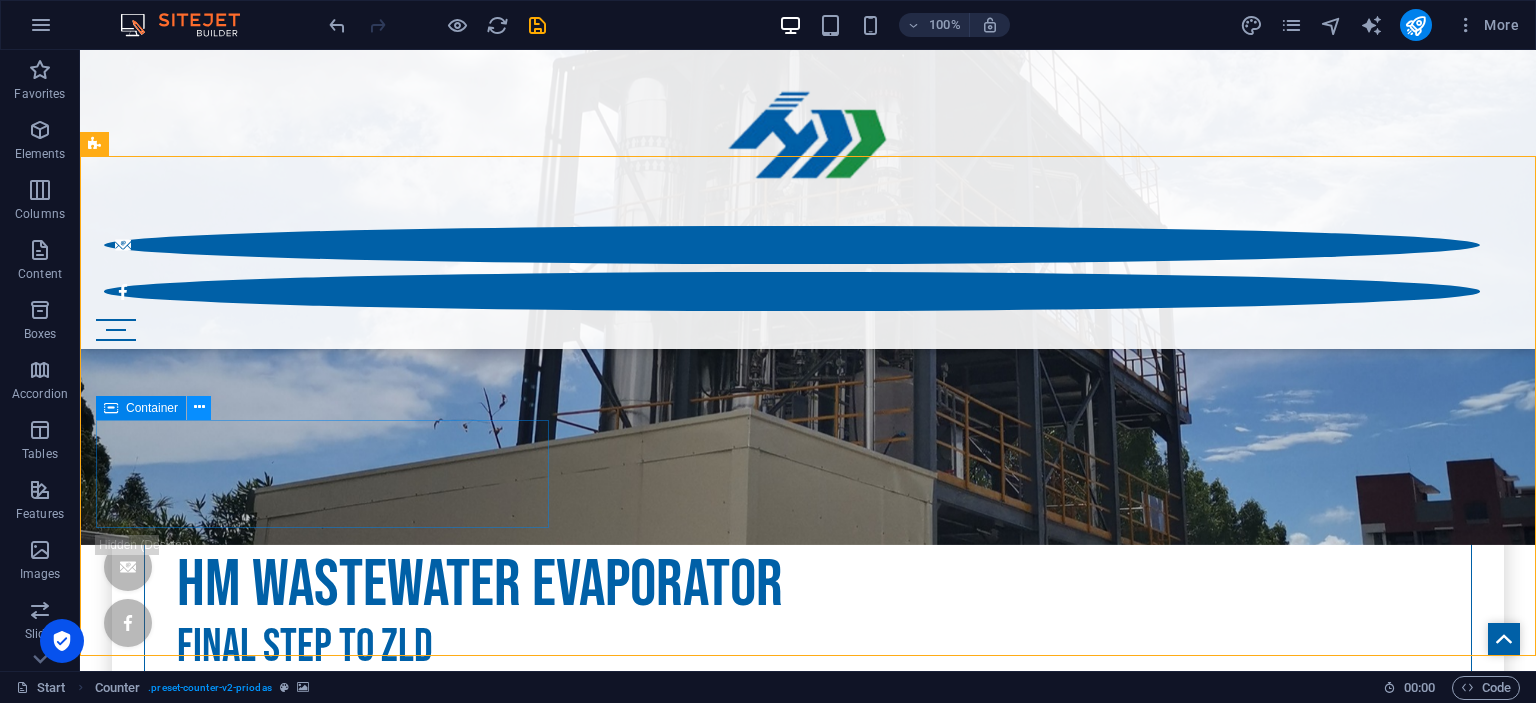 click at bounding box center (199, 408) 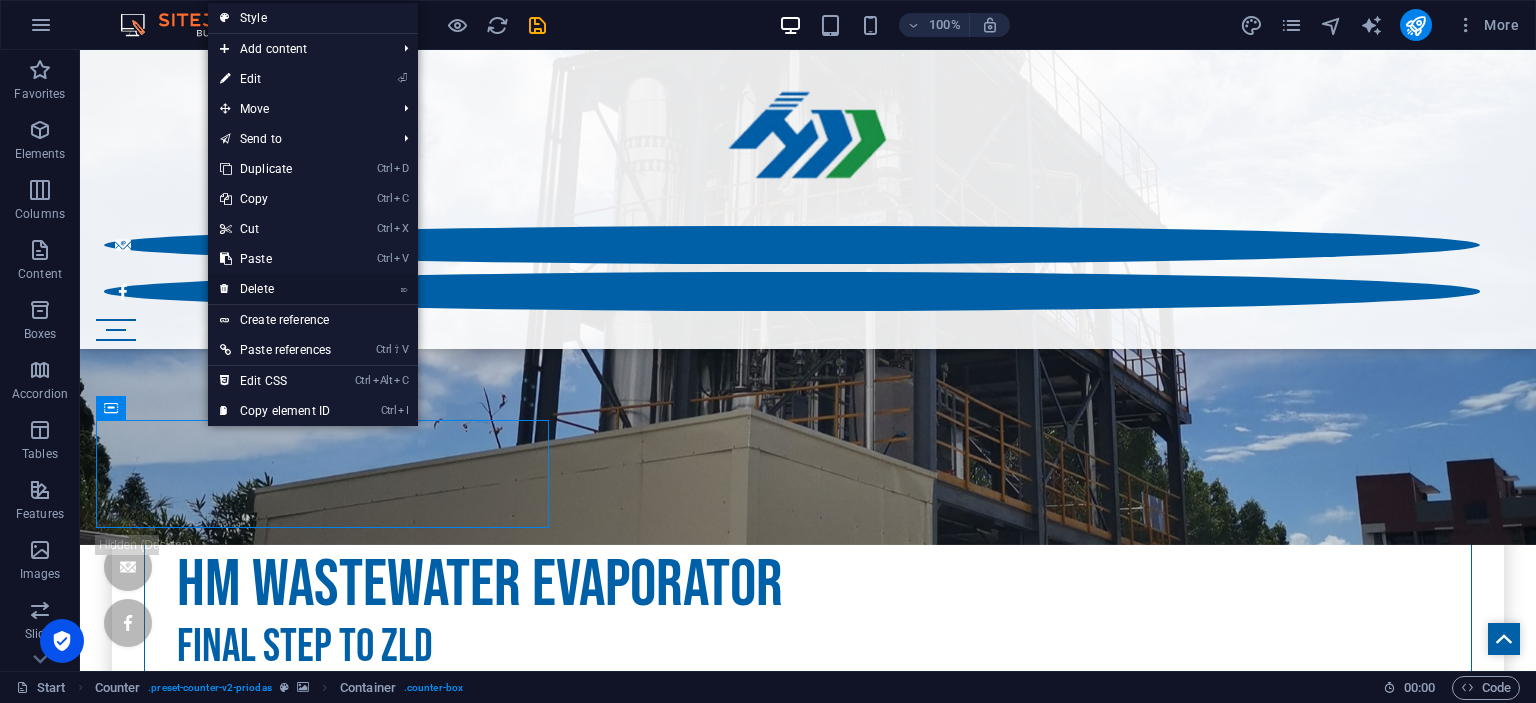 click on "⌦  Delete" at bounding box center [275, 289] 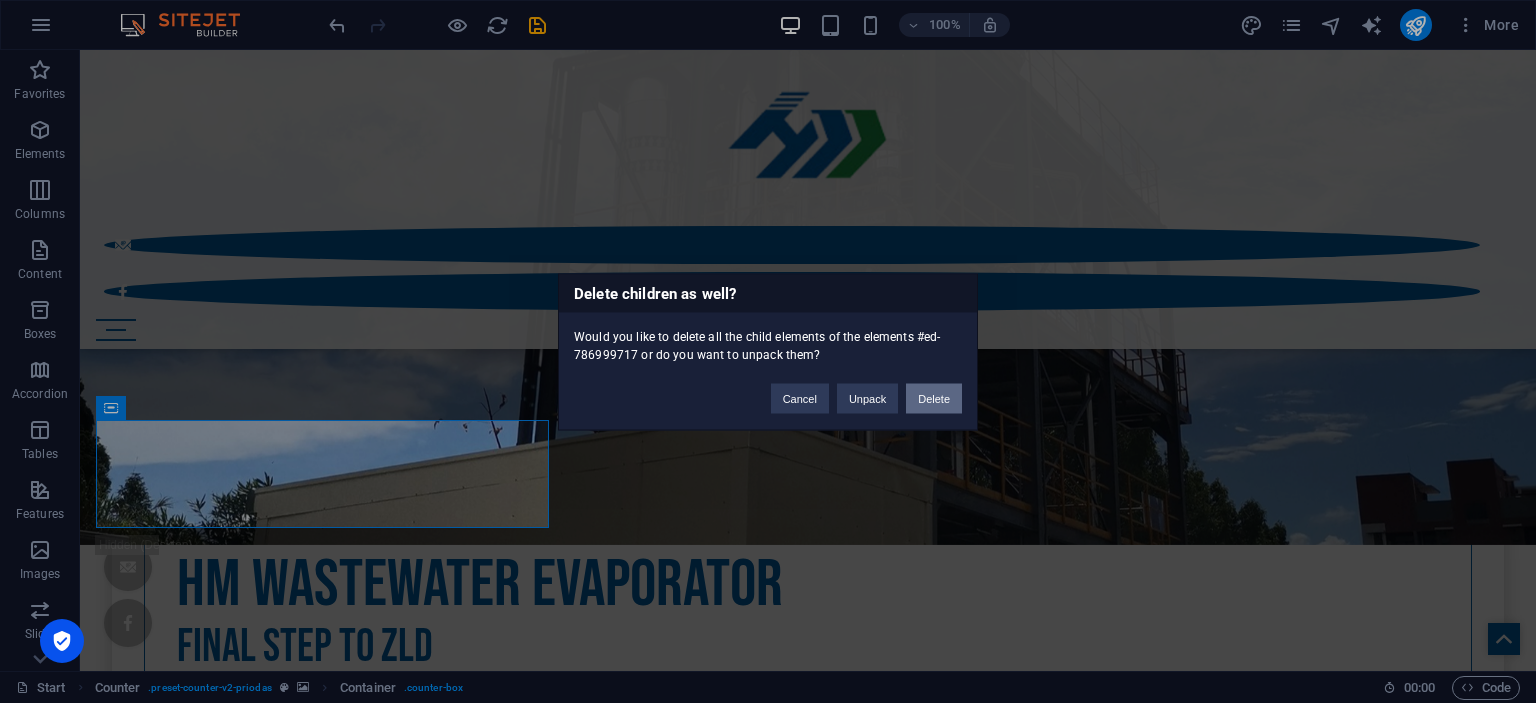 click on "Delete" at bounding box center (934, 398) 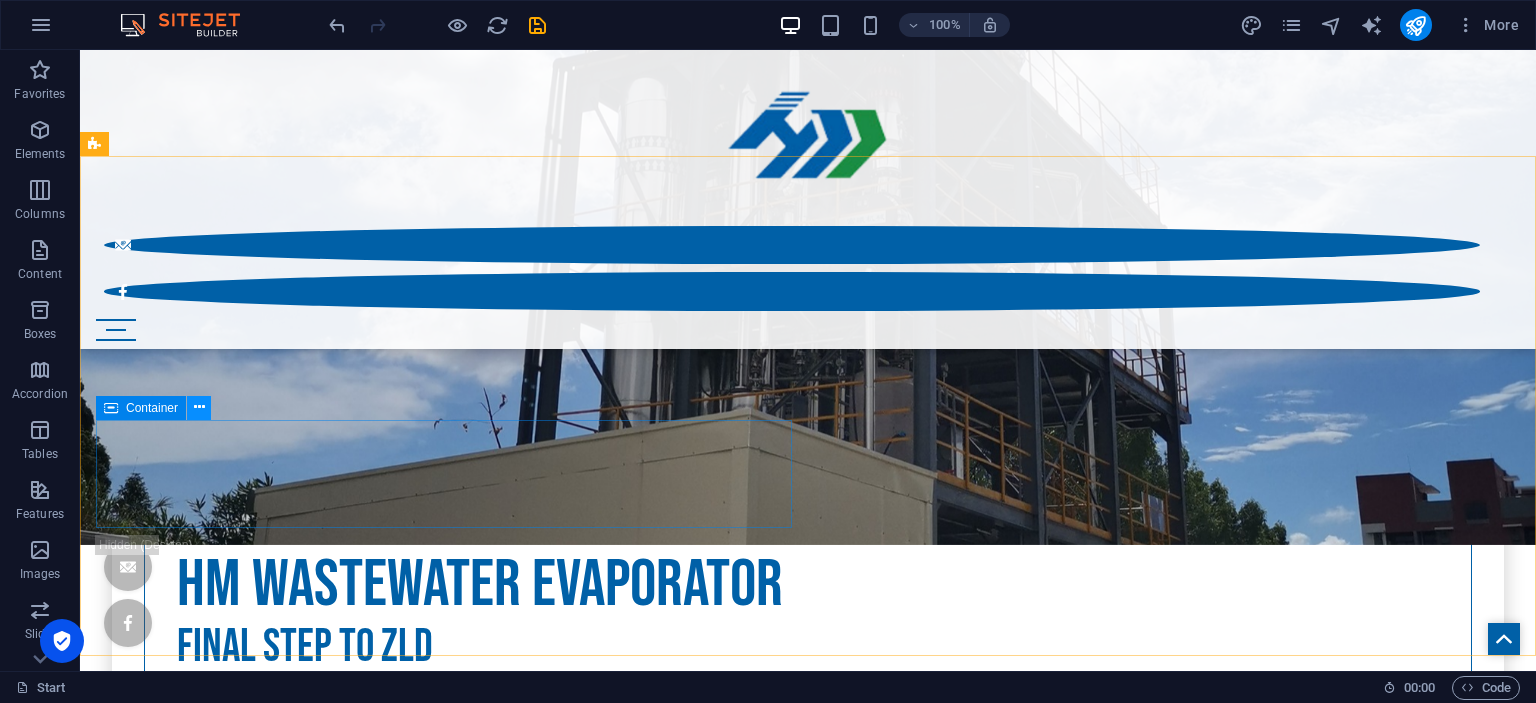 click at bounding box center (199, 407) 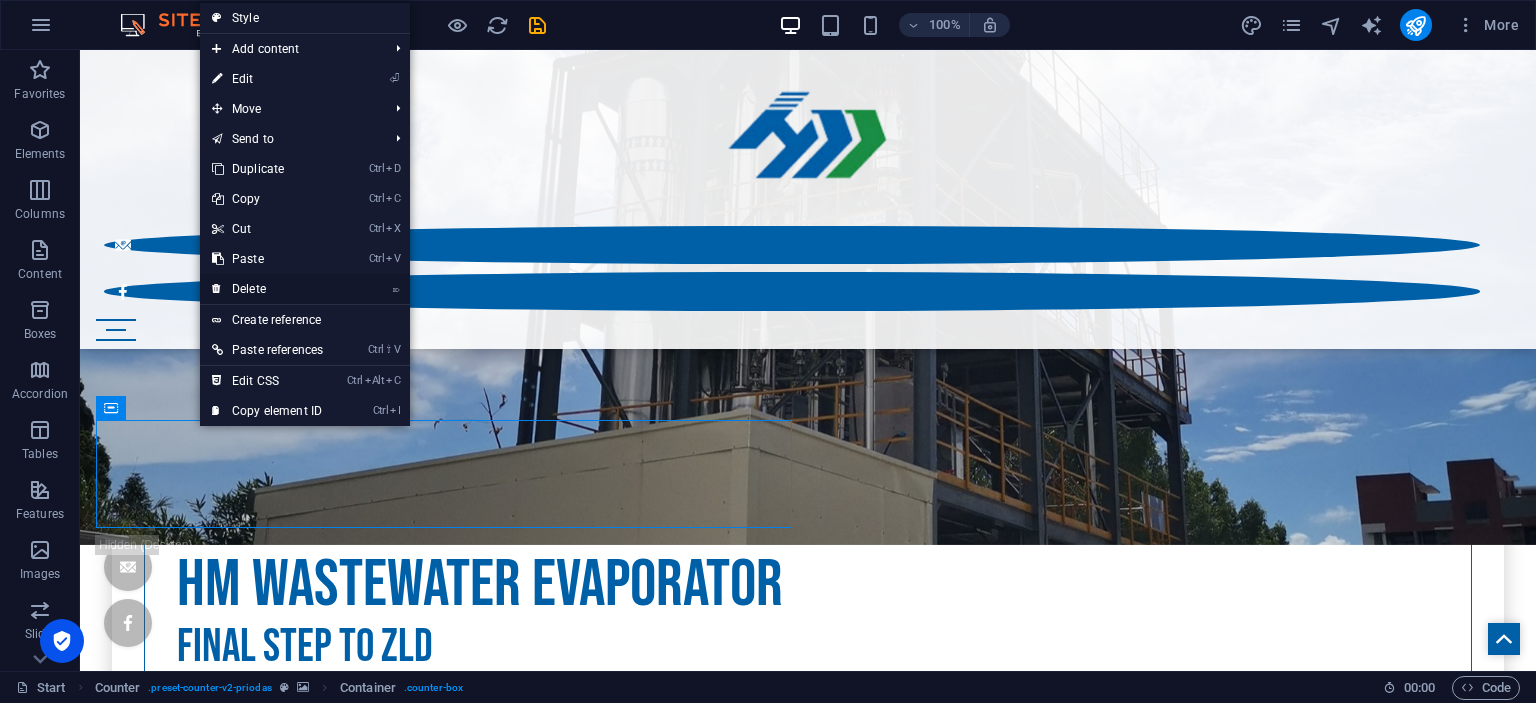 click on "⌦  Delete" at bounding box center (267, 289) 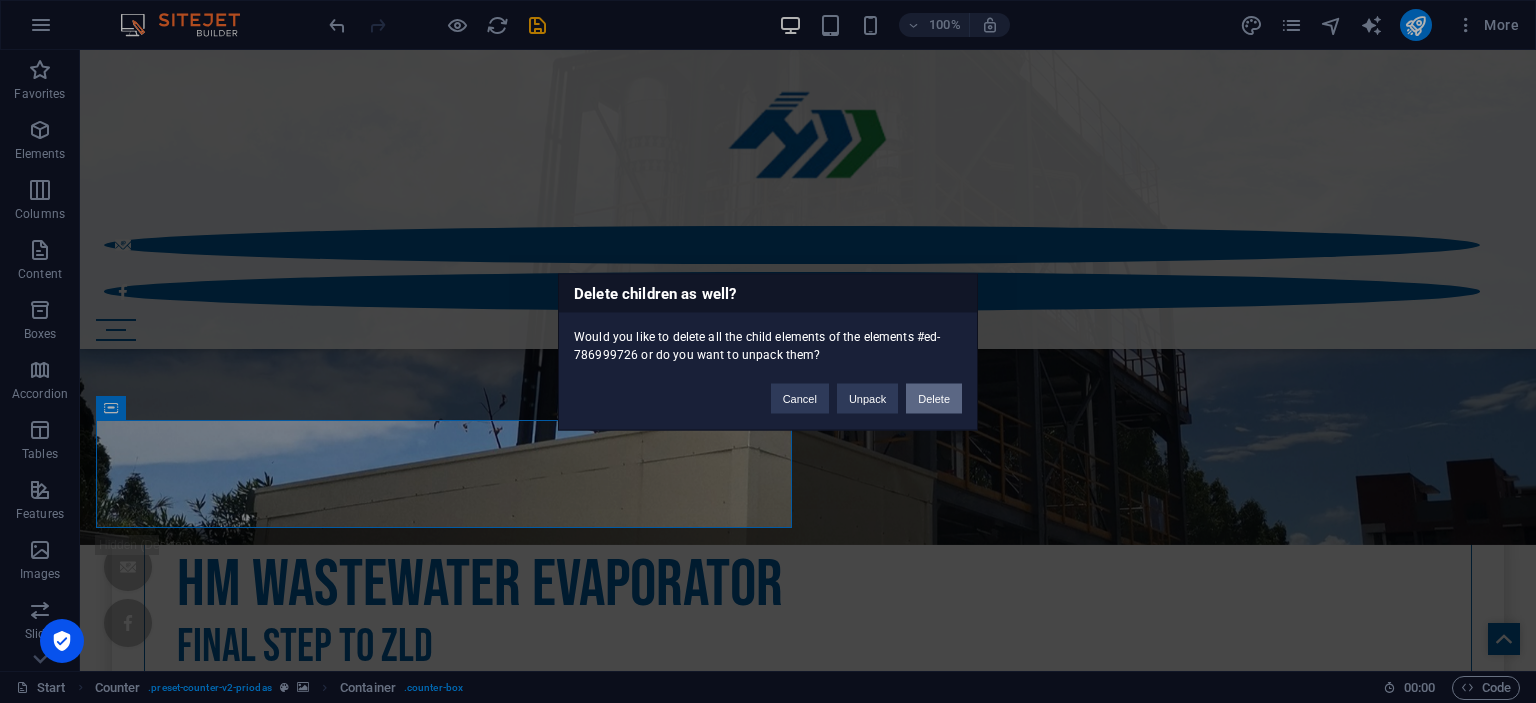 click on "Delete" at bounding box center (934, 398) 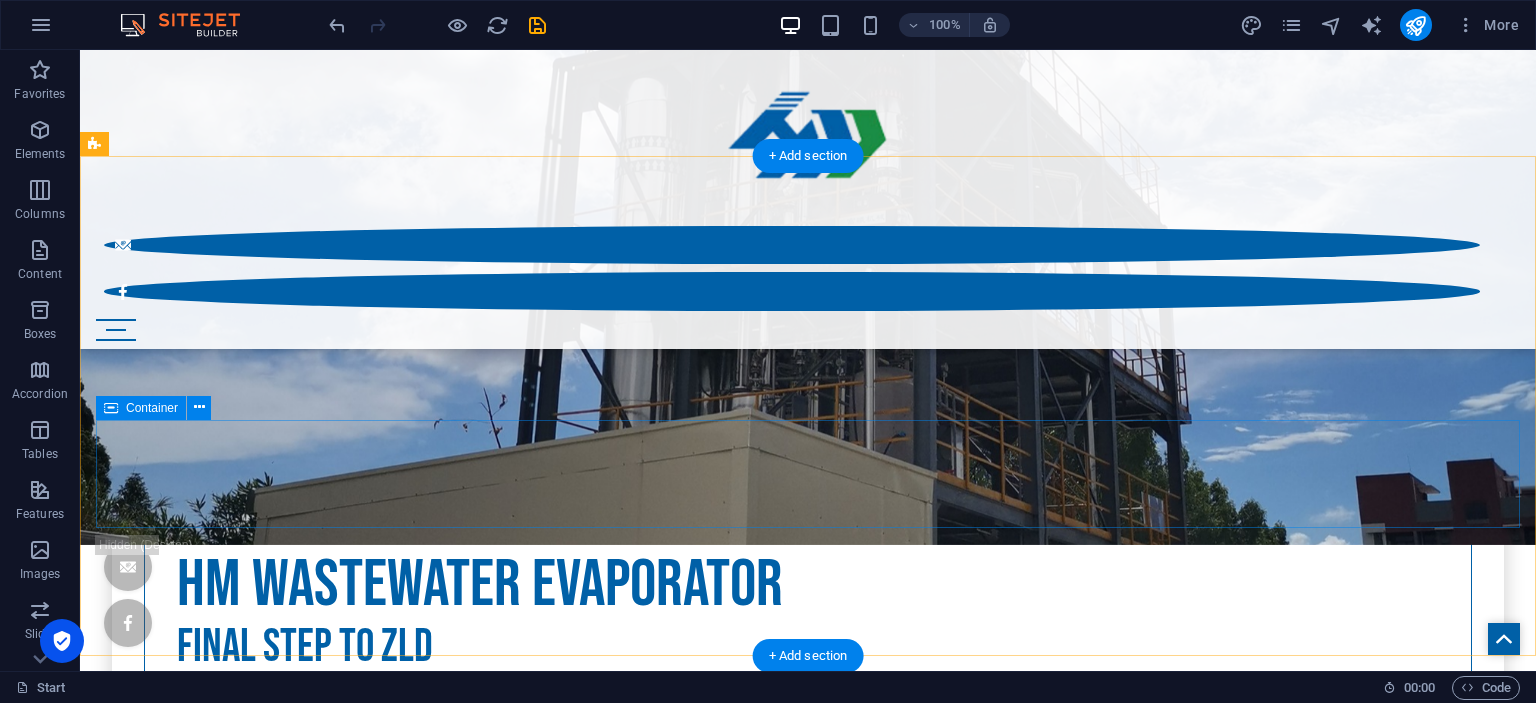 click on "1204 Wedding cakes and pastries" at bounding box center (808, 4302) 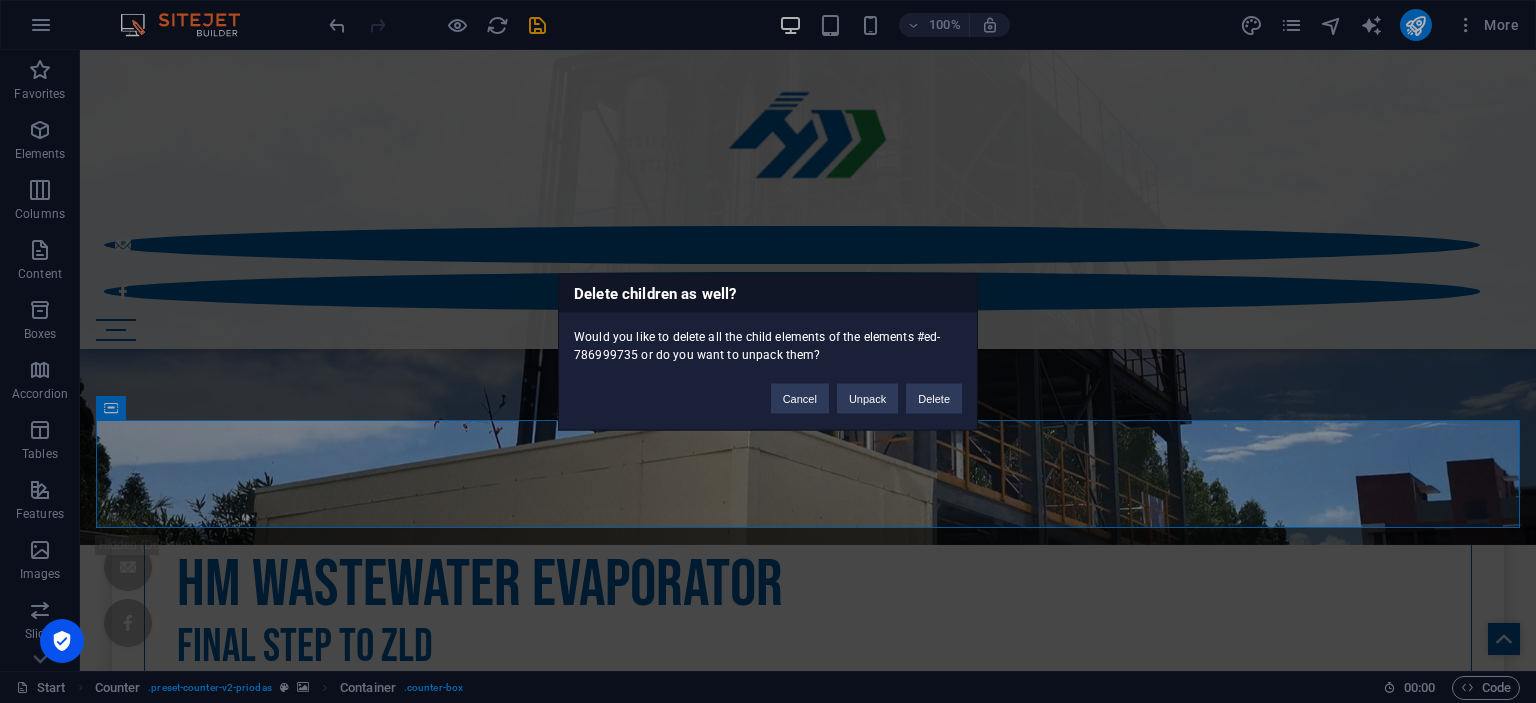 type 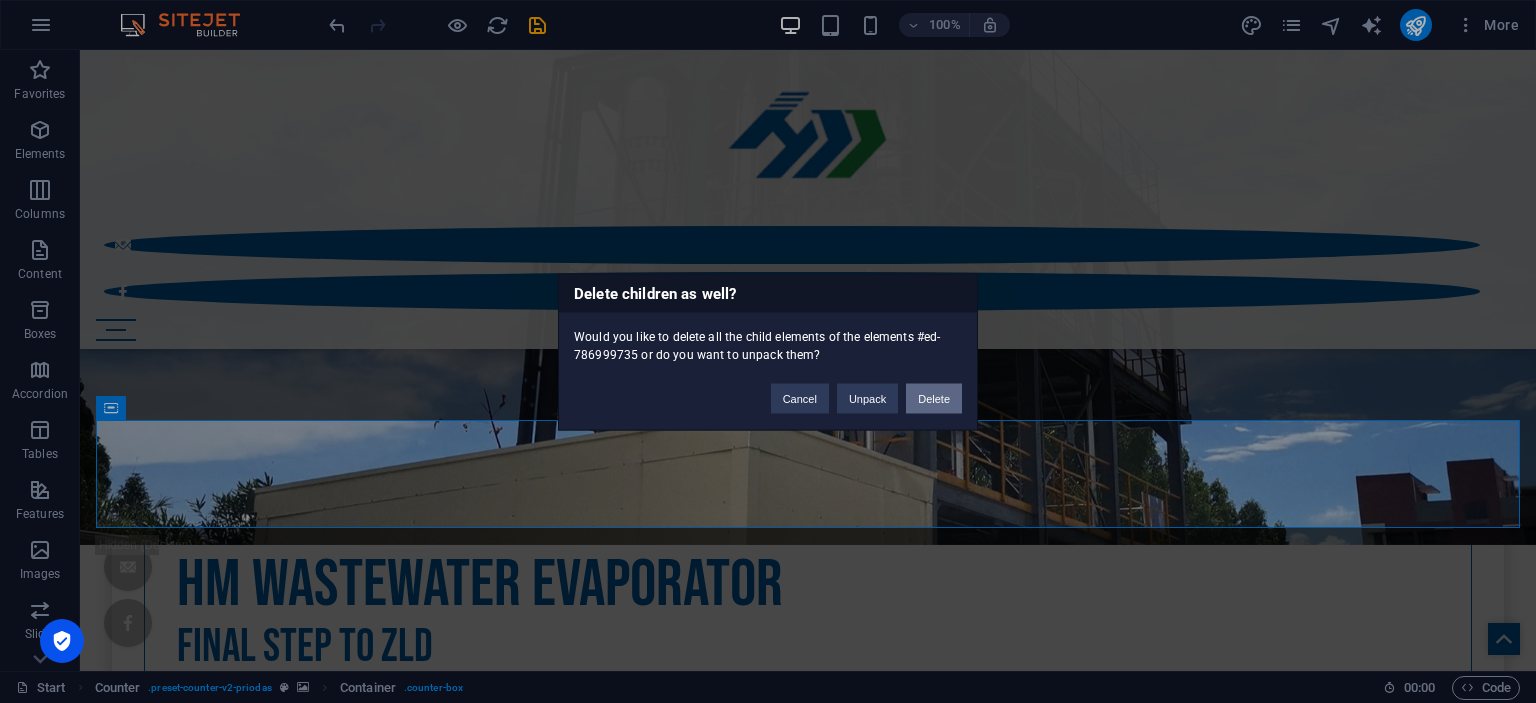 click on "Delete" at bounding box center (934, 398) 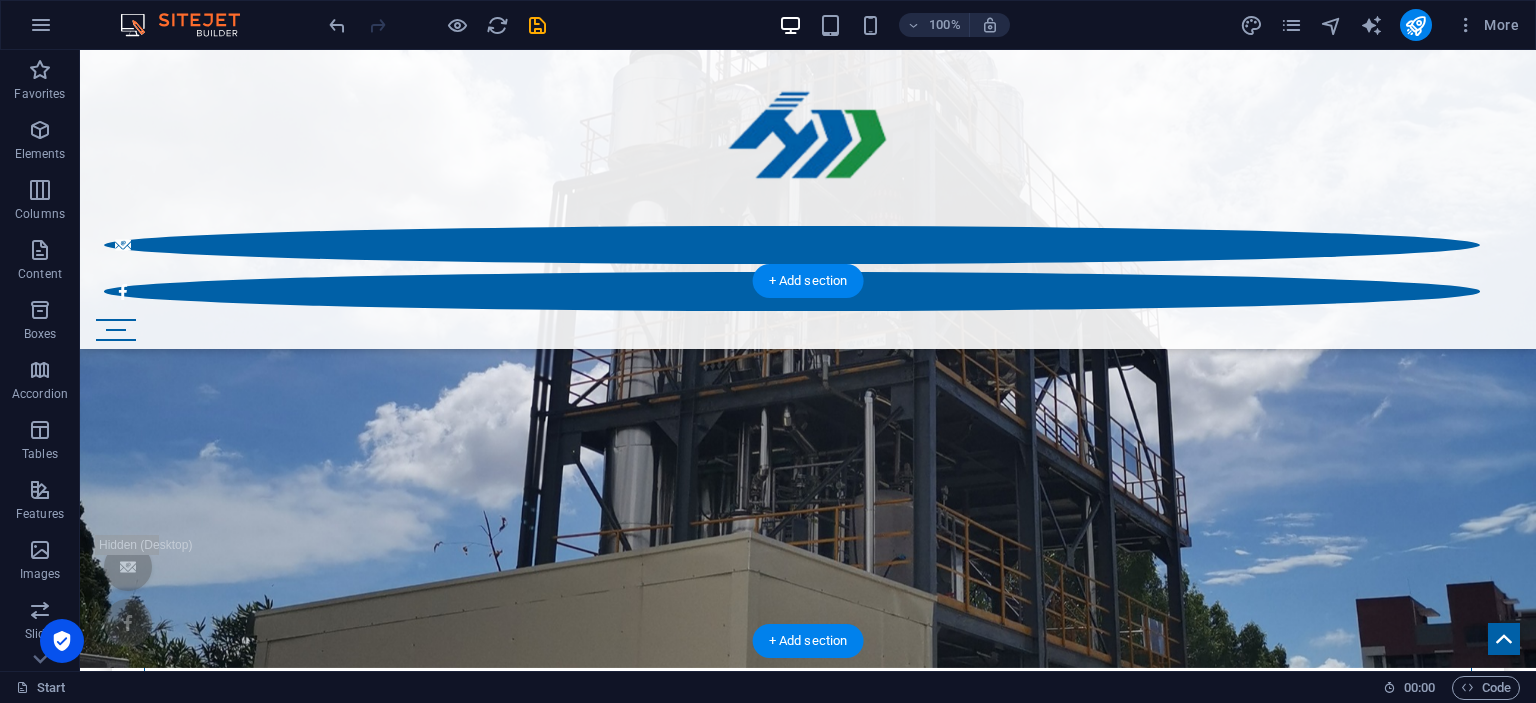 scroll, scrollTop: 811, scrollLeft: 0, axis: vertical 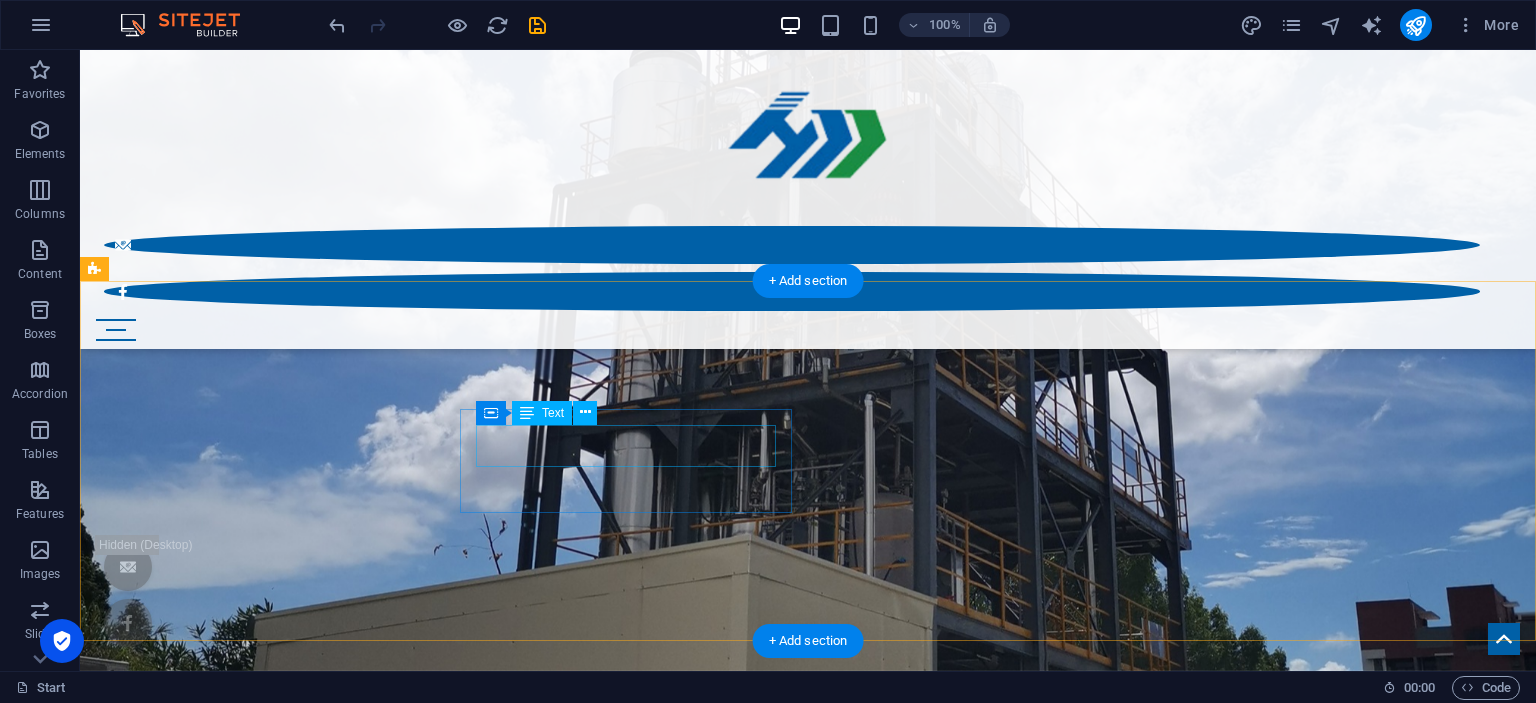 click on "200+" at bounding box center [808, 3911] 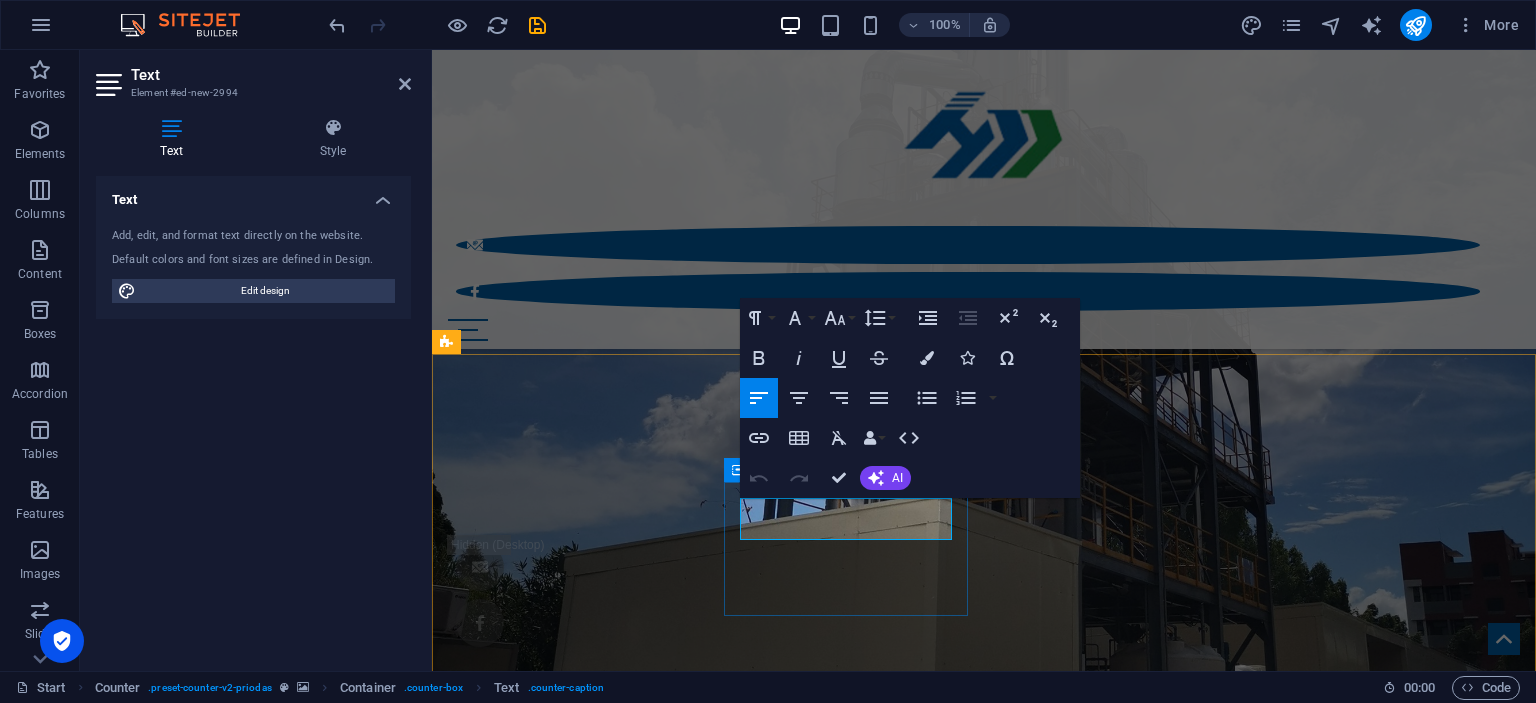 drag, startPoint x: 761, startPoint y: 518, endPoint x: 725, endPoint y: 515, distance: 36.124783 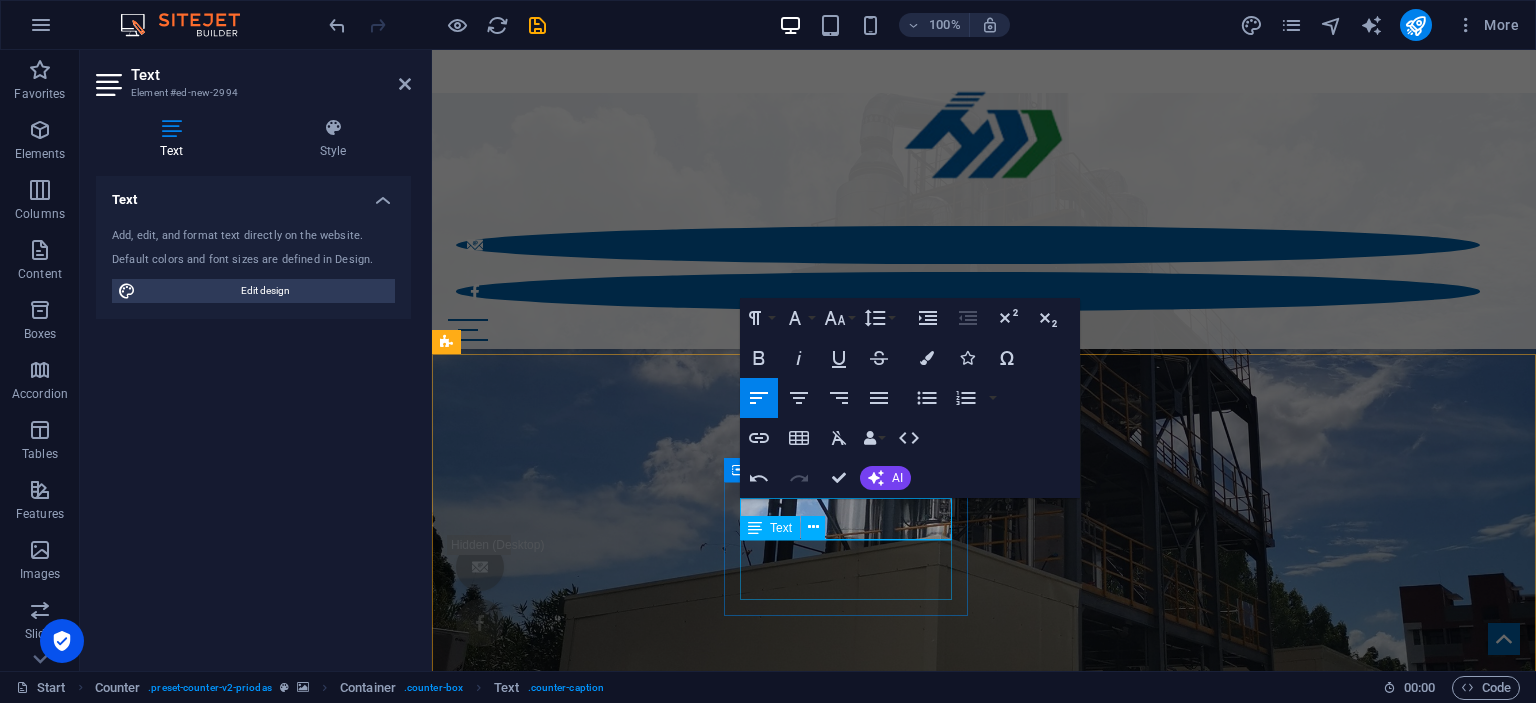 click on "Cooperation customers" at bounding box center (984, 4064) 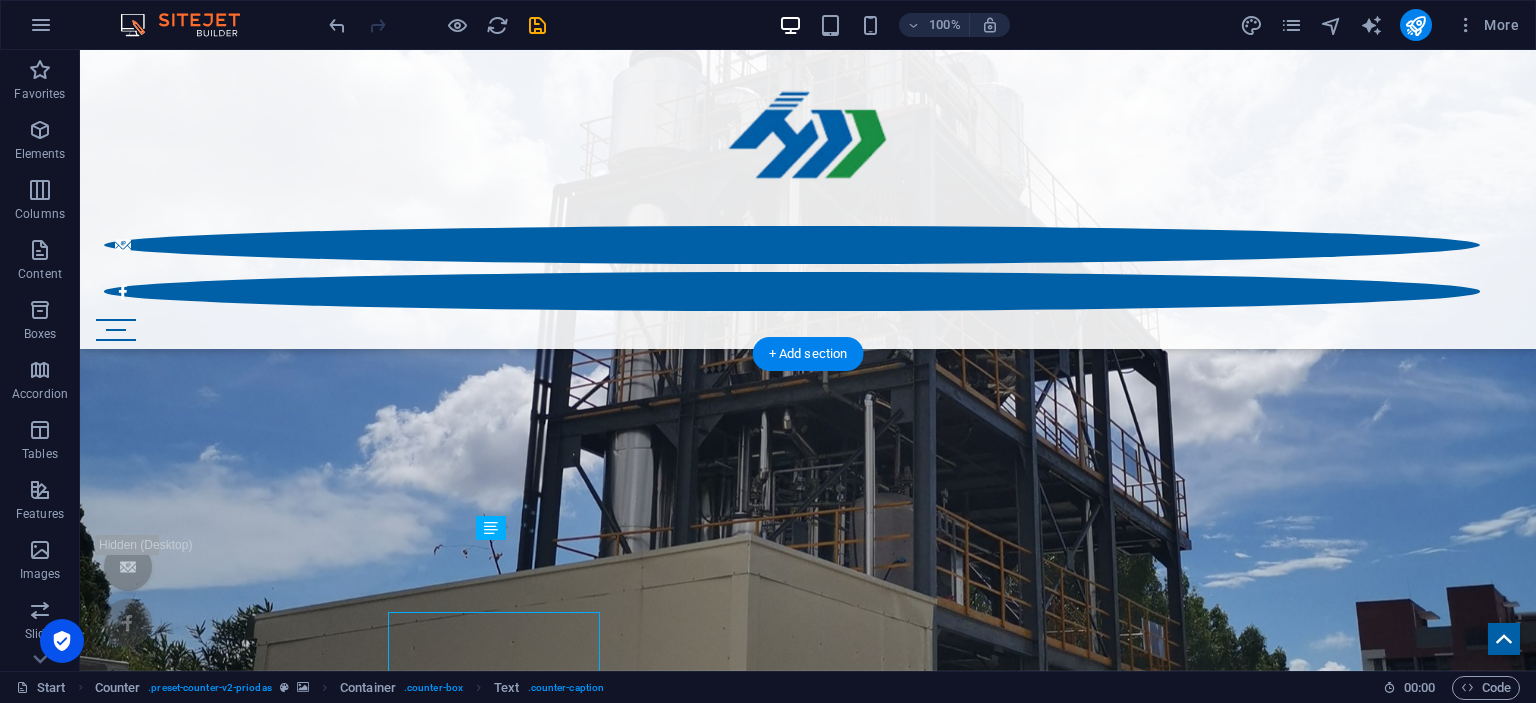 scroll, scrollTop: 738, scrollLeft: 0, axis: vertical 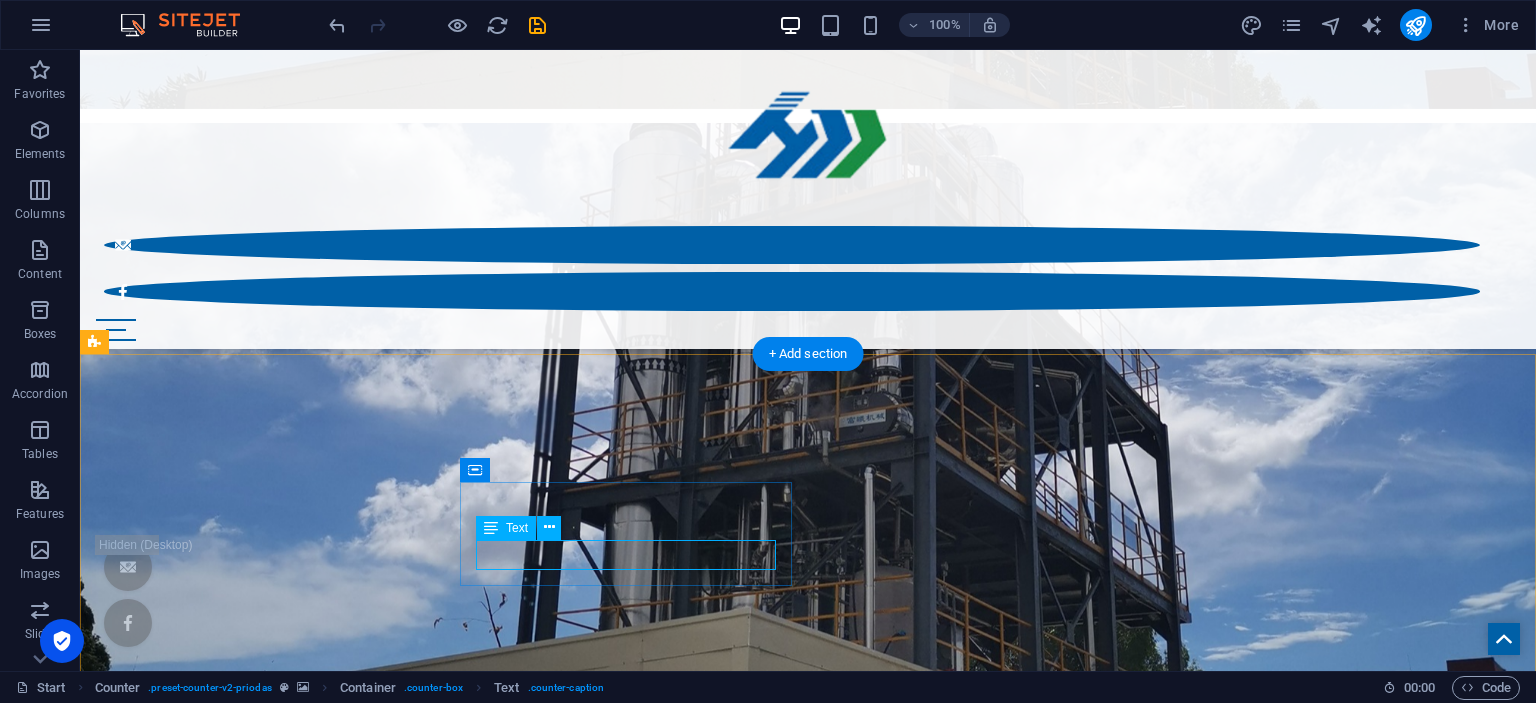 click on "Cooperation customers" at bounding box center (808, 4020) 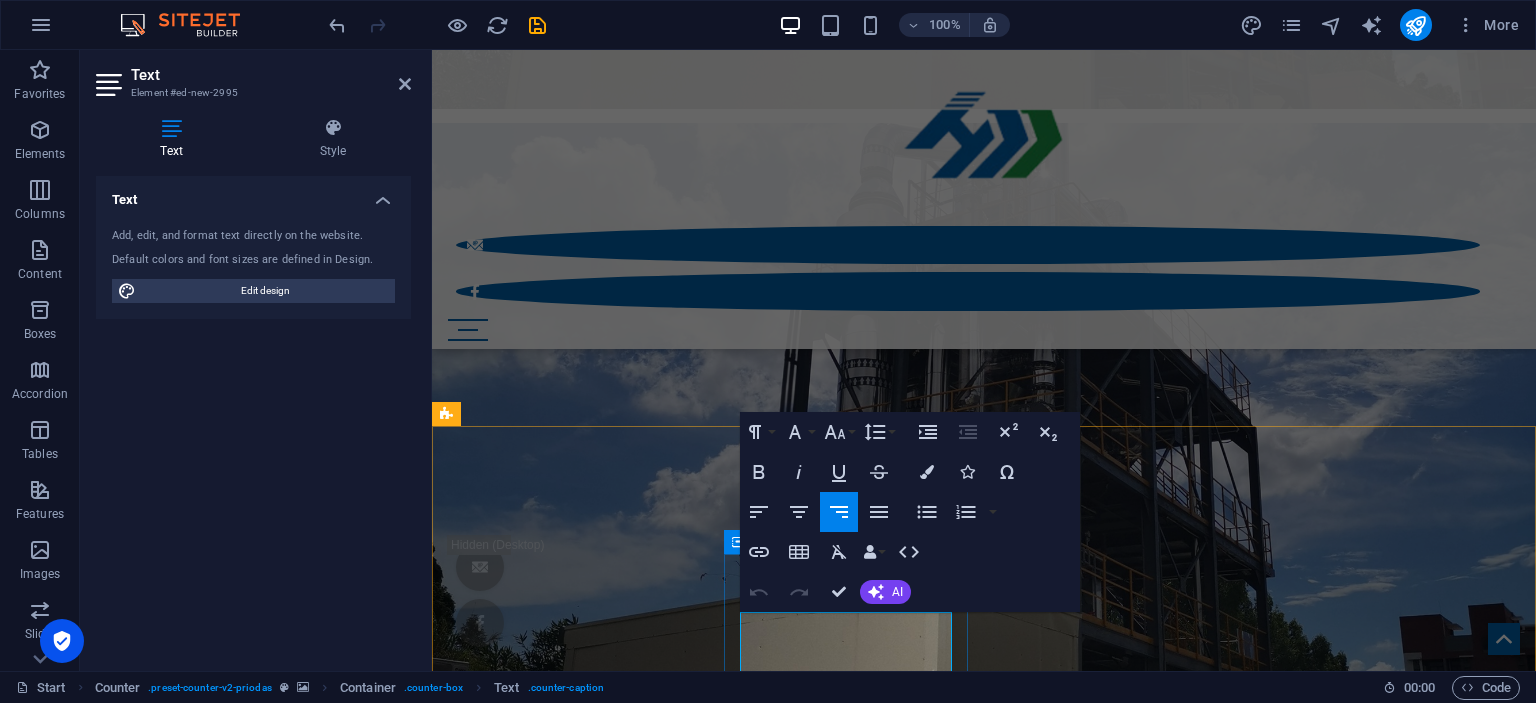 drag, startPoint x: 839, startPoint y: 632, endPoint x: 952, endPoint y: 657, distance: 115.73245 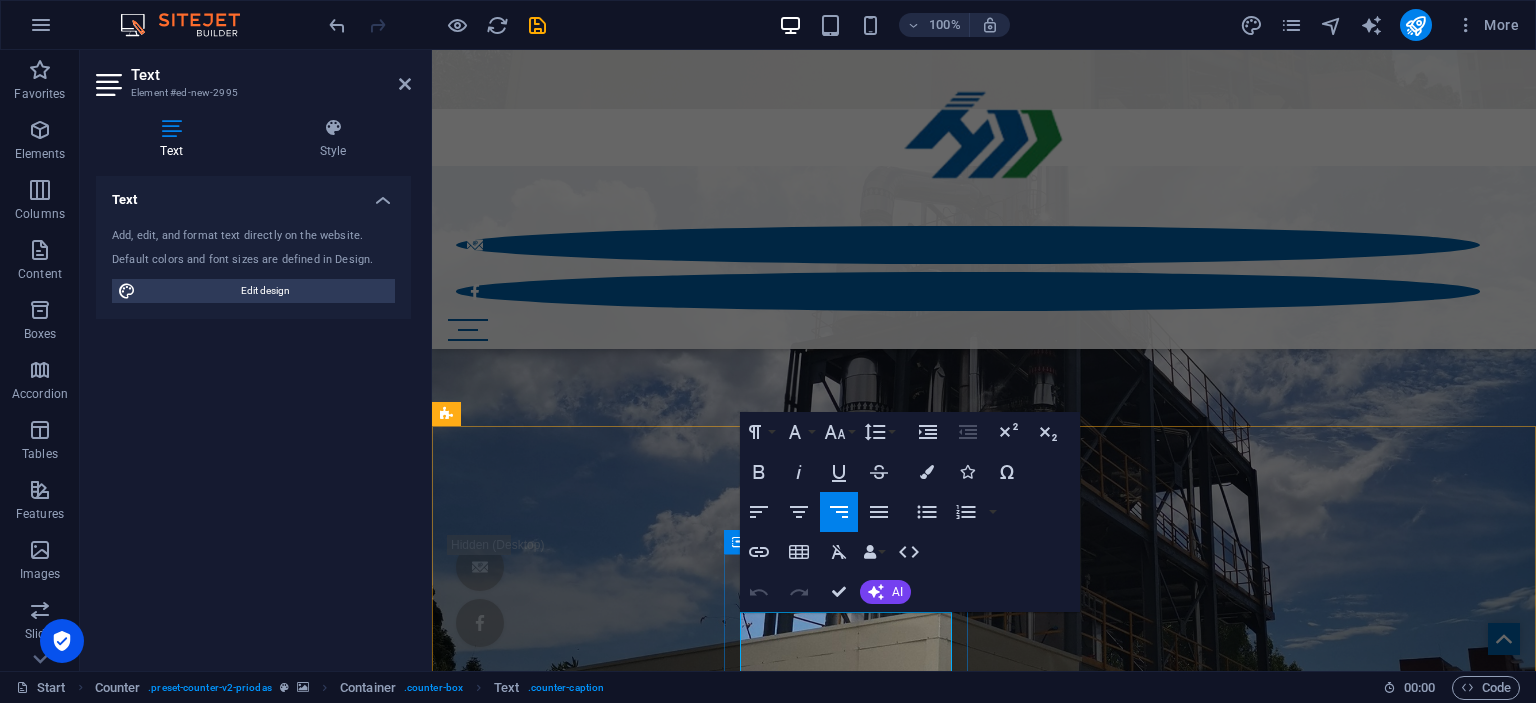 scroll, scrollTop: 0, scrollLeft: 4, axis: horizontal 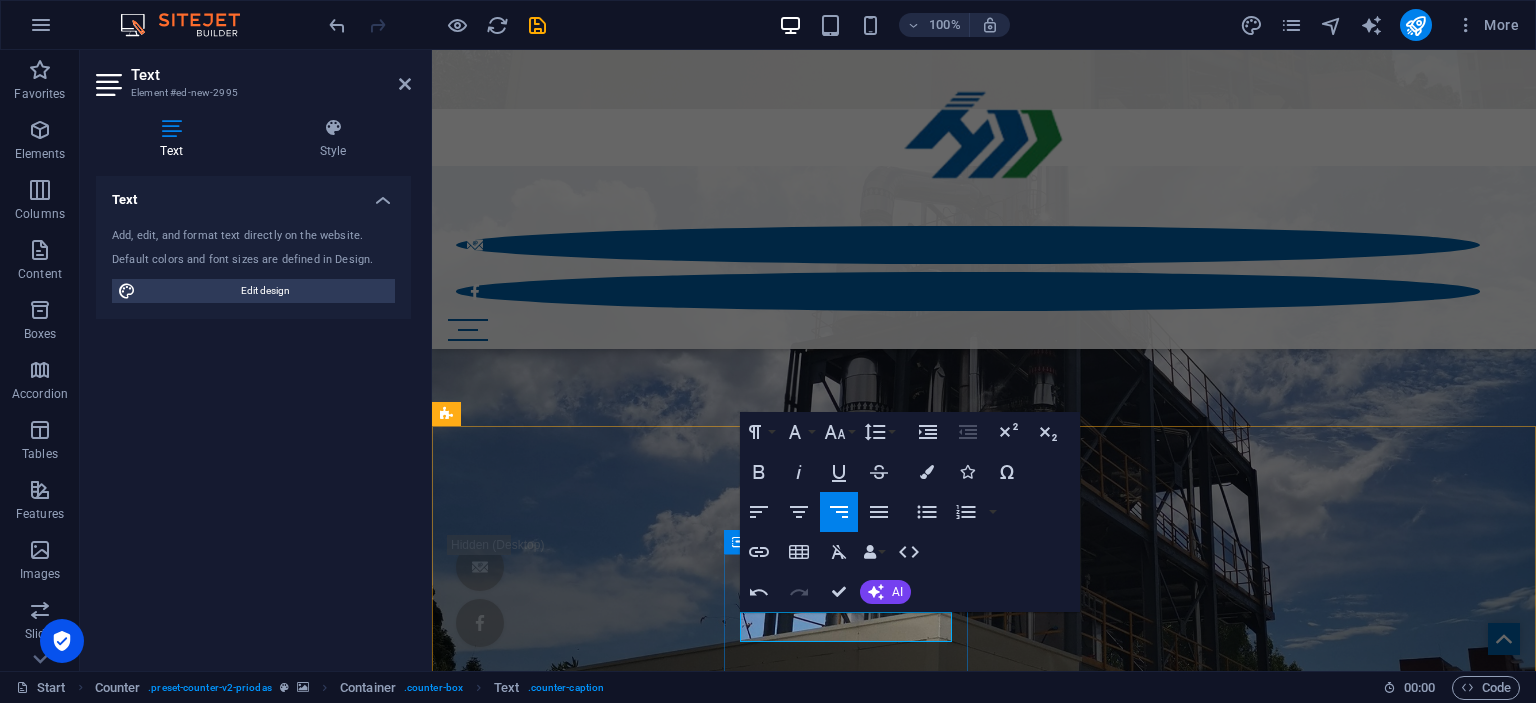 click on "CInvention Patent" at bounding box center [1414, 4137] 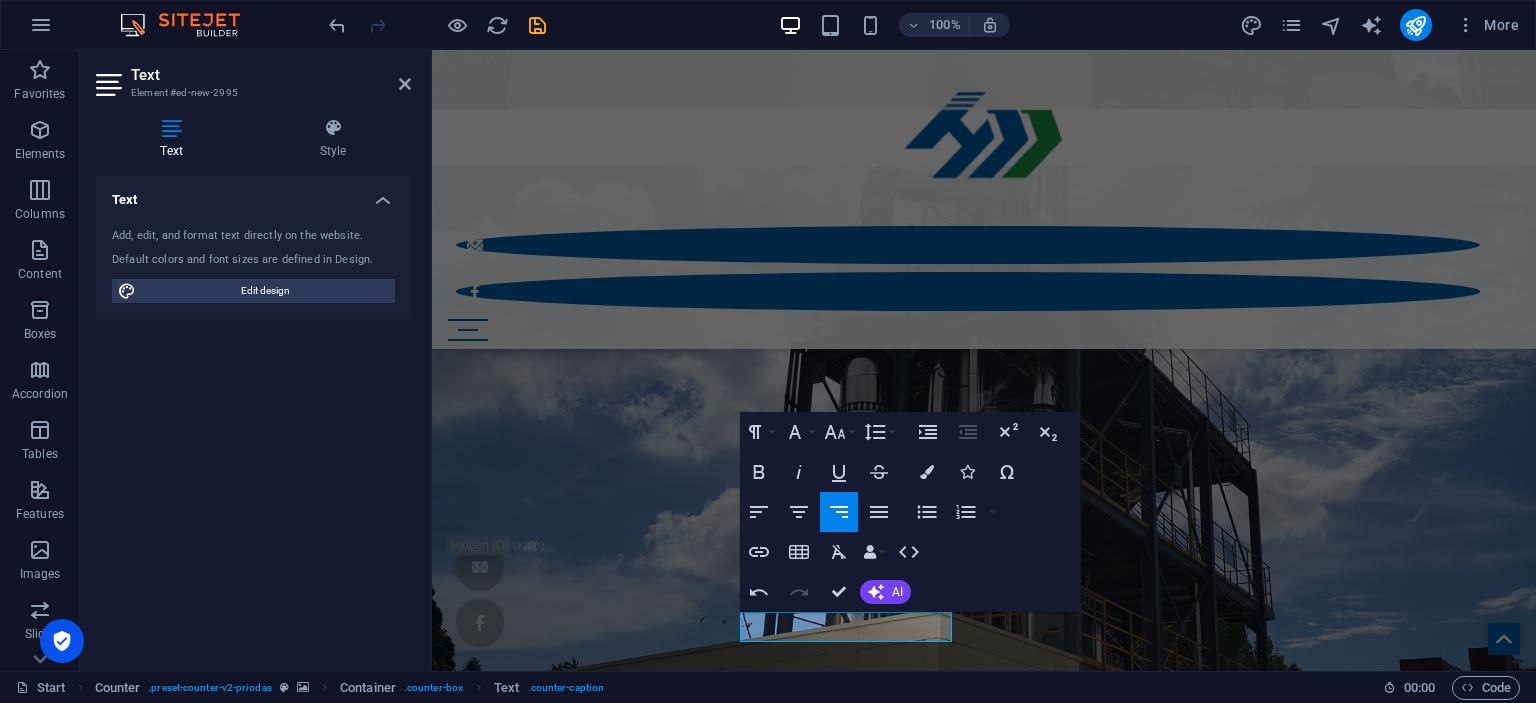 click at bounding box center (984, 3621) 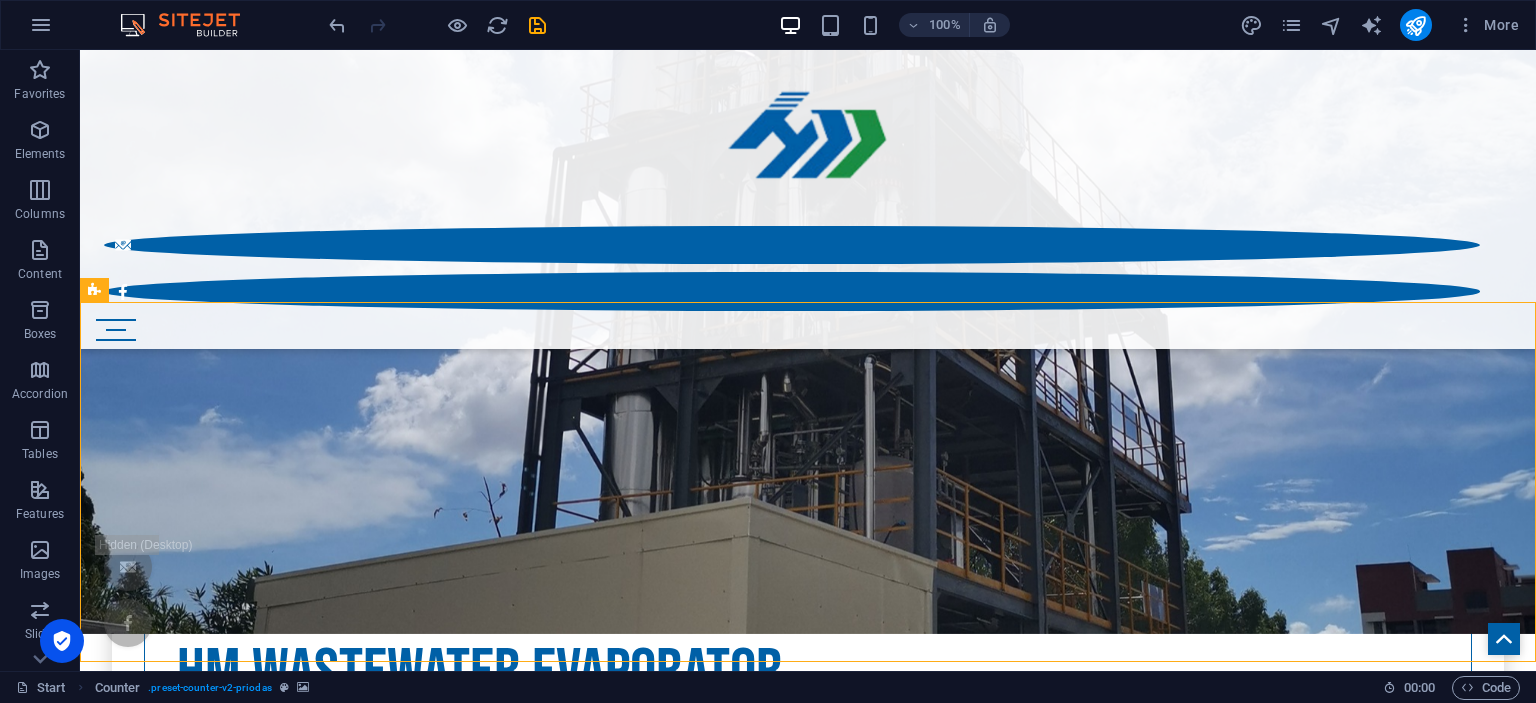 scroll, scrollTop: 915, scrollLeft: 0, axis: vertical 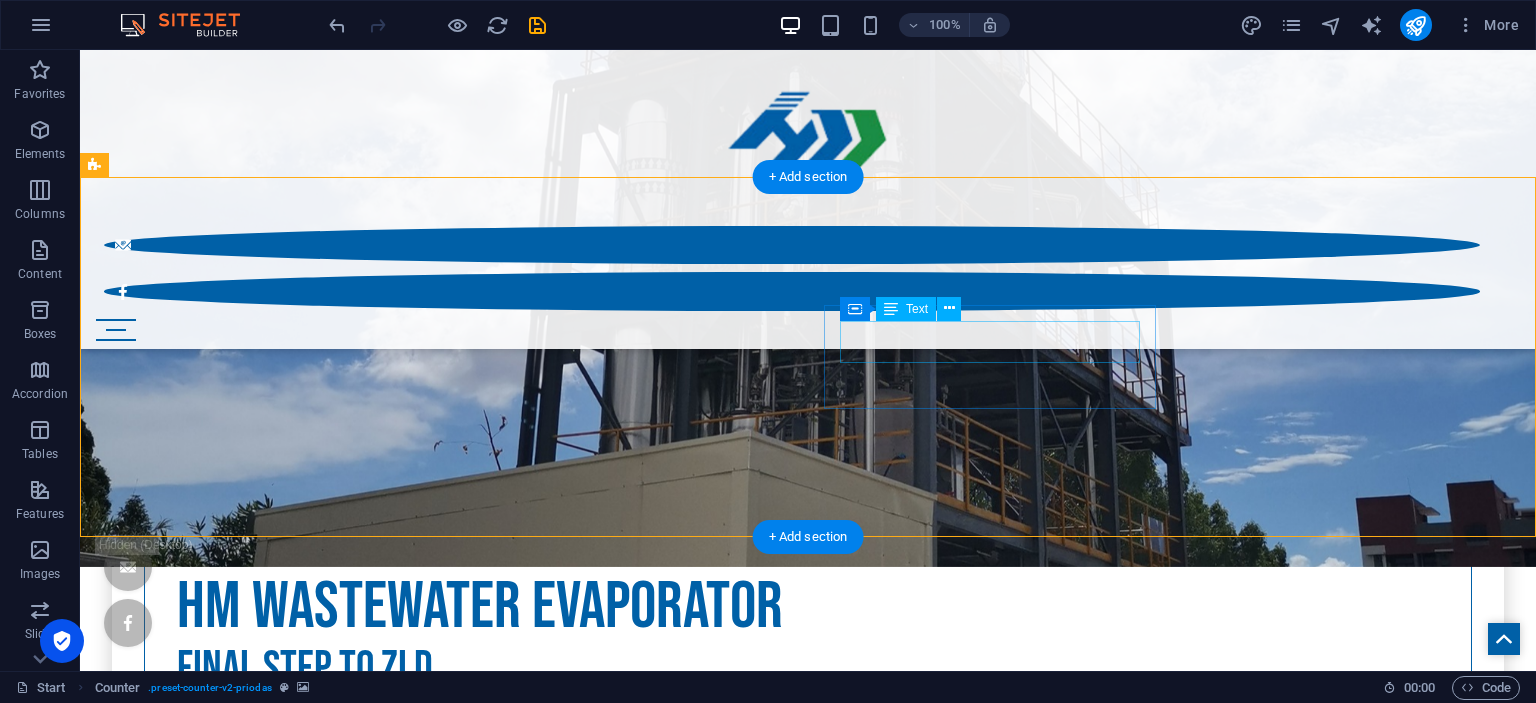 click on "200+" at bounding box center [808, 3927] 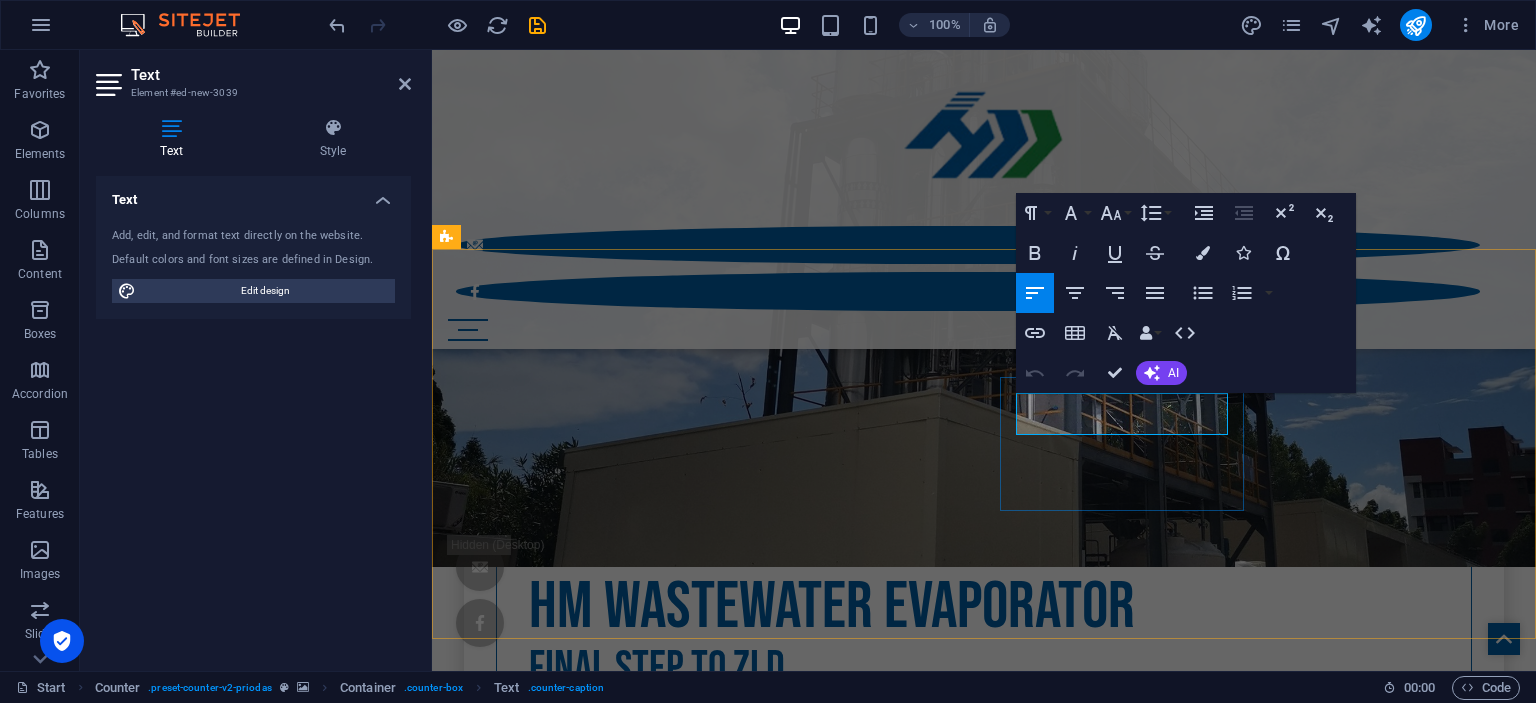 click on "200+" at bounding box center [488, 3921] 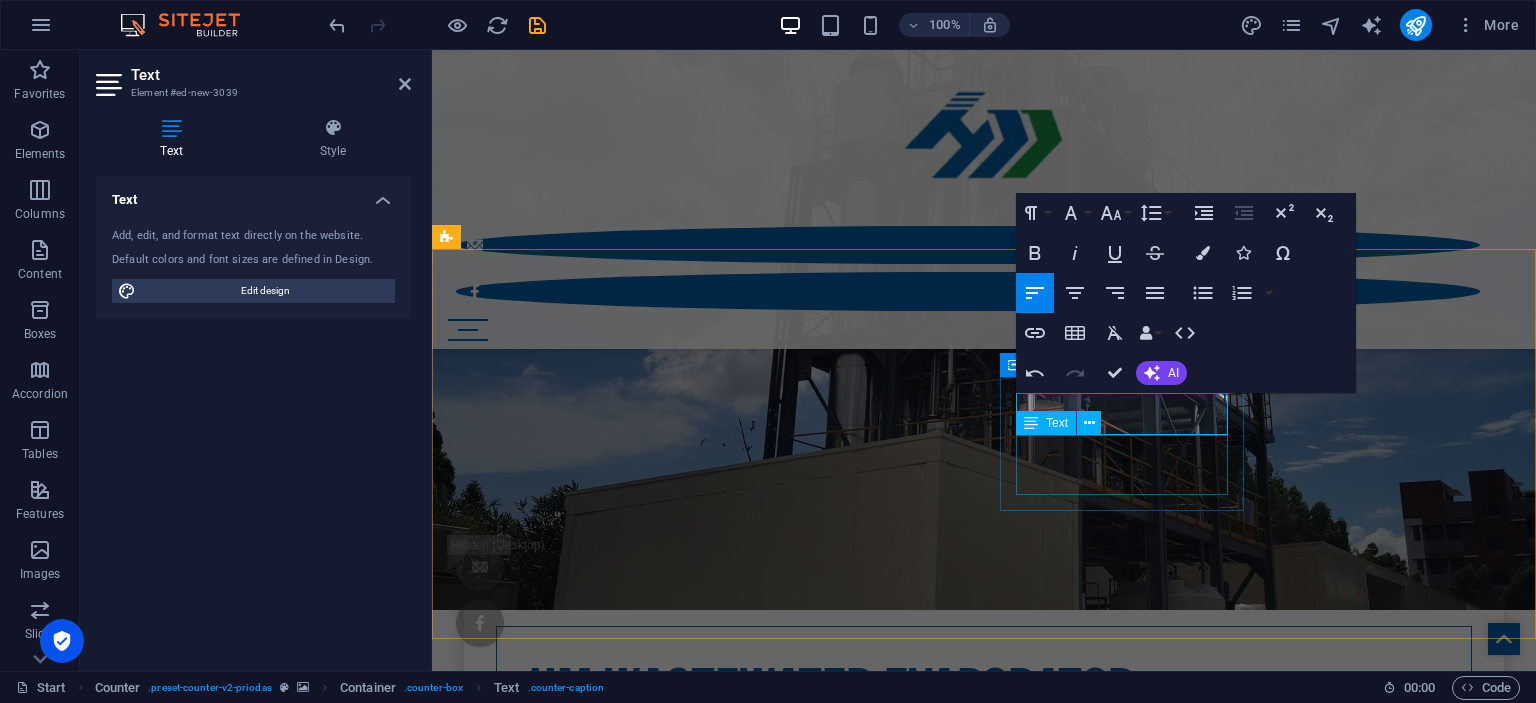 click on "Cooperation customers" at bounding box center (984, 4080) 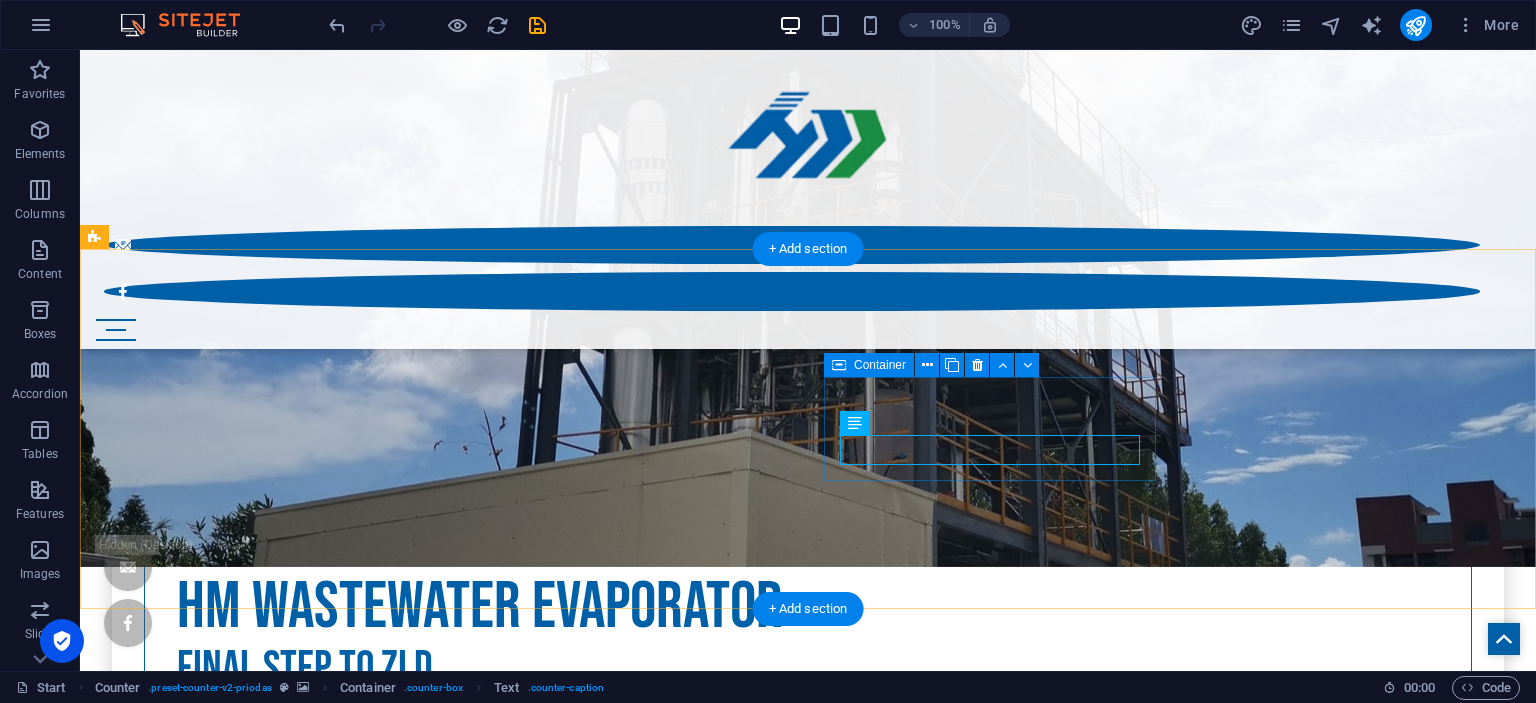 scroll, scrollTop: 843, scrollLeft: 0, axis: vertical 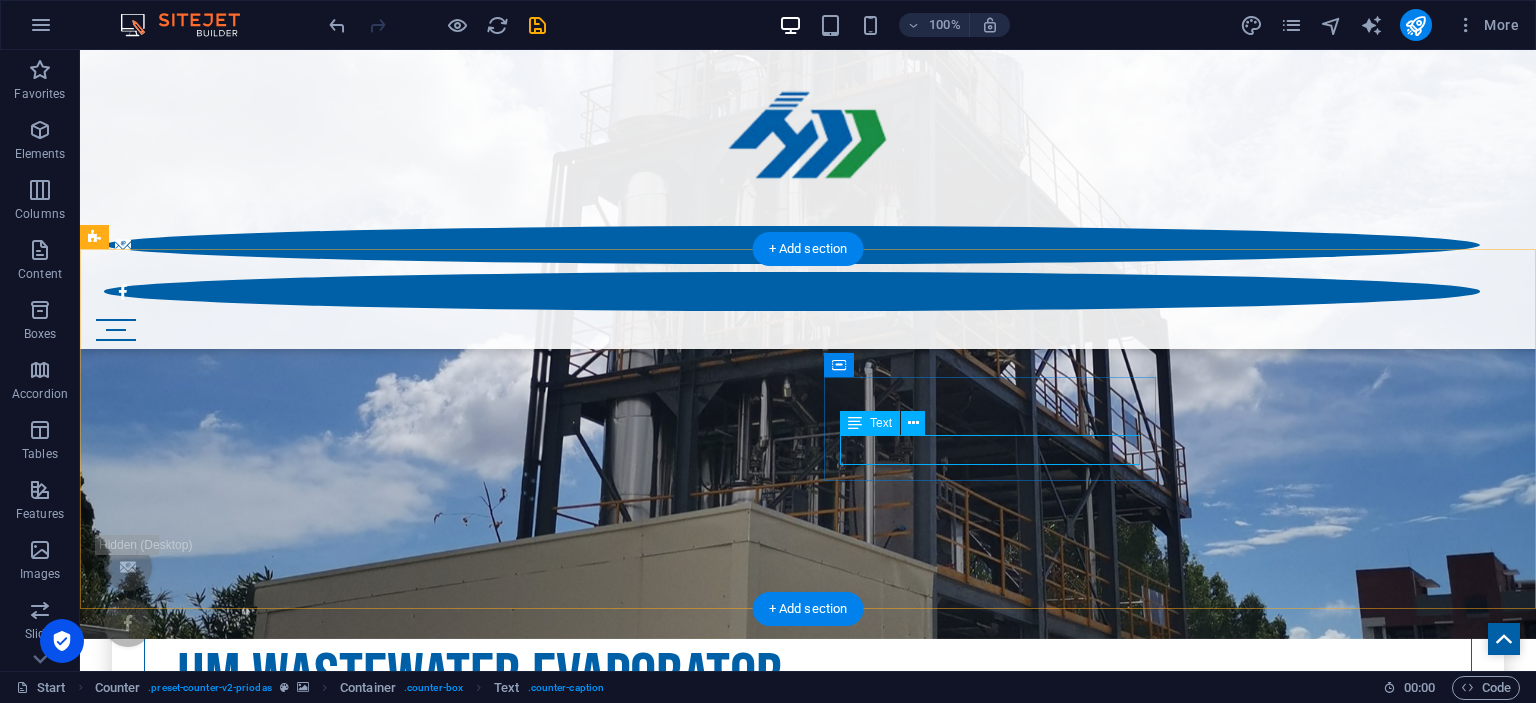 click on "Cooperation customers" at bounding box center [808, 4035] 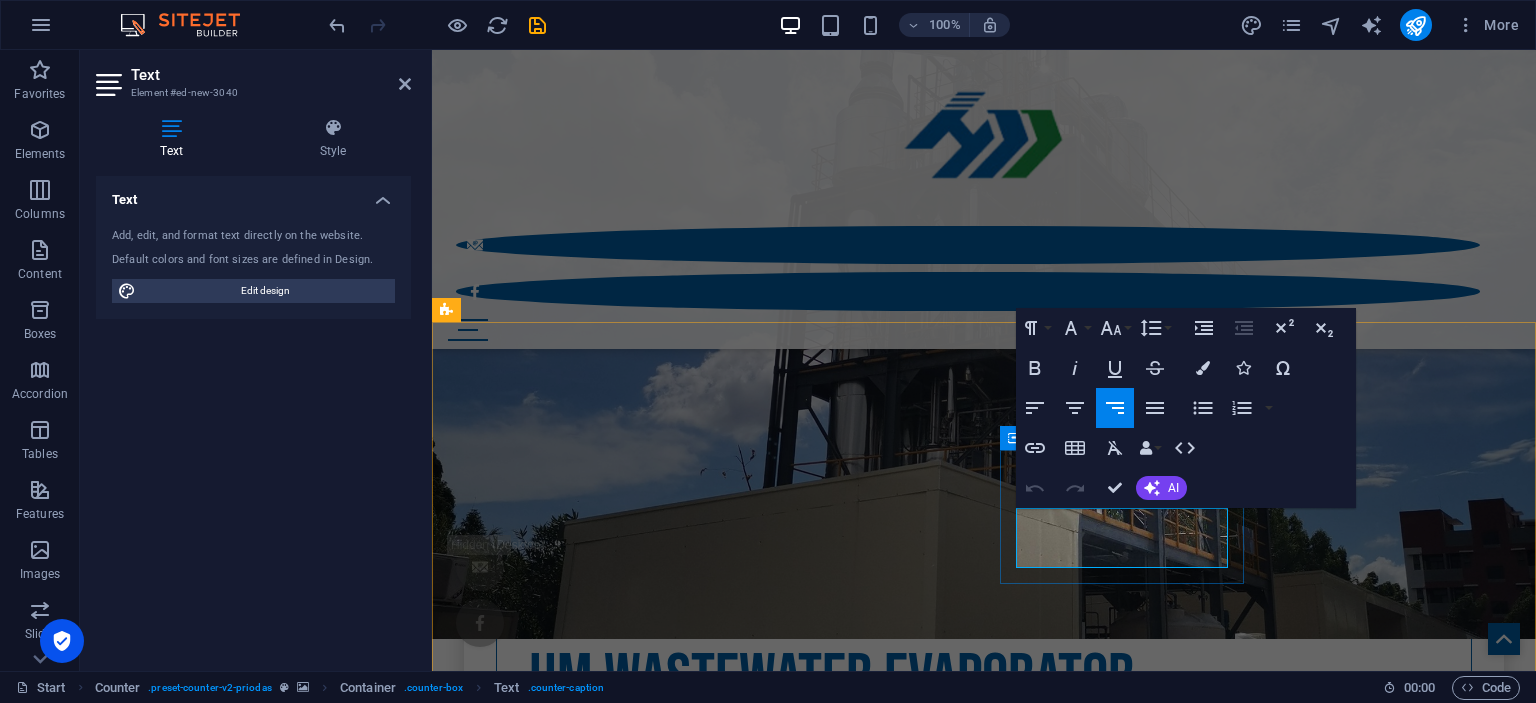 drag, startPoint x: 1121, startPoint y: 514, endPoint x: 1189, endPoint y: 544, distance: 74.323616 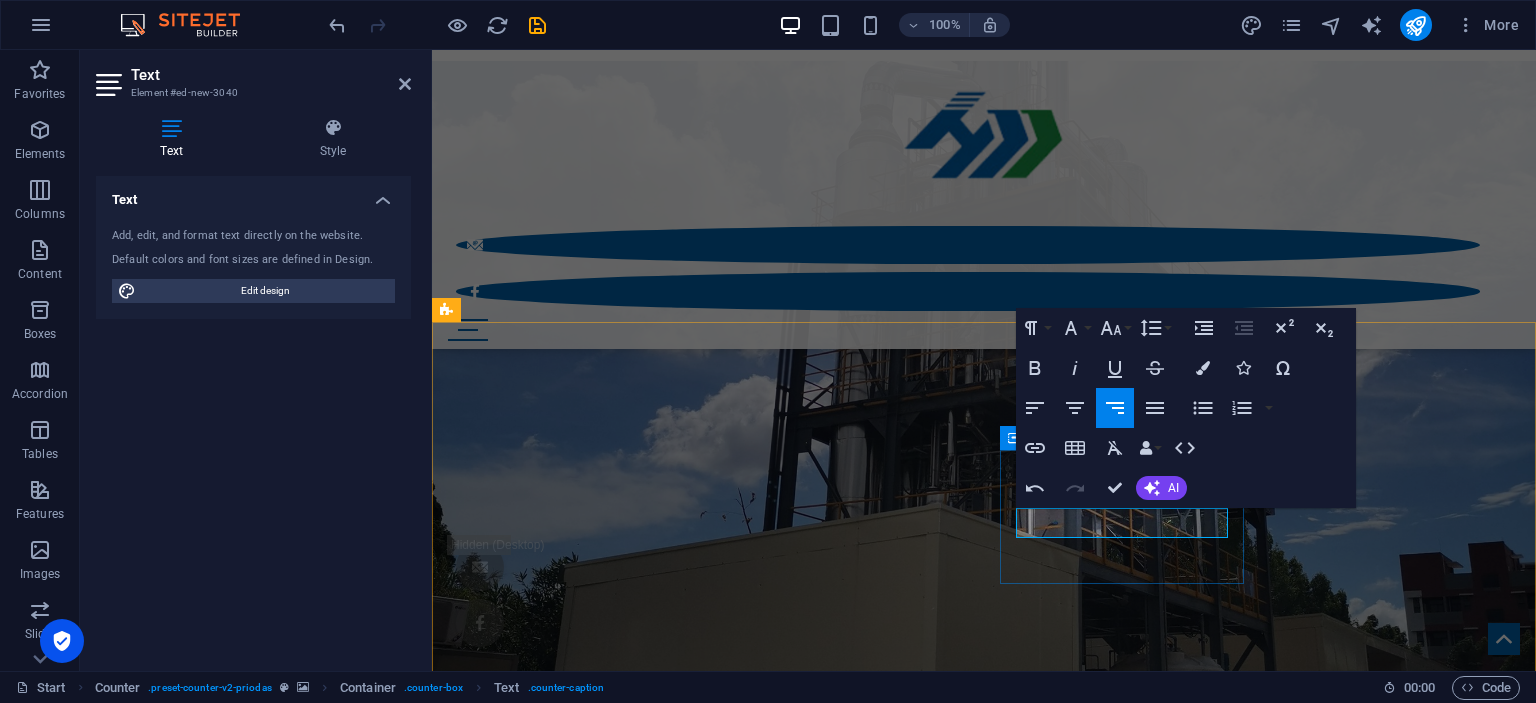 scroll, scrollTop: 0, scrollLeft: 4, axis: horizontal 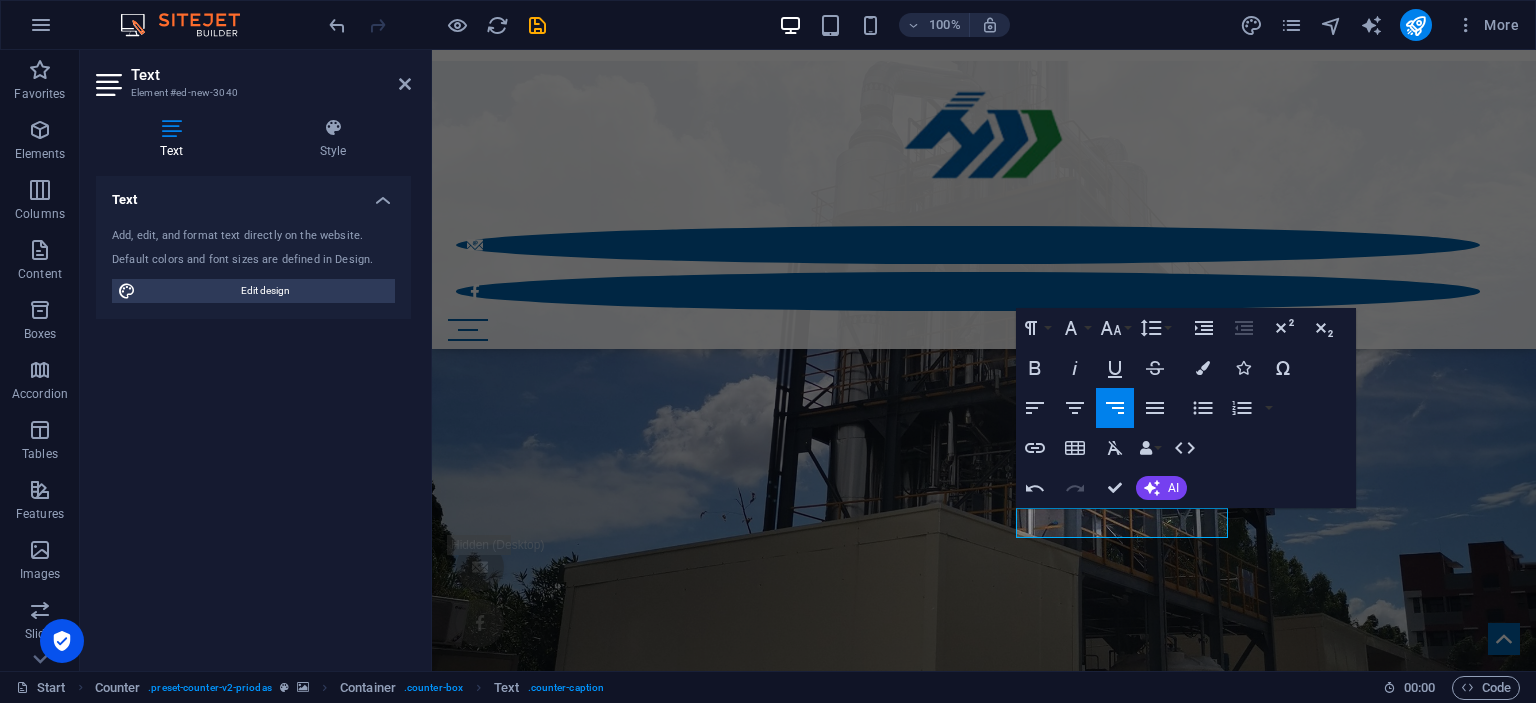 click at bounding box center (984, 3516) 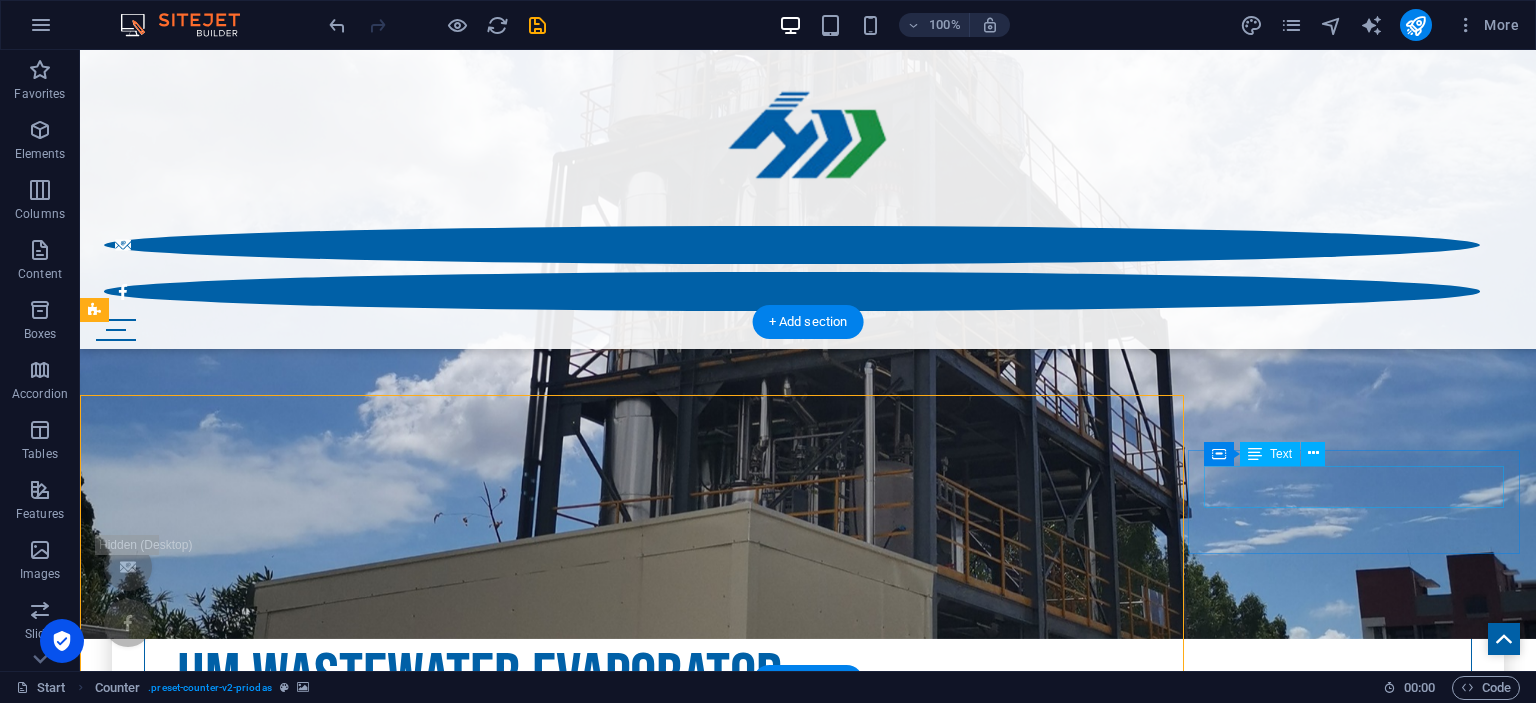 scroll, scrollTop: 770, scrollLeft: 0, axis: vertical 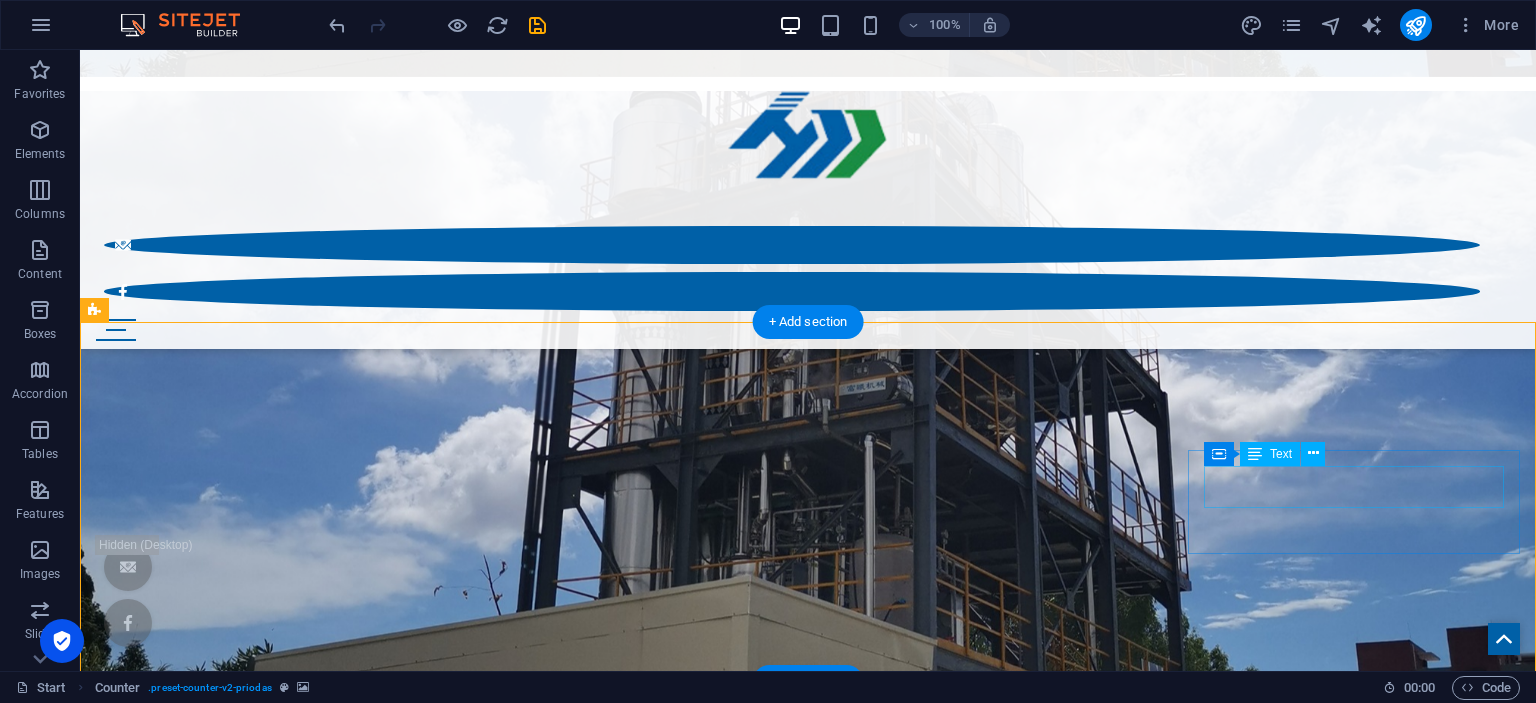 click on "200+" at bounding box center (808, 4192) 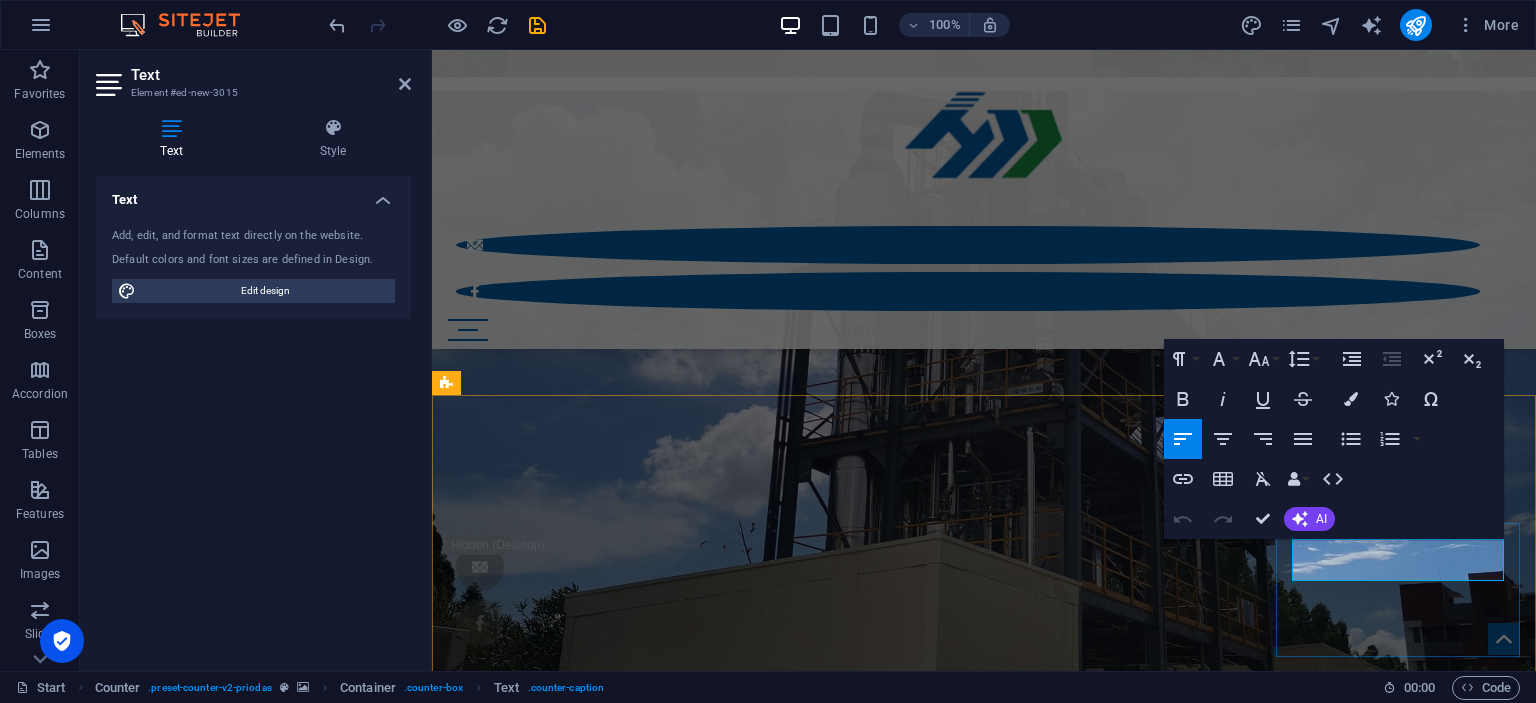 drag, startPoint x: 1311, startPoint y: 562, endPoint x: 1284, endPoint y: 558, distance: 27.294687 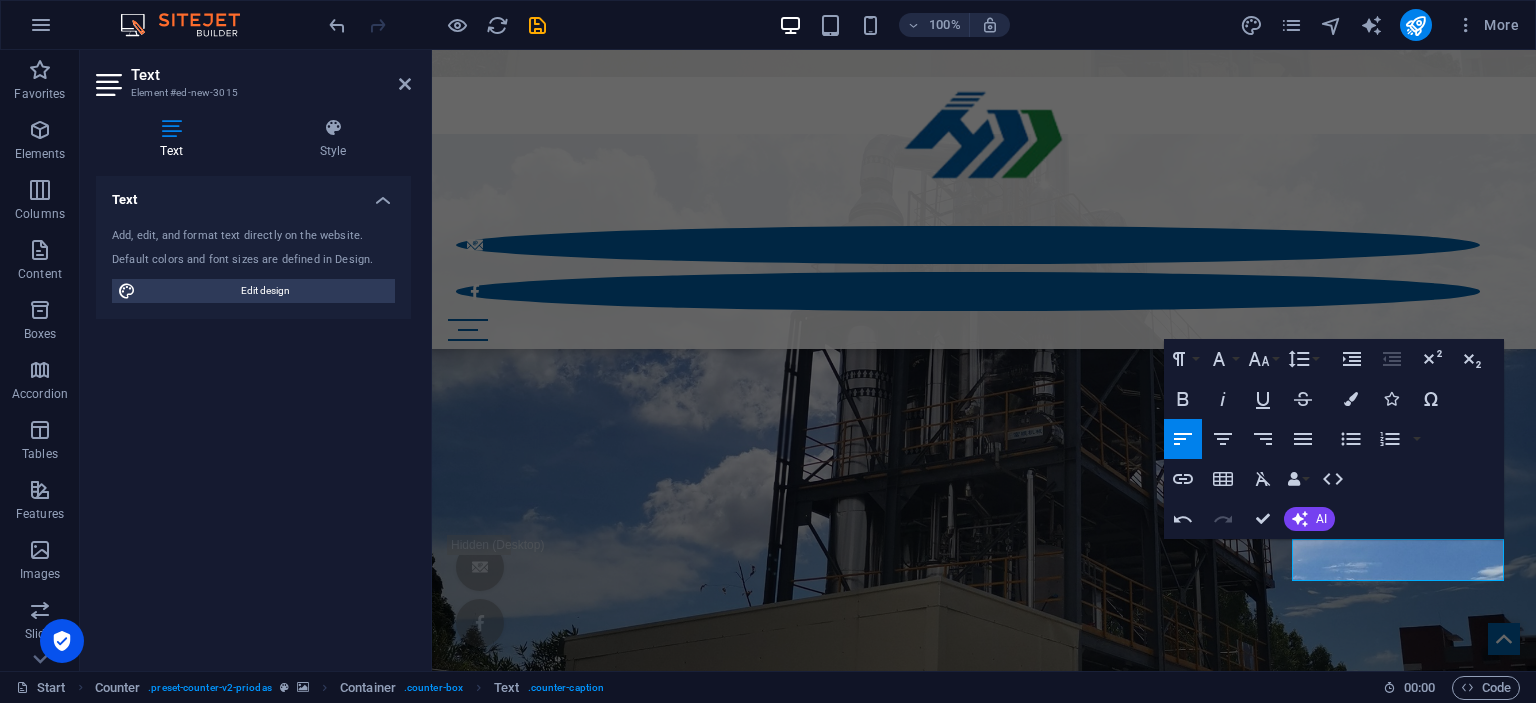 click at bounding box center (984, 3589) 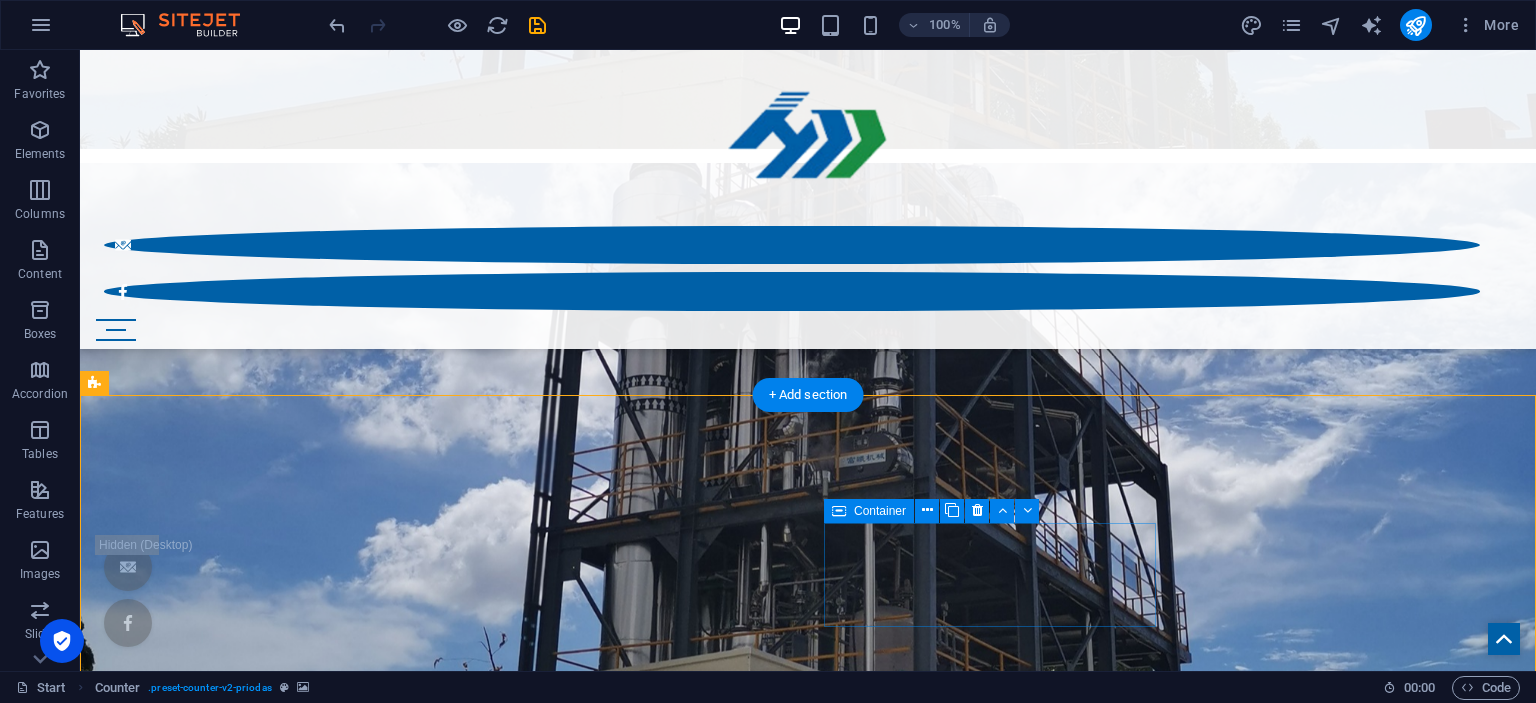 scroll, scrollTop: 822, scrollLeft: 0, axis: vertical 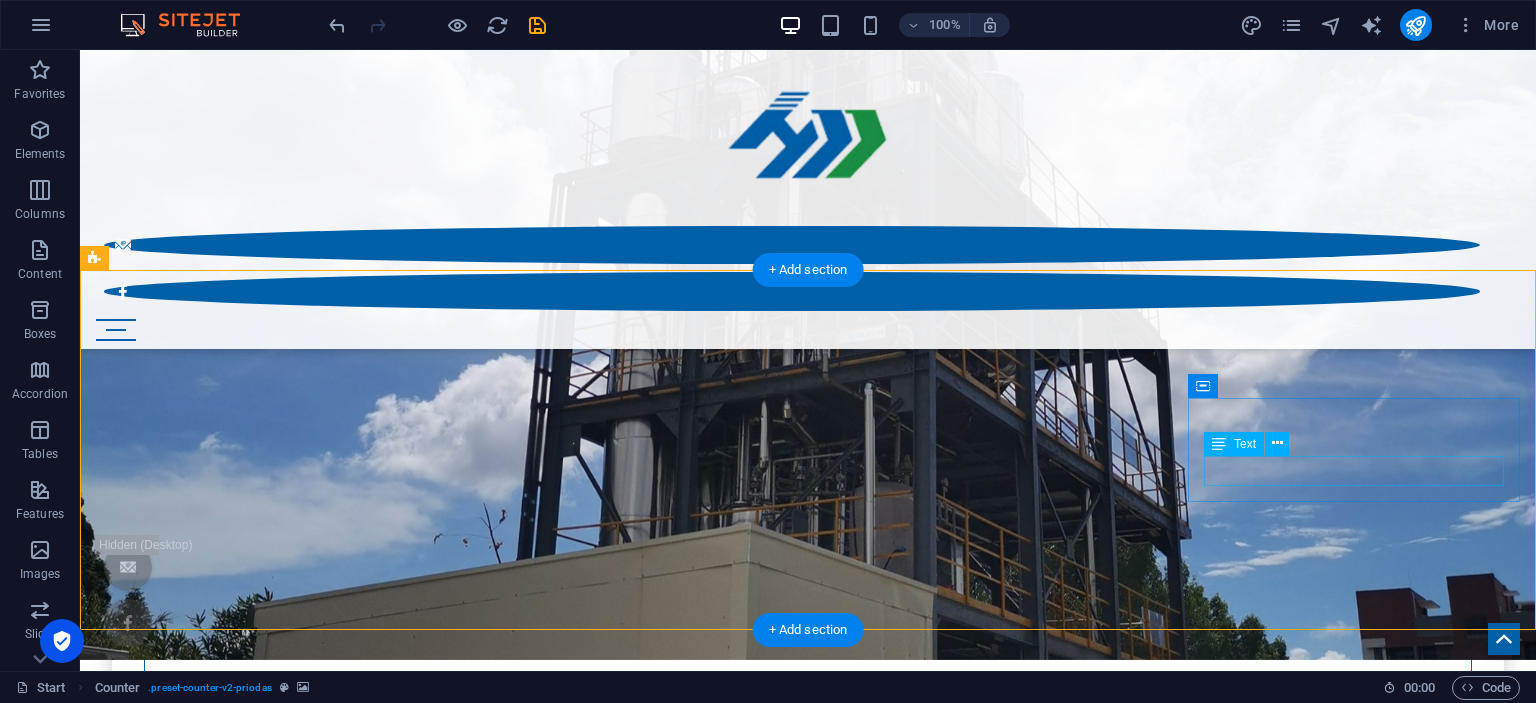 click on "Cooperation customers" at bounding box center (808, 4176) 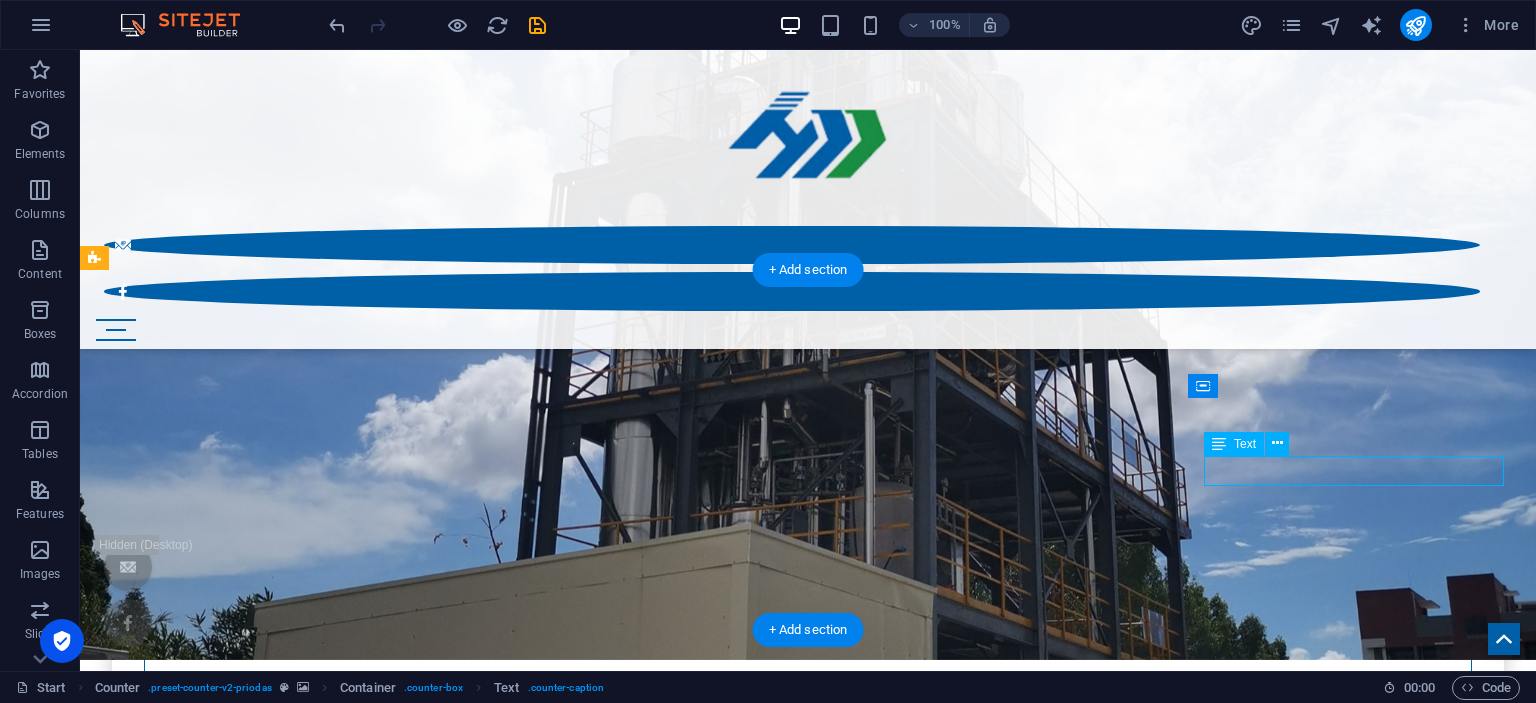 click on "Cooperation customers" at bounding box center [808, 4176] 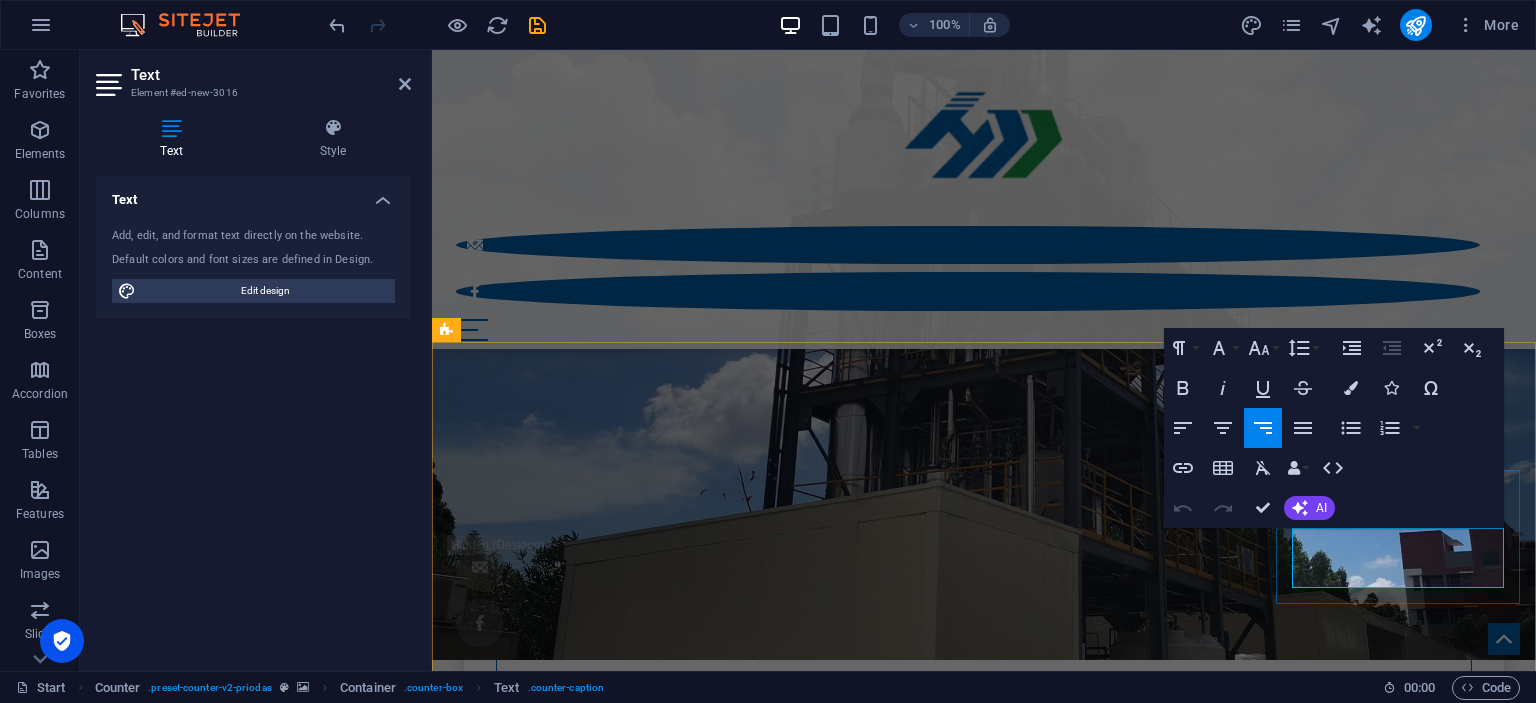 drag, startPoint x: 1382, startPoint y: 548, endPoint x: 1505, endPoint y: 573, distance: 125.51494 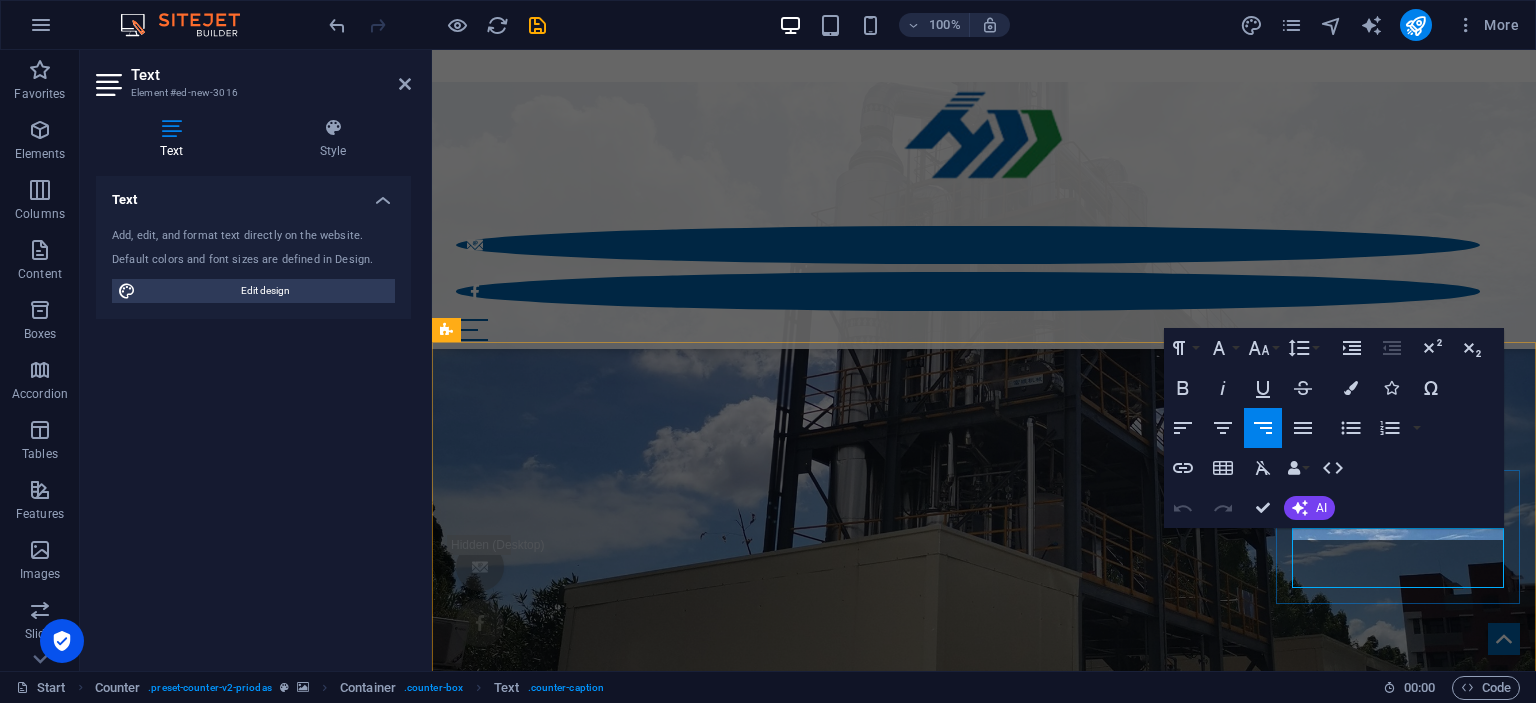 type 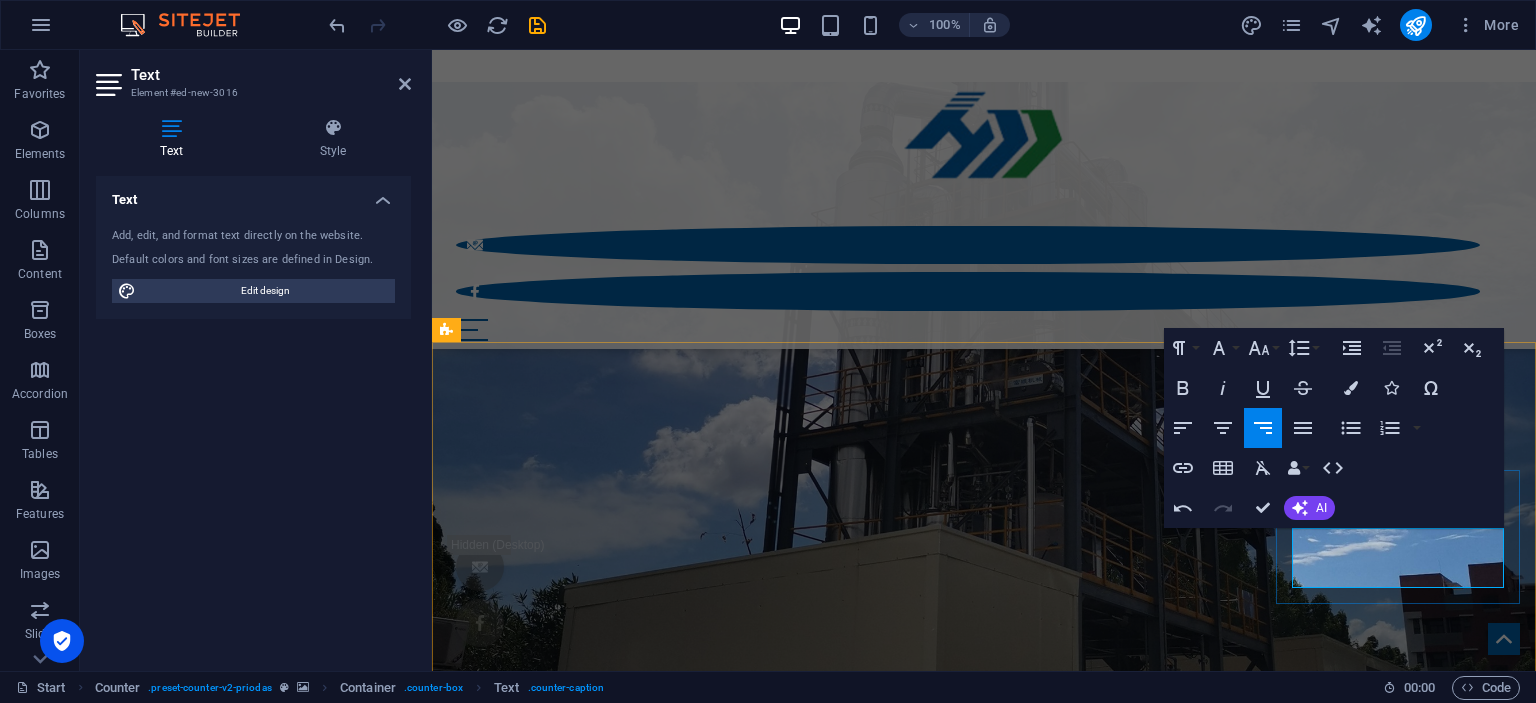click on "years  Cooperation customers" at bounding box center (1357, 4293) 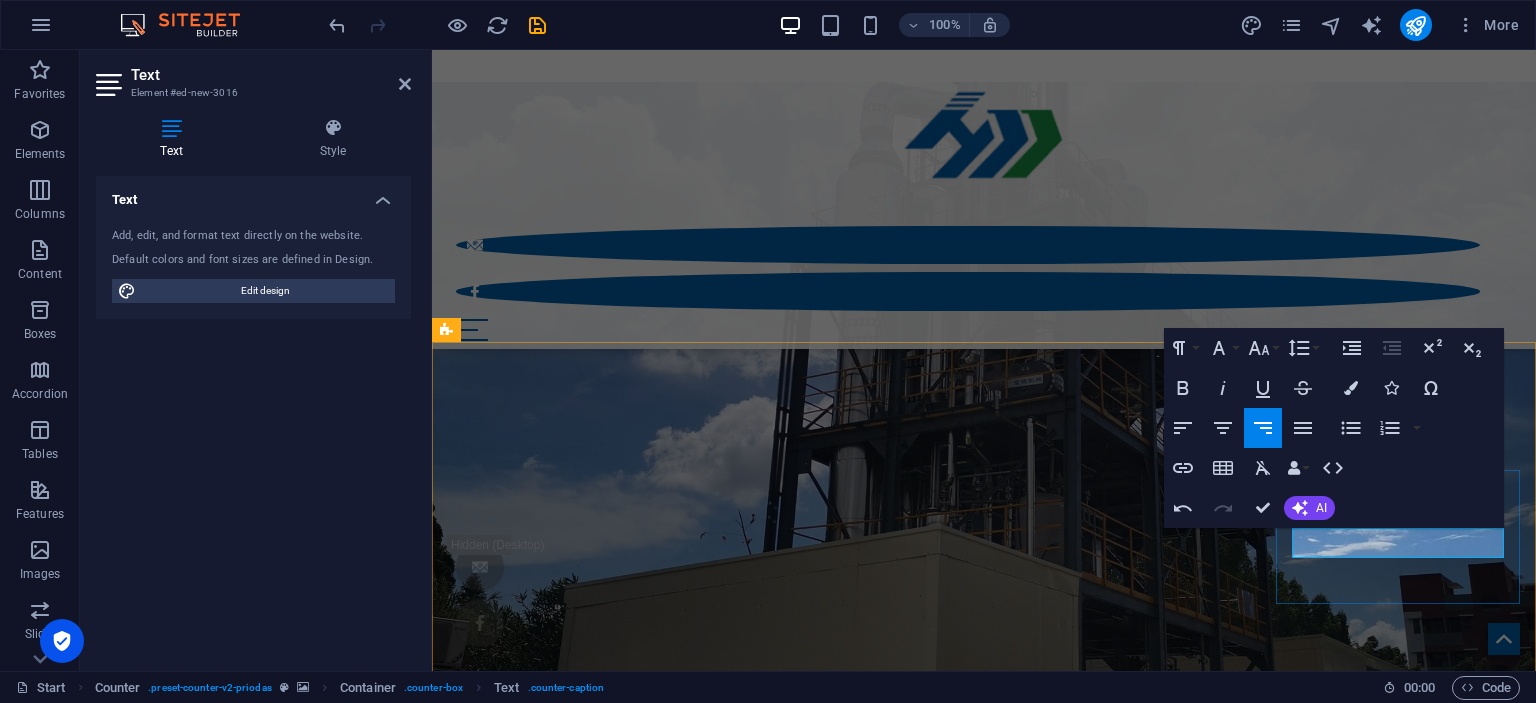 click on "200+ Cooperation customers 30+ Invention Patent 80+ Skilled staffs 10+ years experience" at bounding box center (984, 3897) 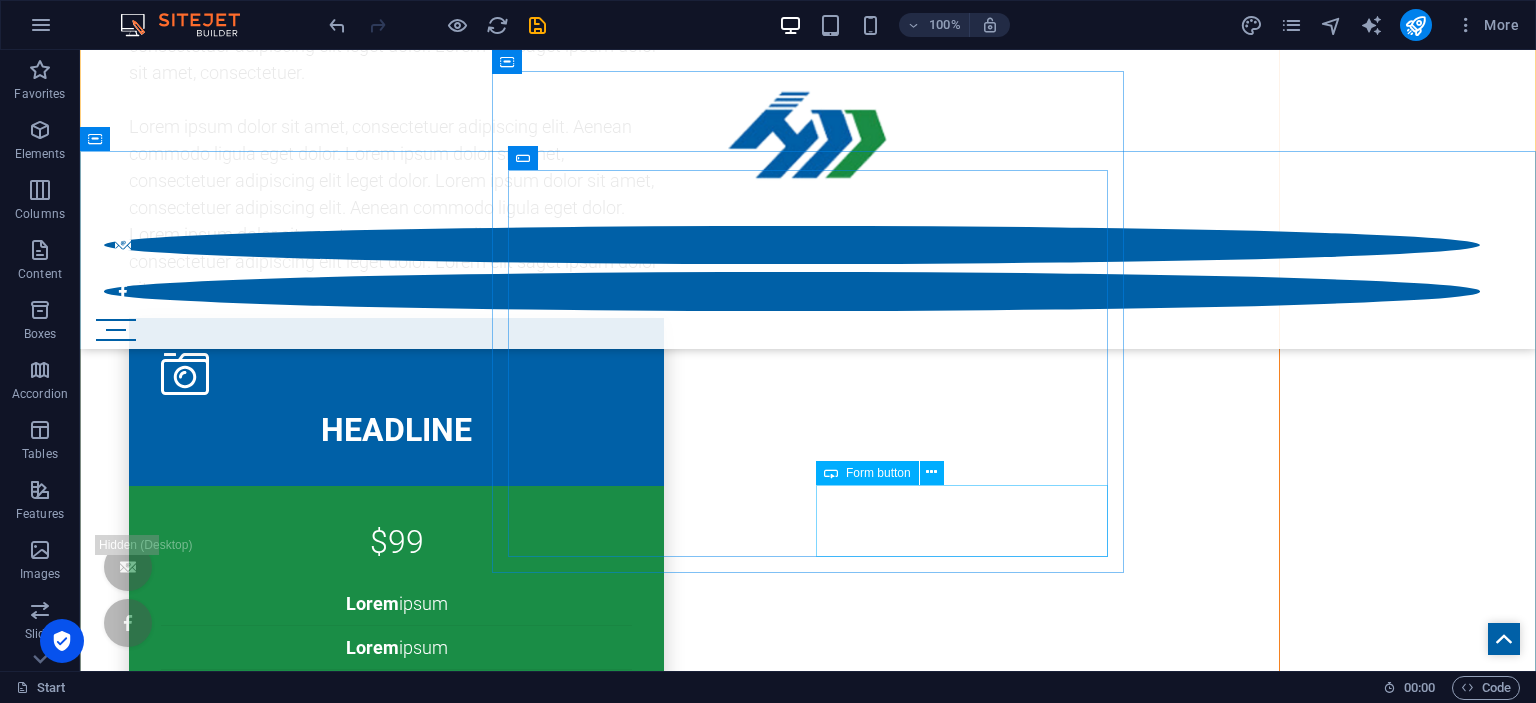 scroll, scrollTop: 9985, scrollLeft: 0, axis: vertical 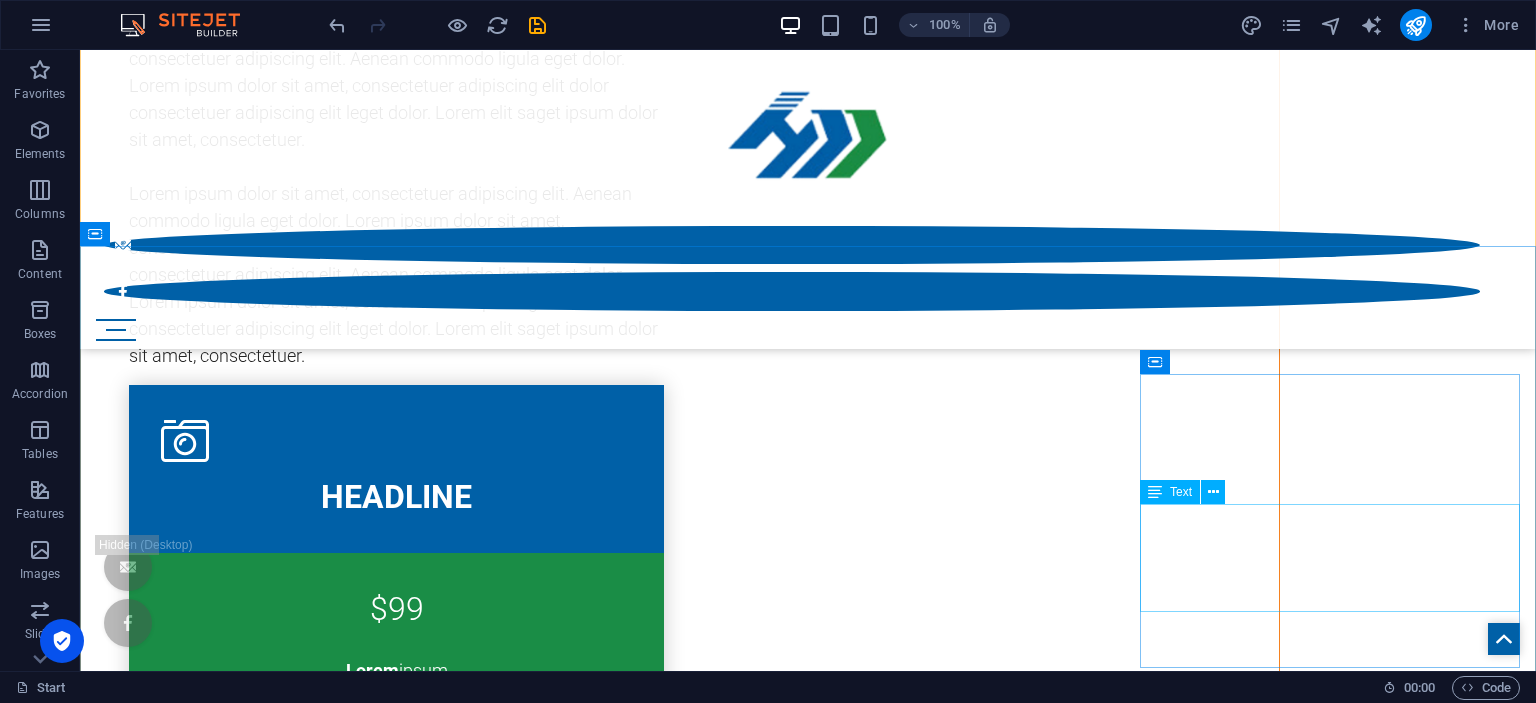 click on "HuanMei Environmental Protection Industry Development Co., Ltd. + 1-123-456-7890 [EMAIL_ADDRESS][DOMAIN_NAME]" at bounding box center (808, 15026) 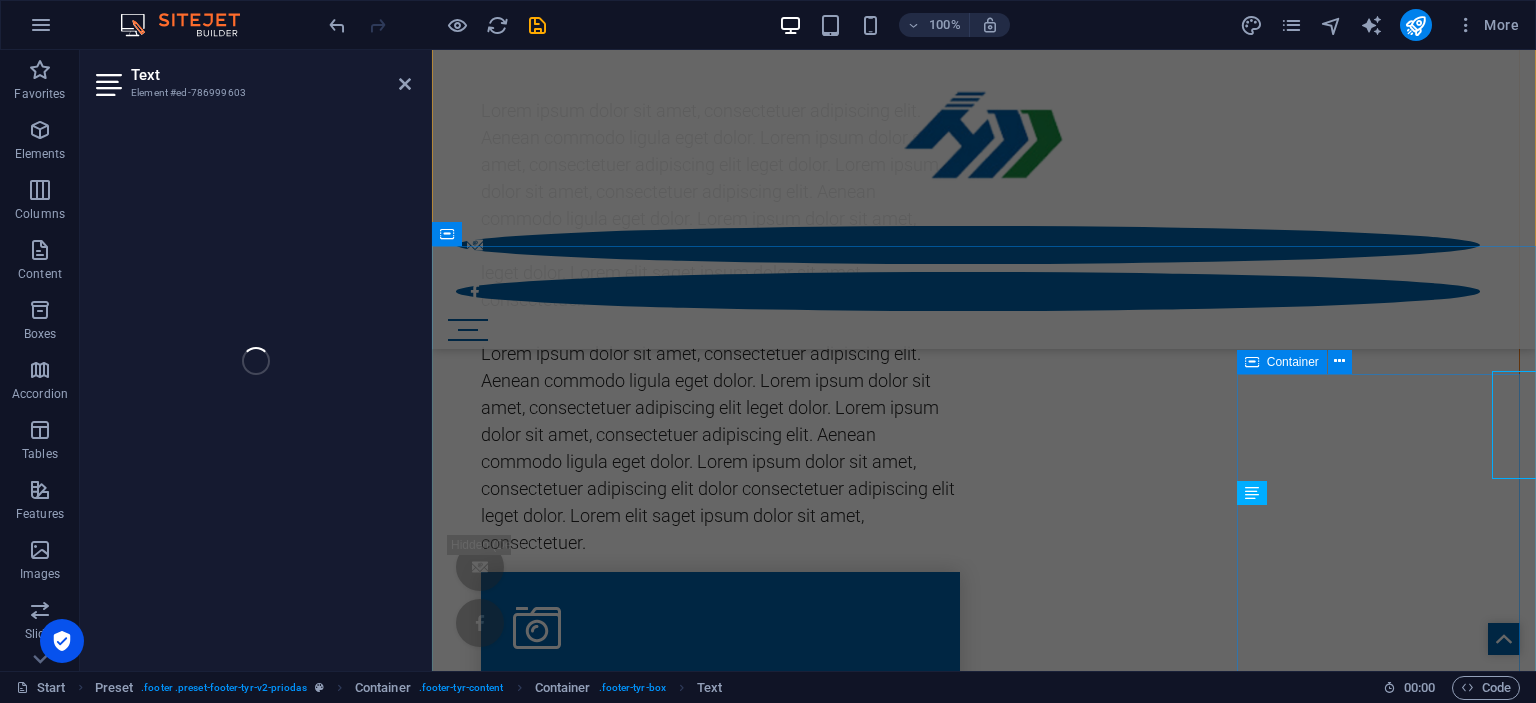 scroll, scrollTop: 10118, scrollLeft: 0, axis: vertical 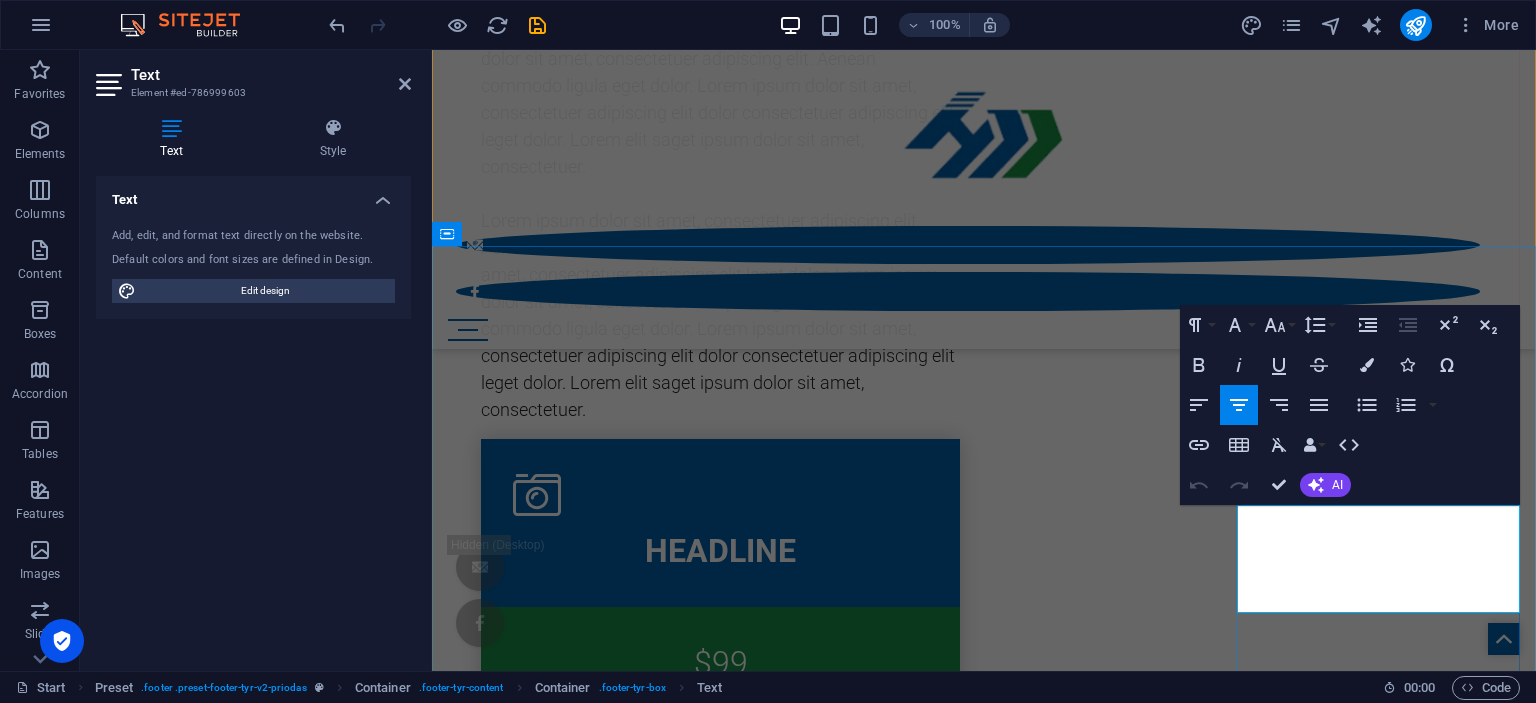 click on "HuanMei Environmental Protection Industry Development Co., Ltd." at bounding box center (984, 13949) 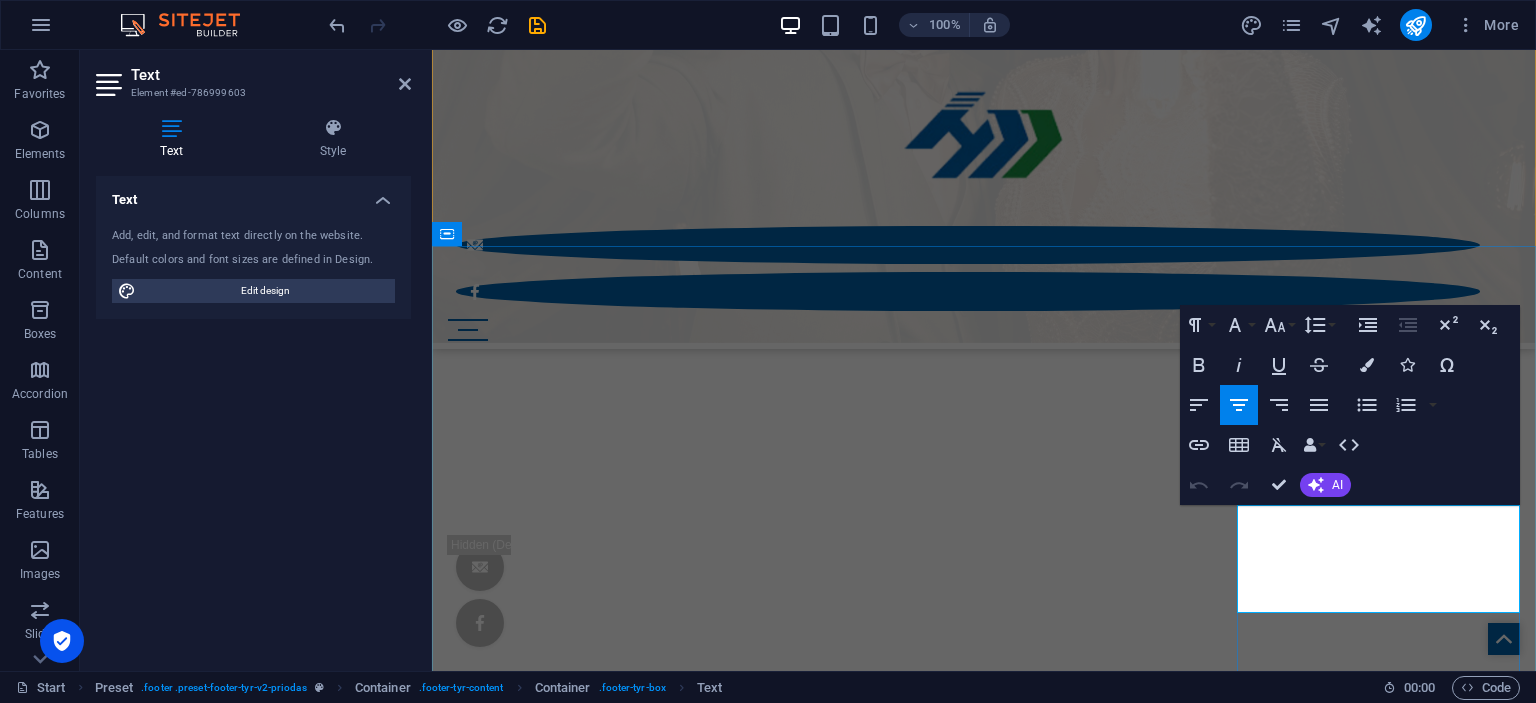 scroll, scrollTop: 10840, scrollLeft: 0, axis: vertical 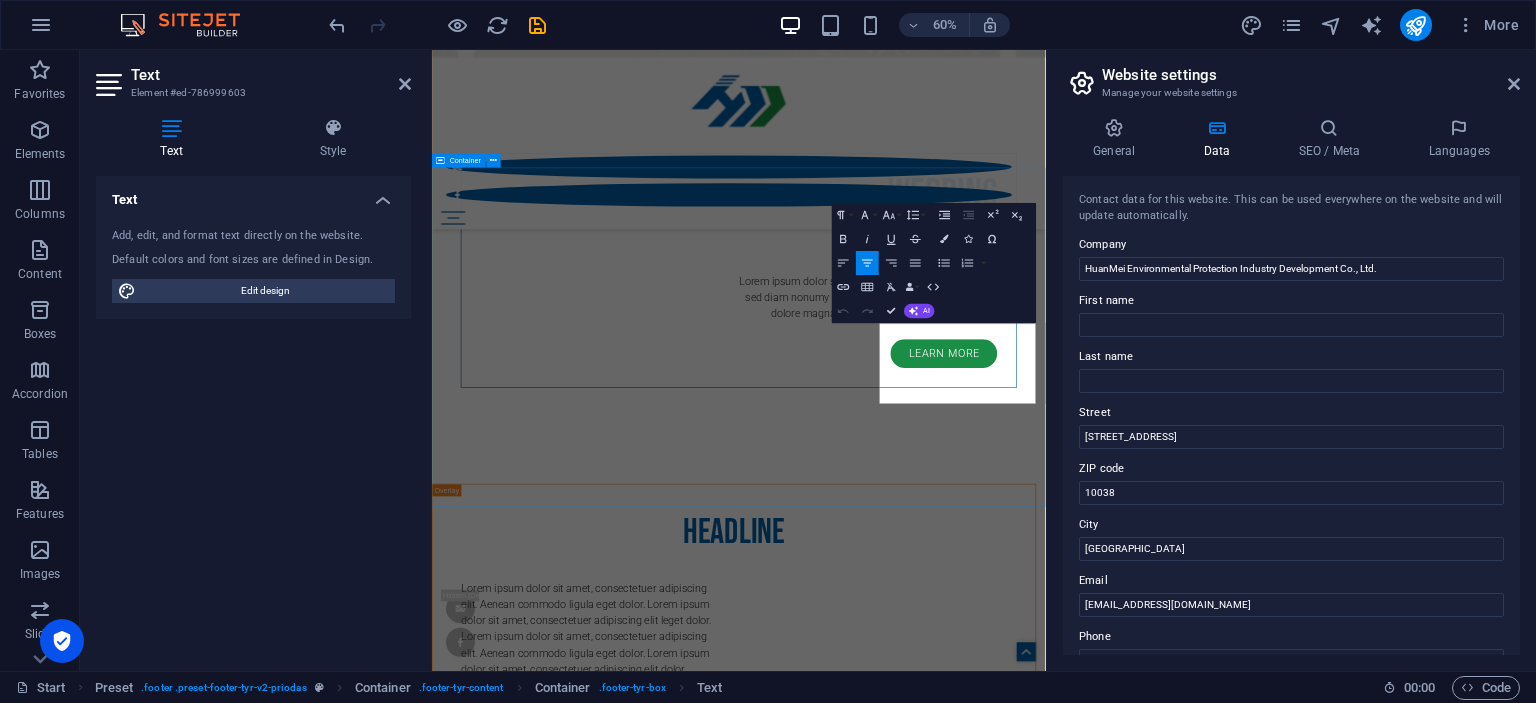 click on "Address [STREET_ADDRESS] Legal Notice  |  Privacy Write us   I have read and understand the privacy policy. Not readable? Regenerate Send Contact HuanMei Environmental Protection Industry Development Co., Ltd. + 1-123-456-7890 [EMAIL_ADDRESS][DOMAIN_NAME]" at bounding box center (943, 14936) 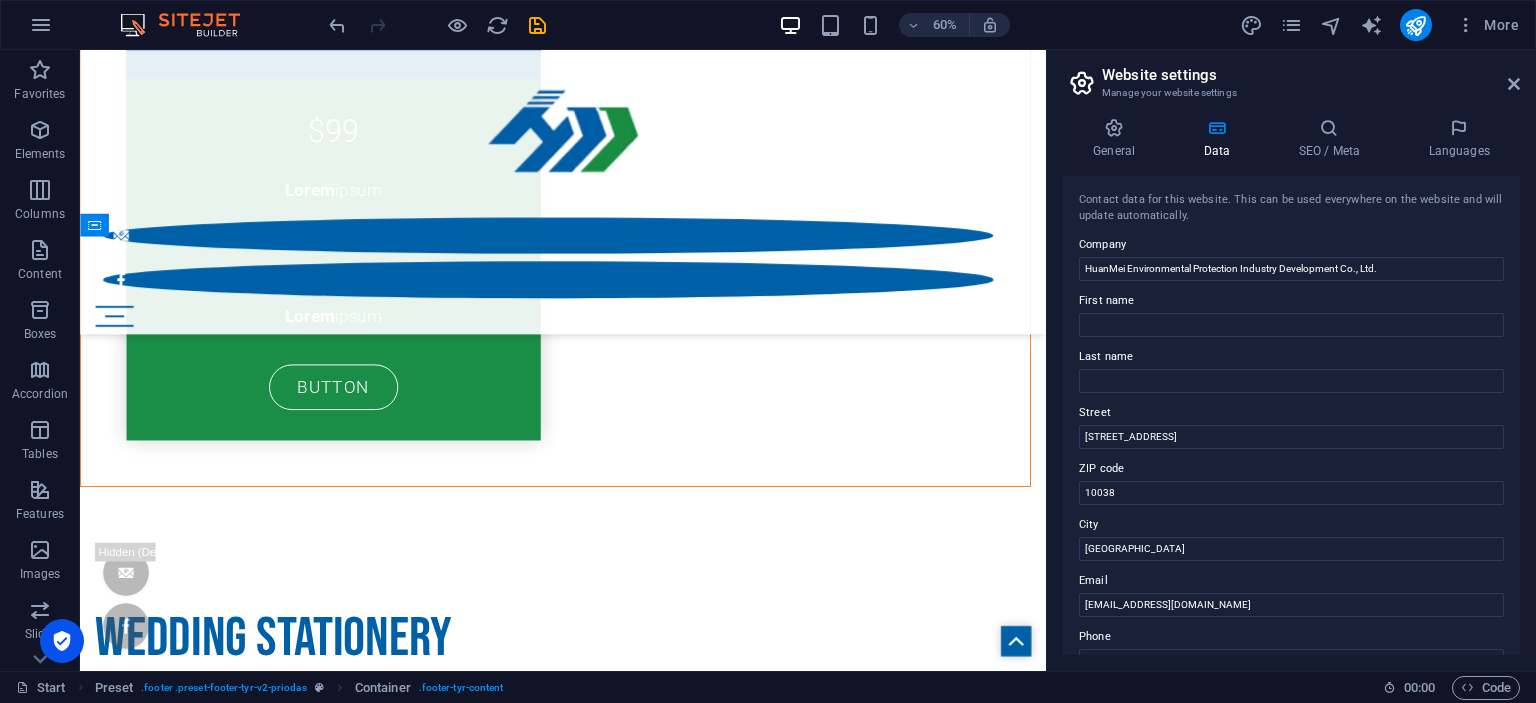 scroll, scrollTop: 10308, scrollLeft: 0, axis: vertical 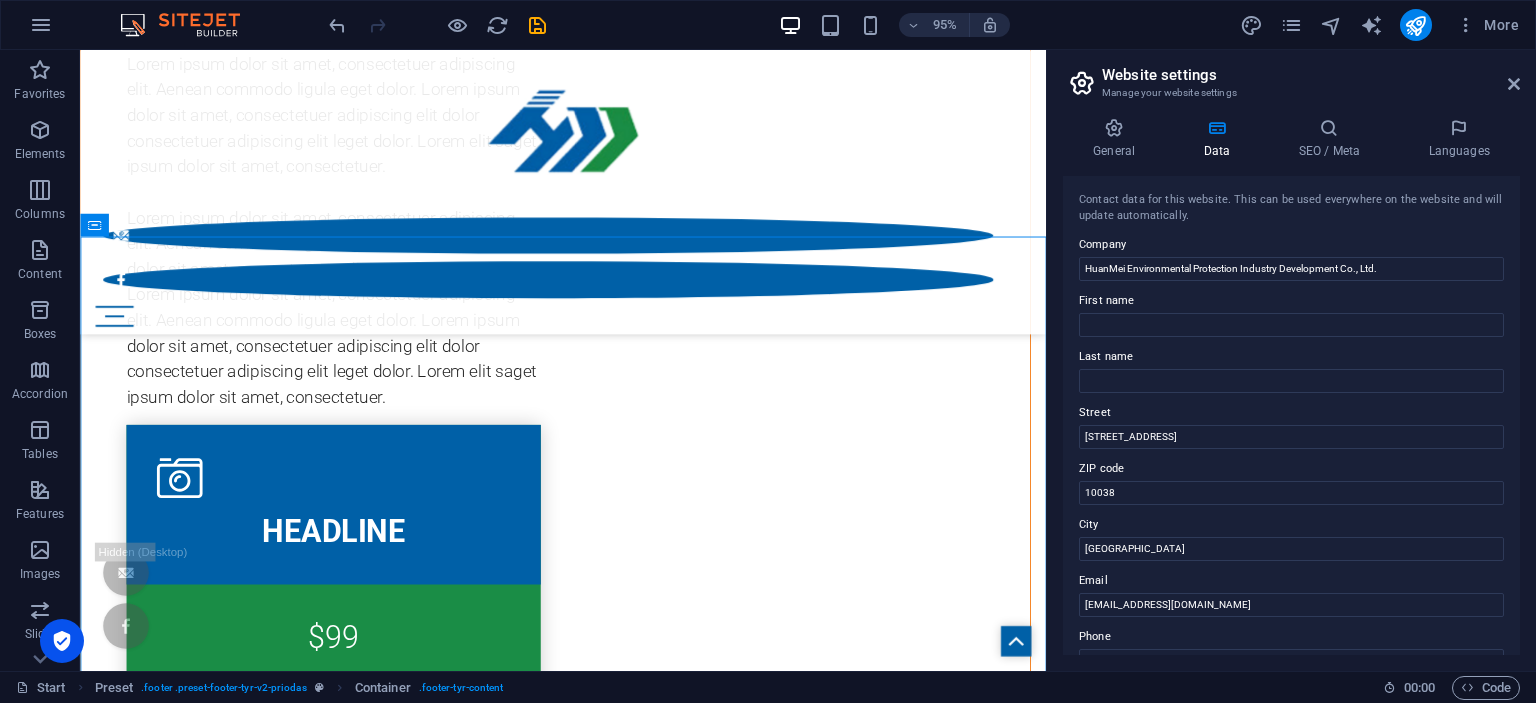 click on "Website settings" at bounding box center (1311, 75) 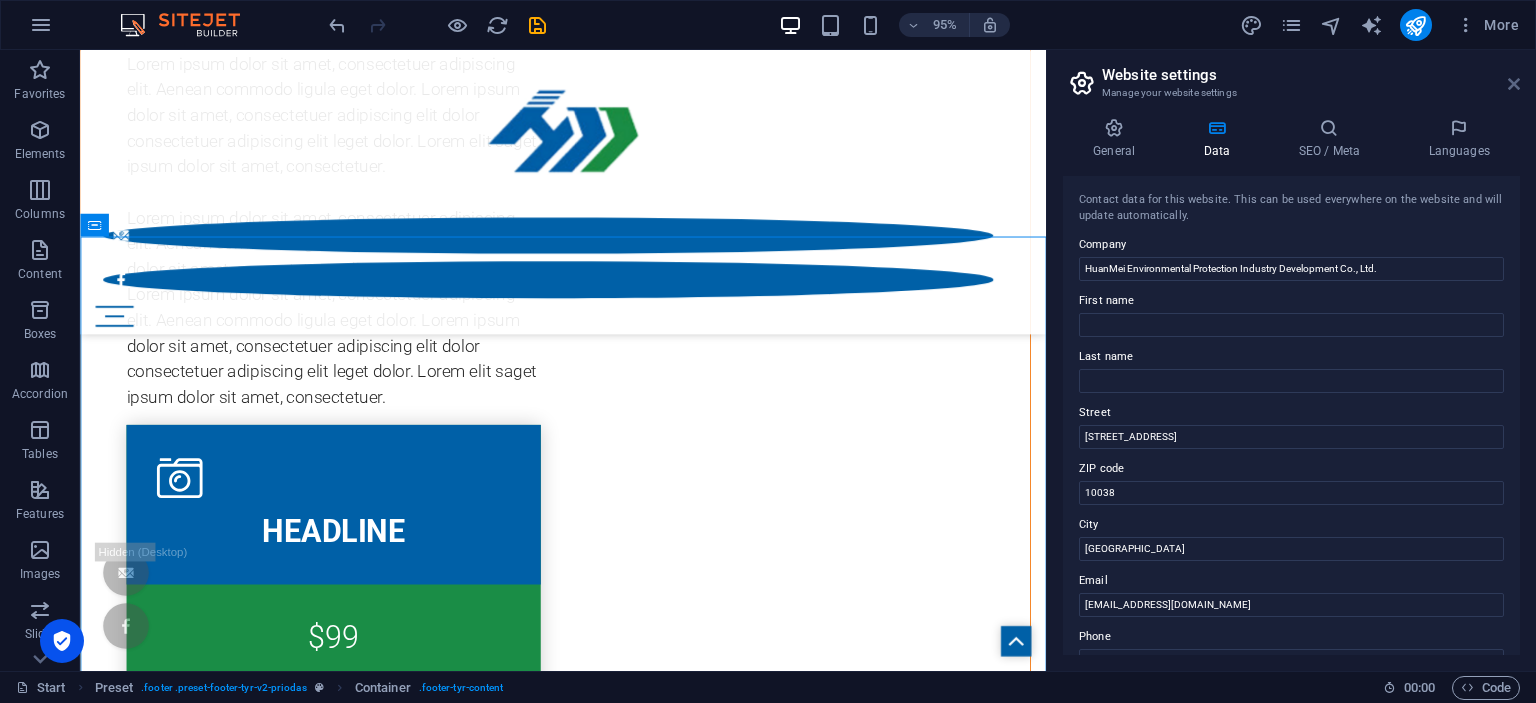 click at bounding box center (1514, 84) 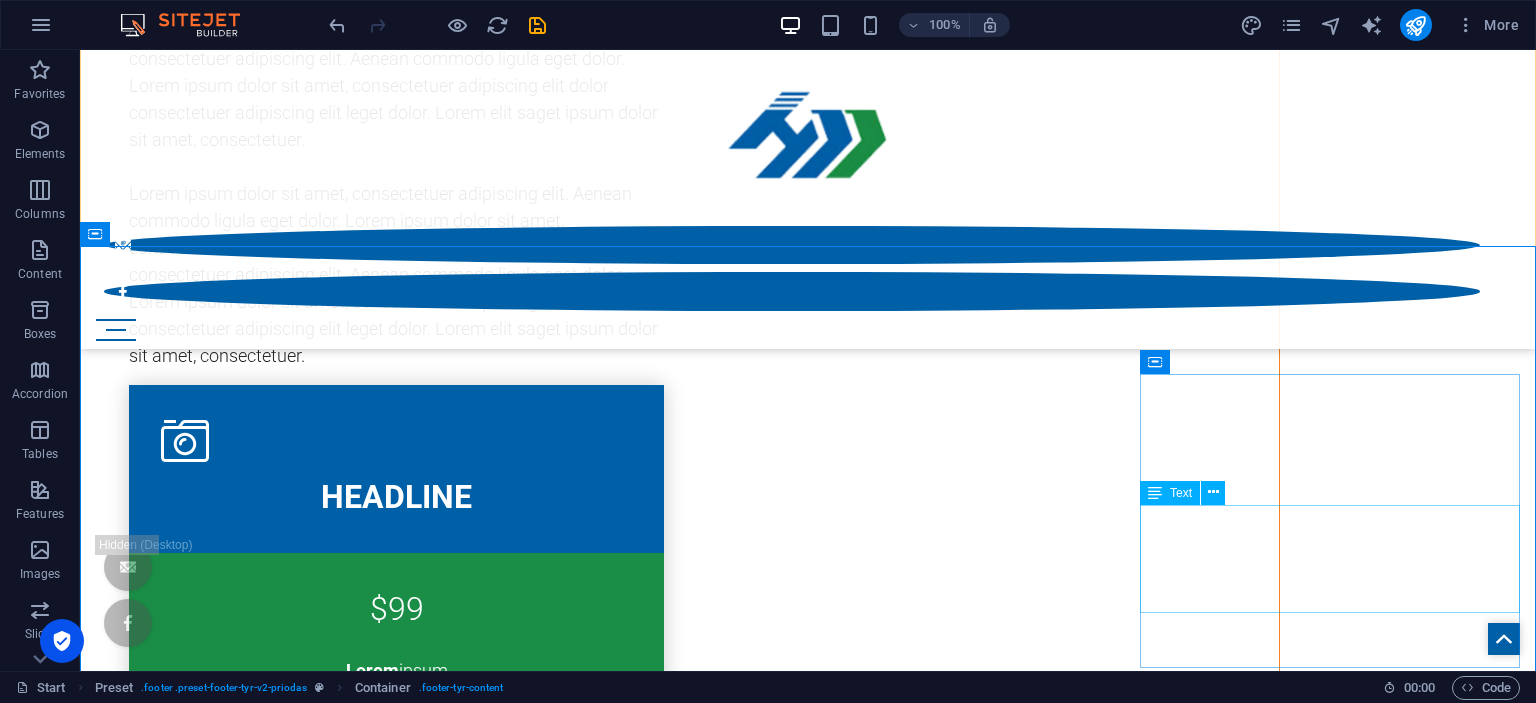 click on "HuanMei Environmental Protection Industry Development Co., Ltd. + 1-123-456-7890 [EMAIL_ADDRESS][DOMAIN_NAME]" at bounding box center (808, 15026) 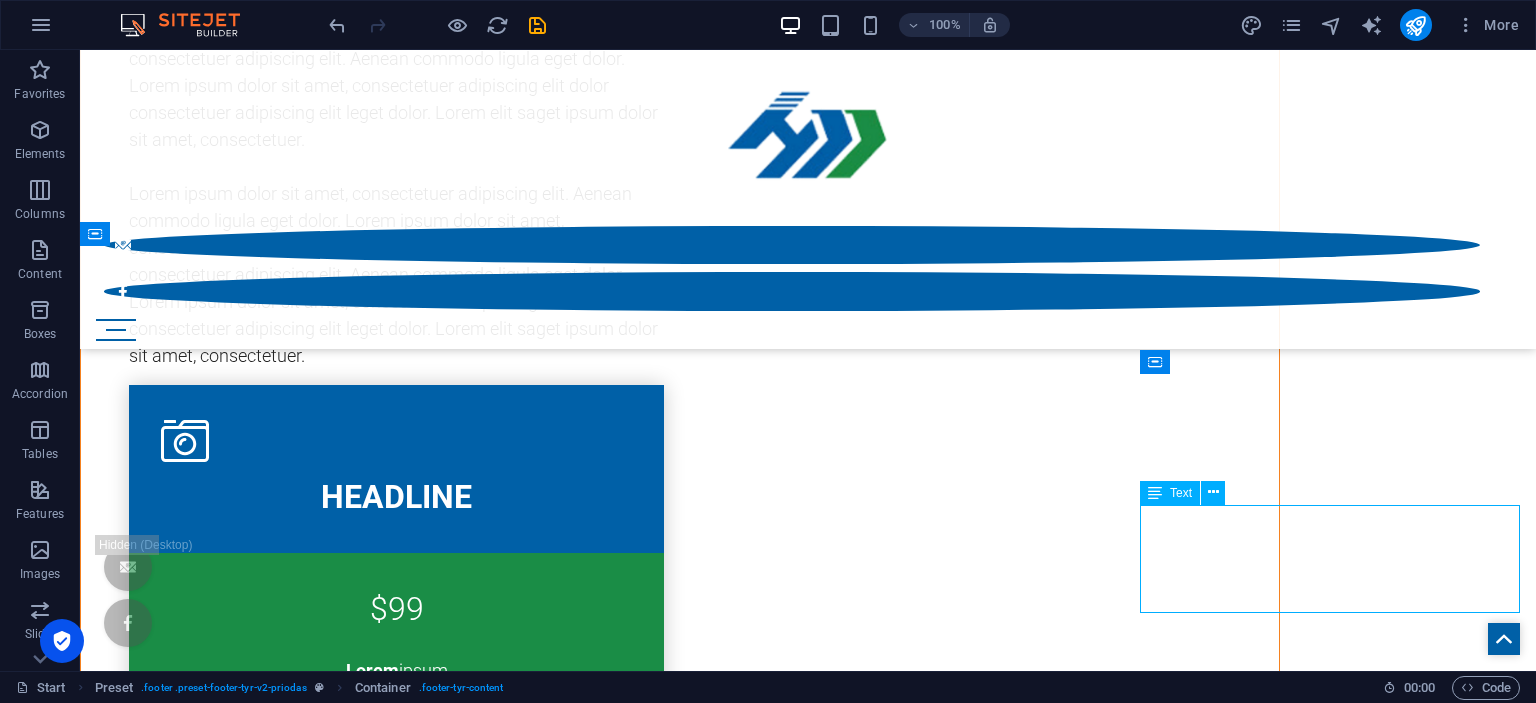 click on "HuanMei Environmental Protection Industry Development Co., Ltd. + 1-123-456-7890 [EMAIL_ADDRESS][DOMAIN_NAME]" at bounding box center [808, 15026] 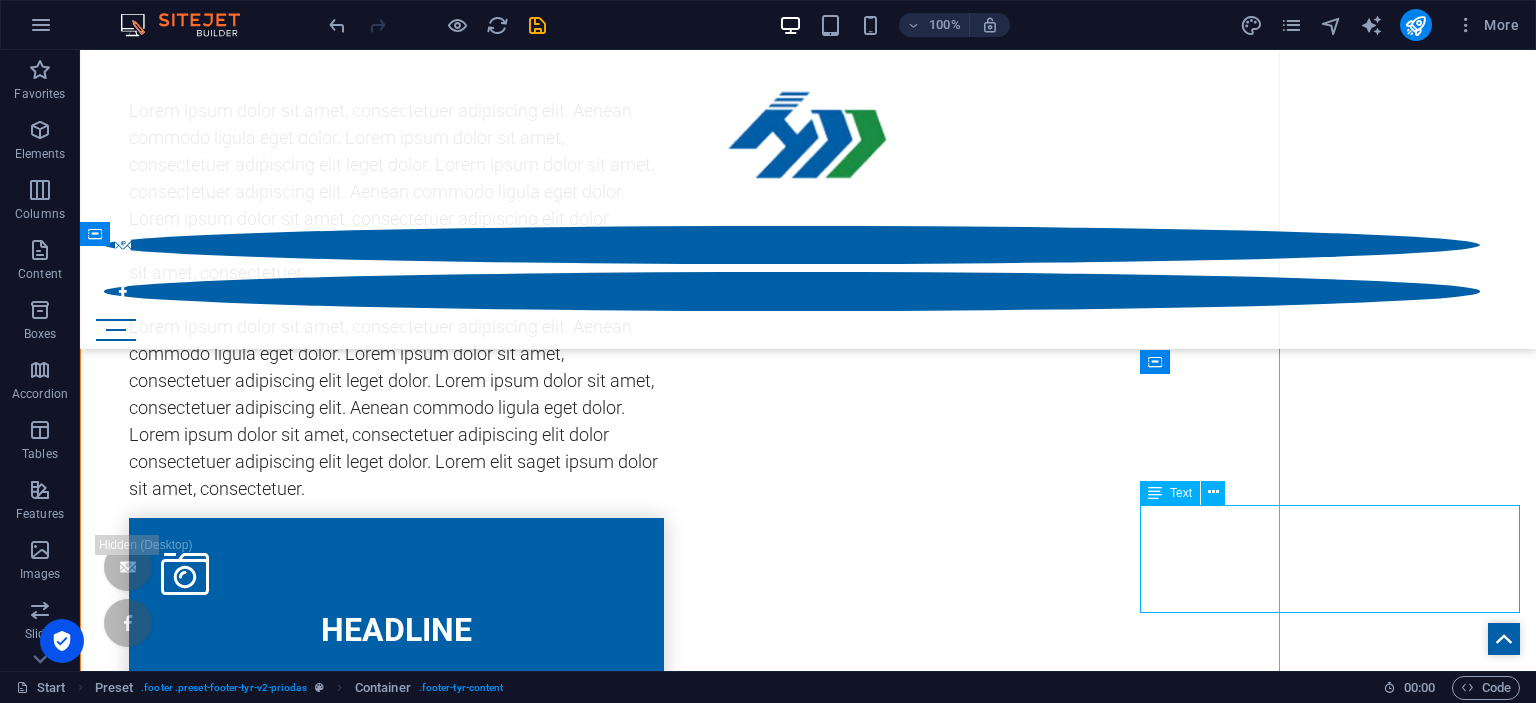 scroll, scrollTop: 10118, scrollLeft: 0, axis: vertical 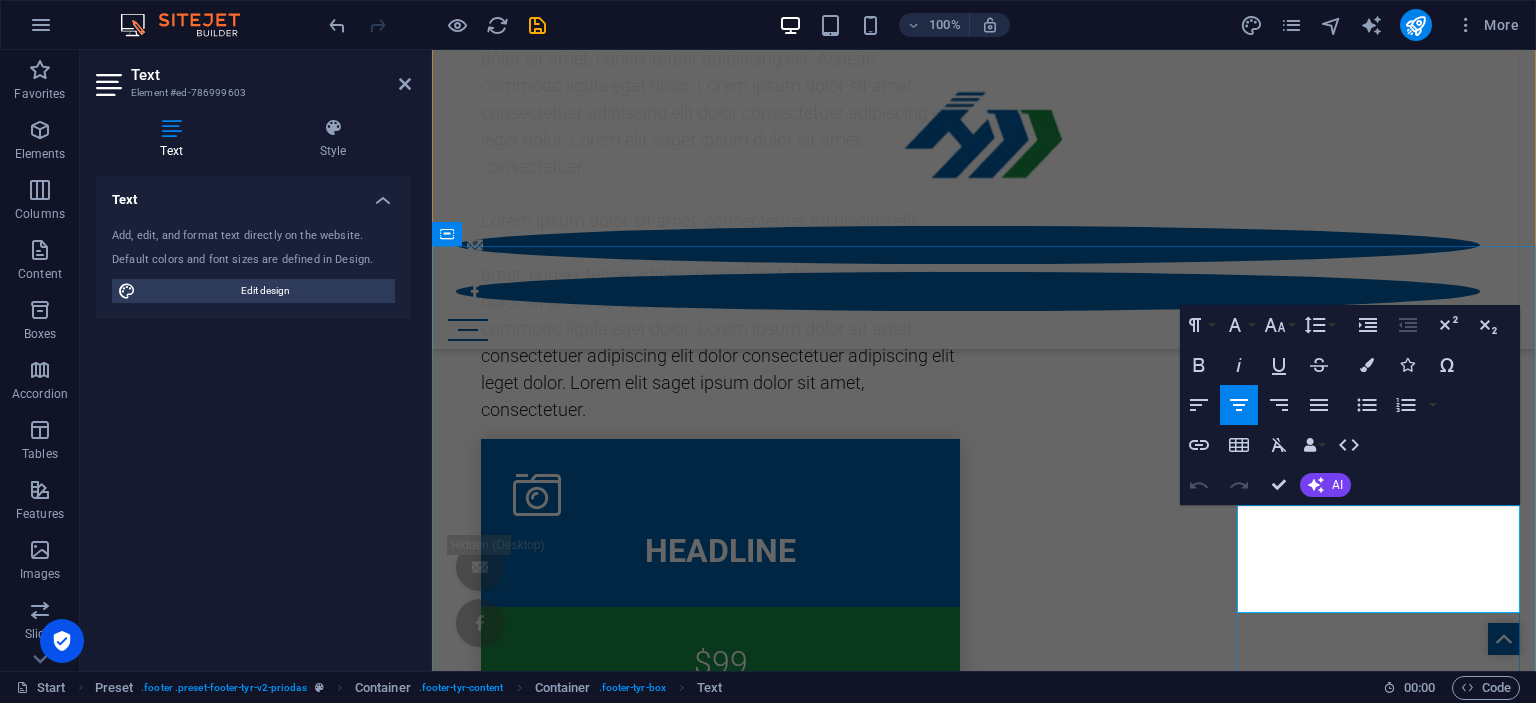 click on "+ 1-123-456-7890" at bounding box center [984, 13976] 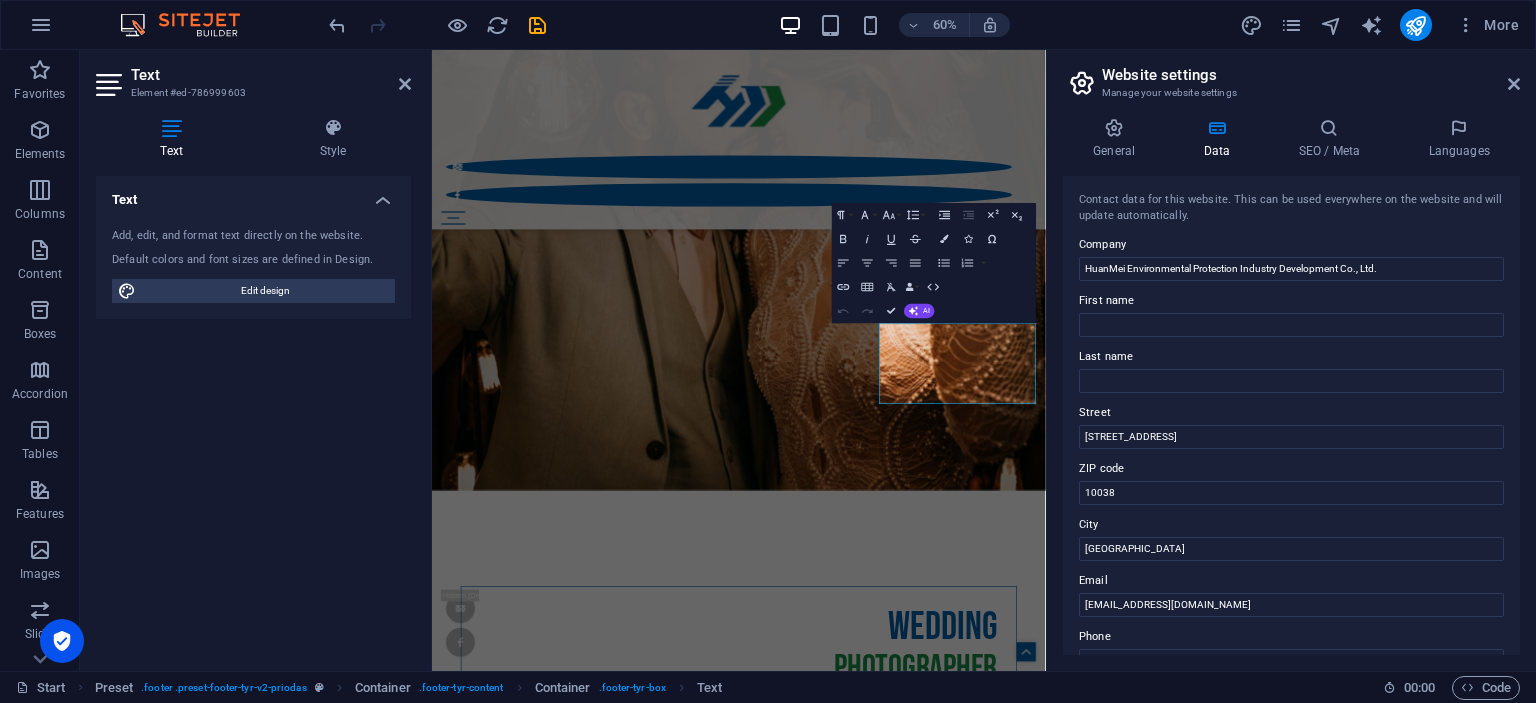 scroll, scrollTop: 10840, scrollLeft: 0, axis: vertical 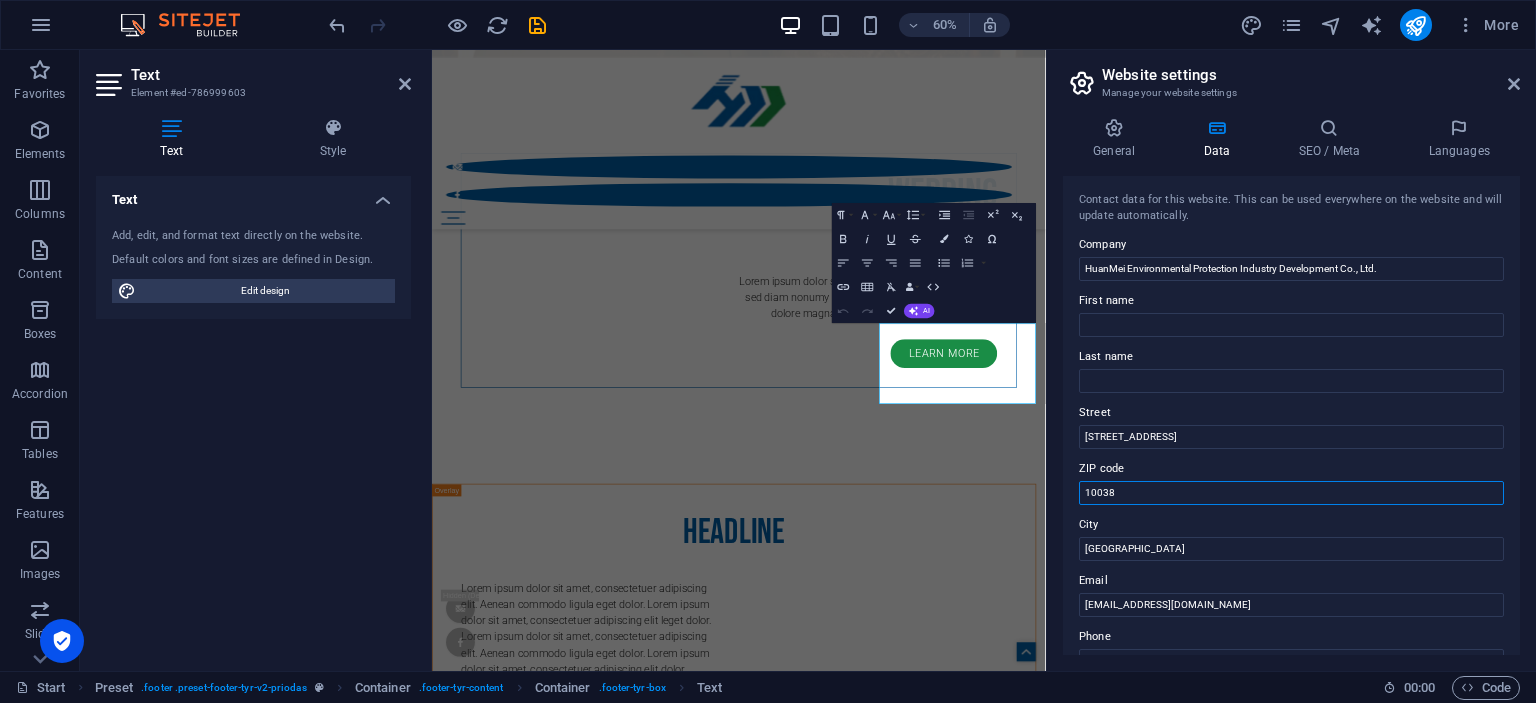click on "10038" at bounding box center [1291, 493] 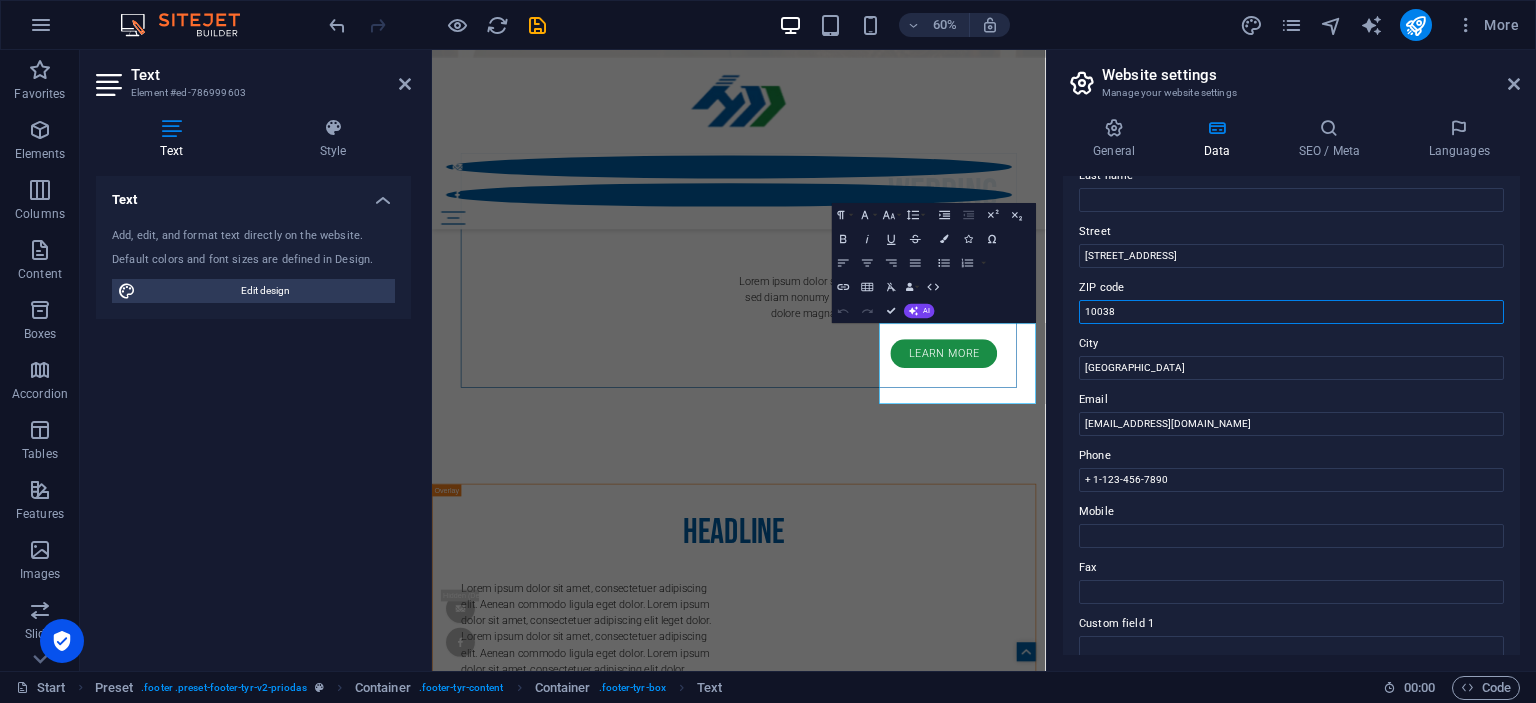 scroll, scrollTop: 182, scrollLeft: 0, axis: vertical 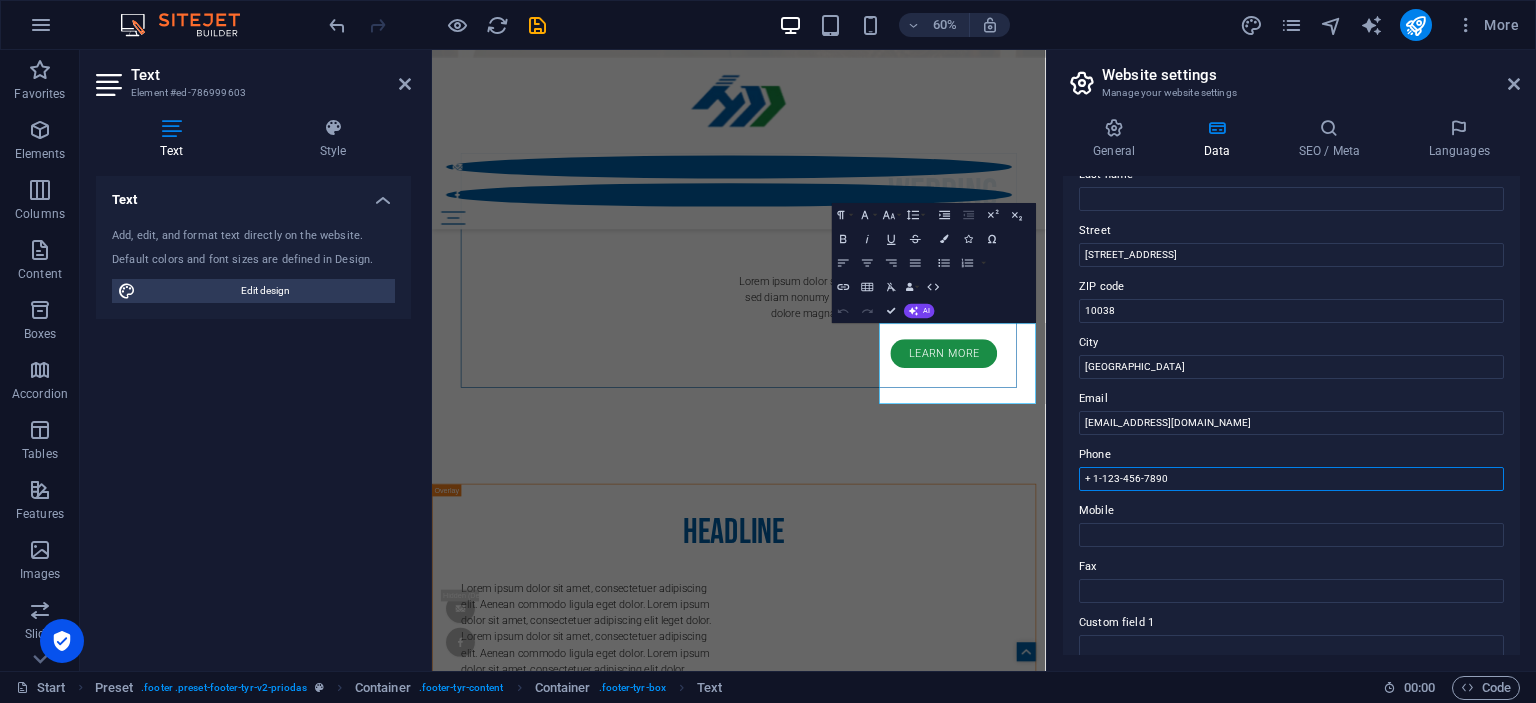 drag, startPoint x: 1182, startPoint y: 479, endPoint x: 955, endPoint y: 480, distance: 227.0022 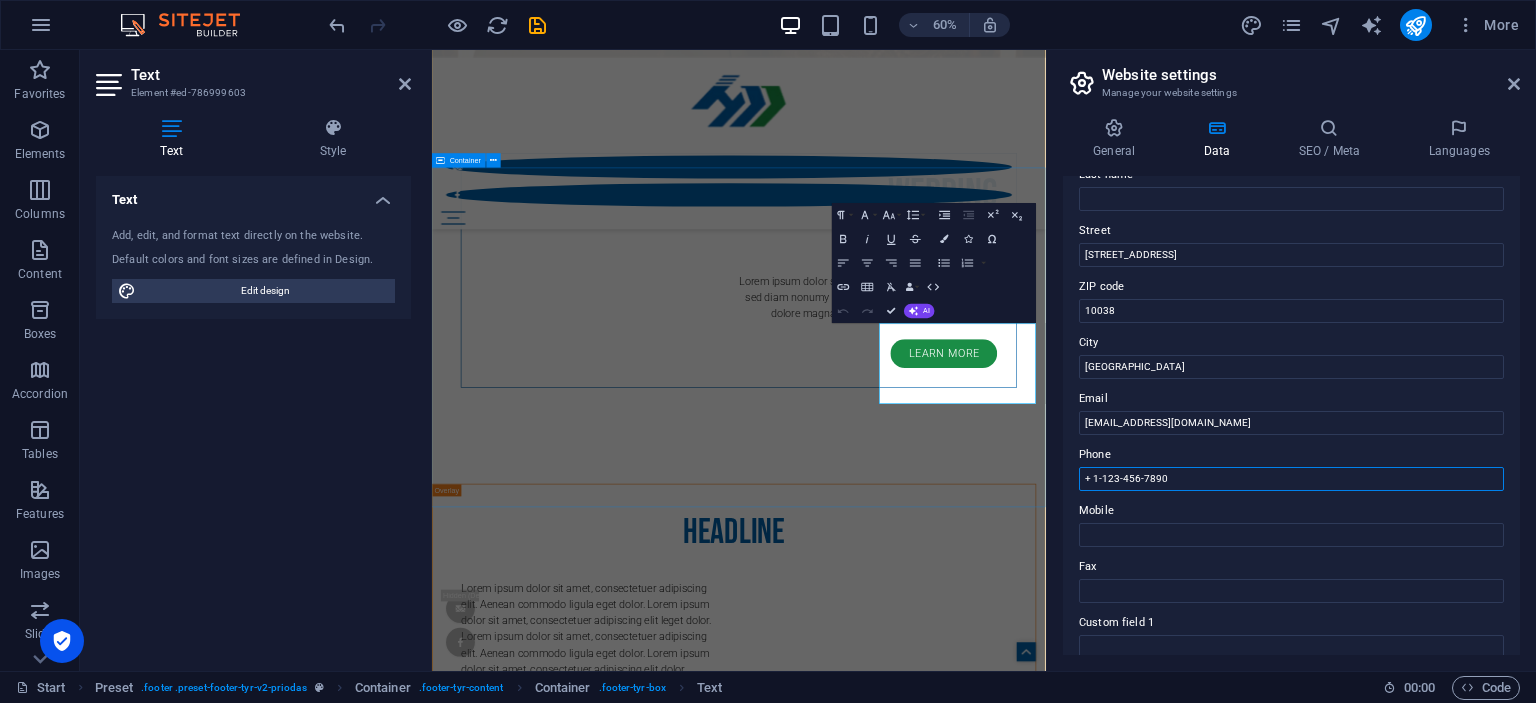 paste on "020-8568102" 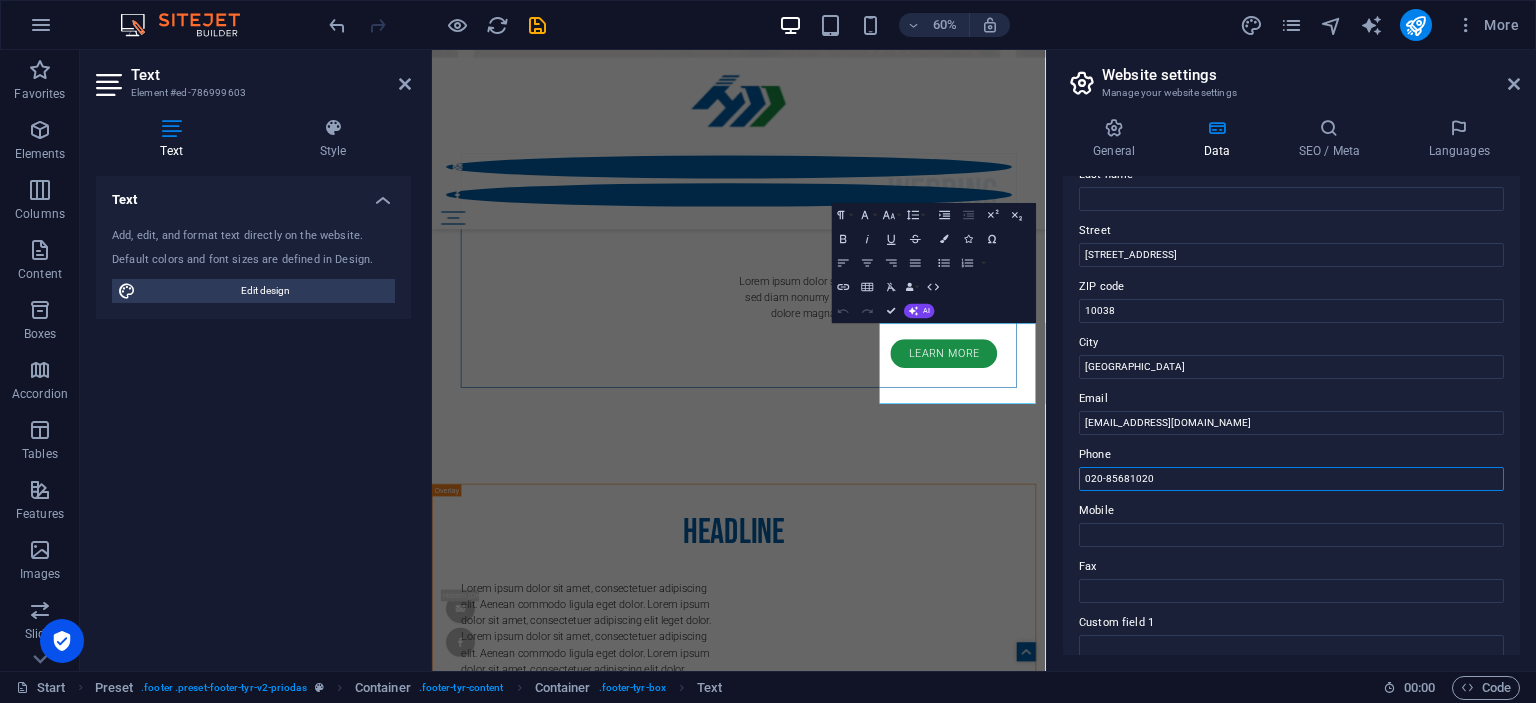 type on "020-85681020" 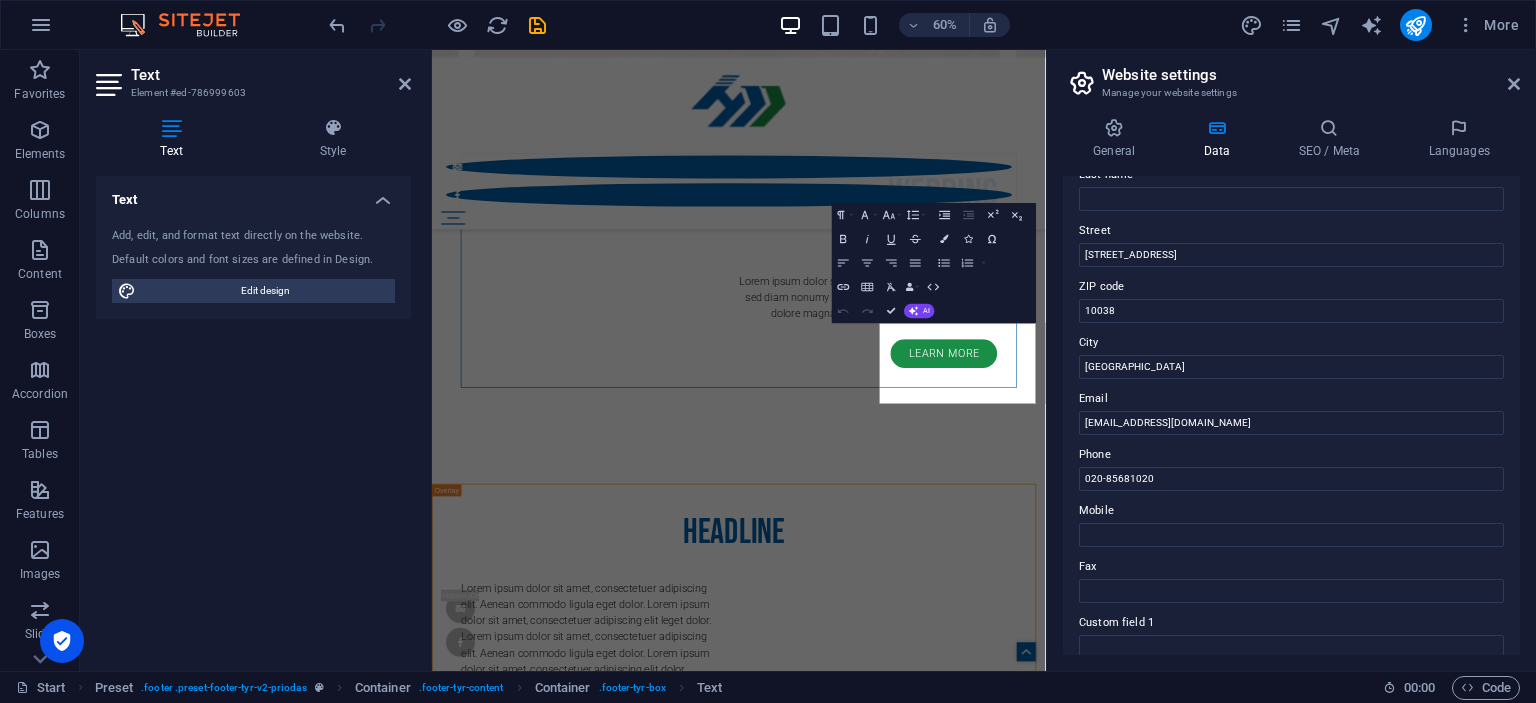 click on "Mobile" at bounding box center (1291, 511) 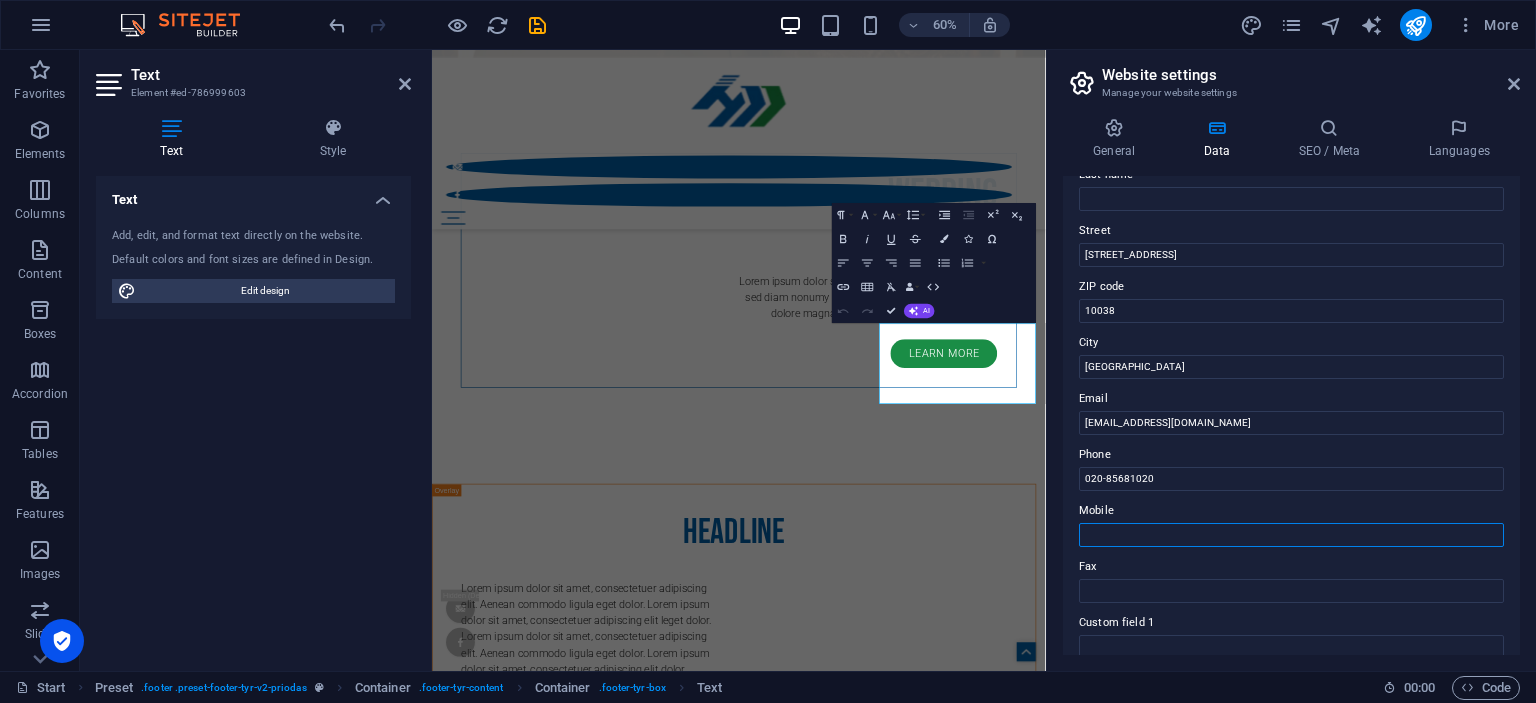 click on "Mobile" at bounding box center [1291, 535] 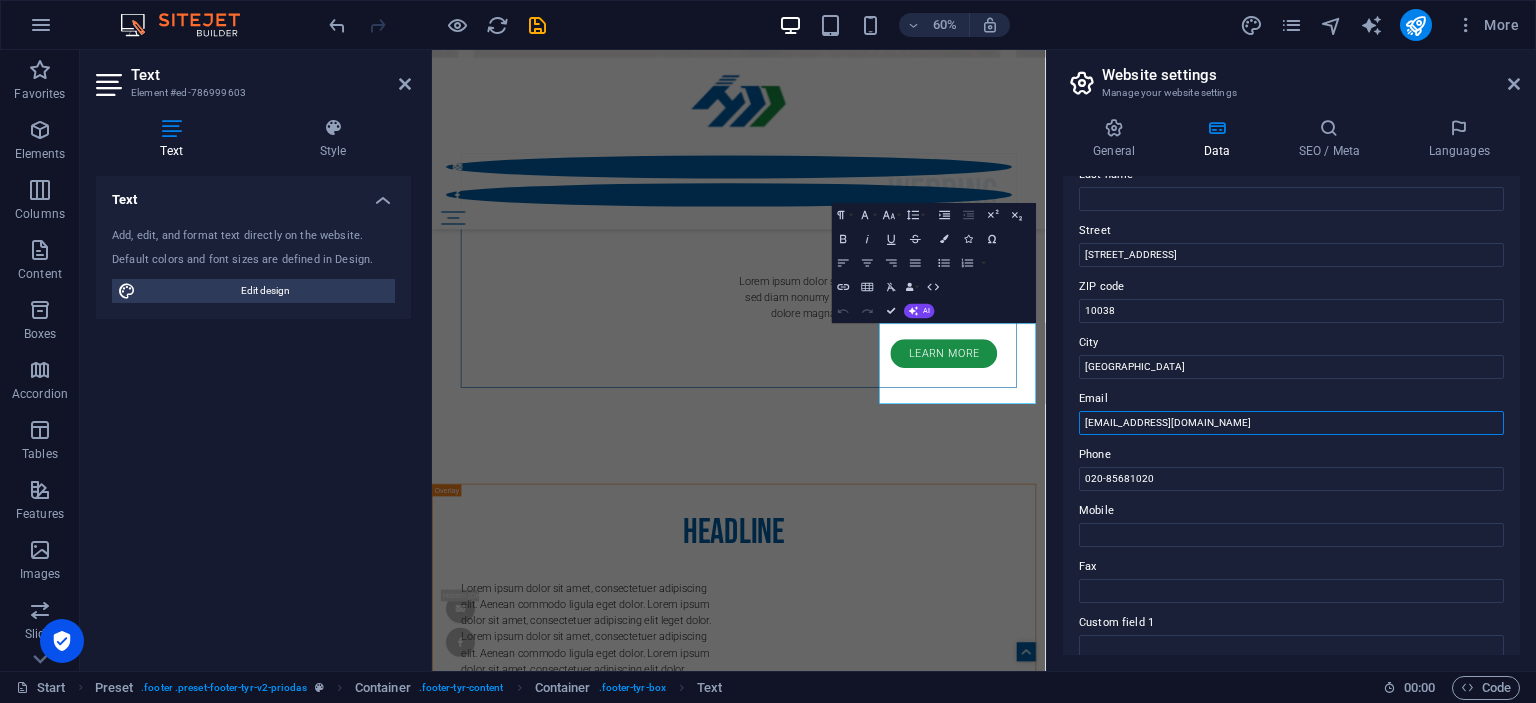 drag, startPoint x: 1118, startPoint y: 423, endPoint x: 1033, endPoint y: 419, distance: 85.09406 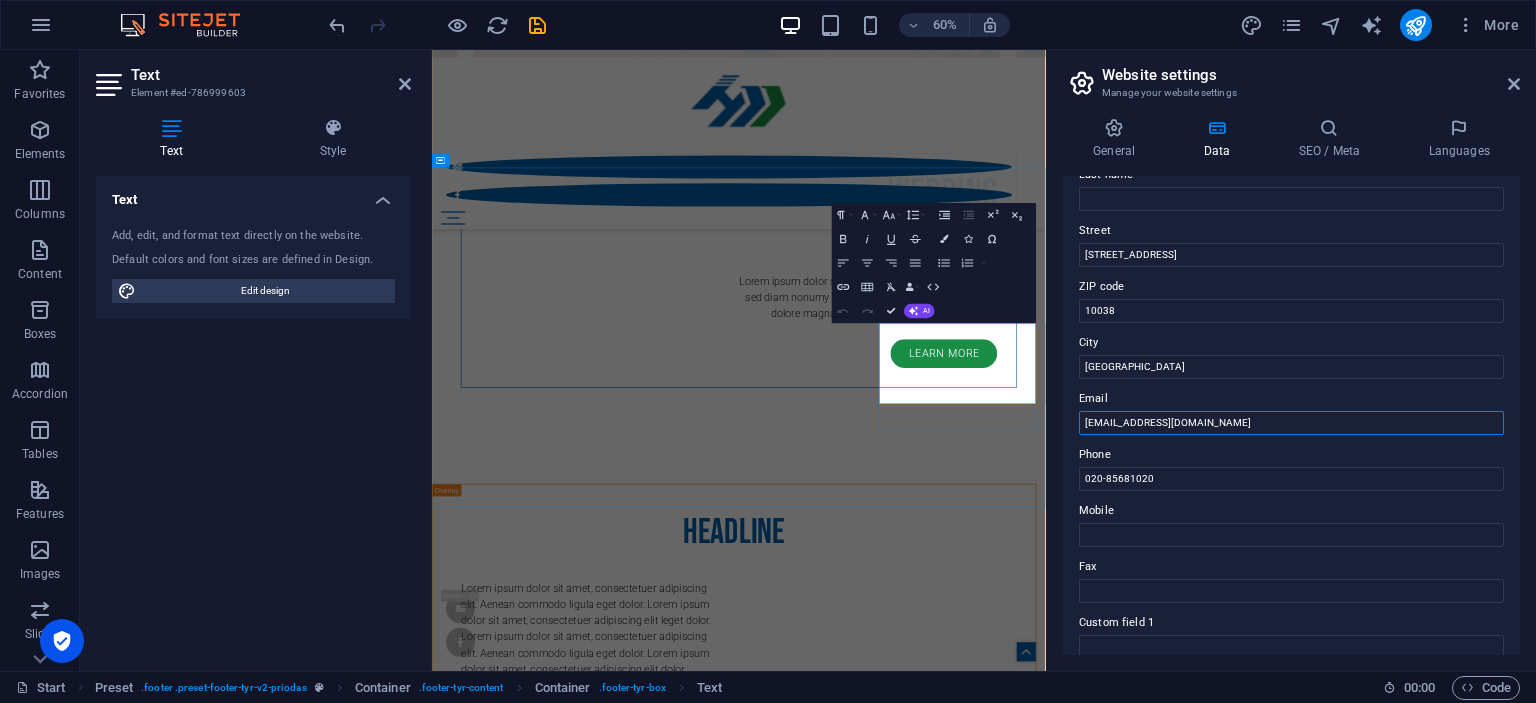 scroll, scrollTop: 182, scrollLeft: 0, axis: vertical 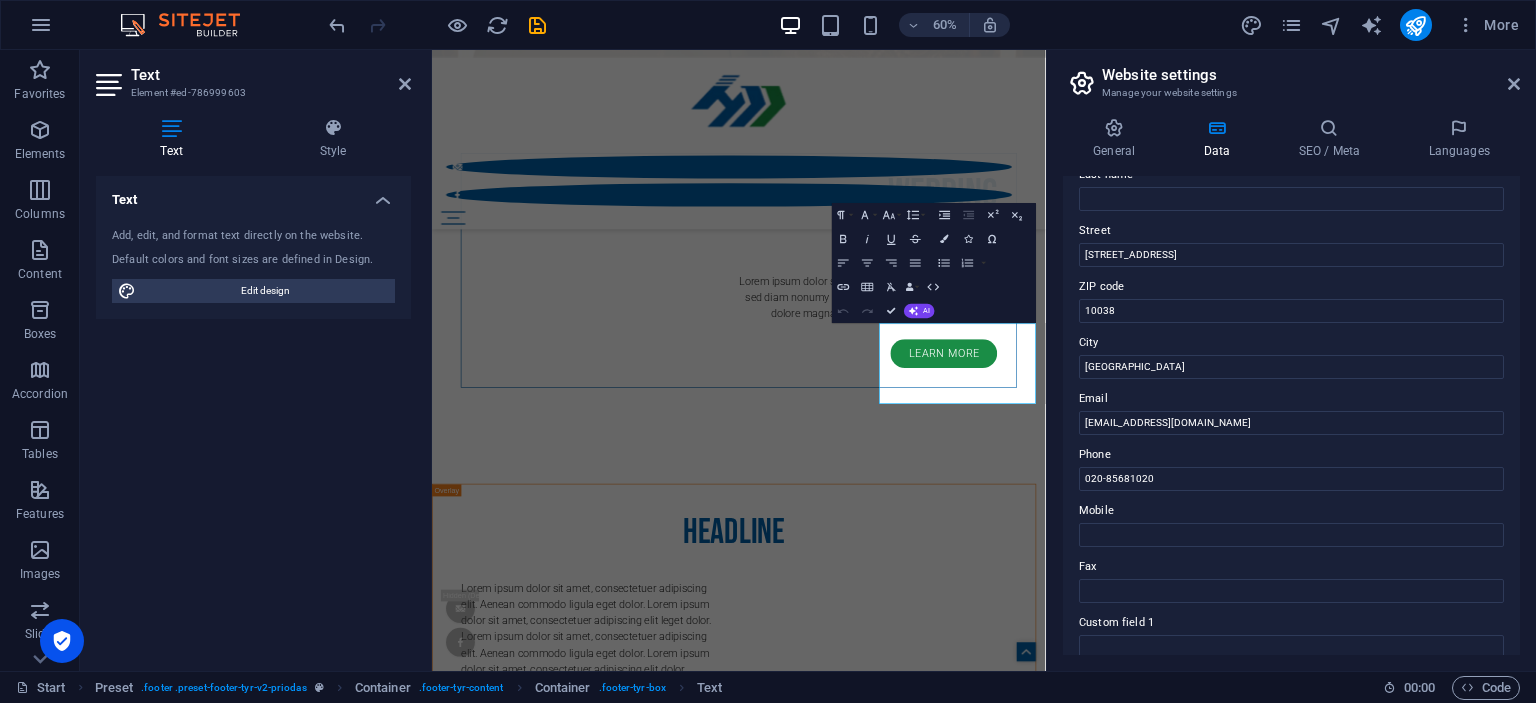 click on "Email" at bounding box center [1291, 399] 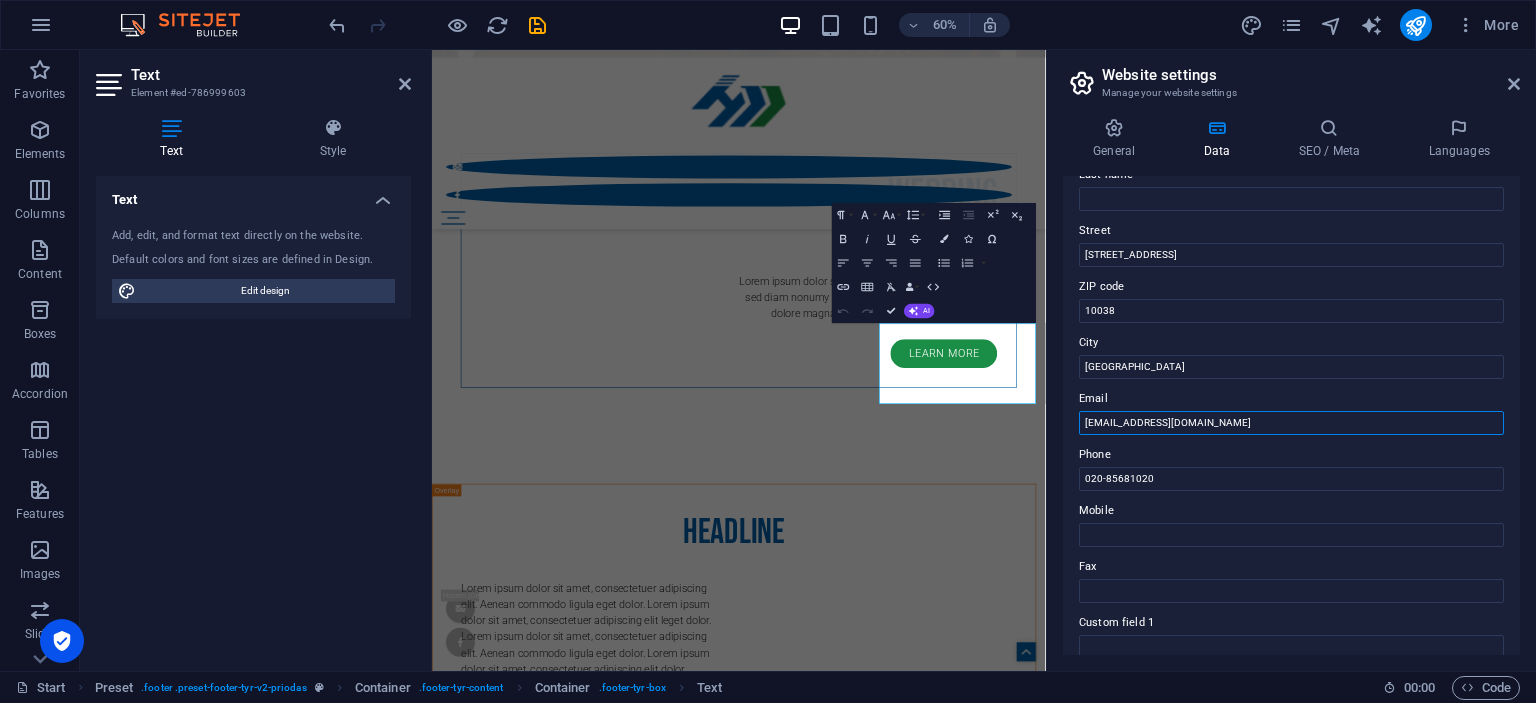 click on "[EMAIL_ADDRESS][DOMAIN_NAME]" at bounding box center [1291, 423] 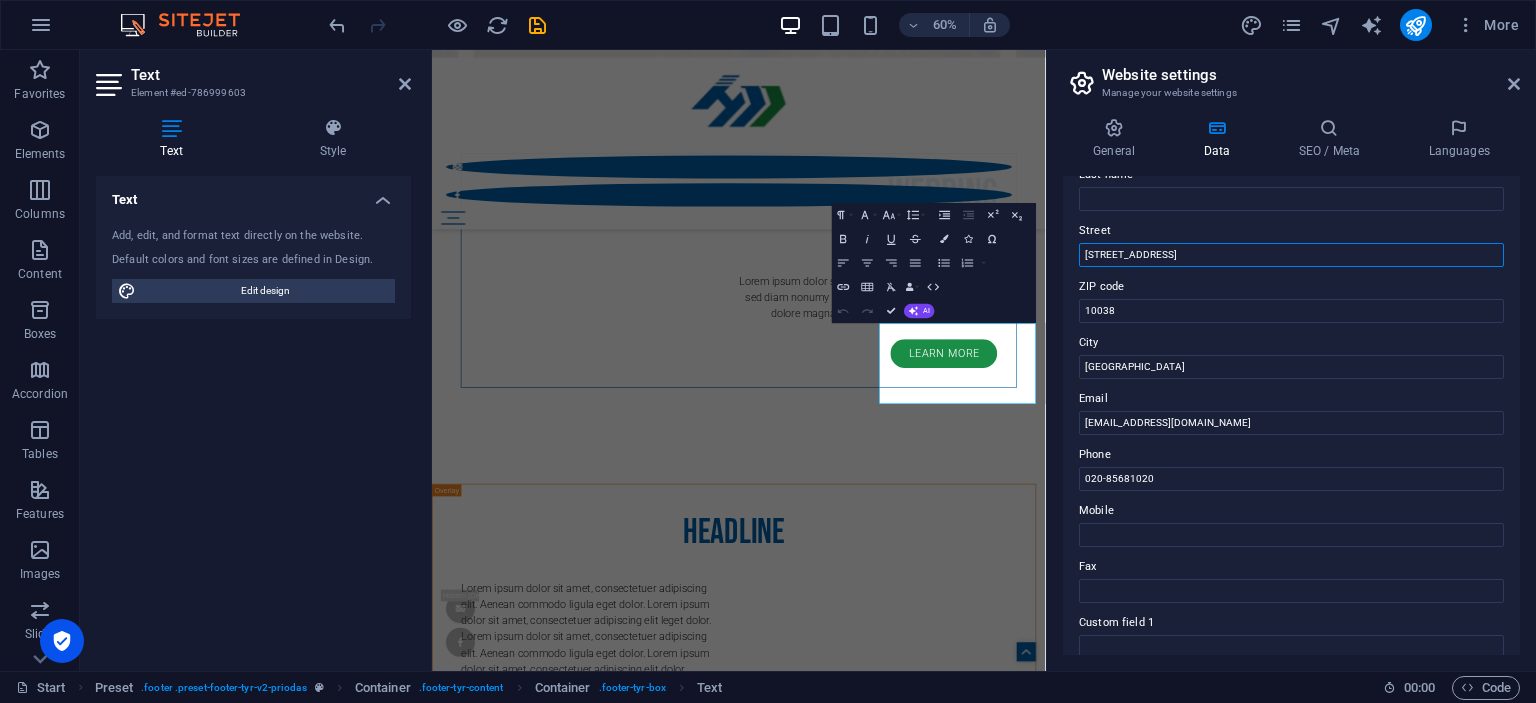drag, startPoint x: 1085, startPoint y: 254, endPoint x: 1173, endPoint y: 254, distance: 88 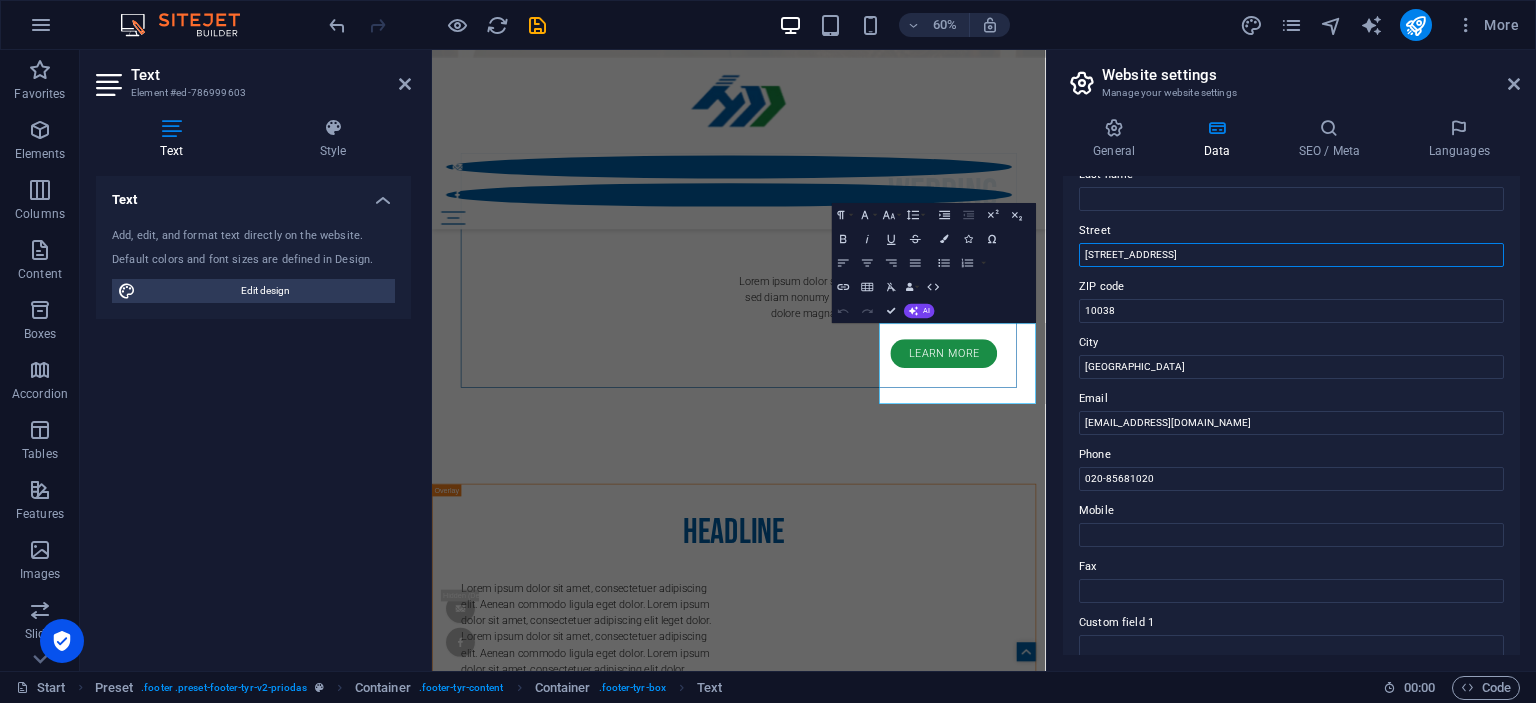 click on "[STREET_ADDRESS]" at bounding box center (1291, 255) 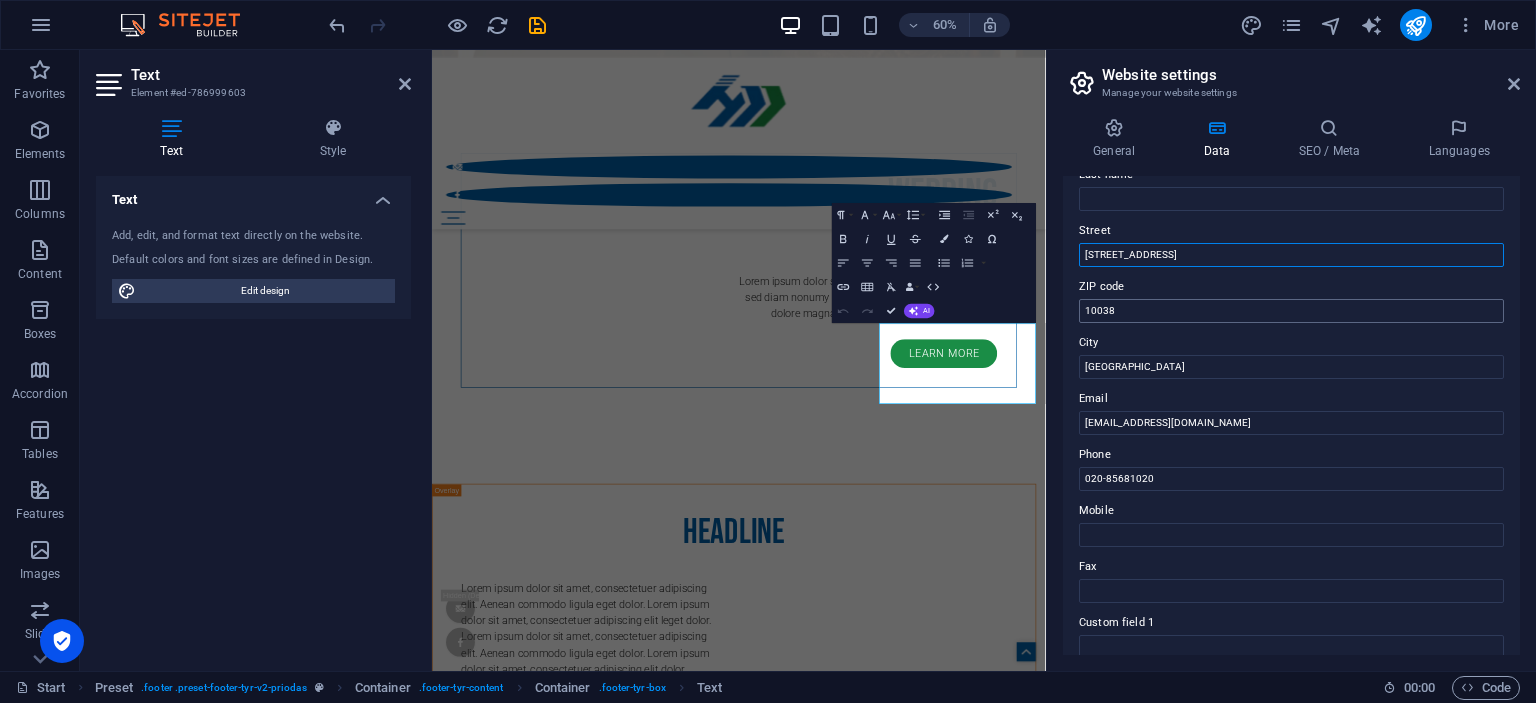 paste on "[STREET_ADDRESS] 555," 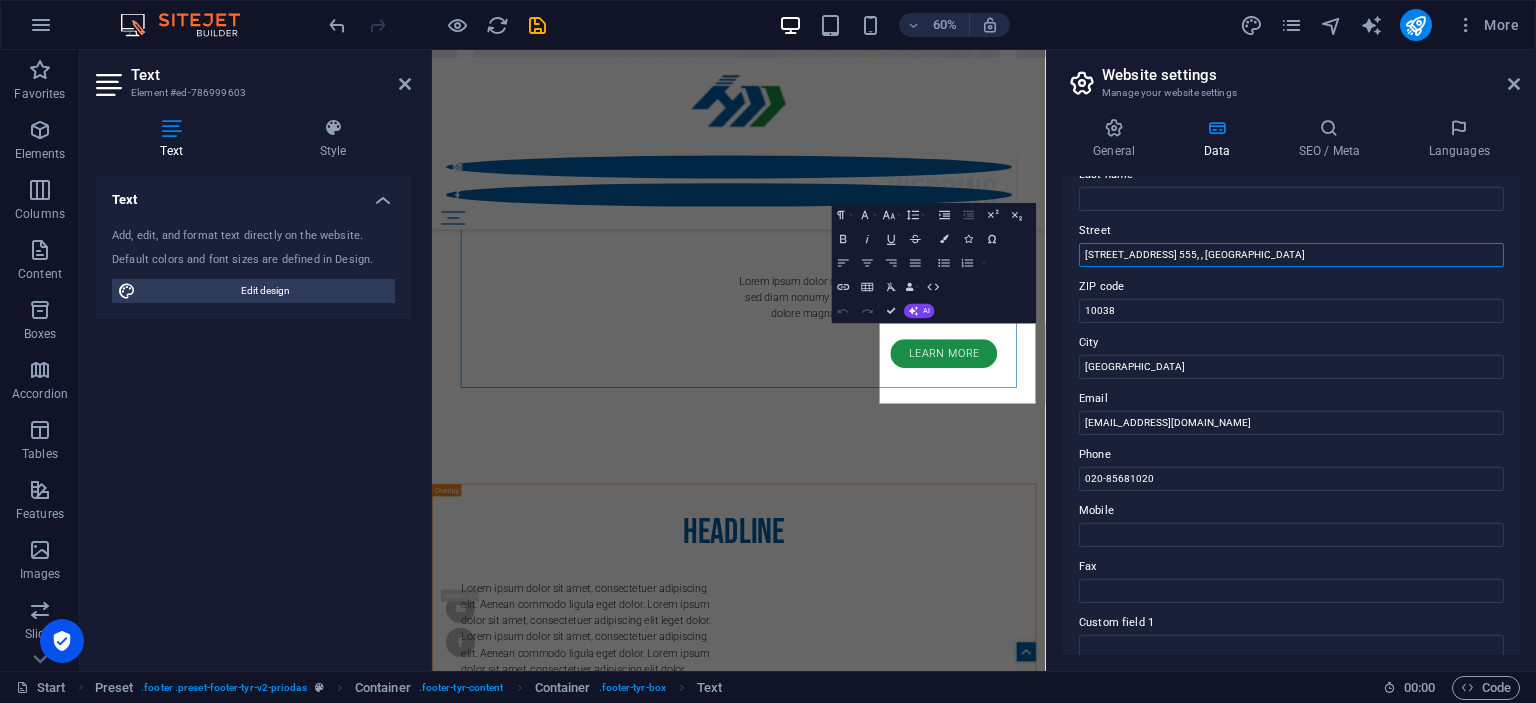 click on "[STREET_ADDRESS] 555, , [GEOGRAPHIC_DATA]" at bounding box center (1291, 255) 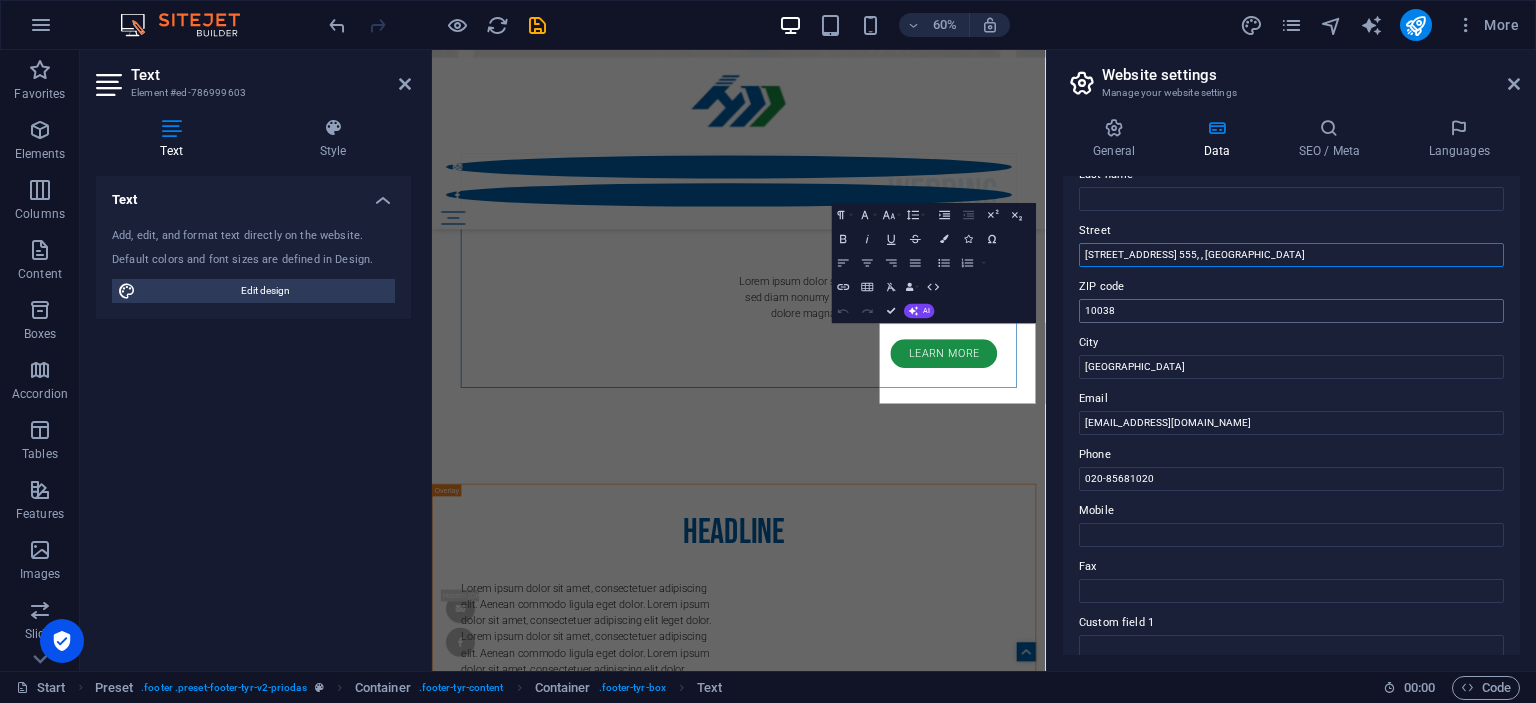 paste on "[GEOGRAPHIC_DATA]," 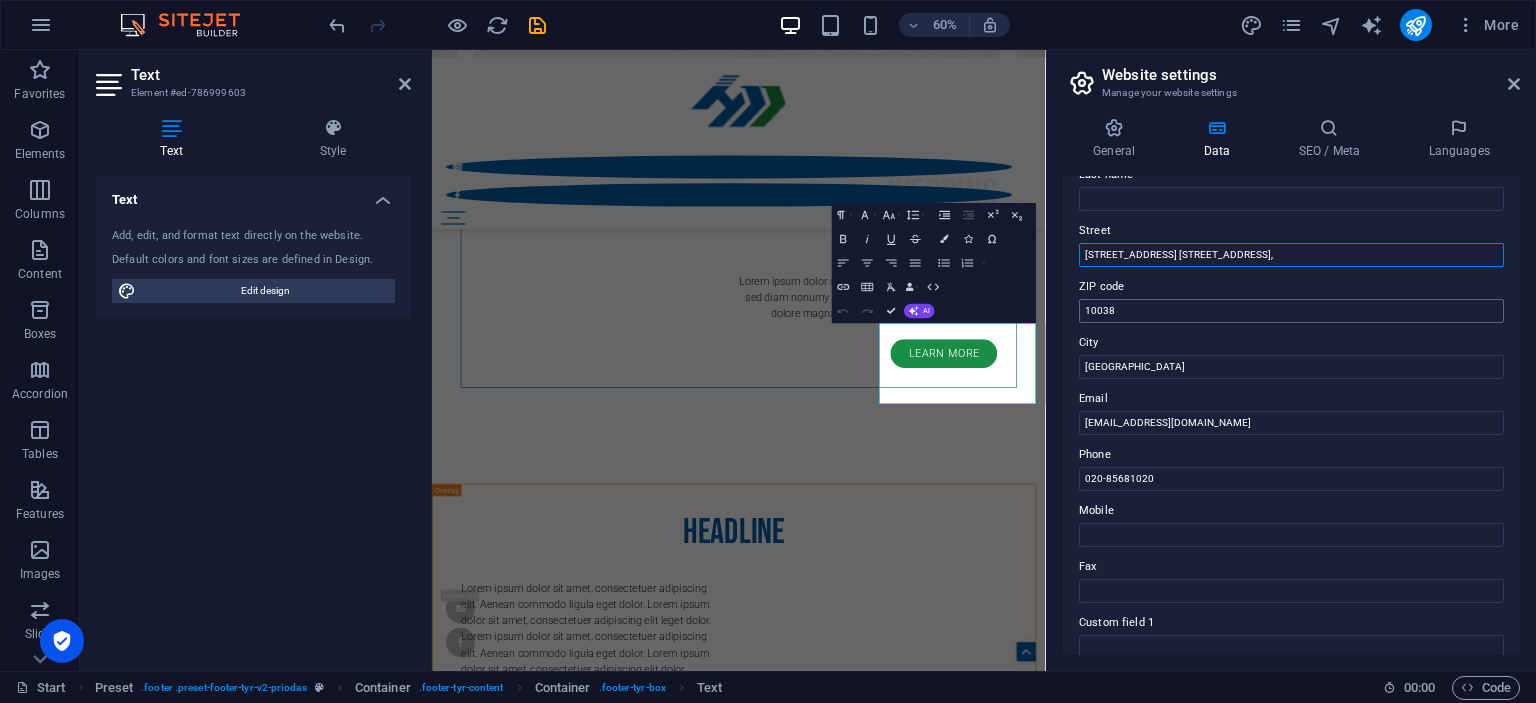 scroll, scrollTop: 0, scrollLeft: 6, axis: horizontal 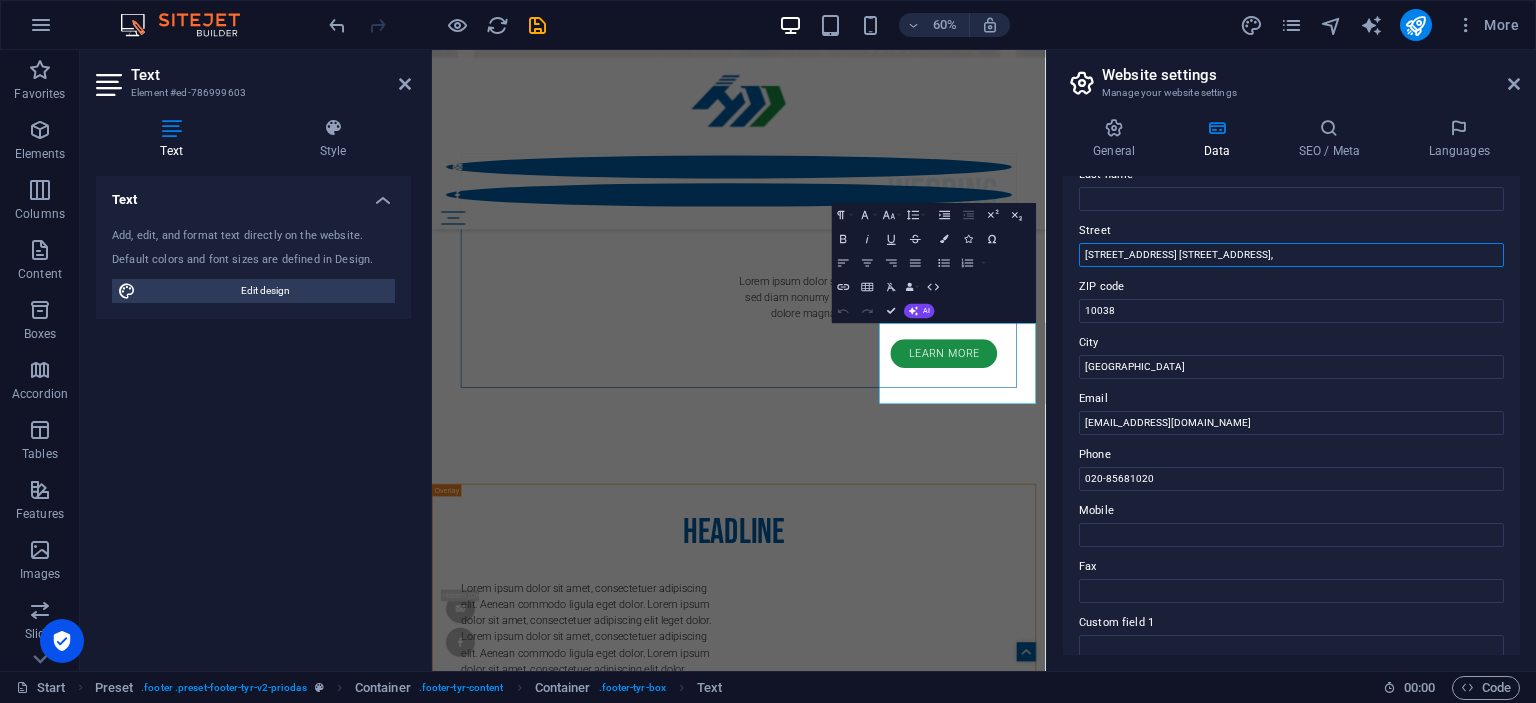 click on "[STREET_ADDRESS] [STREET_ADDRESS]," at bounding box center [1291, 255] 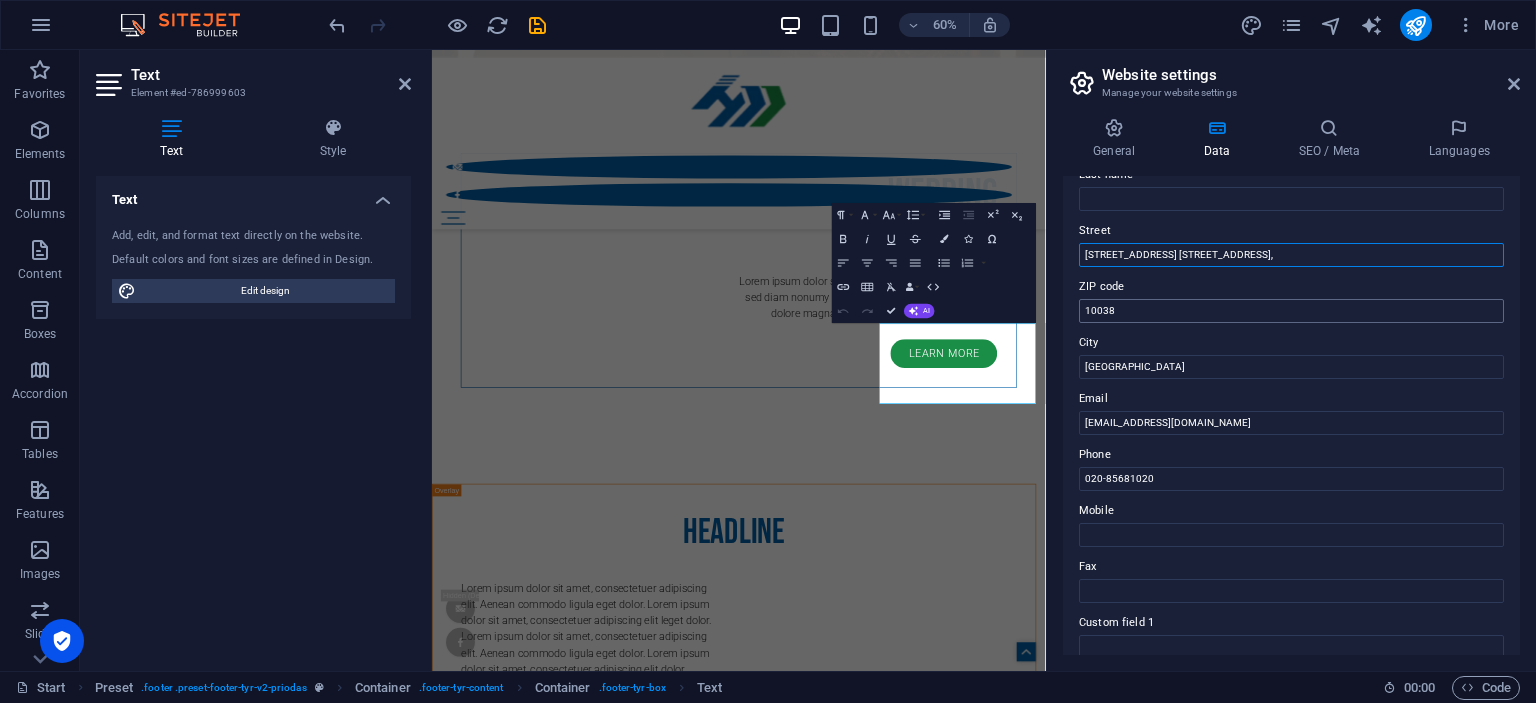 type on "[STREET_ADDRESS] [STREET_ADDRESS]," 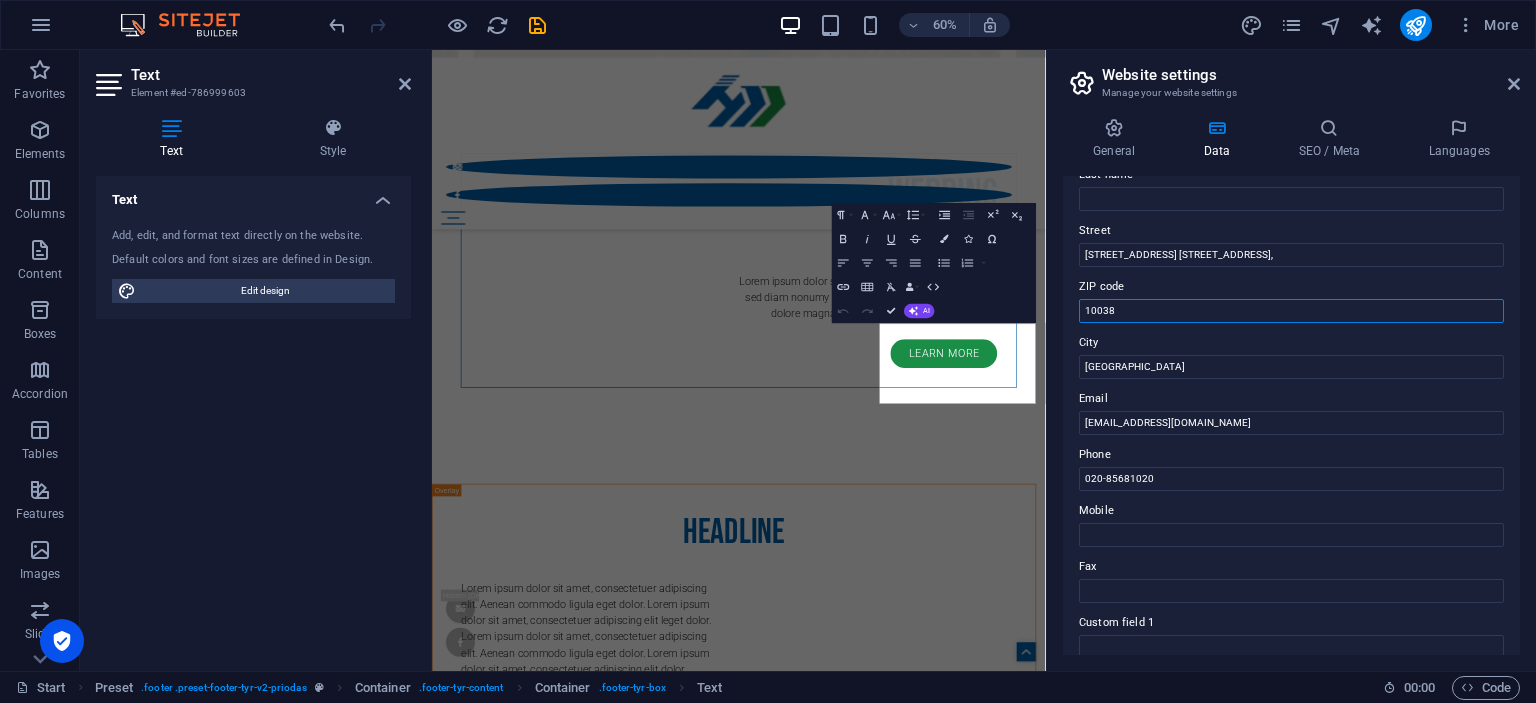 click on "10038" at bounding box center [1291, 311] 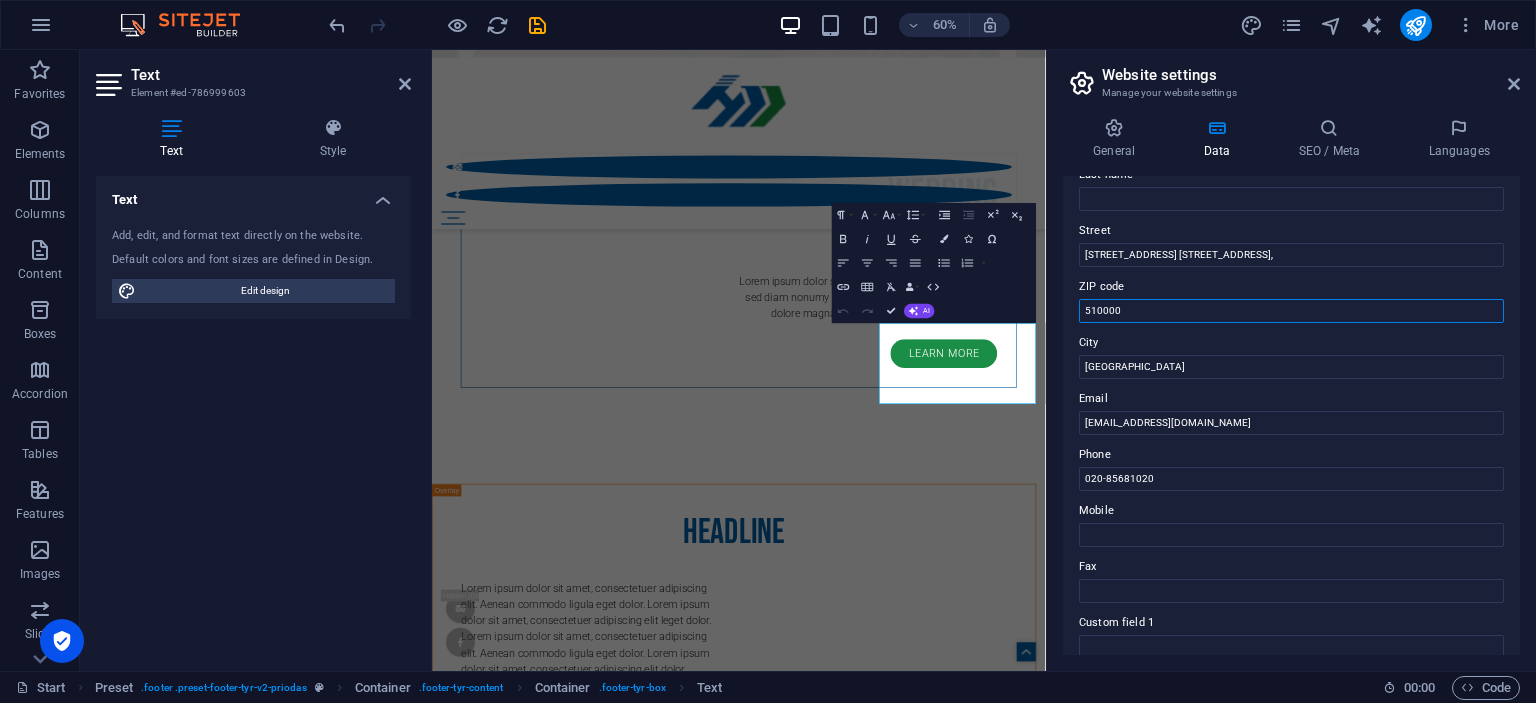 type on "510000" 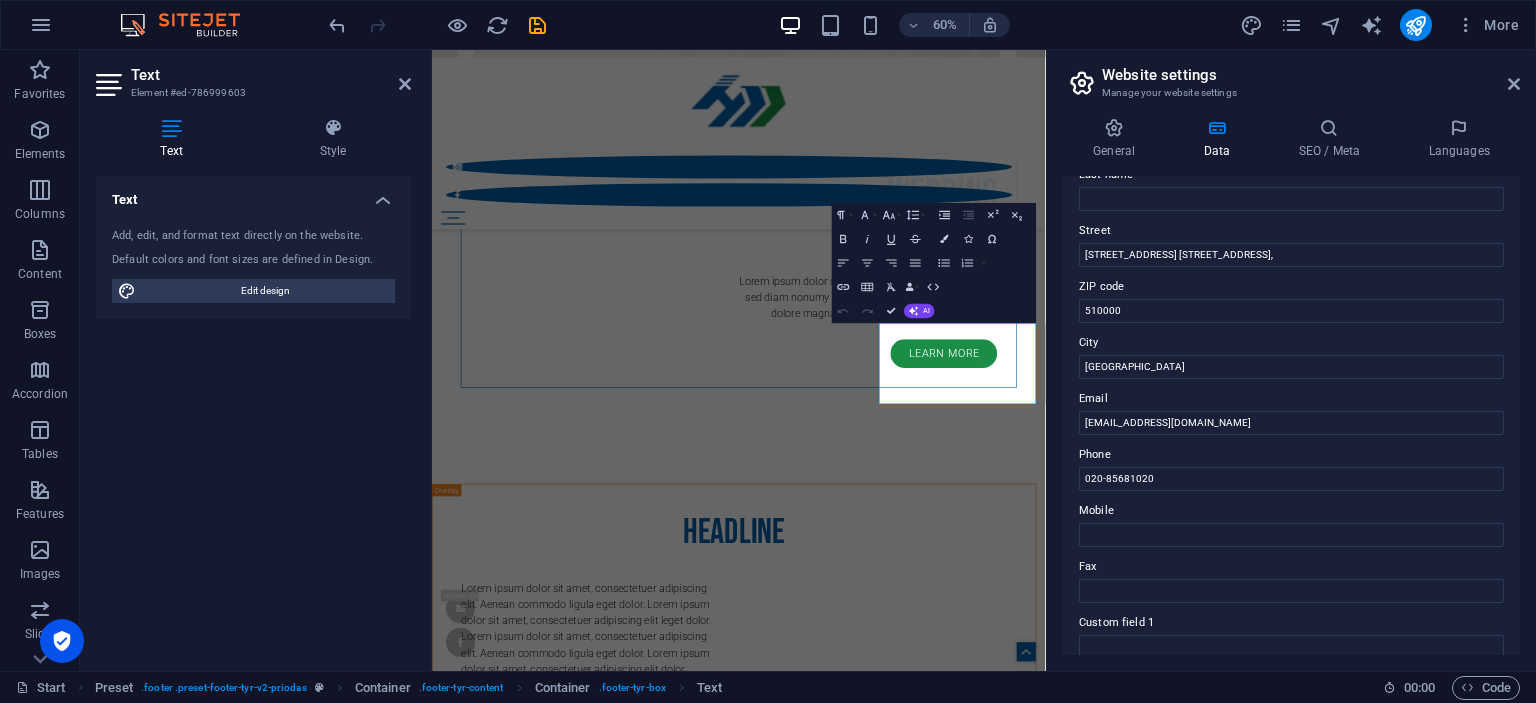 click on "Contact data for this website. This can be used everywhere on the website and will update automatically. Company HuanMei Environmental Protection Industry Development Co., Ltd. [STREET_ADDRESS] [STREET_ADDRESS] Email [EMAIL_ADDRESS][DOMAIN_NAME] Phone [PHONE_NUMBER] Mobile Fax Custom field 1 Custom field 2 Custom field 3 Custom field 4 Custom field 5 Custom field 6" at bounding box center (1291, 415) 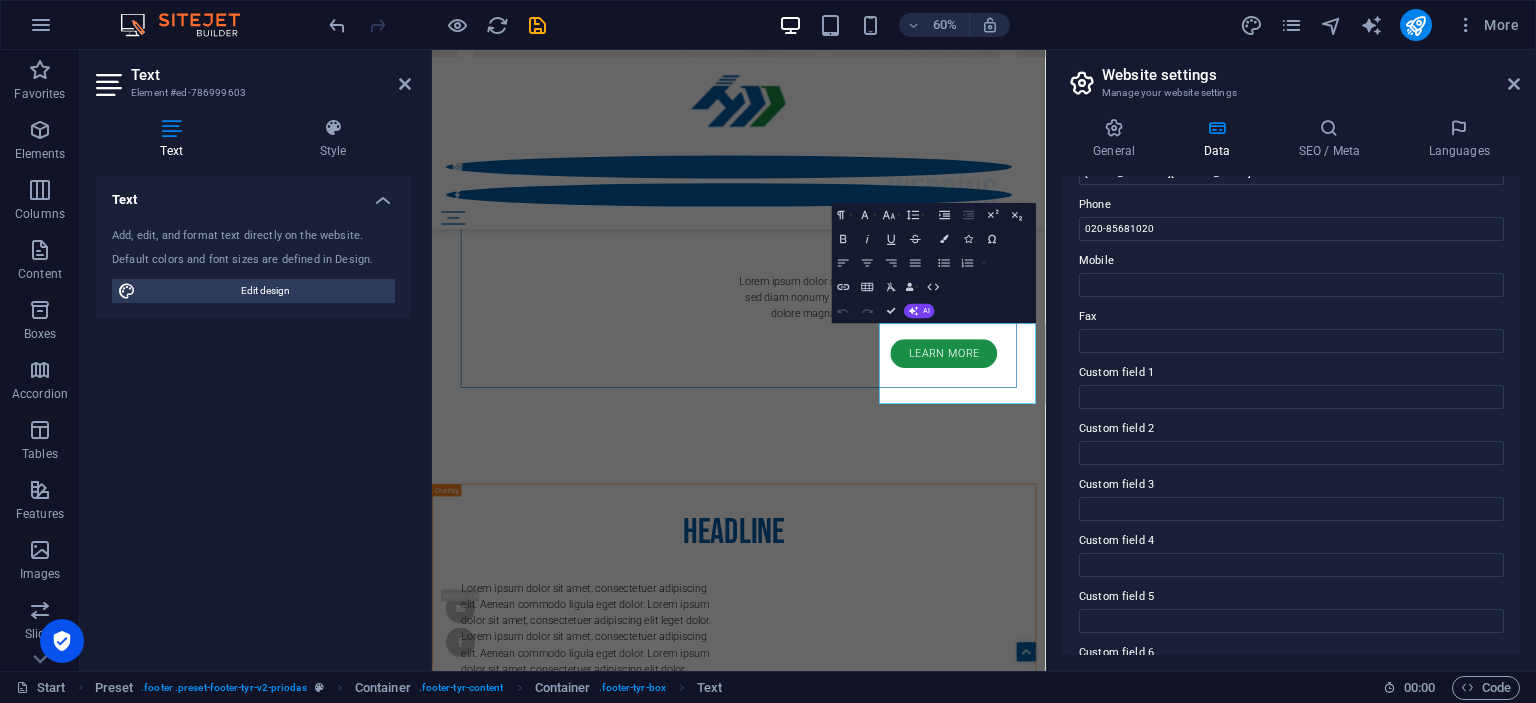 scroll, scrollTop: 456, scrollLeft: 0, axis: vertical 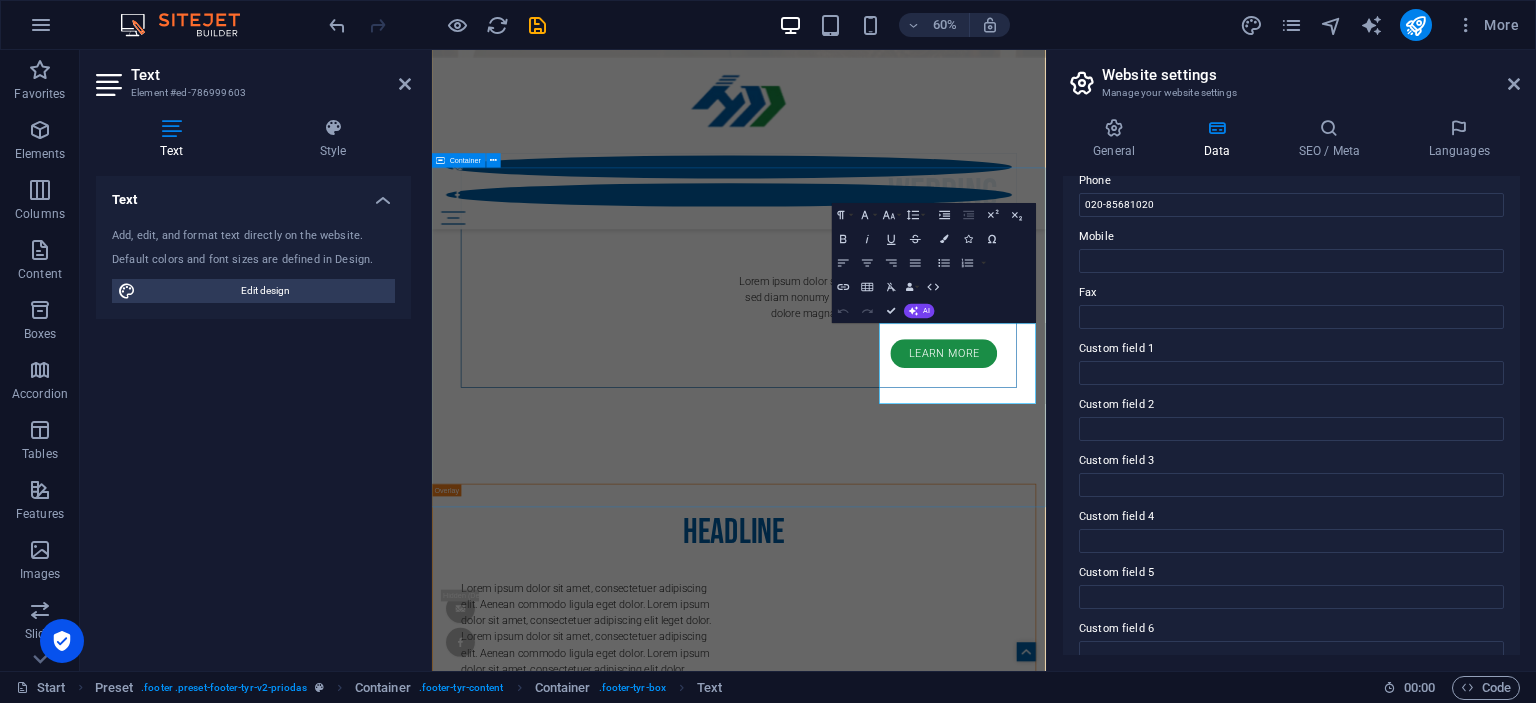 click on "Address [STREET_ADDRESS] [STREET_ADDRESS] Legal Notice  |  Privacy Write us   I have read and understand the privacy policy. Not readable? Regenerate Send Contact HuanMei Environmental Protection Industry Development Co., Ltd. 020-85681020 [EMAIL_ADDRESS][DOMAIN_NAME]" at bounding box center (943, 14936) 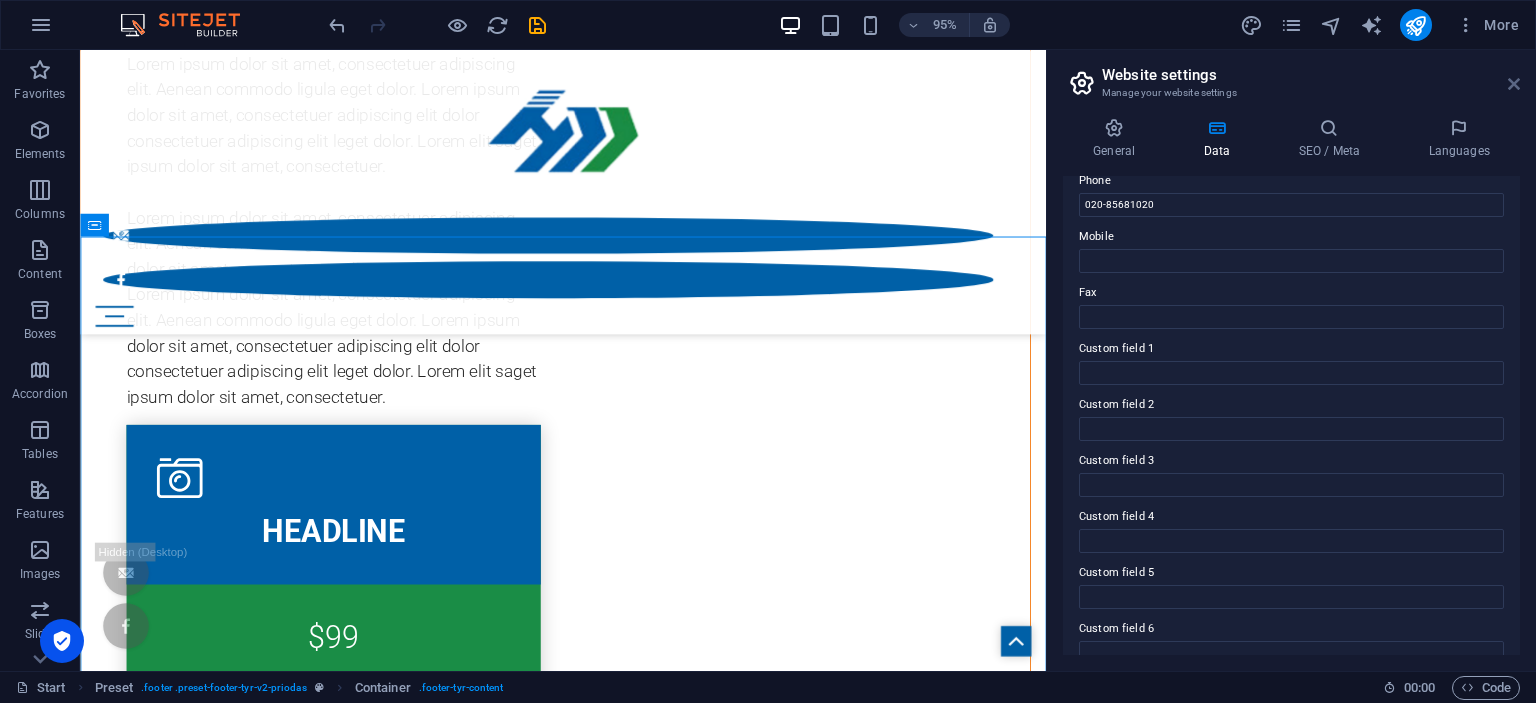 click at bounding box center (1514, 84) 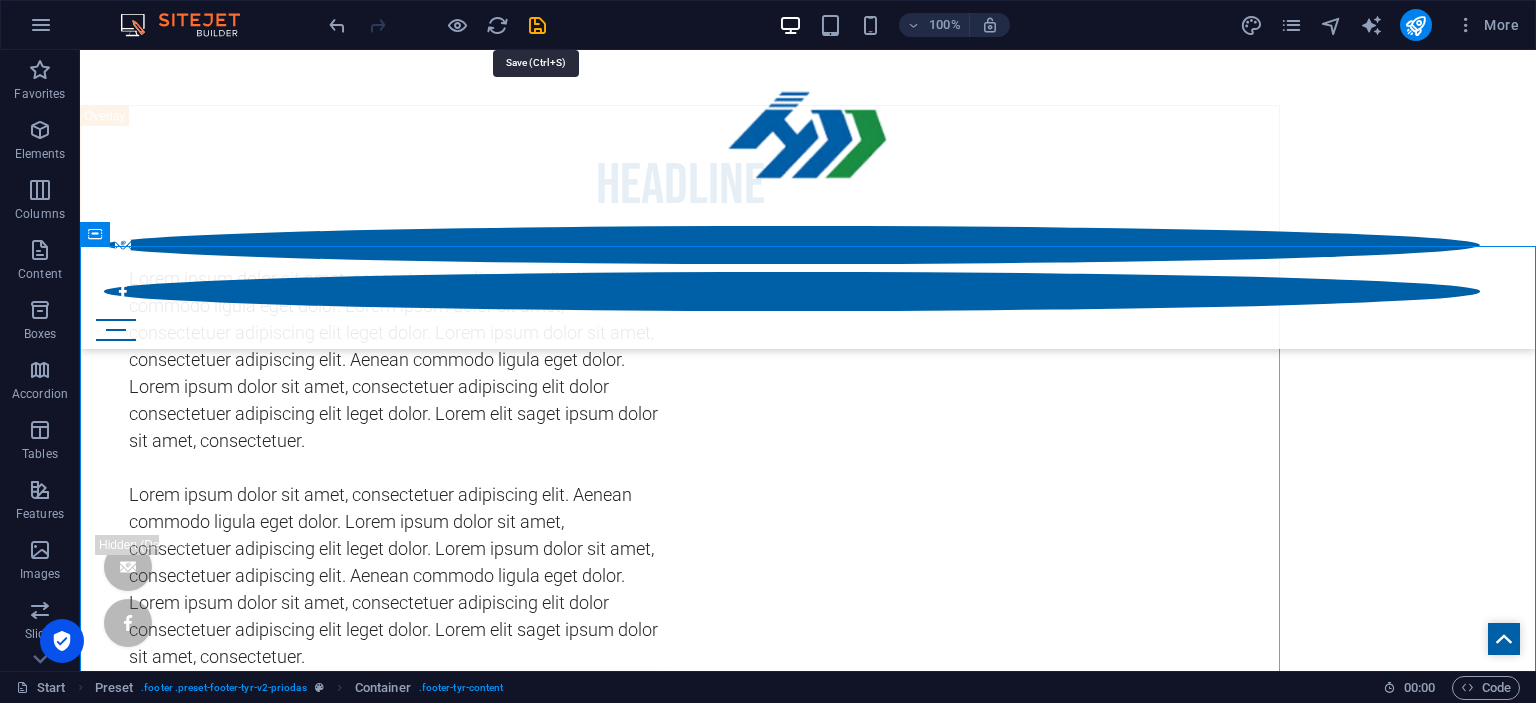 click at bounding box center (537, 25) 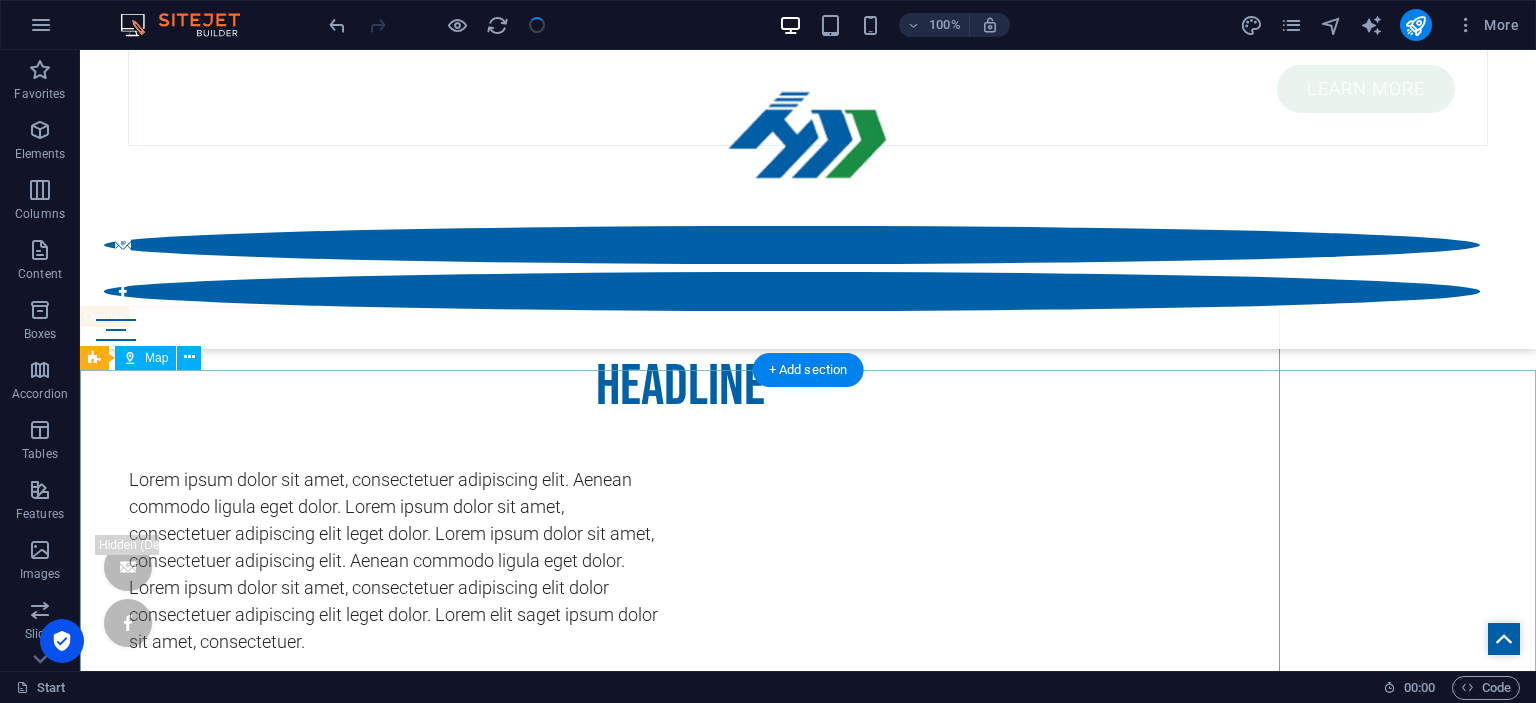 scroll, scrollTop: 9611, scrollLeft: 0, axis: vertical 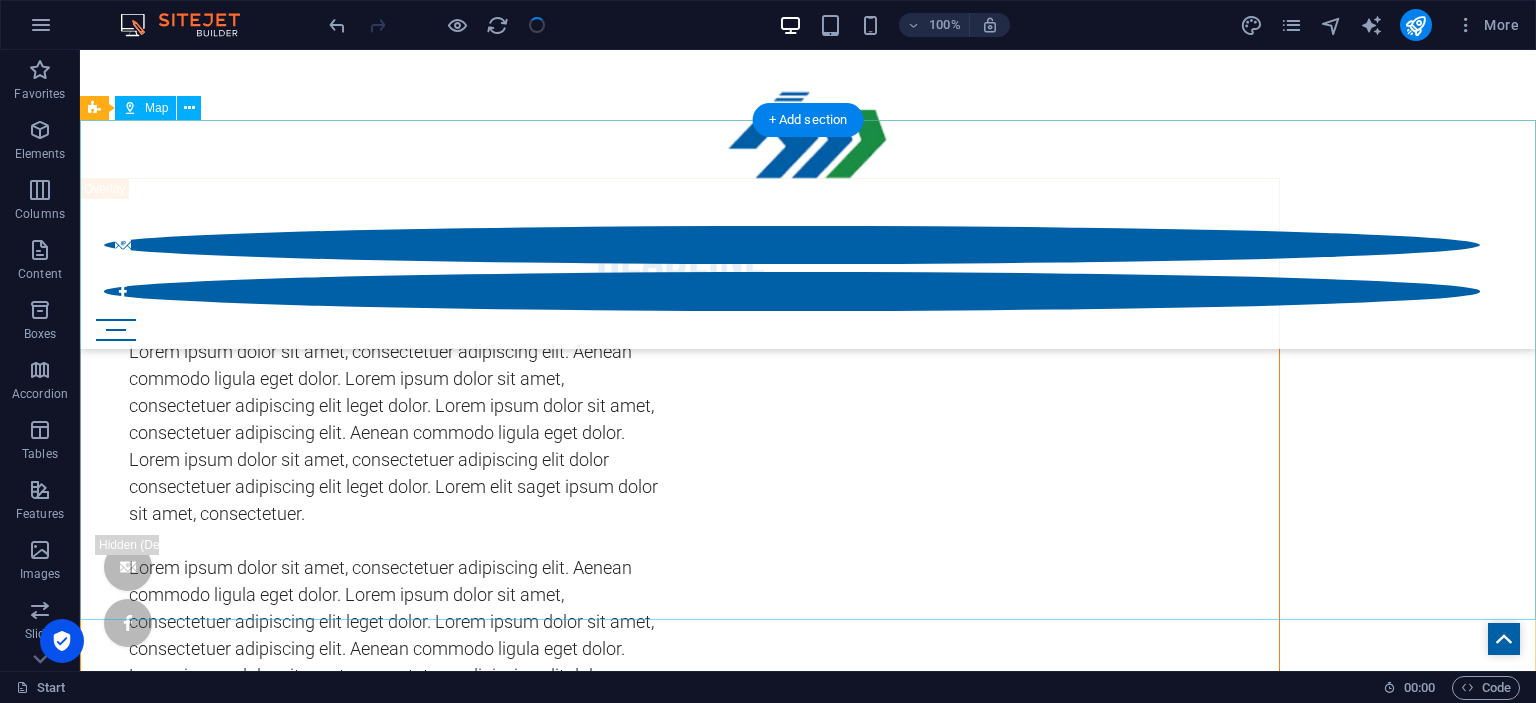 click at bounding box center (808, 14338) 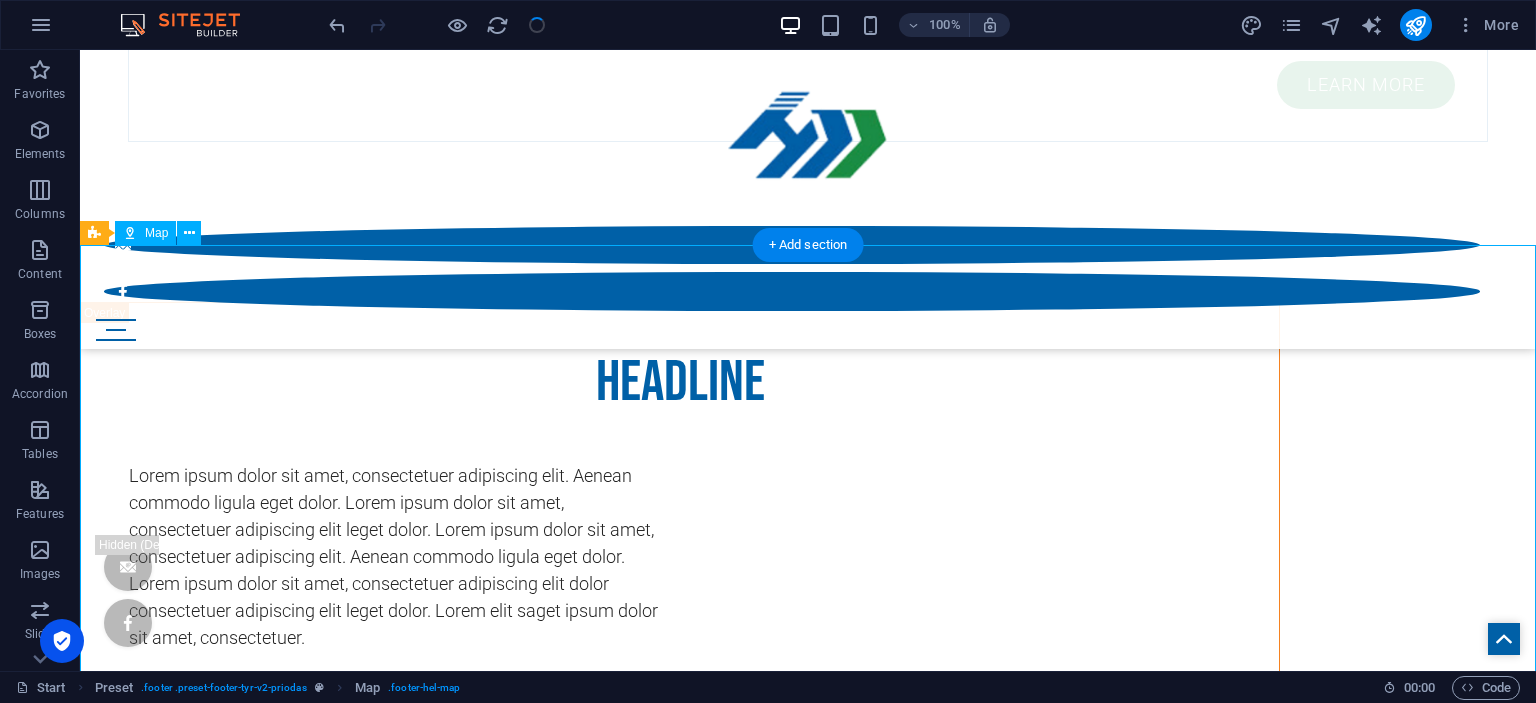 scroll, scrollTop: 9486, scrollLeft: 0, axis: vertical 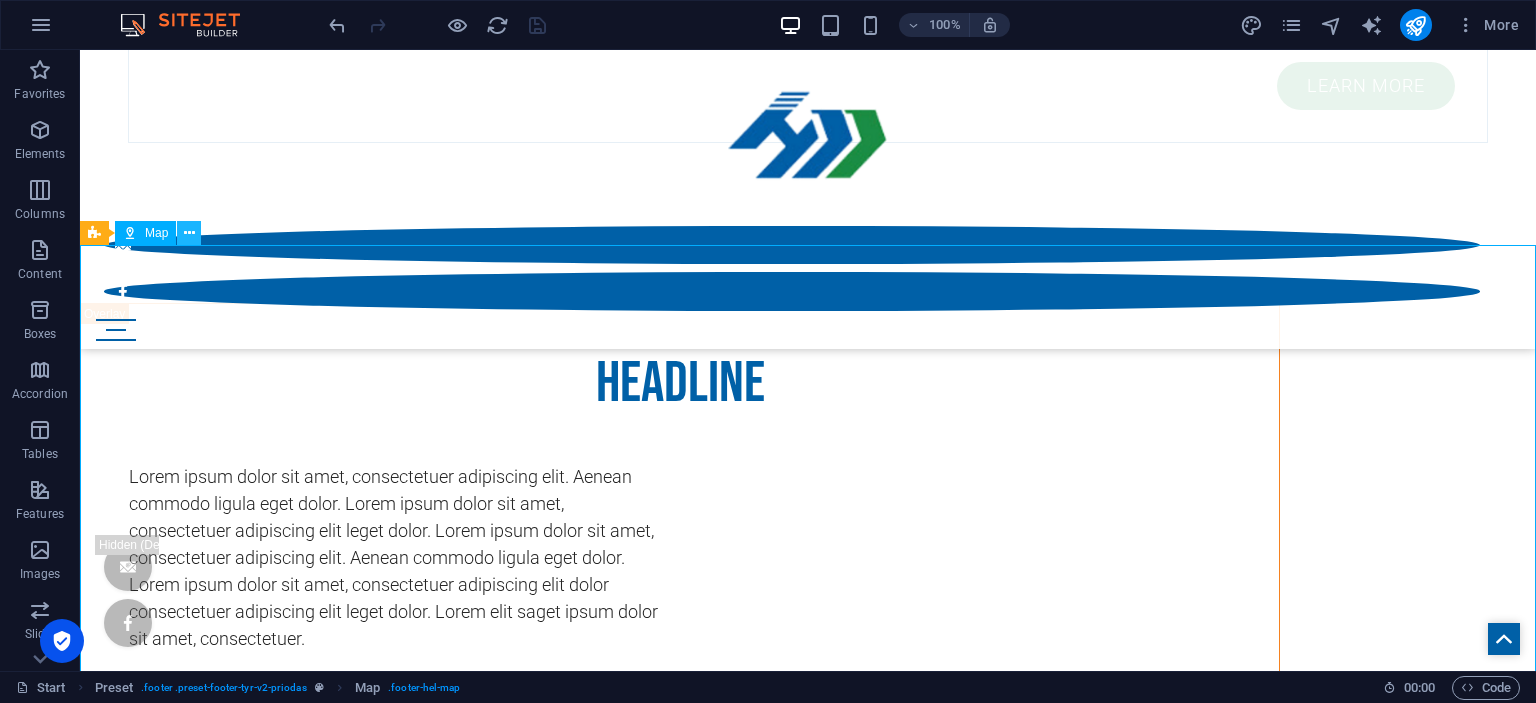 click at bounding box center (189, 233) 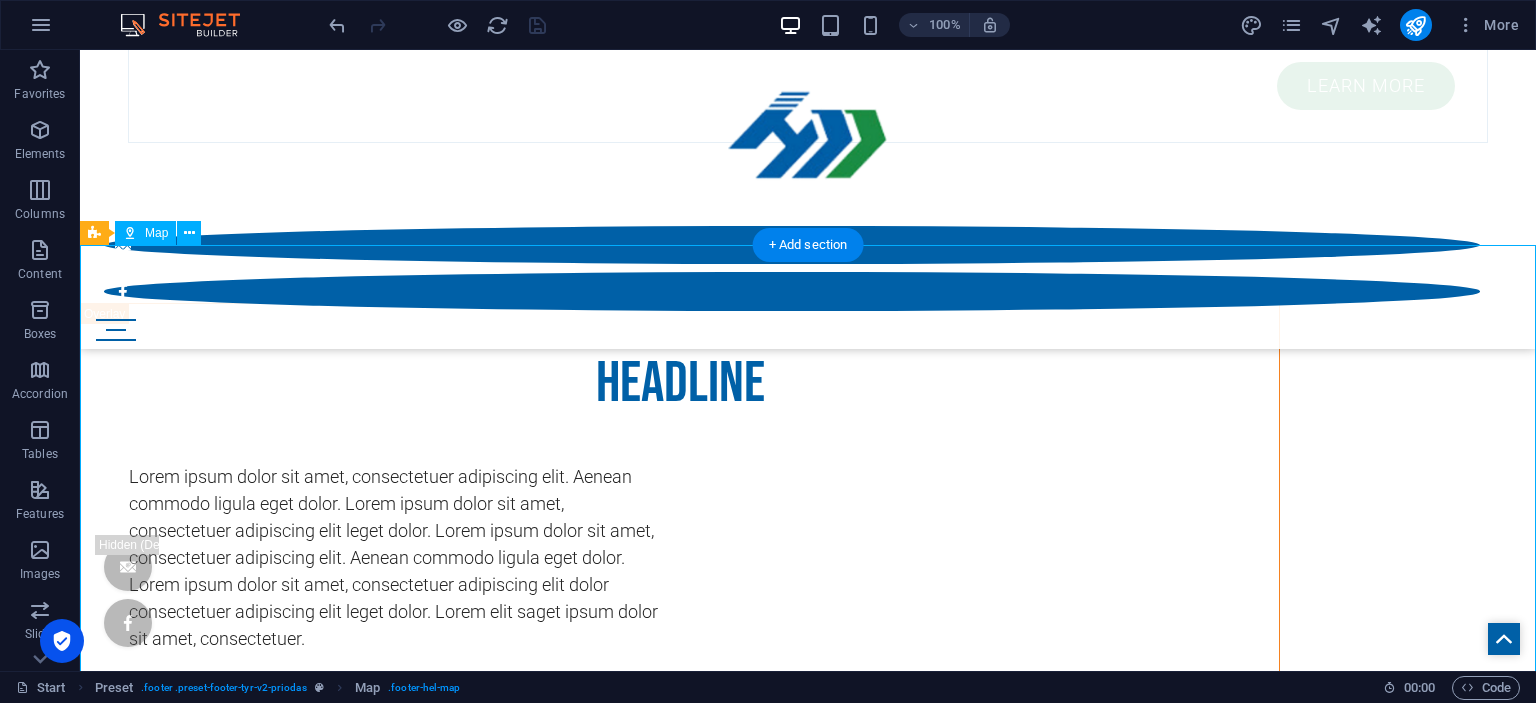 click at bounding box center (808, 14463) 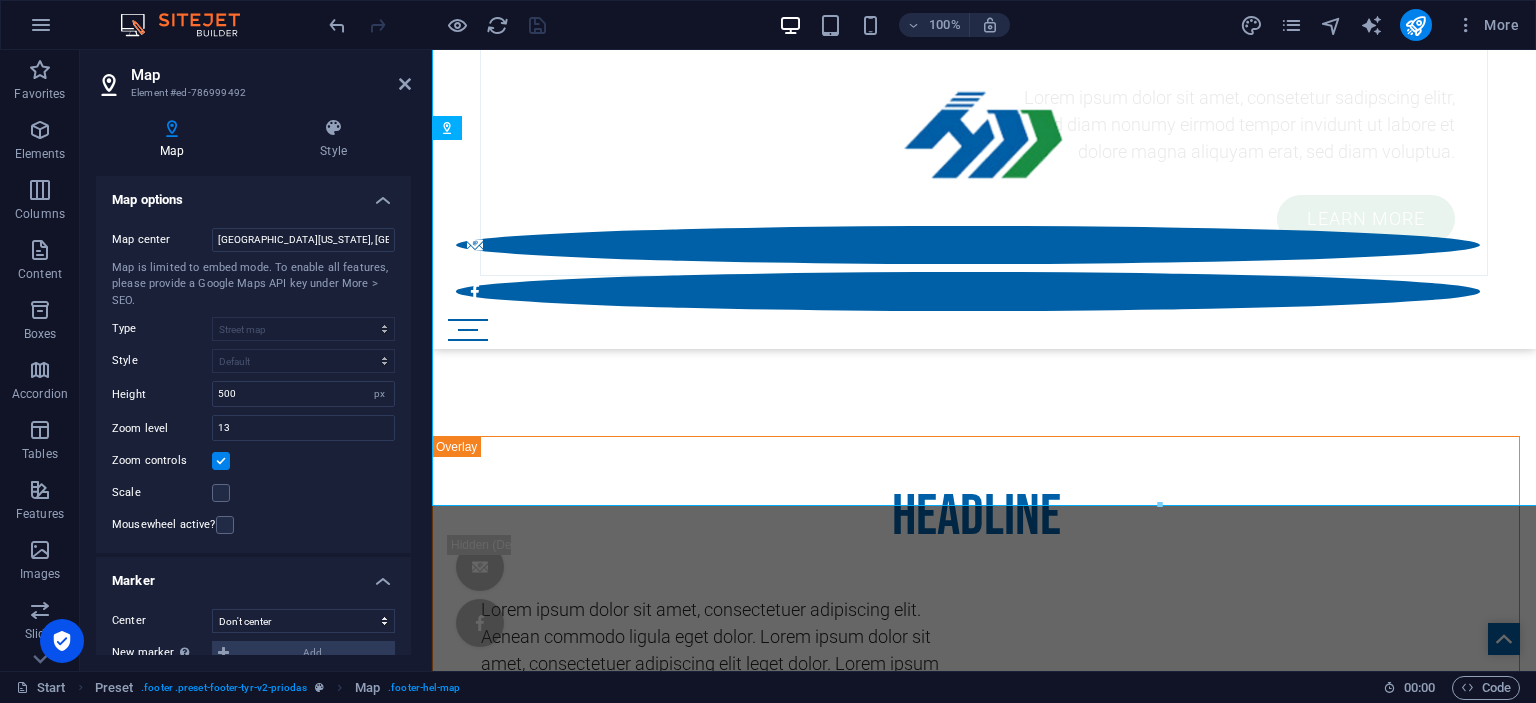 scroll, scrollTop: 9725, scrollLeft: 0, axis: vertical 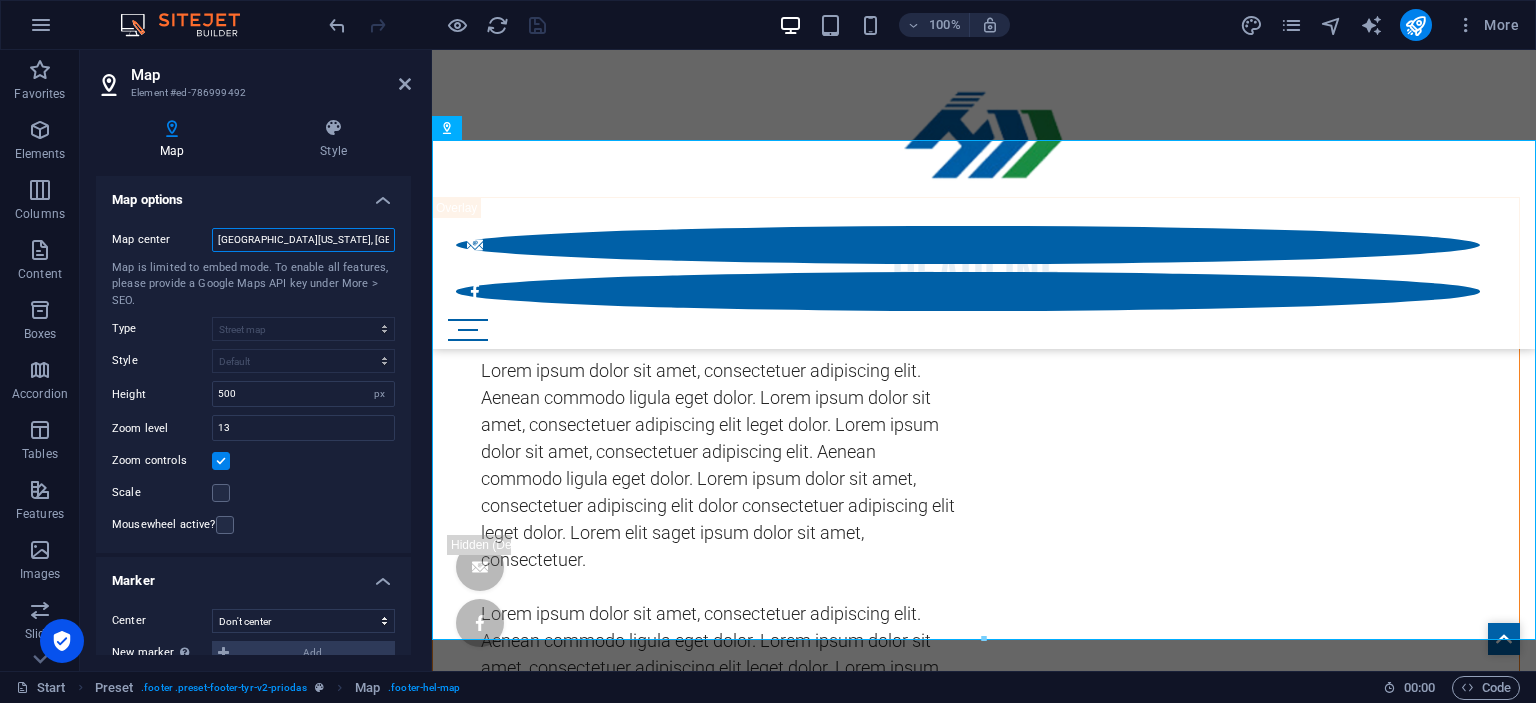 click on "[GEOGRAPHIC_DATA][US_STATE], [GEOGRAPHIC_DATA]" at bounding box center (303, 240) 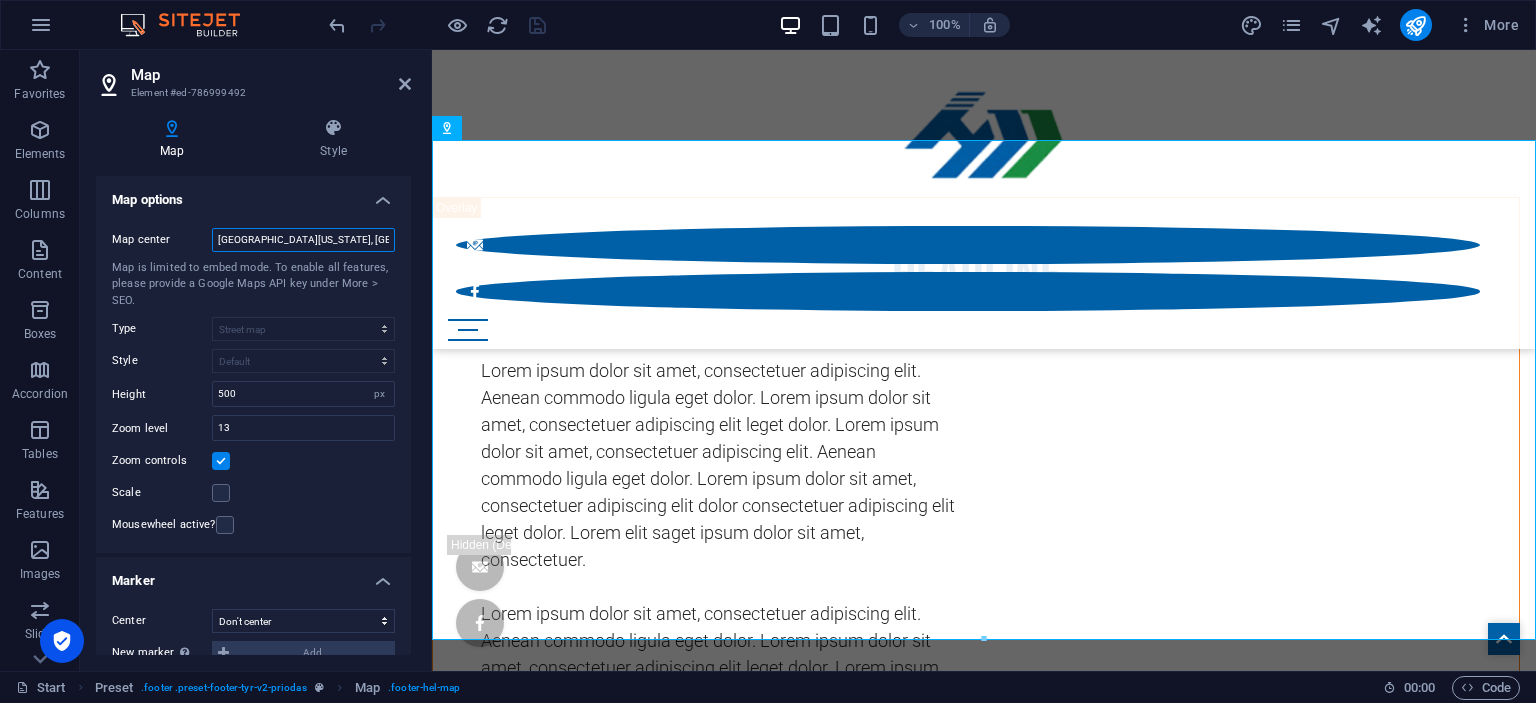 click on "[GEOGRAPHIC_DATA][US_STATE], [GEOGRAPHIC_DATA]" at bounding box center [303, 240] 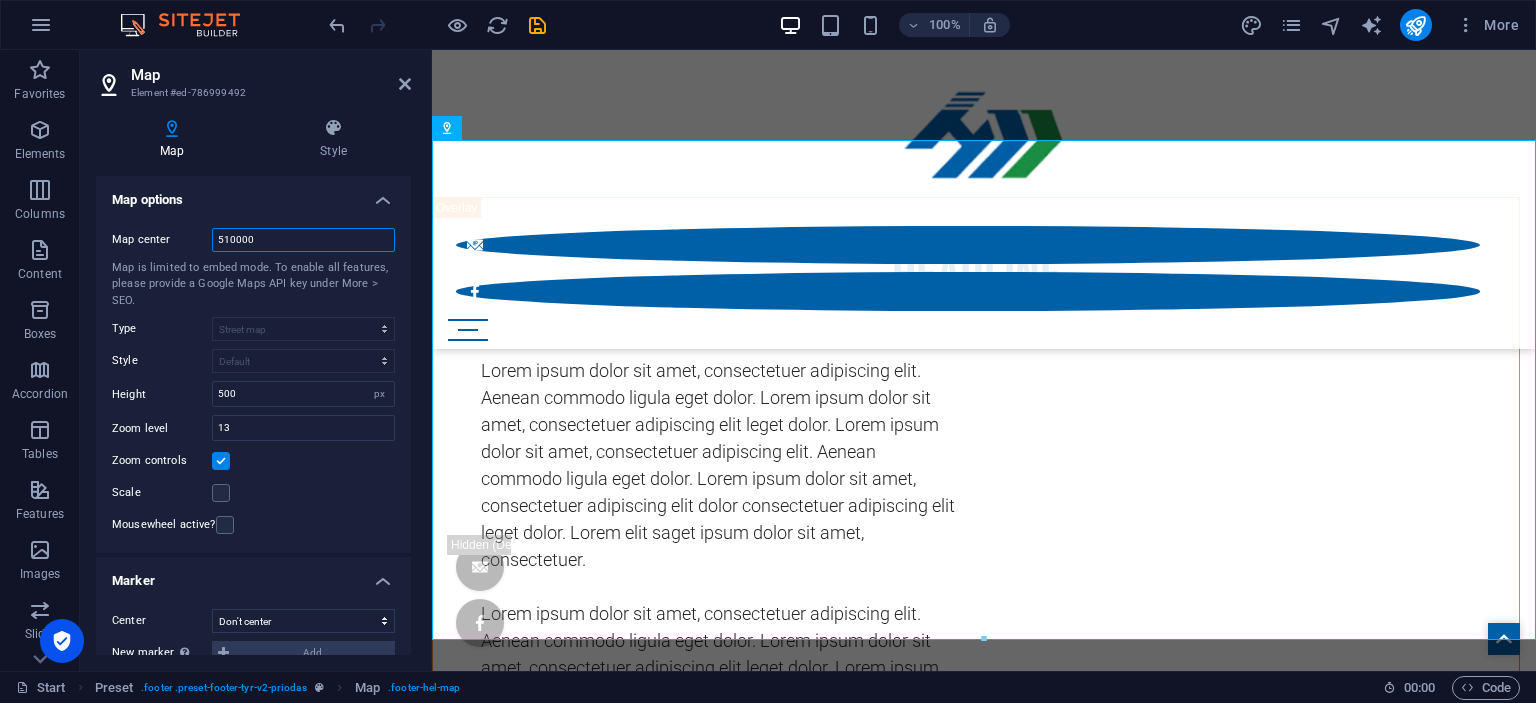 drag, startPoint x: 303, startPoint y: 251, endPoint x: 125, endPoint y: 241, distance: 178.28067 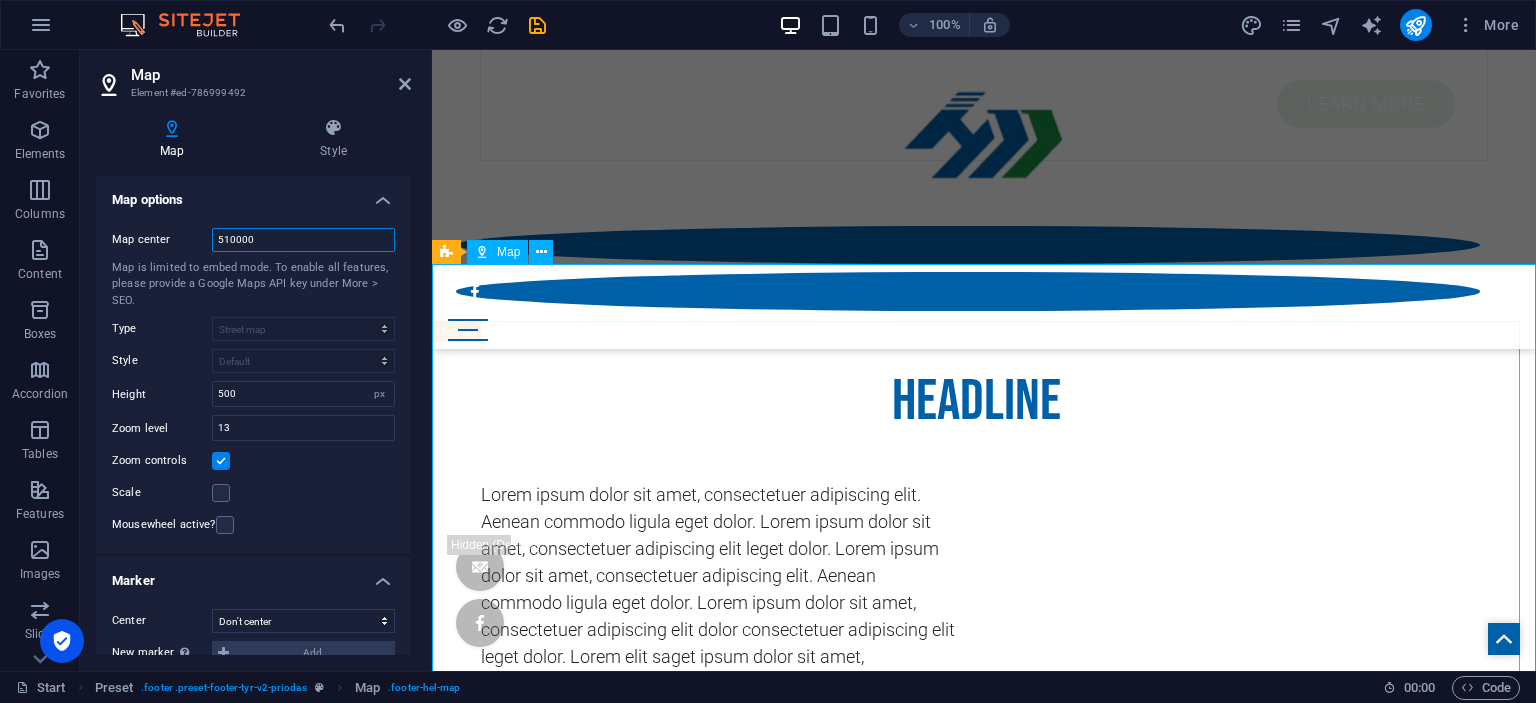 scroll, scrollTop: 9600, scrollLeft: 0, axis: vertical 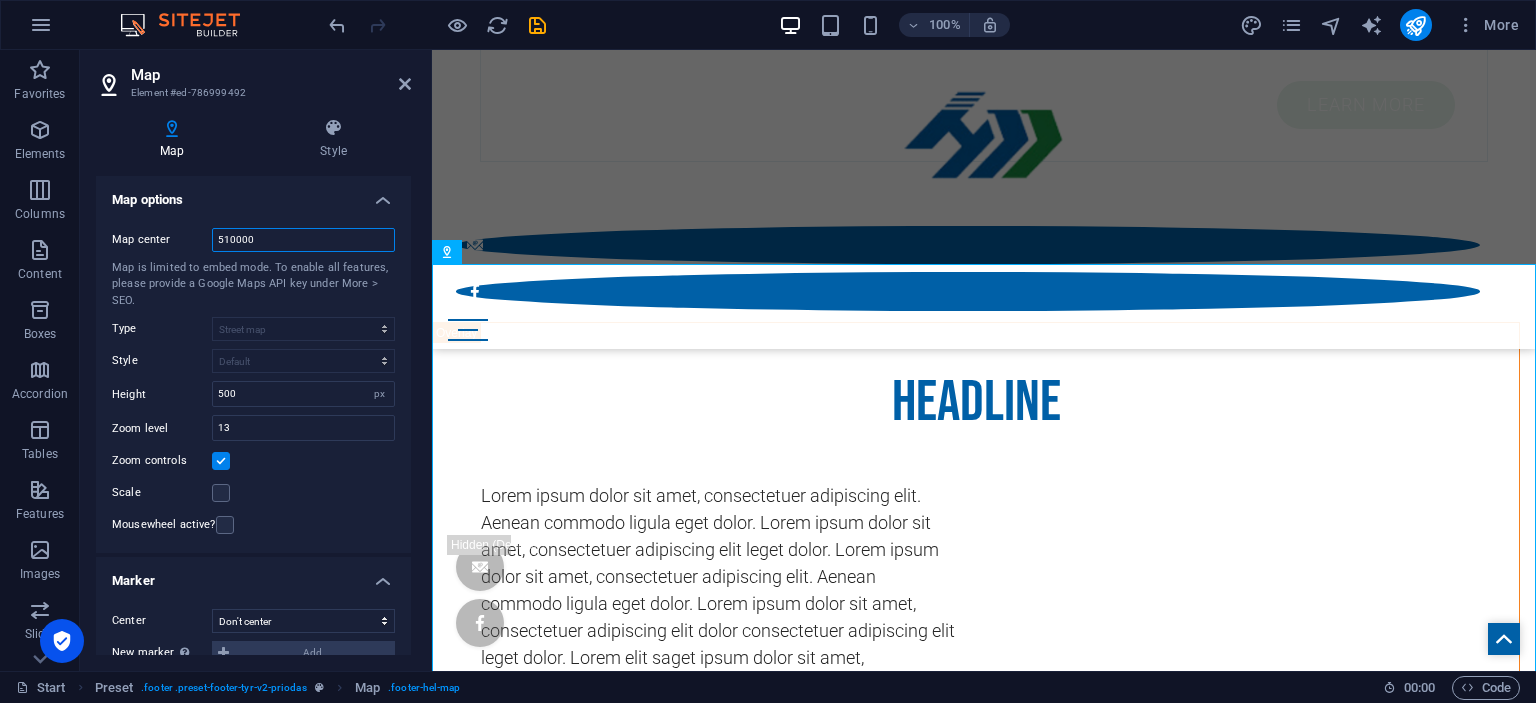 drag, startPoint x: 298, startPoint y: 234, endPoint x: 106, endPoint y: 233, distance: 192.00261 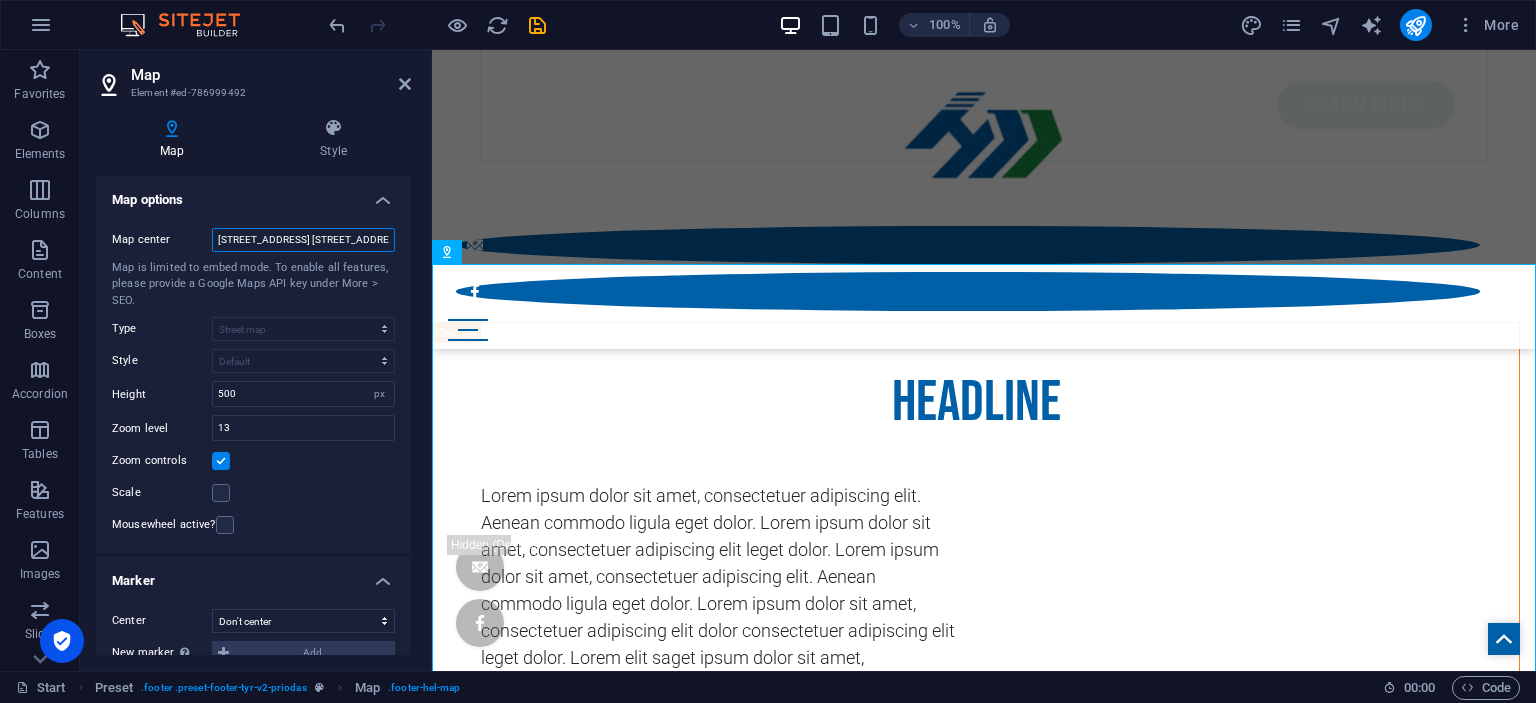 scroll, scrollTop: 0, scrollLeft: 257, axis: horizontal 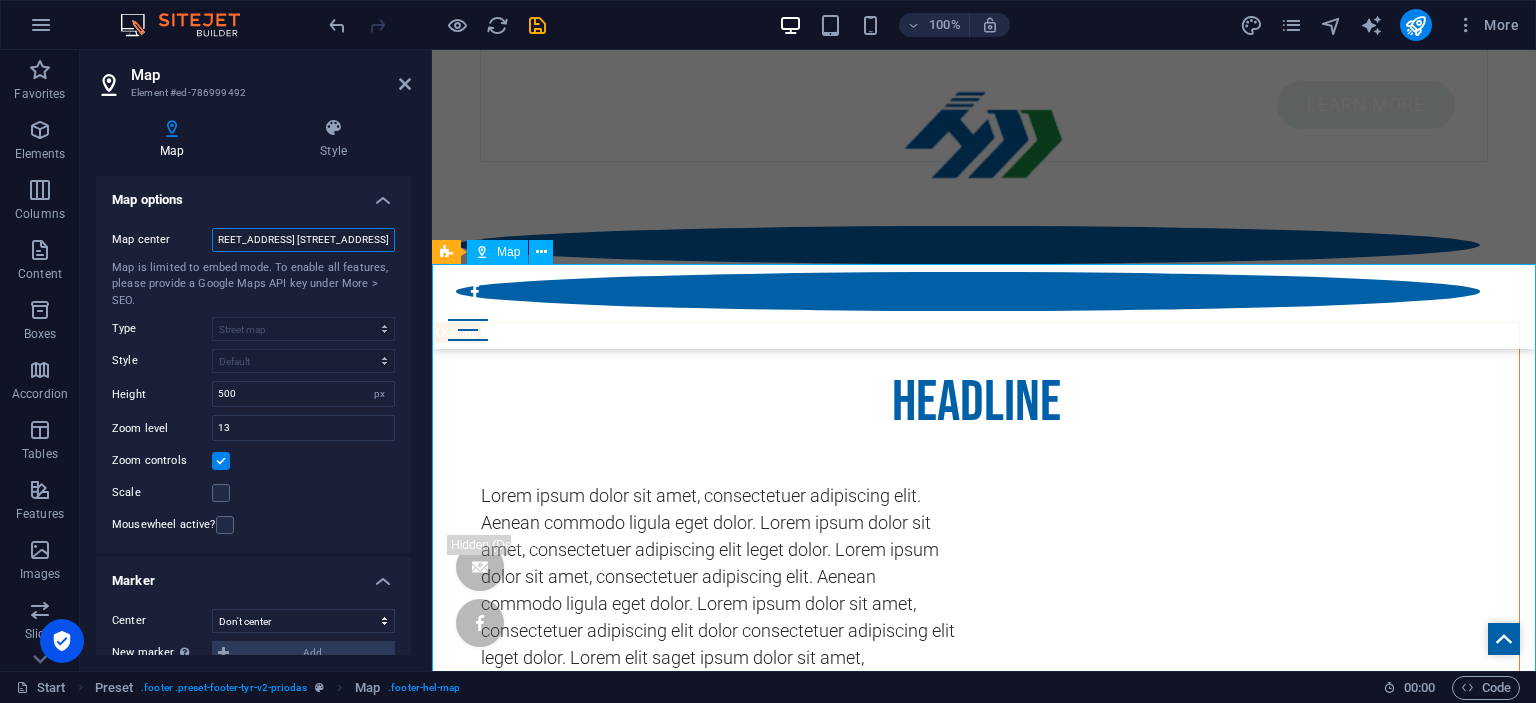 type on "[STREET_ADDRESS] [STREET_ADDRESS]" 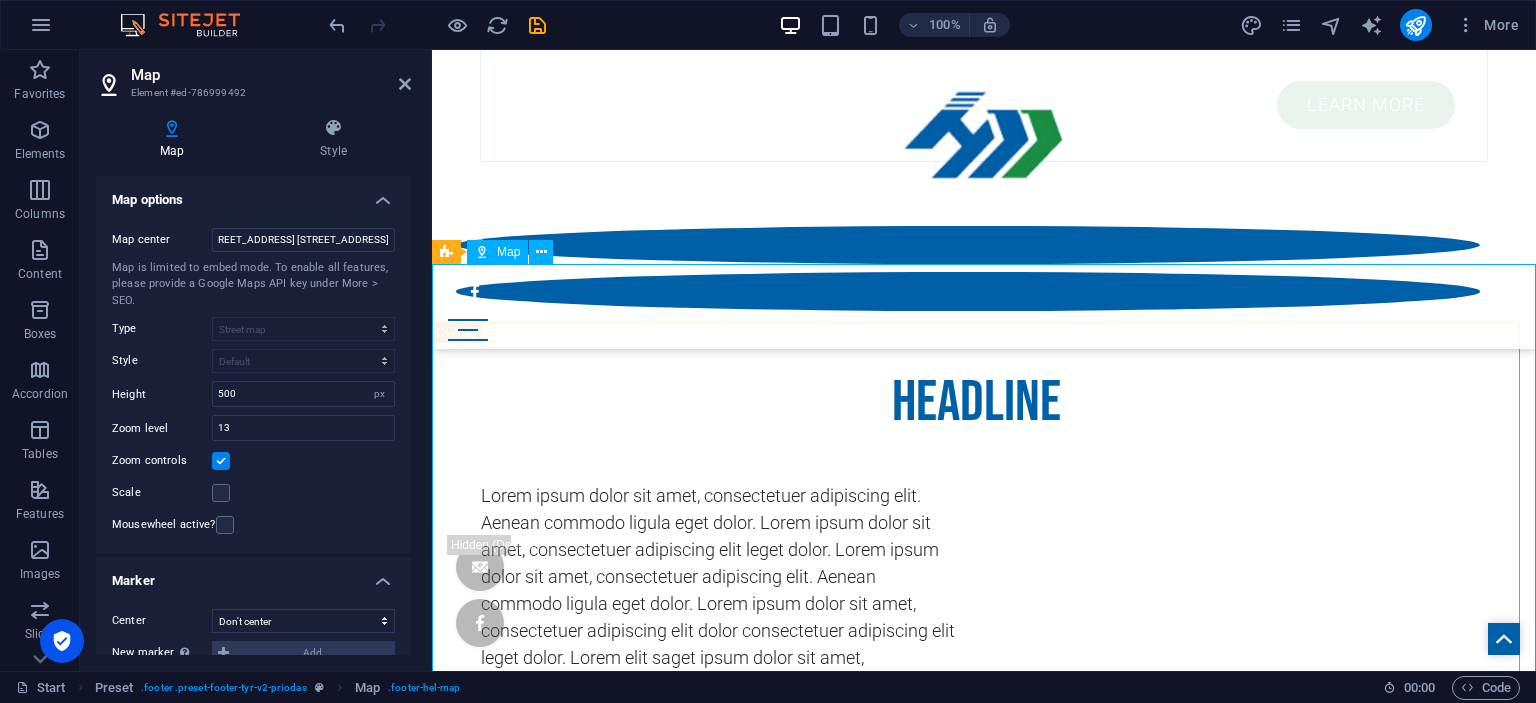 drag, startPoint x: 1104, startPoint y: 521, endPoint x: 1031, endPoint y: 362, distance: 174.95714 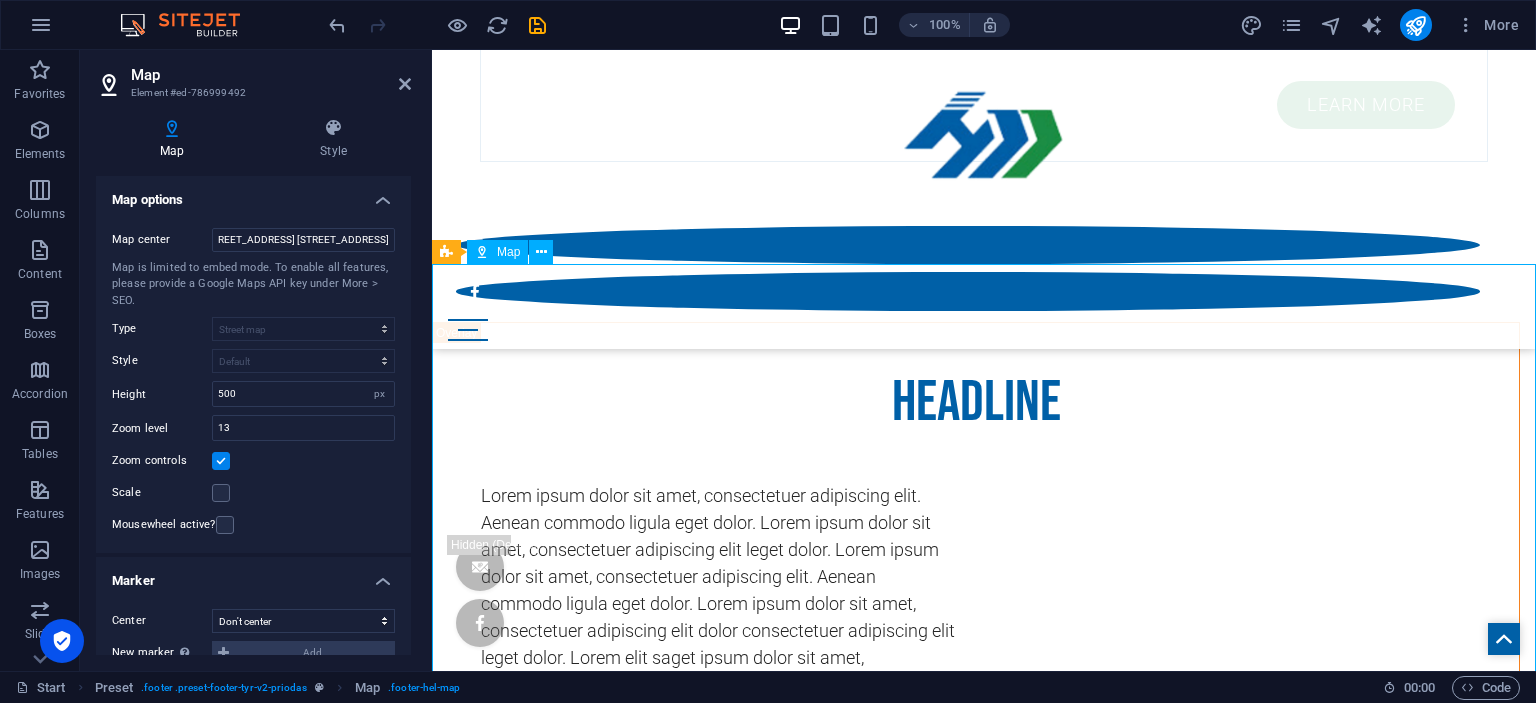 drag, startPoint x: 1066, startPoint y: 459, endPoint x: 1059, endPoint y: 428, distance: 31.780497 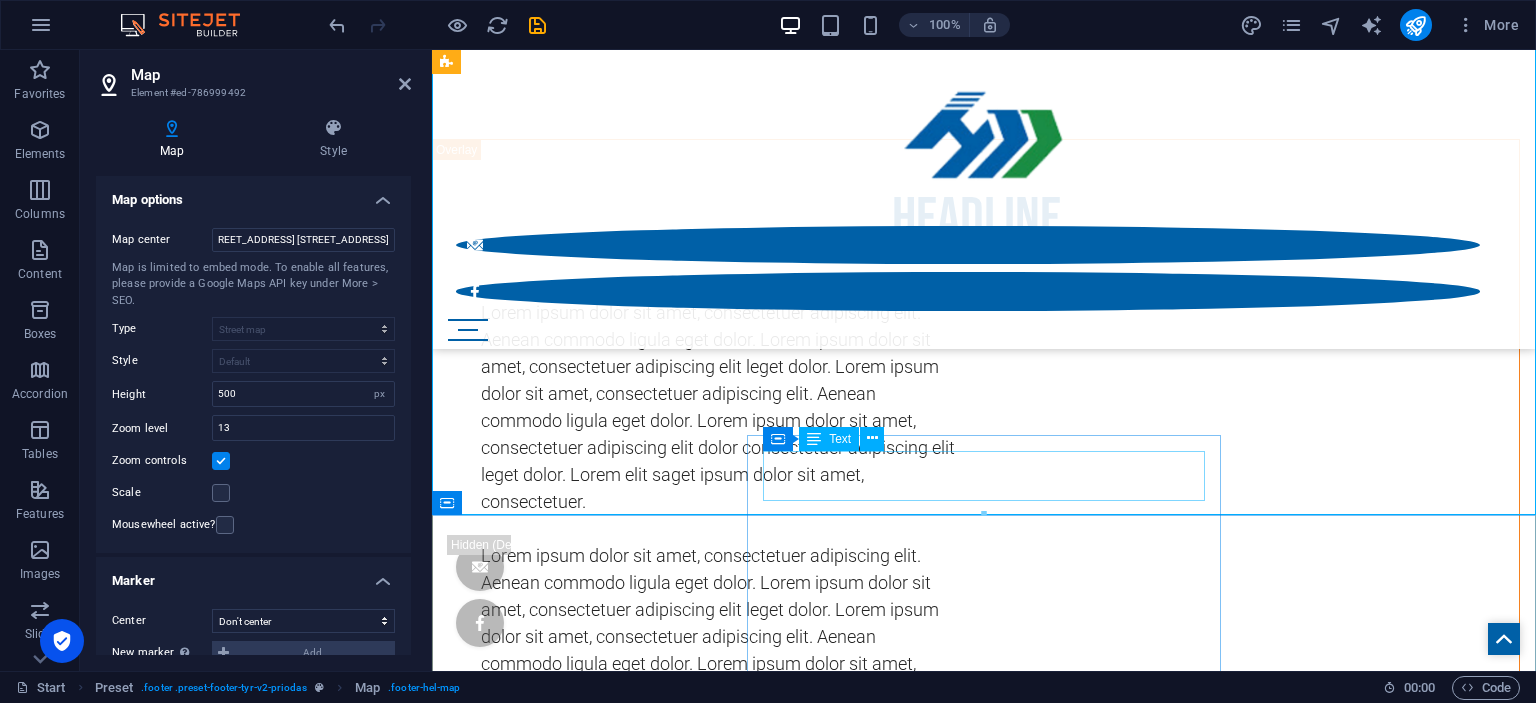 scroll, scrollTop: 9725, scrollLeft: 0, axis: vertical 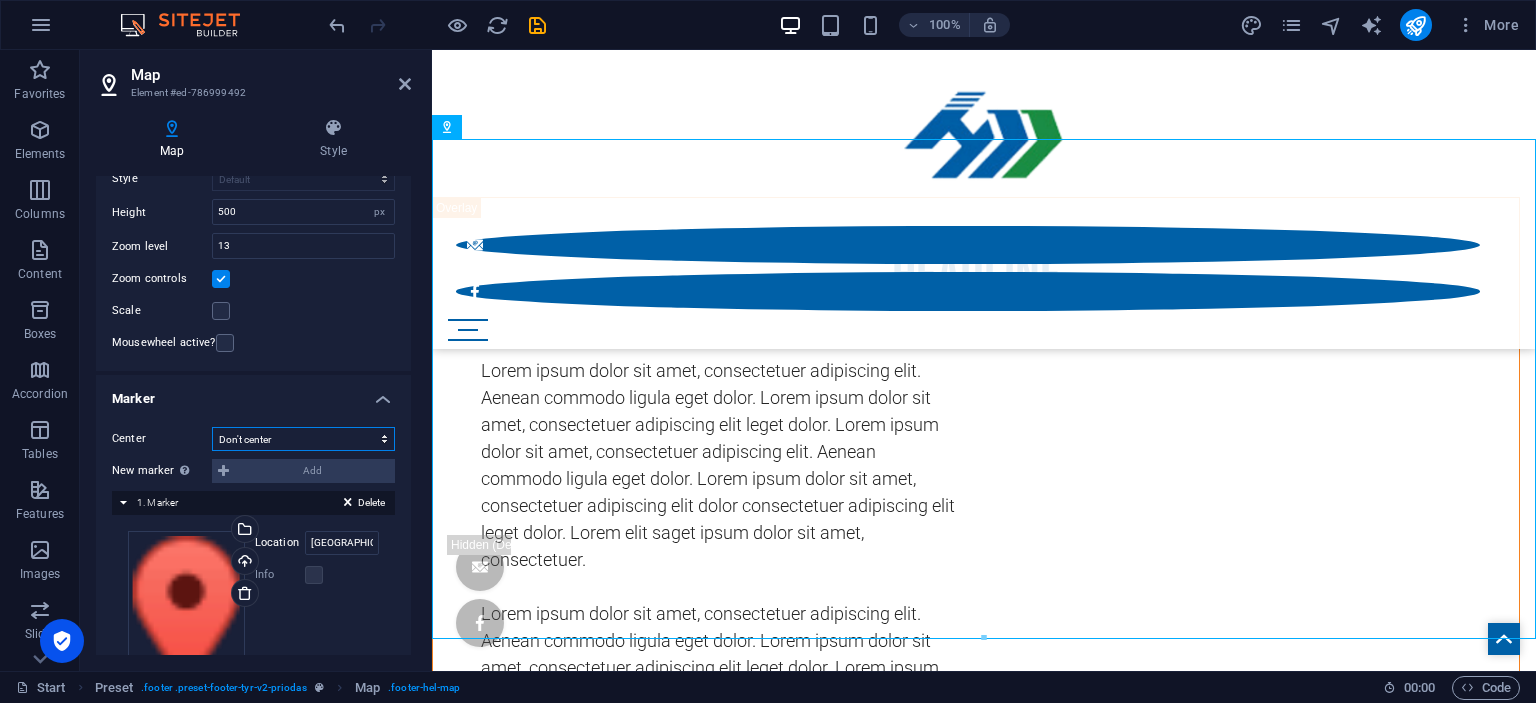 click on "Don't center Center markers Center and zoom markers" at bounding box center (303, 439) 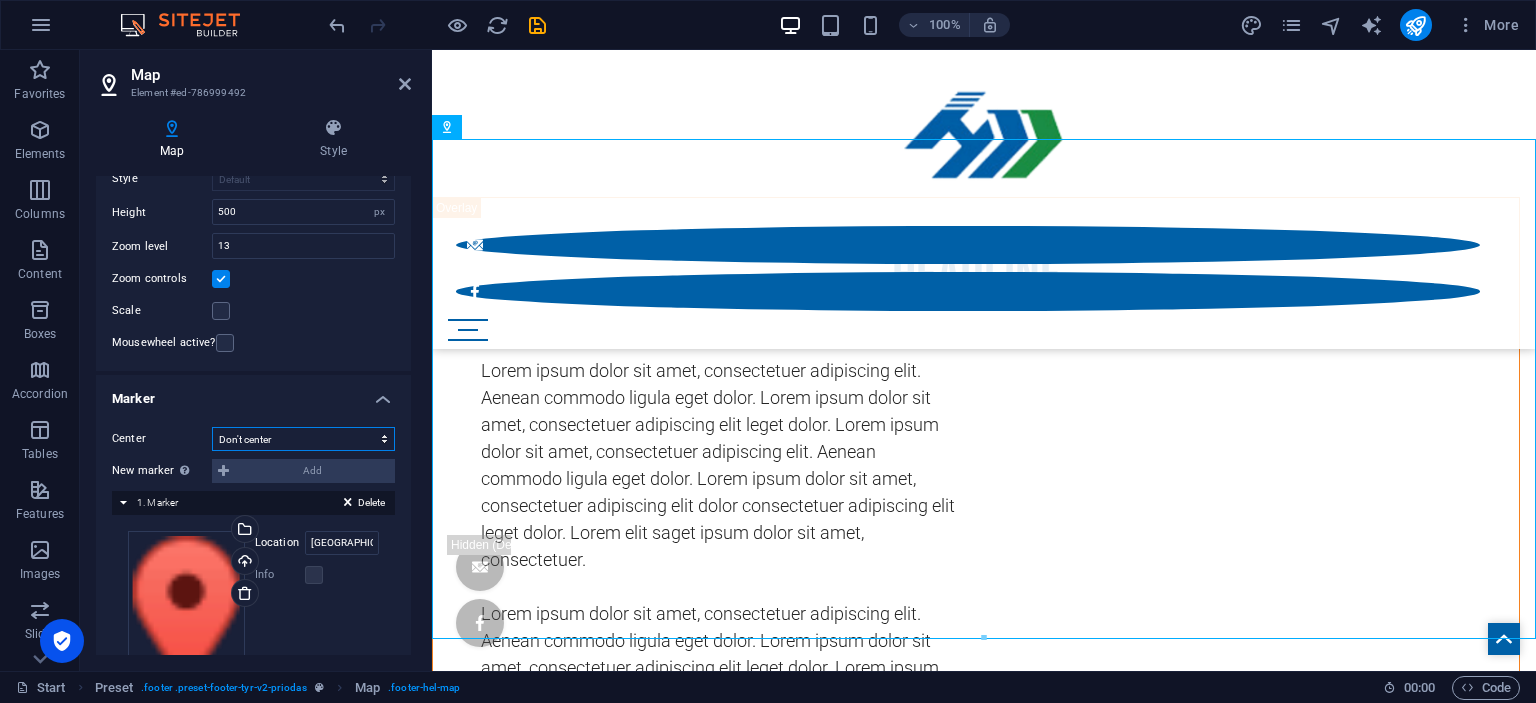 select on "1" 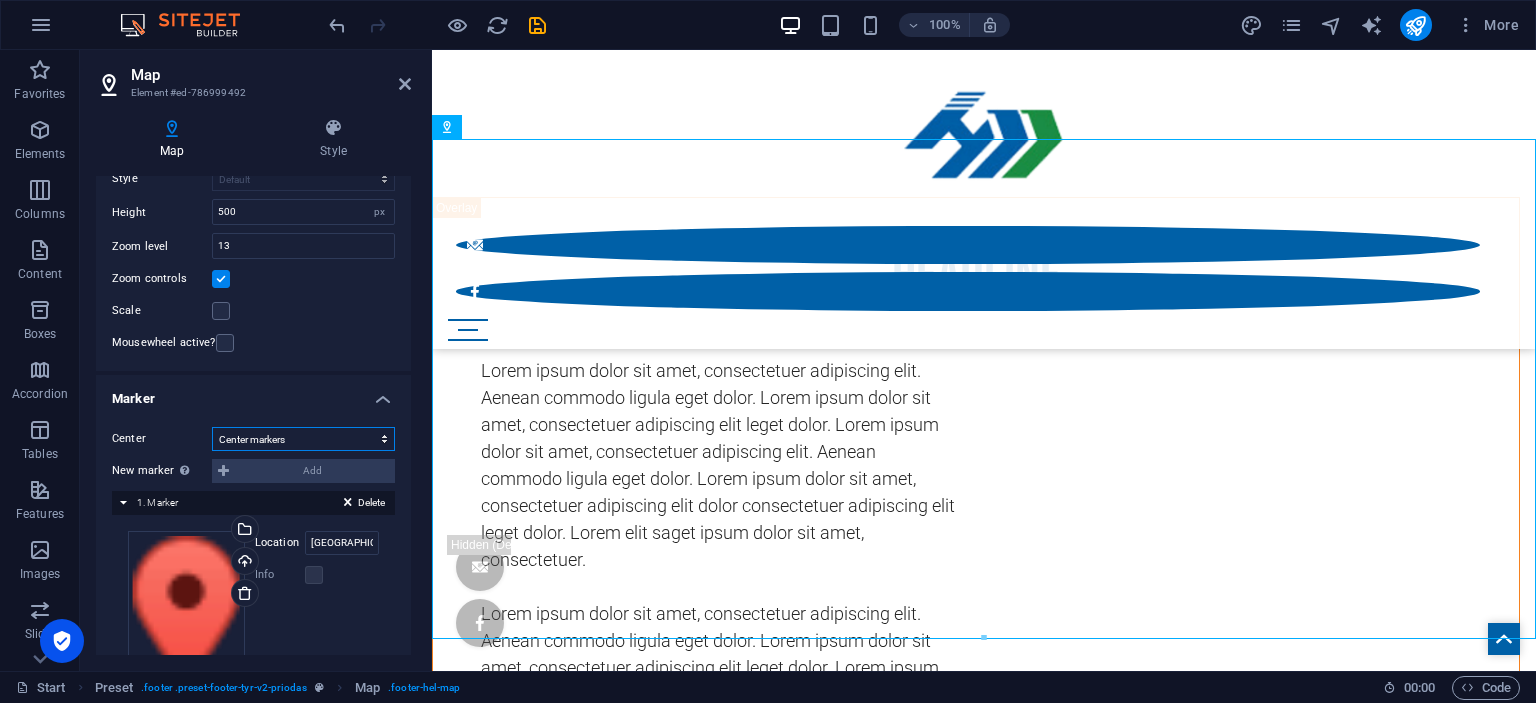 click on "Center markers" at bounding box center (0, 0) 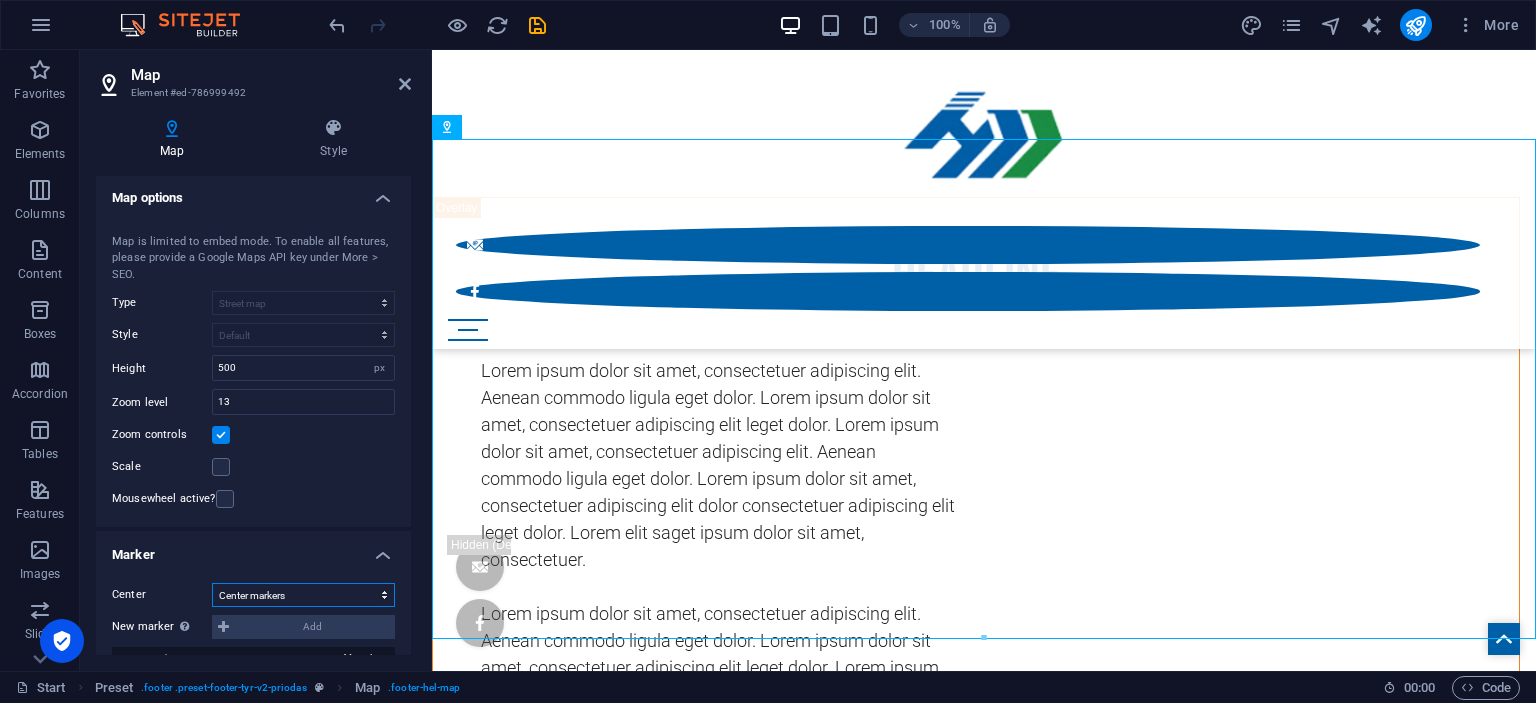 scroll, scrollTop: 0, scrollLeft: 0, axis: both 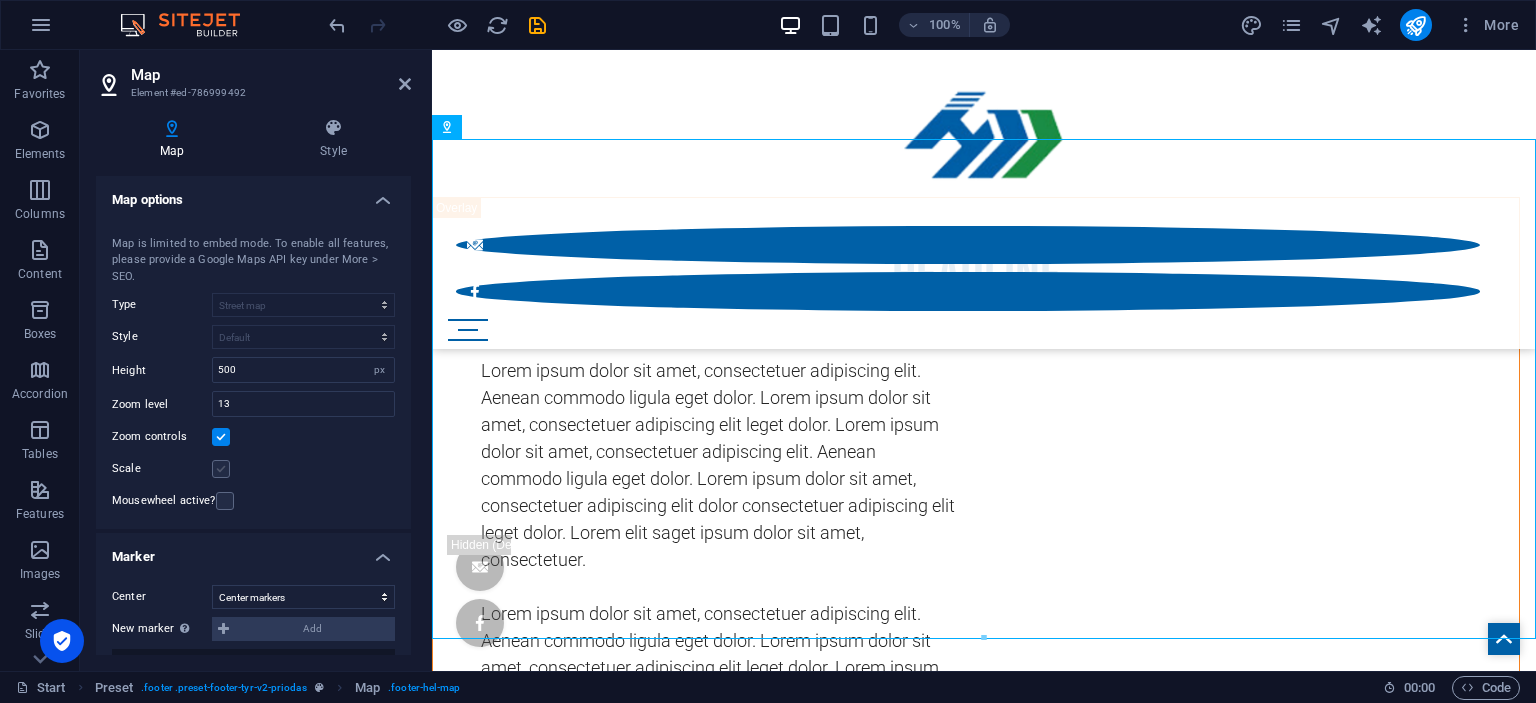 click at bounding box center [221, 469] 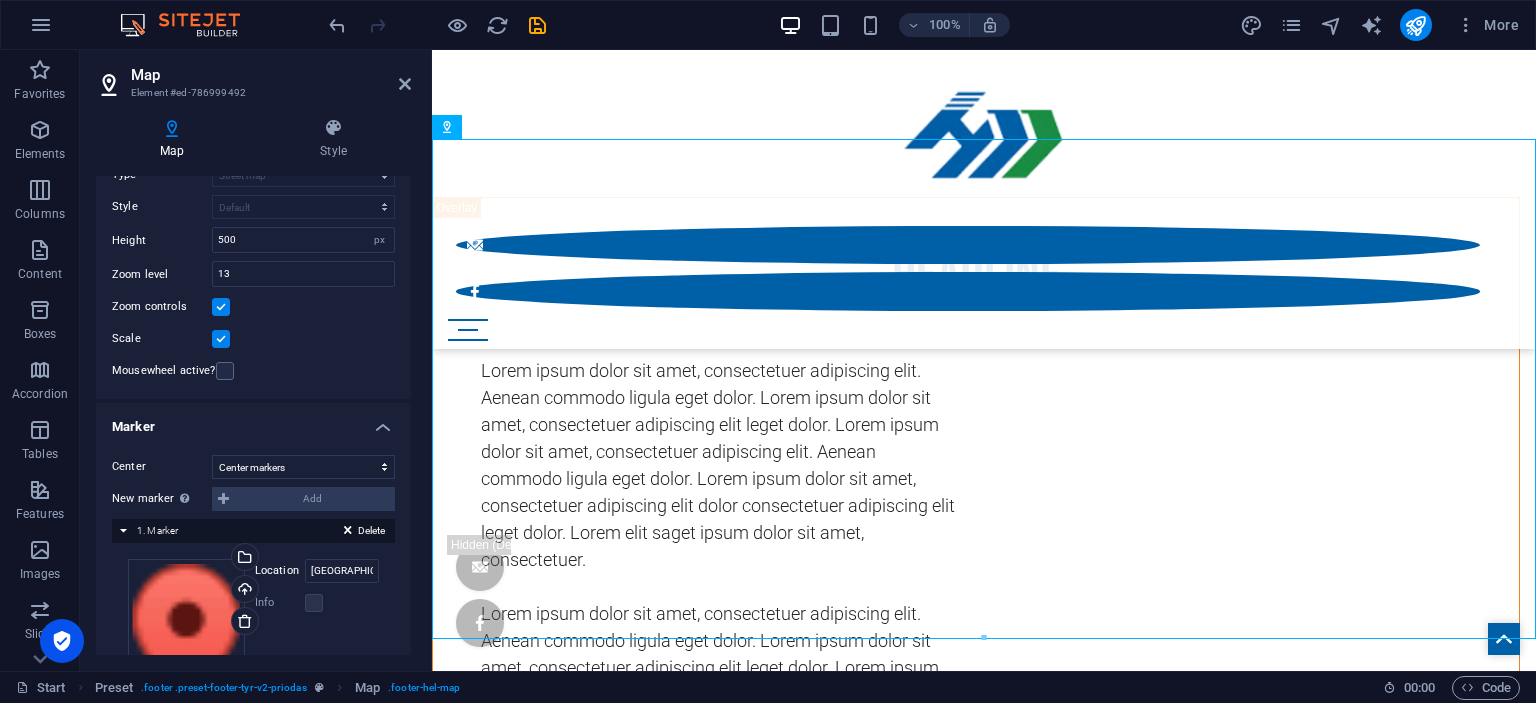 scroll, scrollTop: 182, scrollLeft: 0, axis: vertical 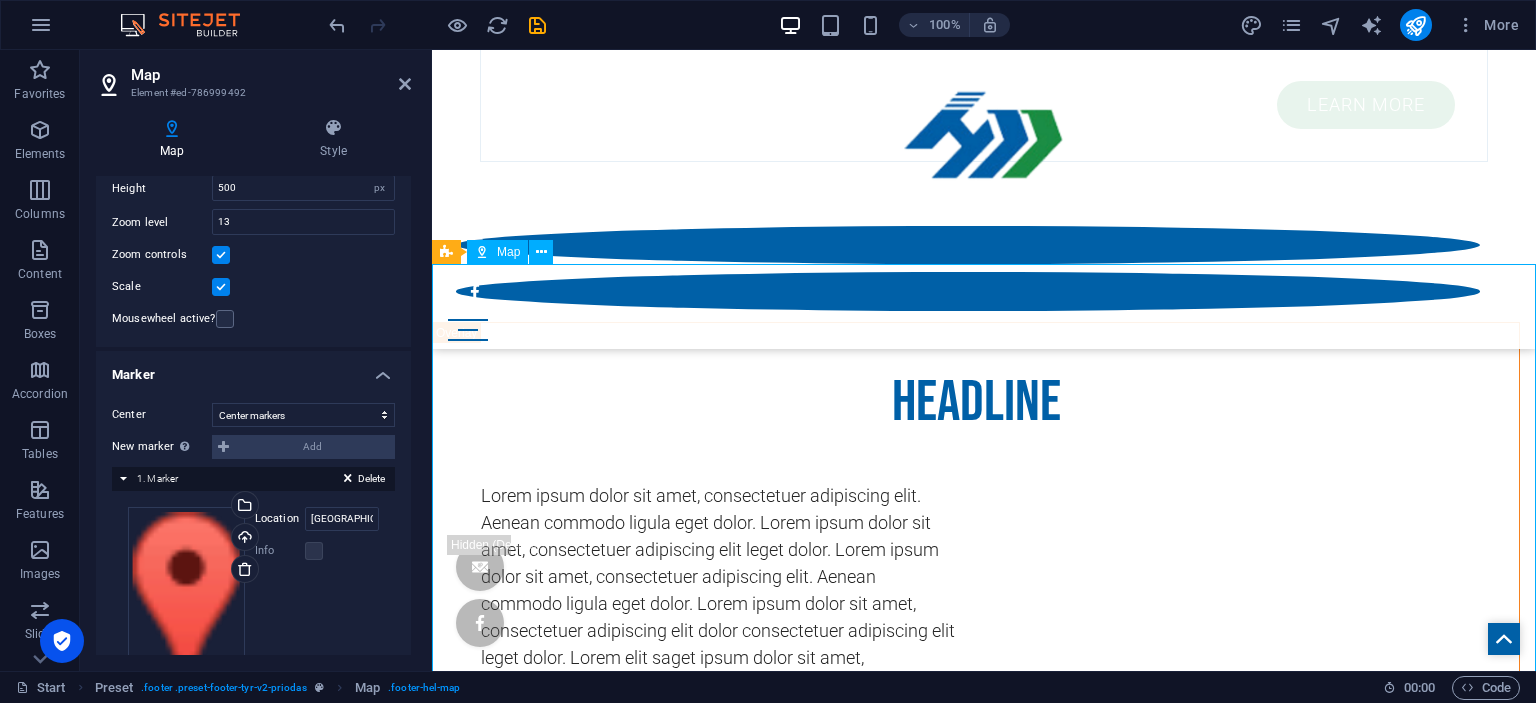 drag, startPoint x: 775, startPoint y: 396, endPoint x: 975, endPoint y: 443, distance: 205.44829 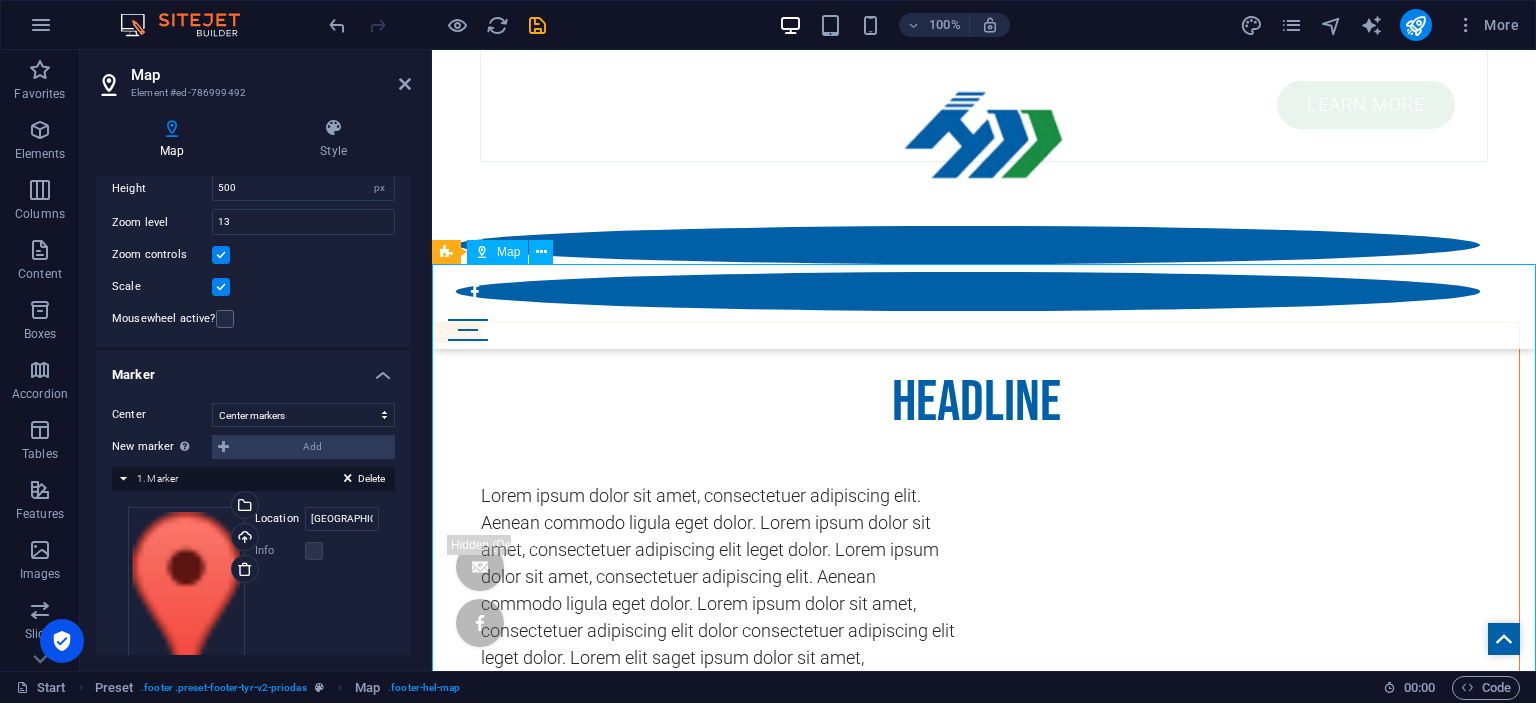drag, startPoint x: 869, startPoint y: 481, endPoint x: 994, endPoint y: 442, distance: 130.94273 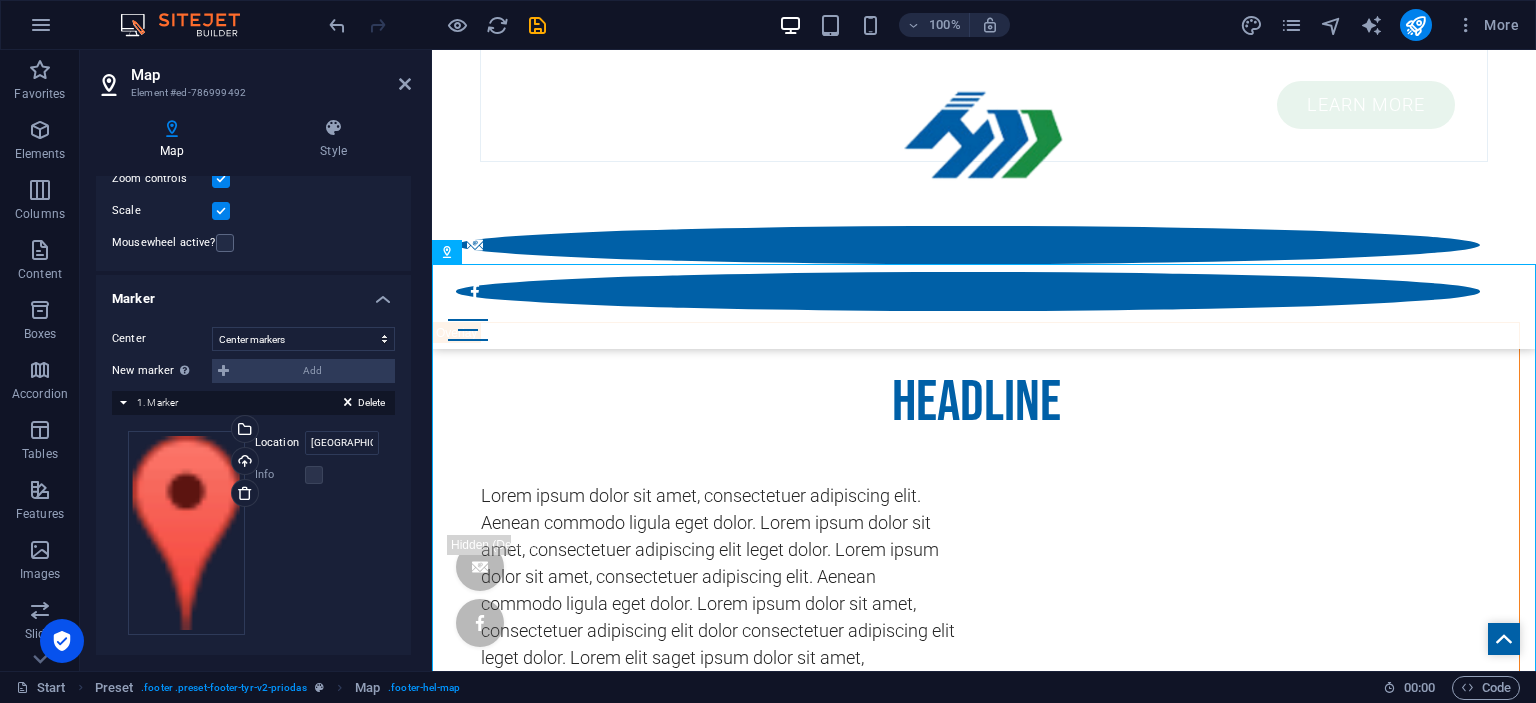 scroll, scrollTop: 267, scrollLeft: 0, axis: vertical 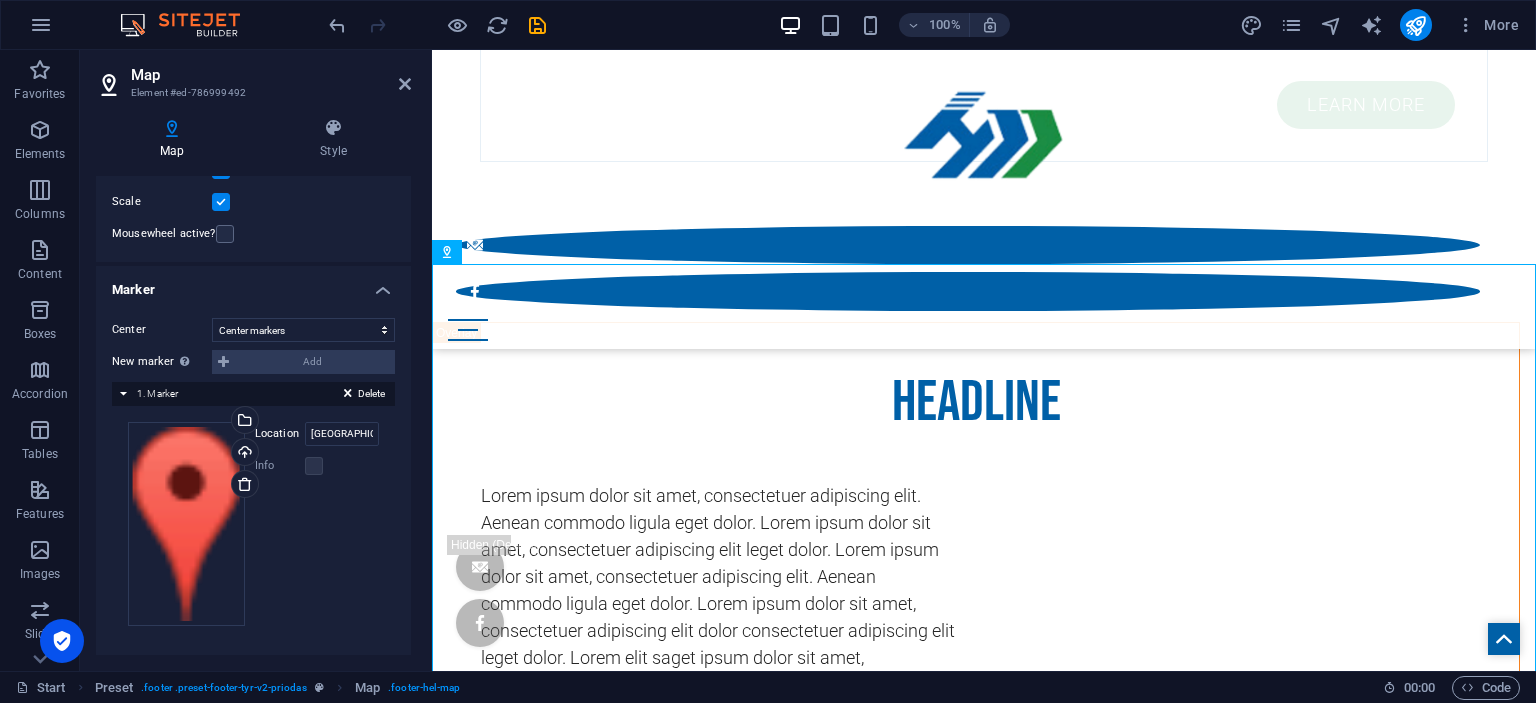 click on "New marker To enable this feature, please provide a Google Maps API key in the website settings. Add" at bounding box center (253, 362) 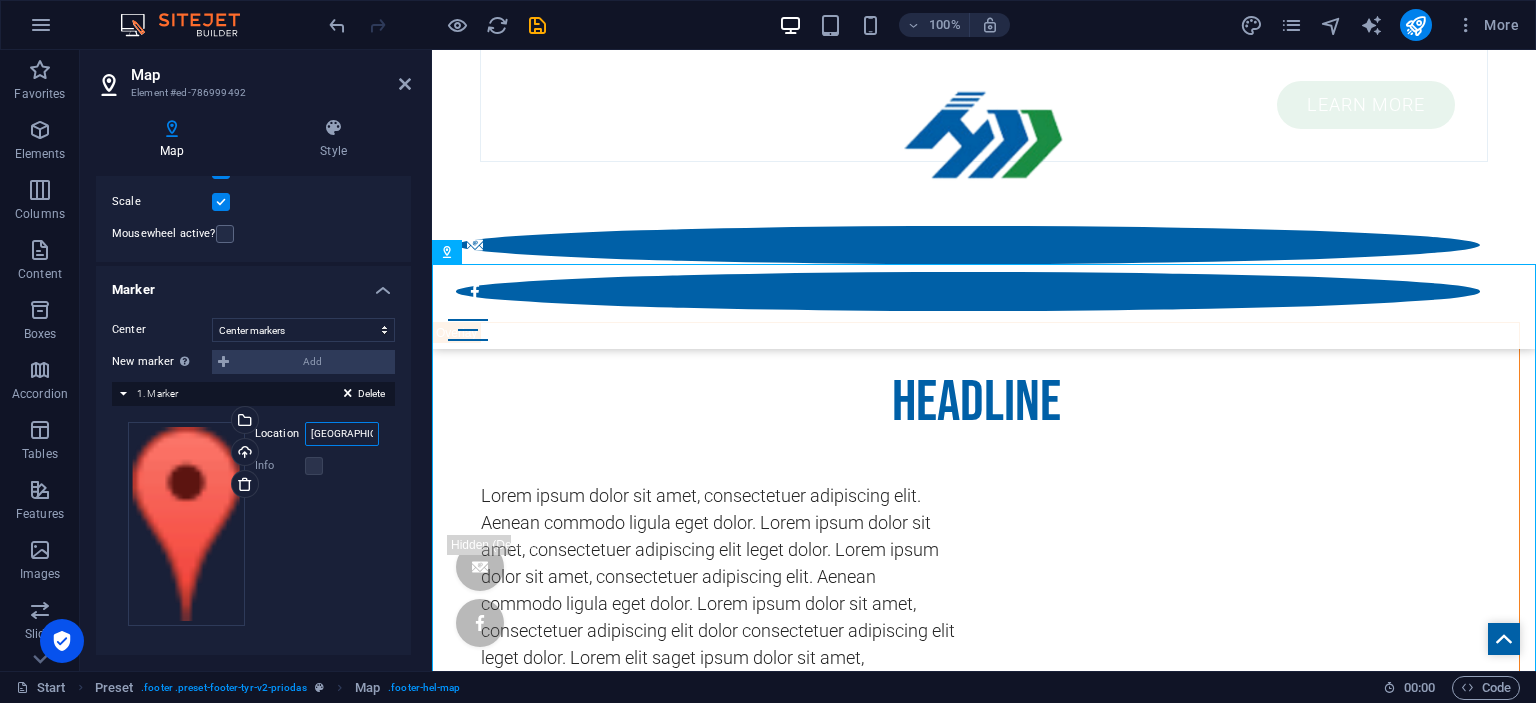 click on "[GEOGRAPHIC_DATA][US_STATE], [GEOGRAPHIC_DATA]" at bounding box center (342, 434) 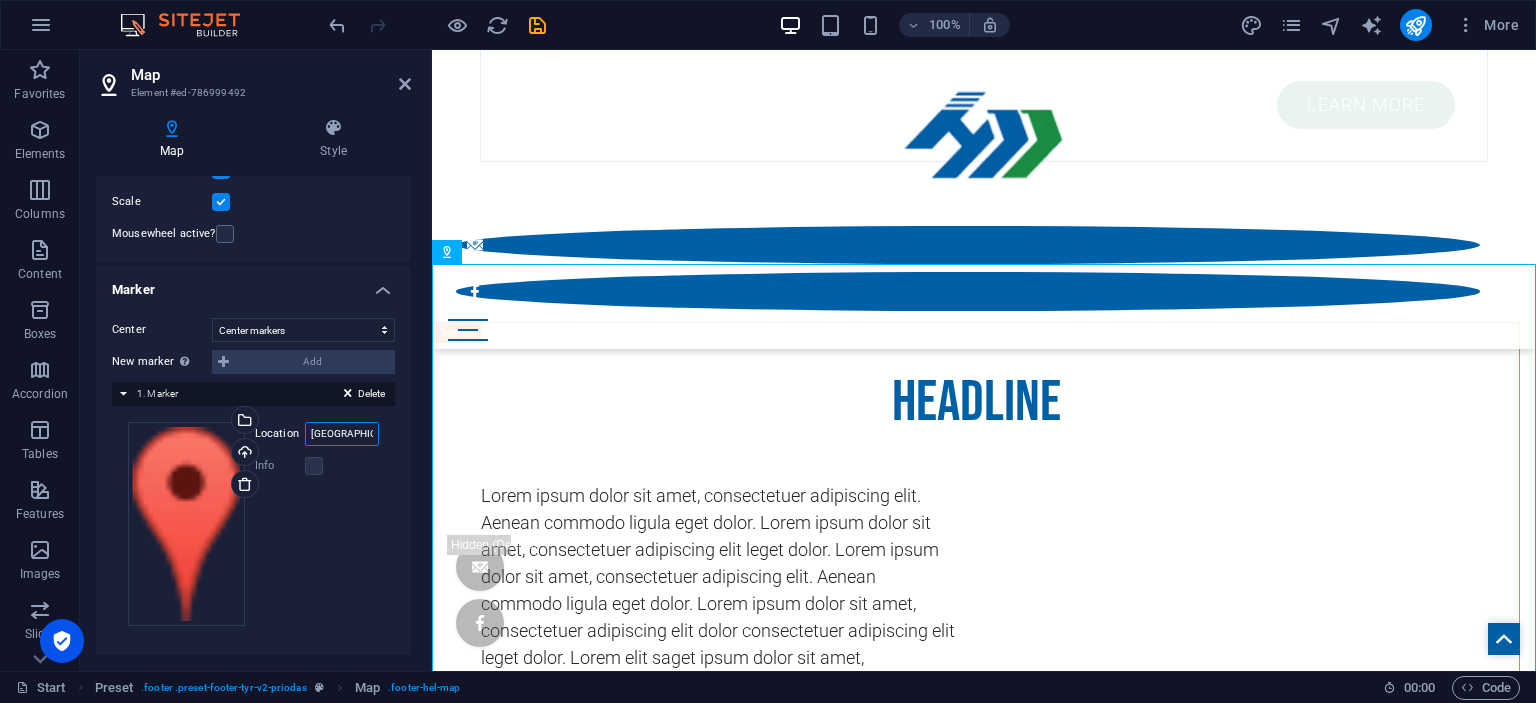 click on "[GEOGRAPHIC_DATA][US_STATE], [GEOGRAPHIC_DATA]" at bounding box center (342, 434) 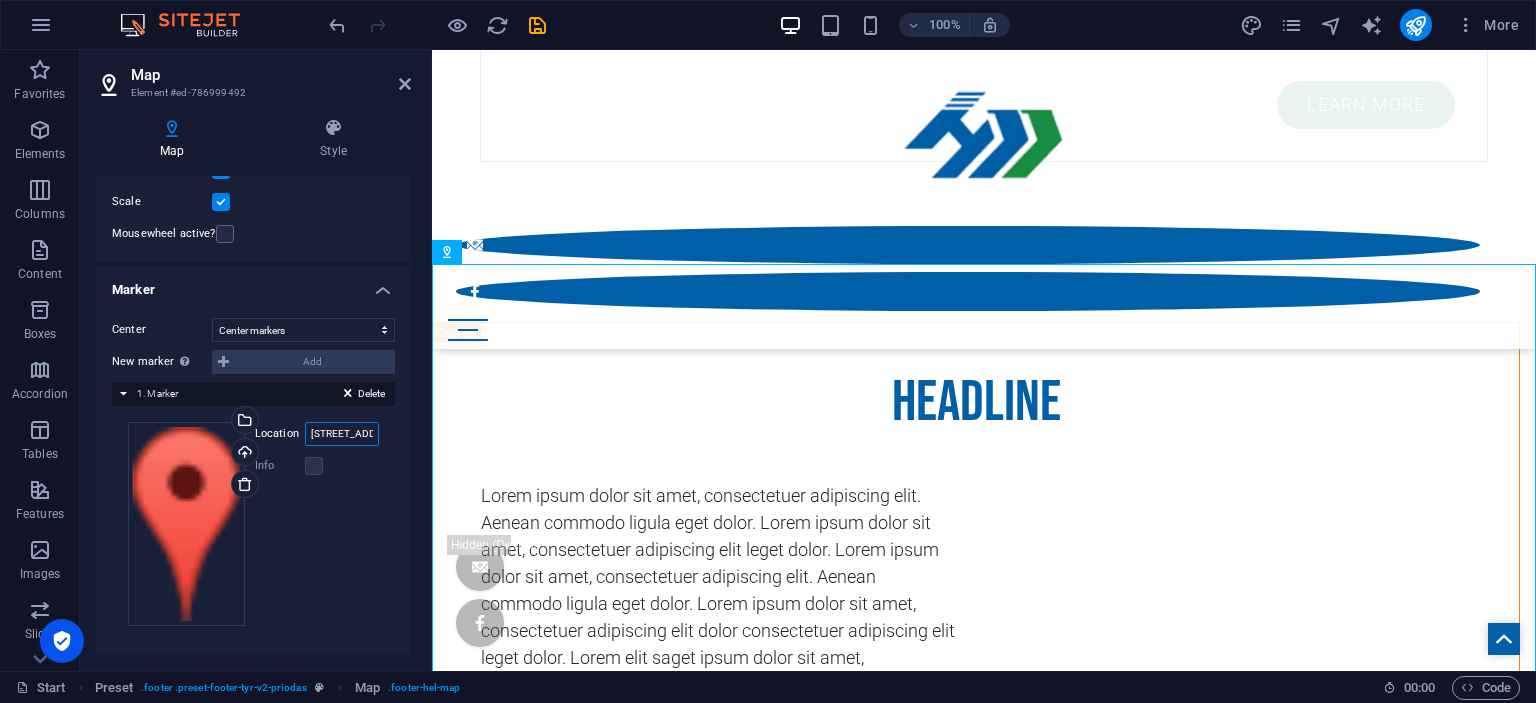 scroll, scrollTop: 0, scrollLeft: 365, axis: horizontal 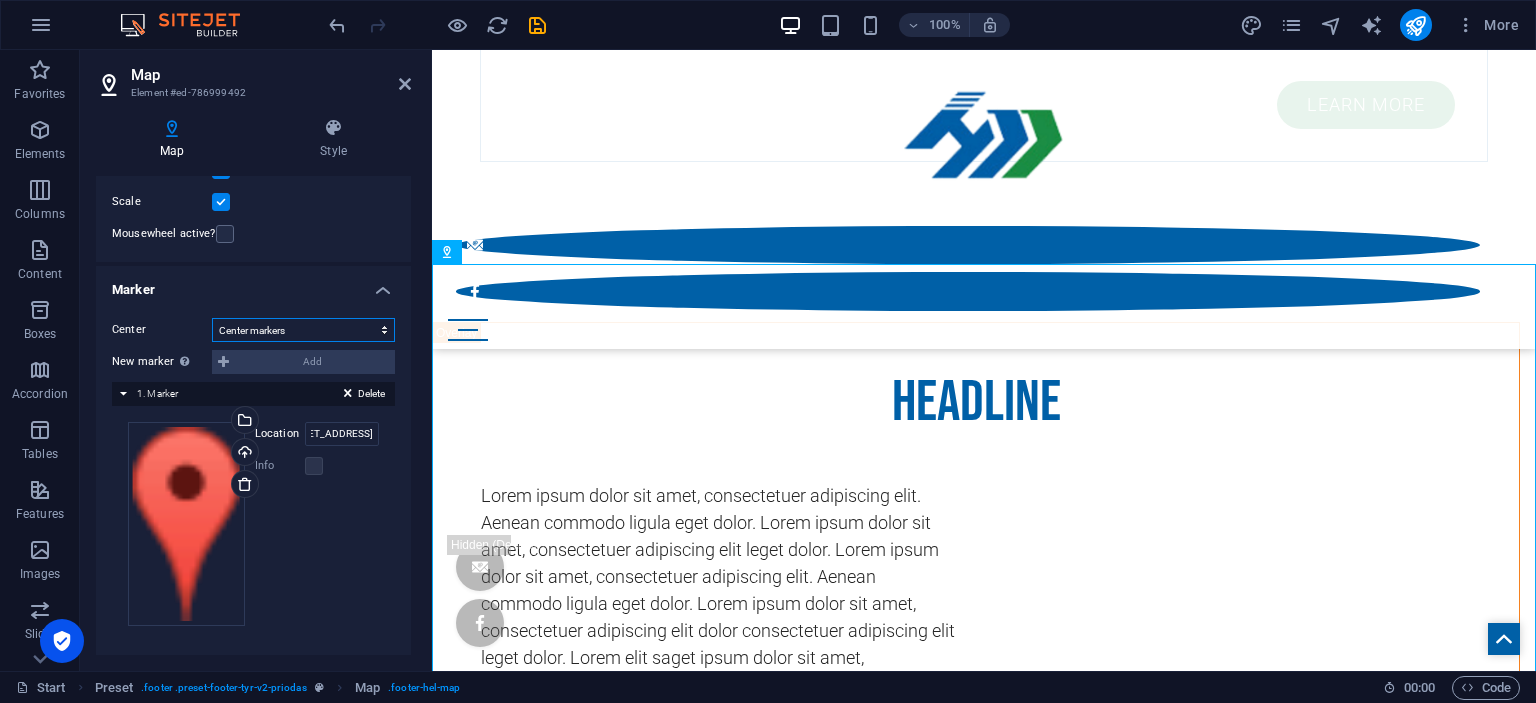 click on "Don't center Center markers Center and zoom markers" at bounding box center (303, 330) 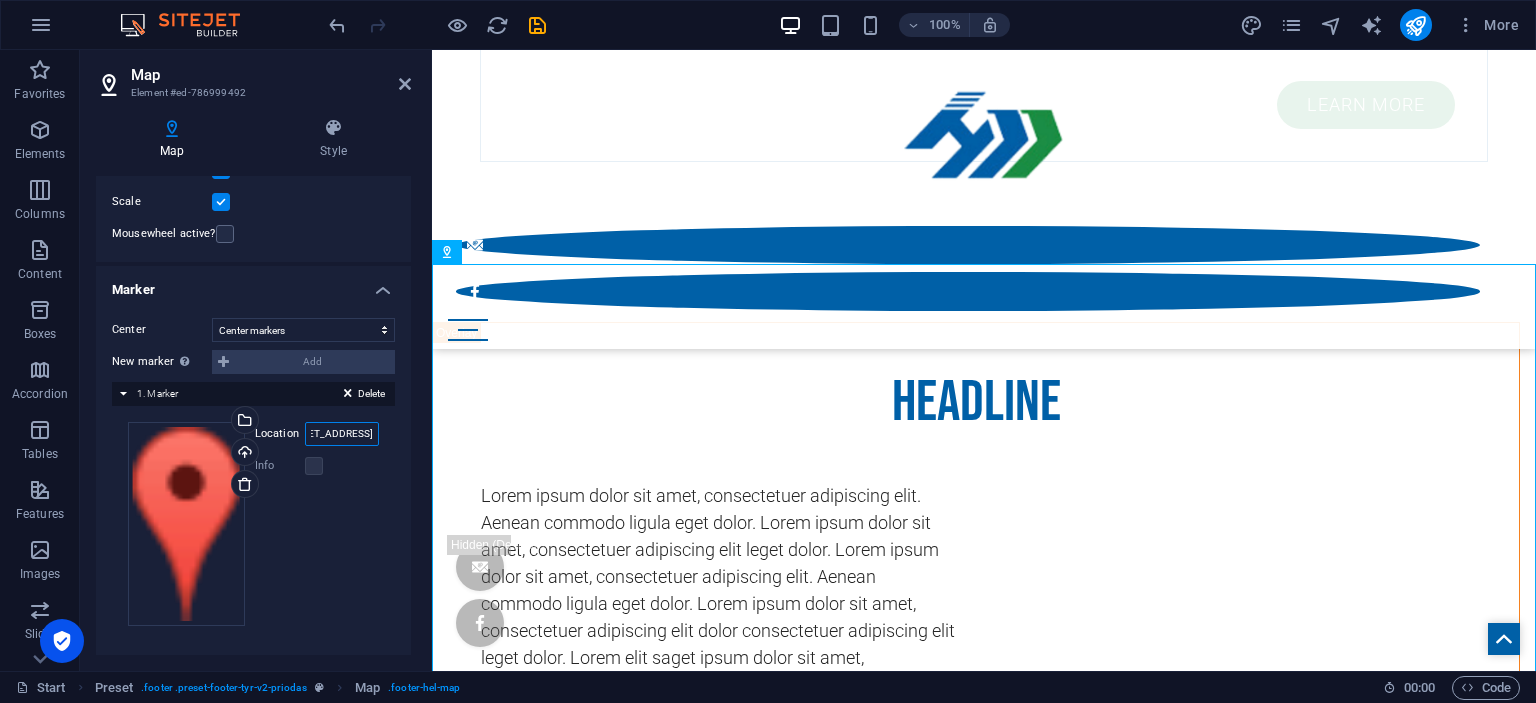 click on "[STREET_ADDRESS] [STREET_ADDRESS]" at bounding box center [342, 434] 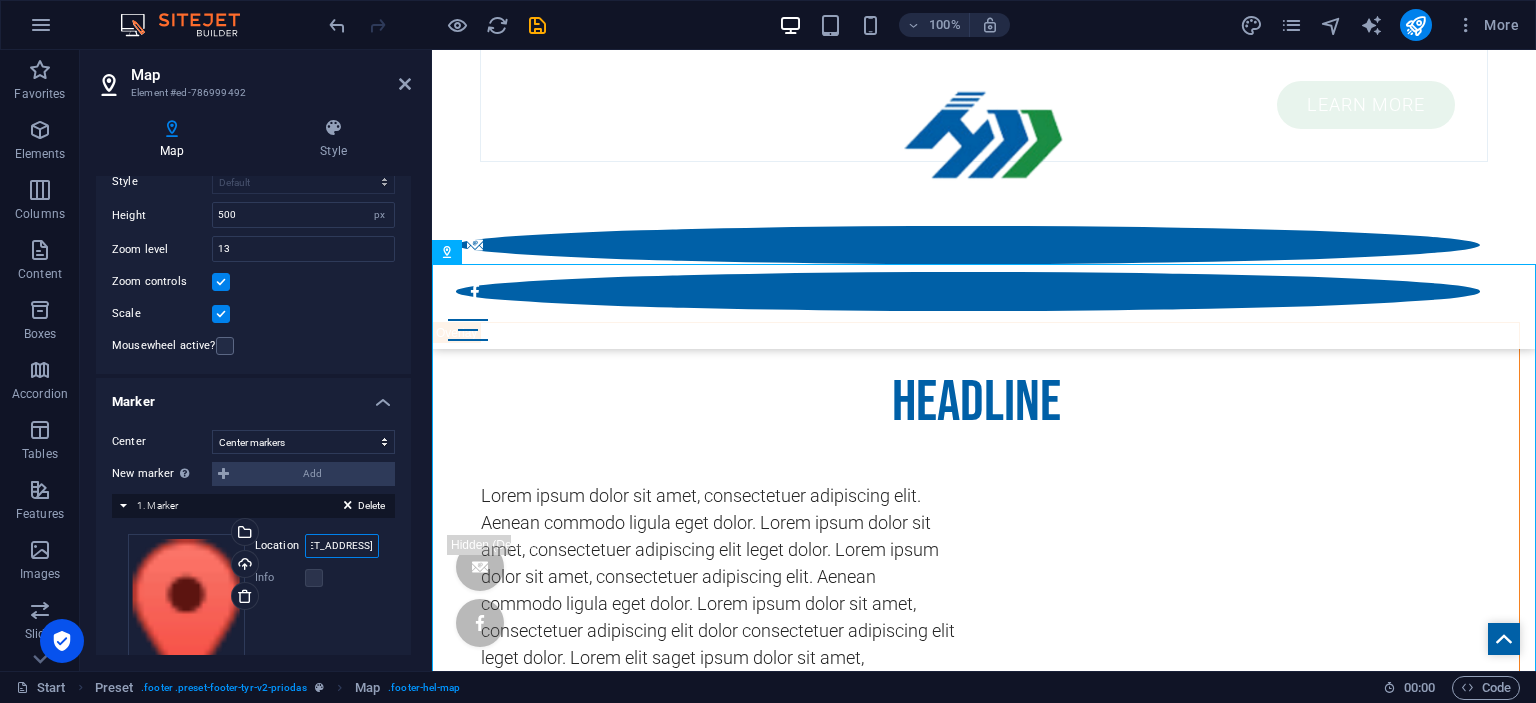 scroll, scrollTop: 267, scrollLeft: 0, axis: vertical 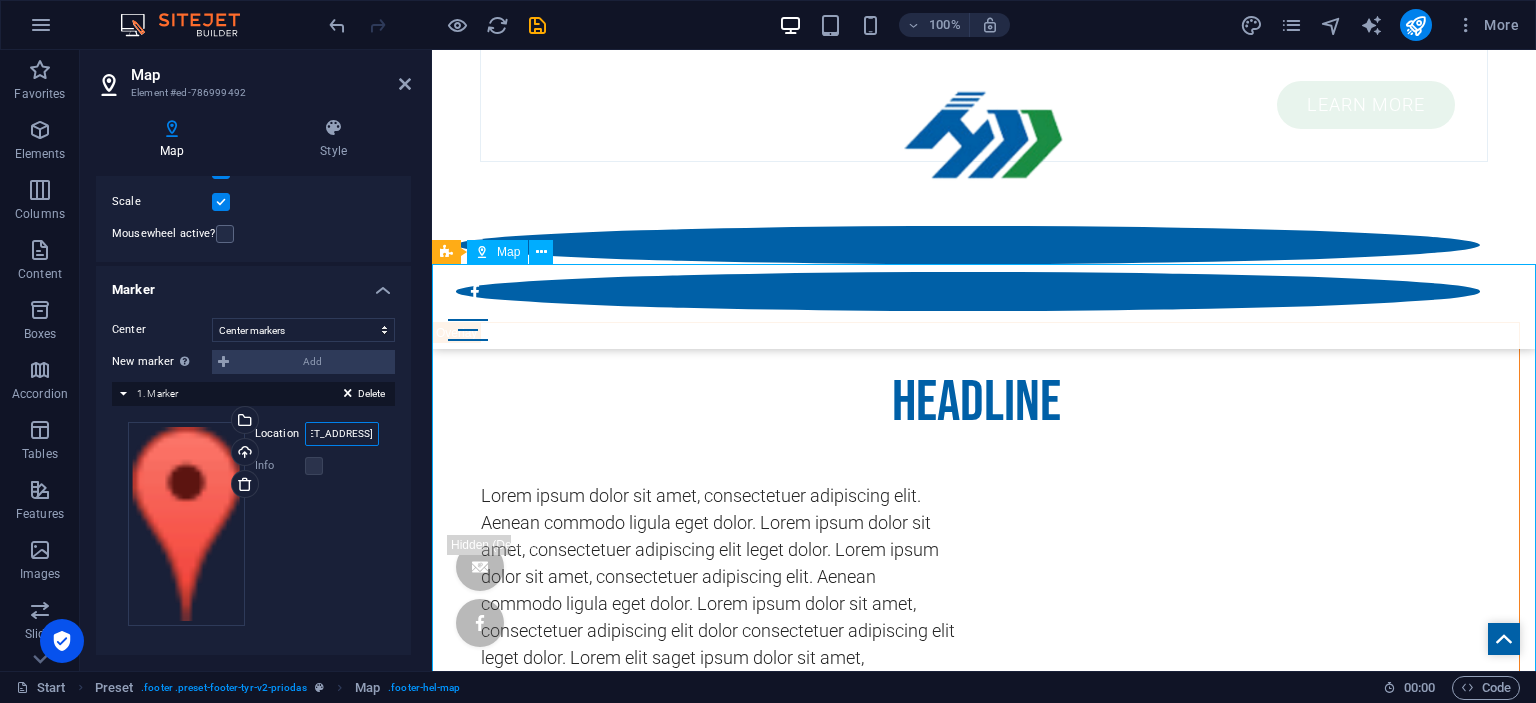 type on "[STREET_ADDRESS]" 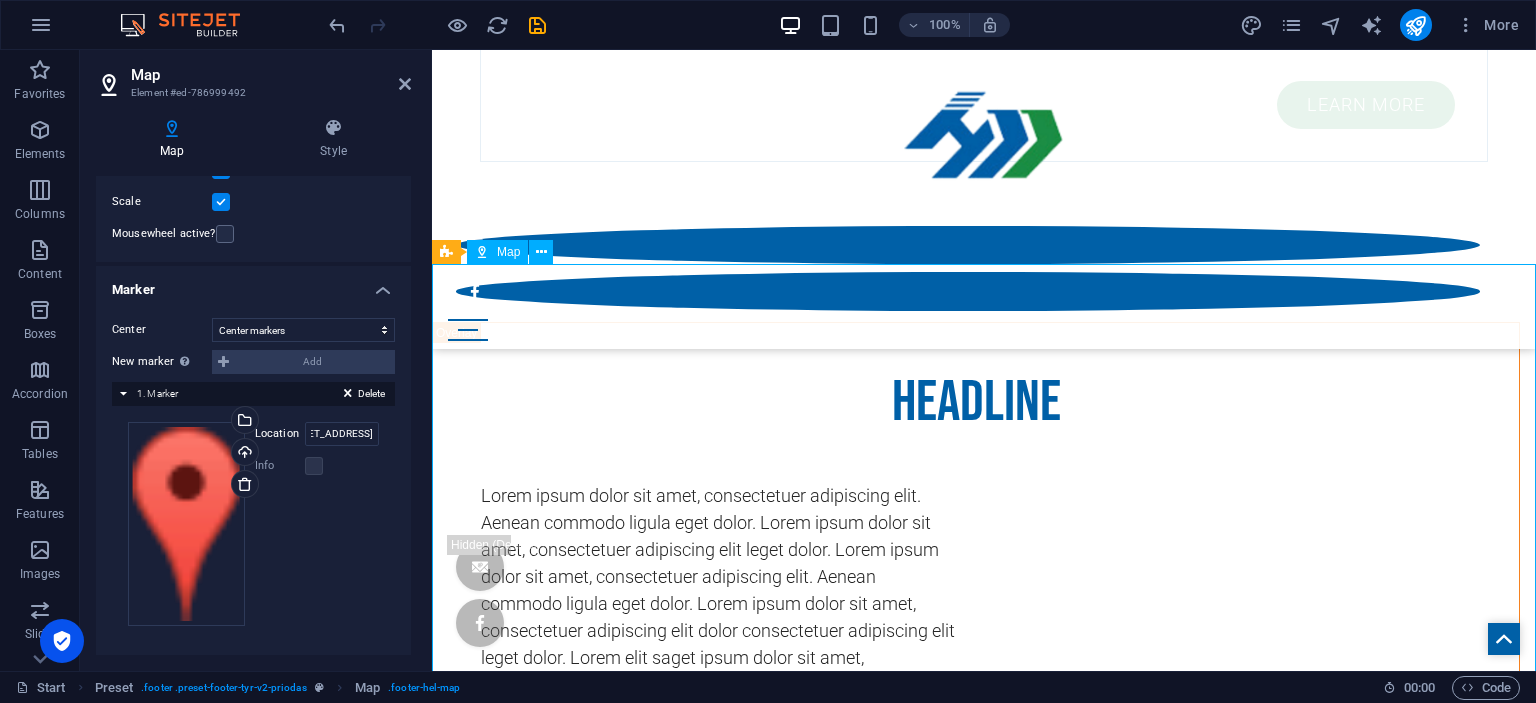 drag, startPoint x: 919, startPoint y: 550, endPoint x: 874, endPoint y: 463, distance: 97.94897 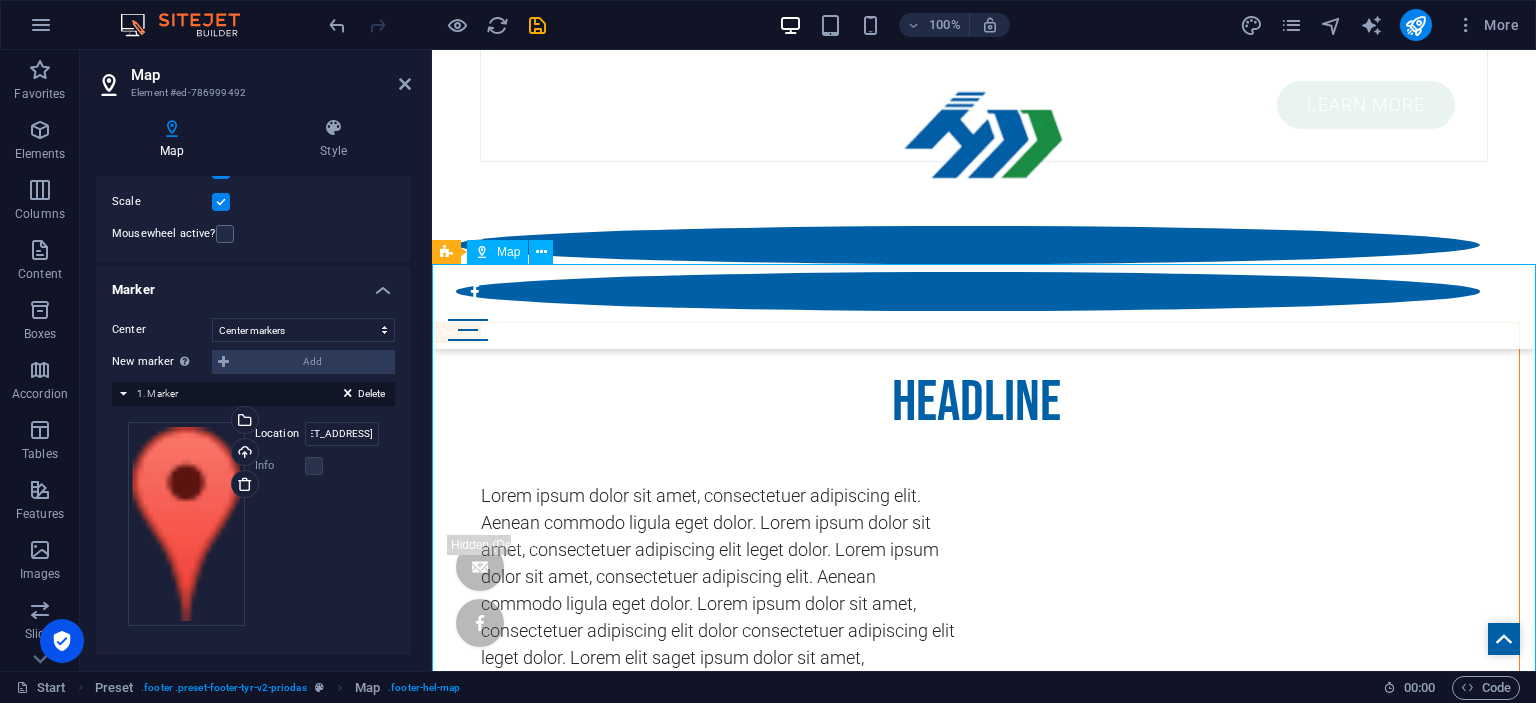 drag, startPoint x: 896, startPoint y: 502, endPoint x: 890, endPoint y: 470, distance: 32.55764 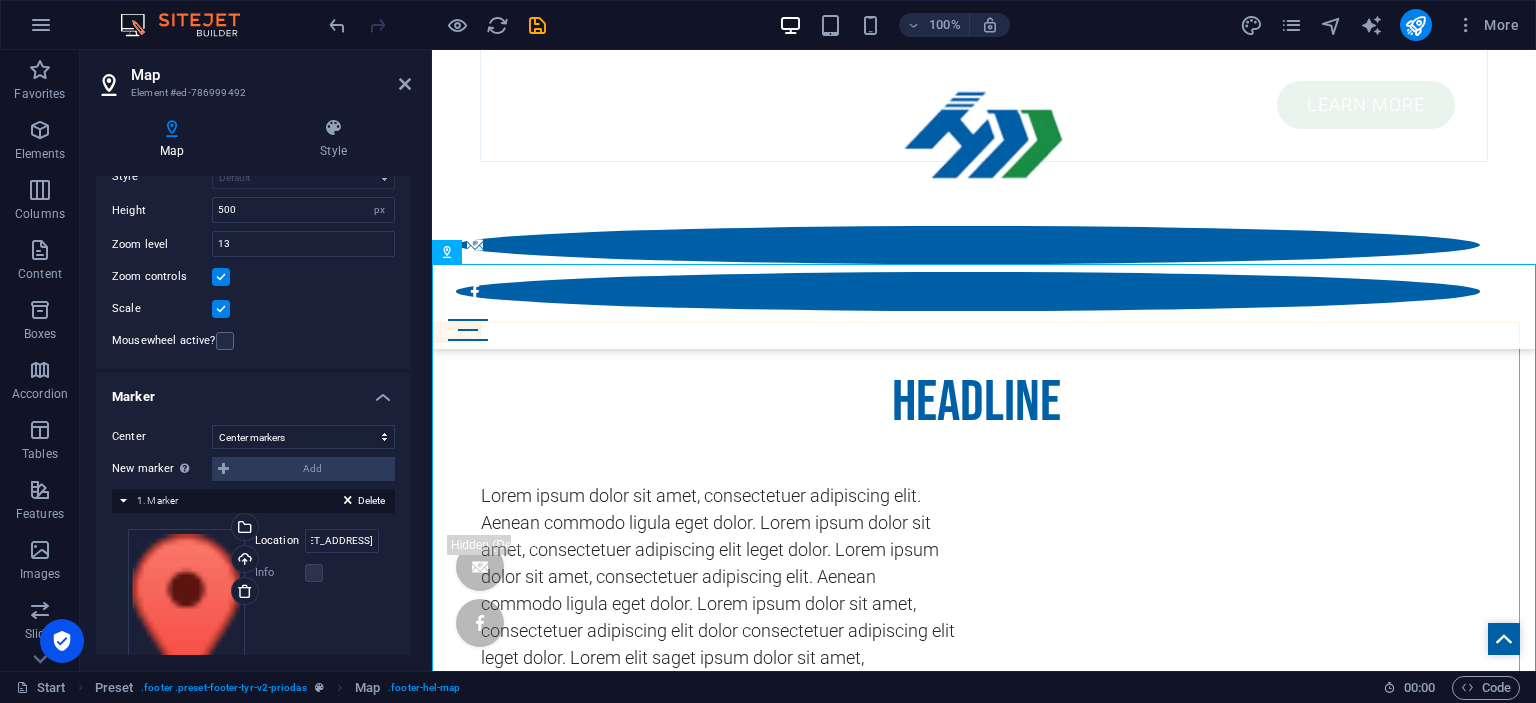 scroll, scrollTop: 182, scrollLeft: 0, axis: vertical 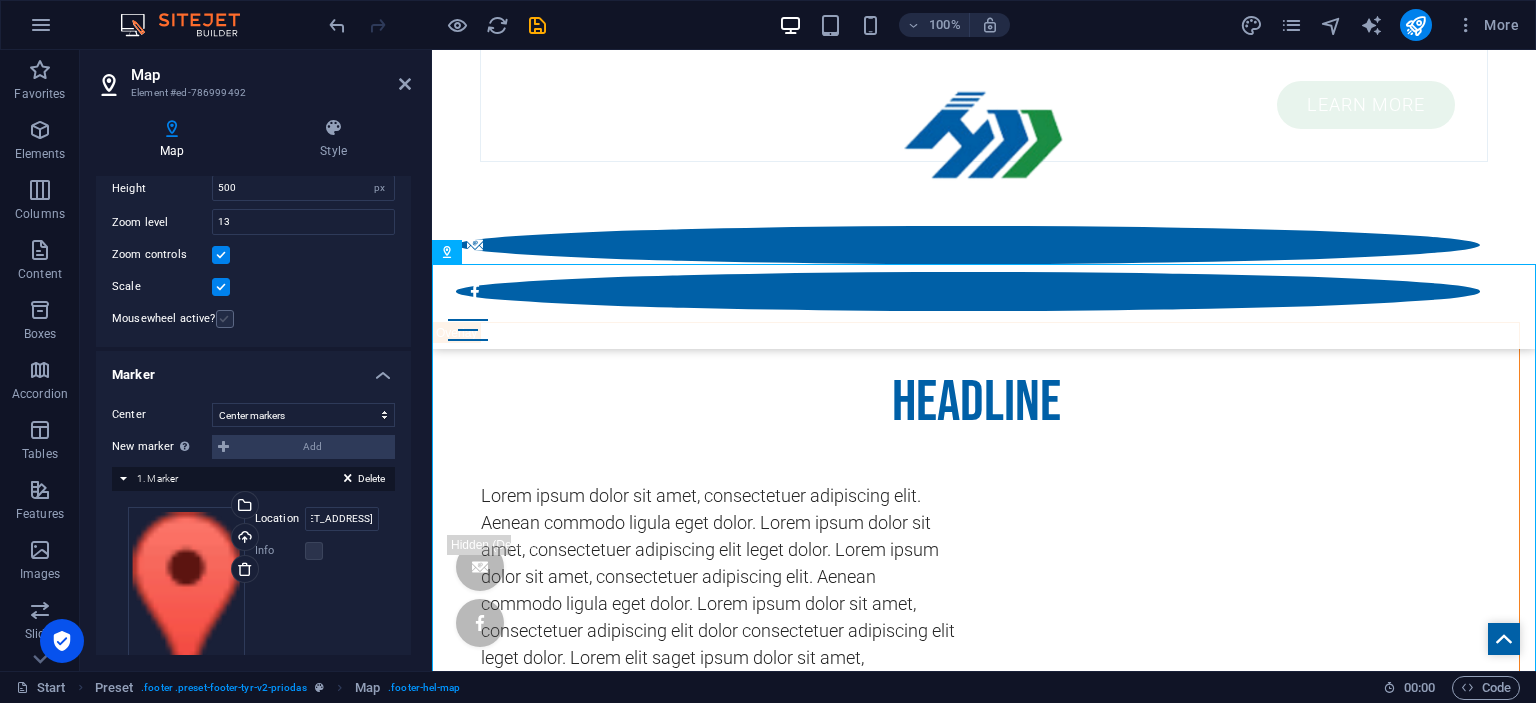click at bounding box center [225, 319] 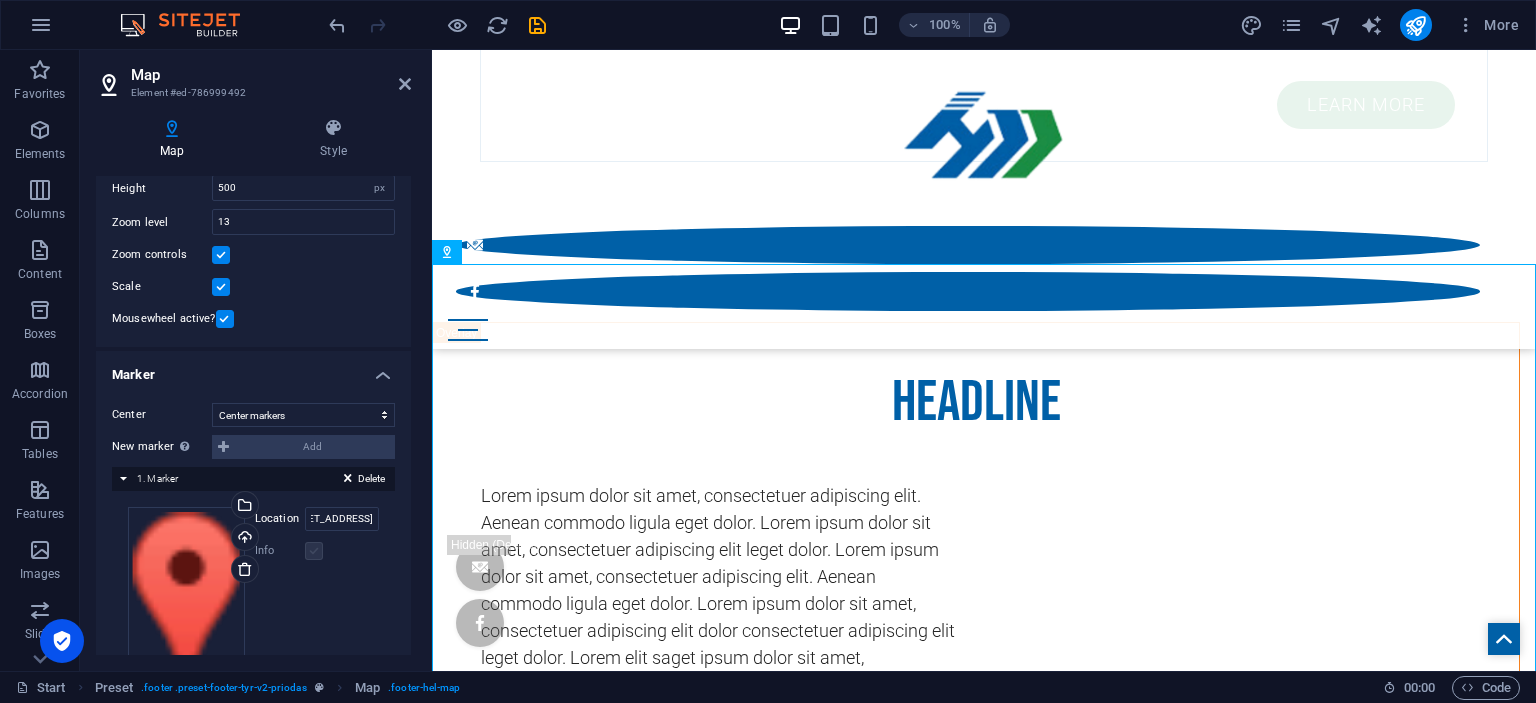 click at bounding box center (314, 551) 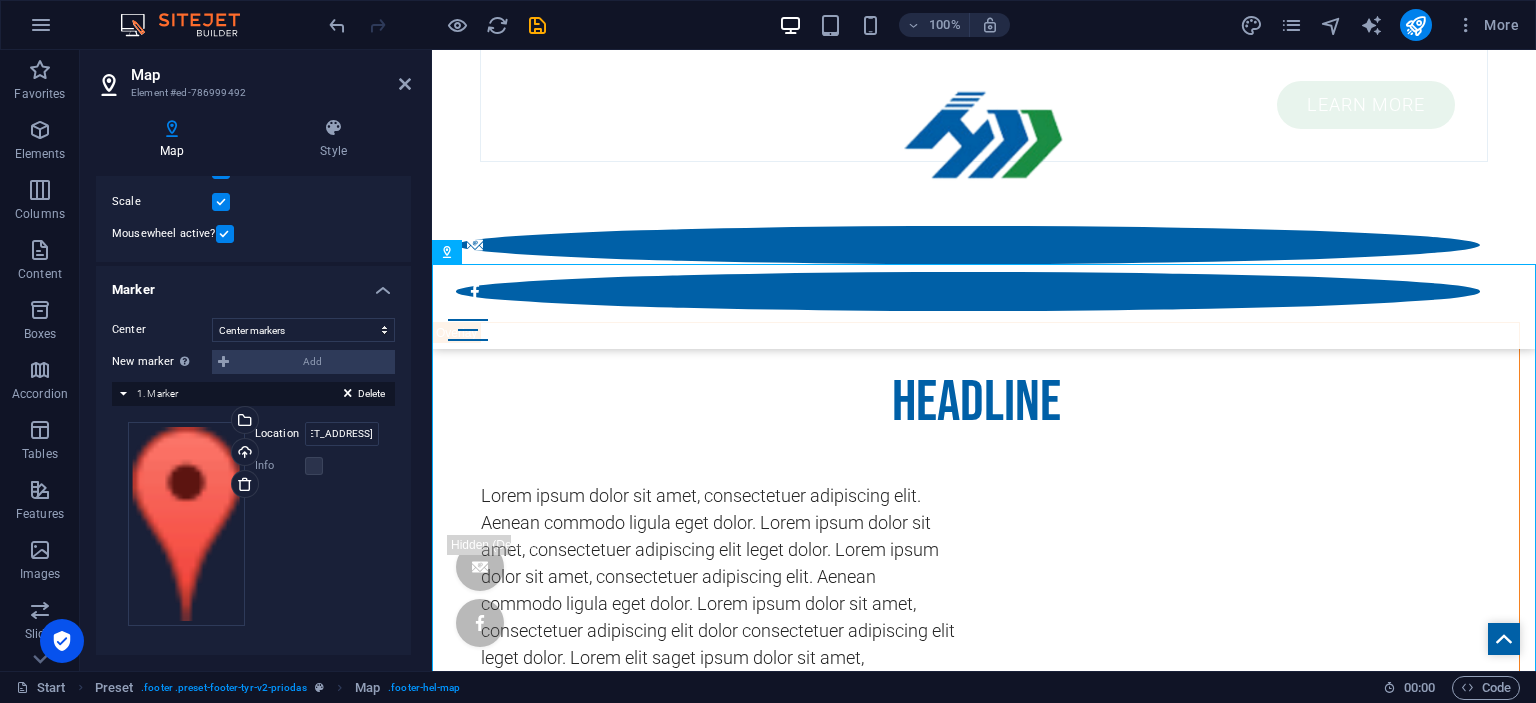 scroll, scrollTop: 0, scrollLeft: 0, axis: both 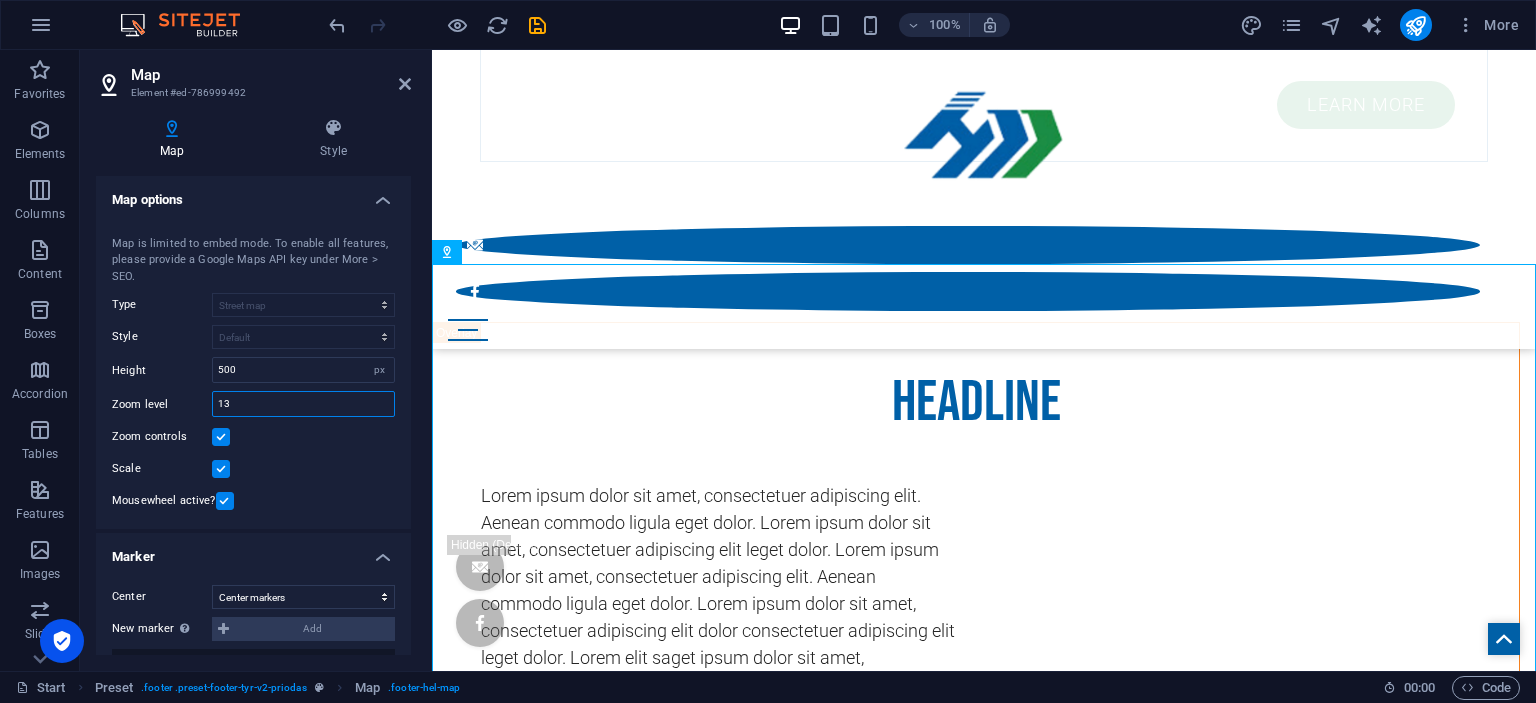 drag, startPoint x: 234, startPoint y: 405, endPoint x: 222, endPoint y: 408, distance: 12.369317 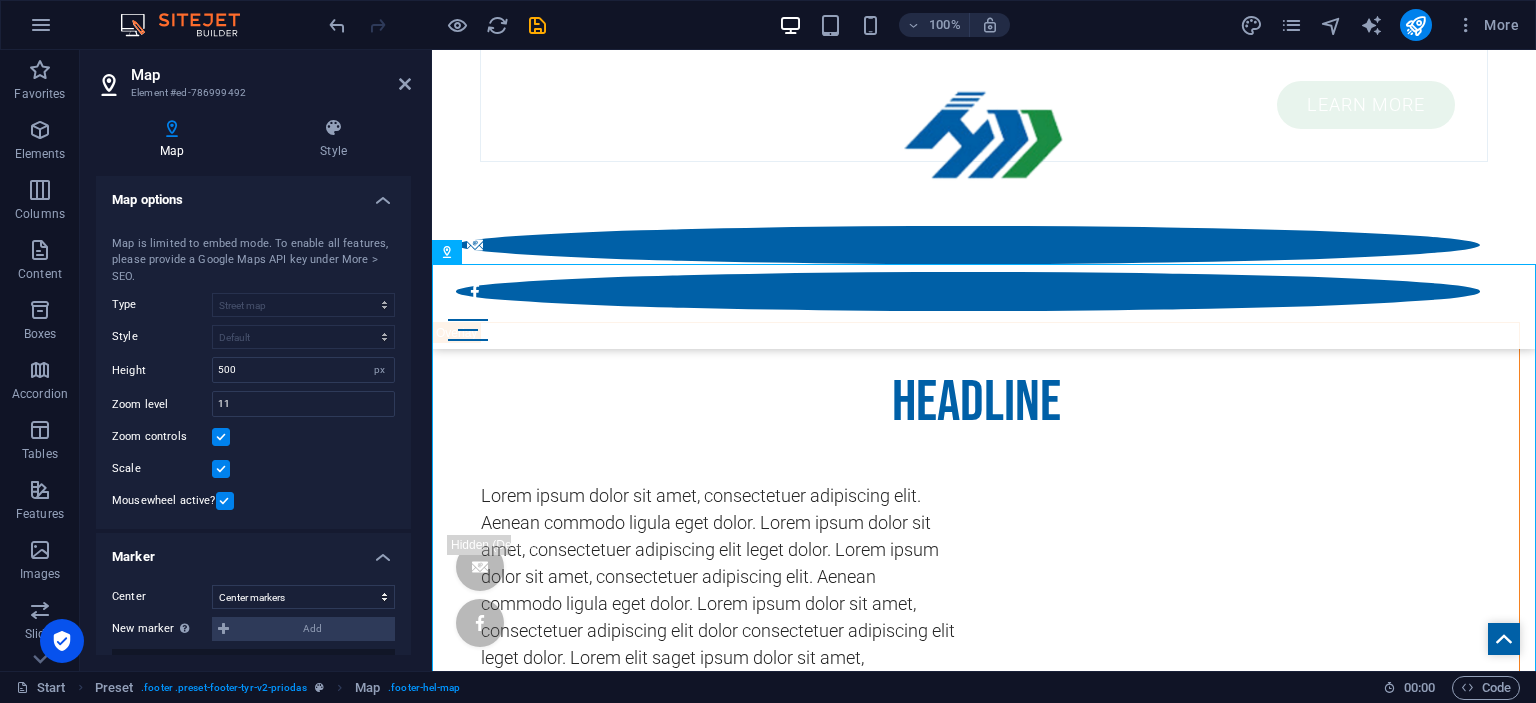 click on "Map [GEOGRAPHIC_DATA][STREET_ADDRESS] [STREET_ADDRESS] Map is limited to embed mode. To enable all features, please provide a Google Maps API key under More > SEO. Type Street map Satellite view Satellite view with streets Terrain map Style Default Colorize Pale [PERSON_NAME] Subtle Grayscale Shades of Grey Apple Maps Blue Water Midnight Commander Light Monochrome Paper Neutral Blue Hints of Gold Black &amp; White No labels Color Height 500 px Zoom level 11 Zoom controls Scale Mousewheel active?" at bounding box center [253, 371] 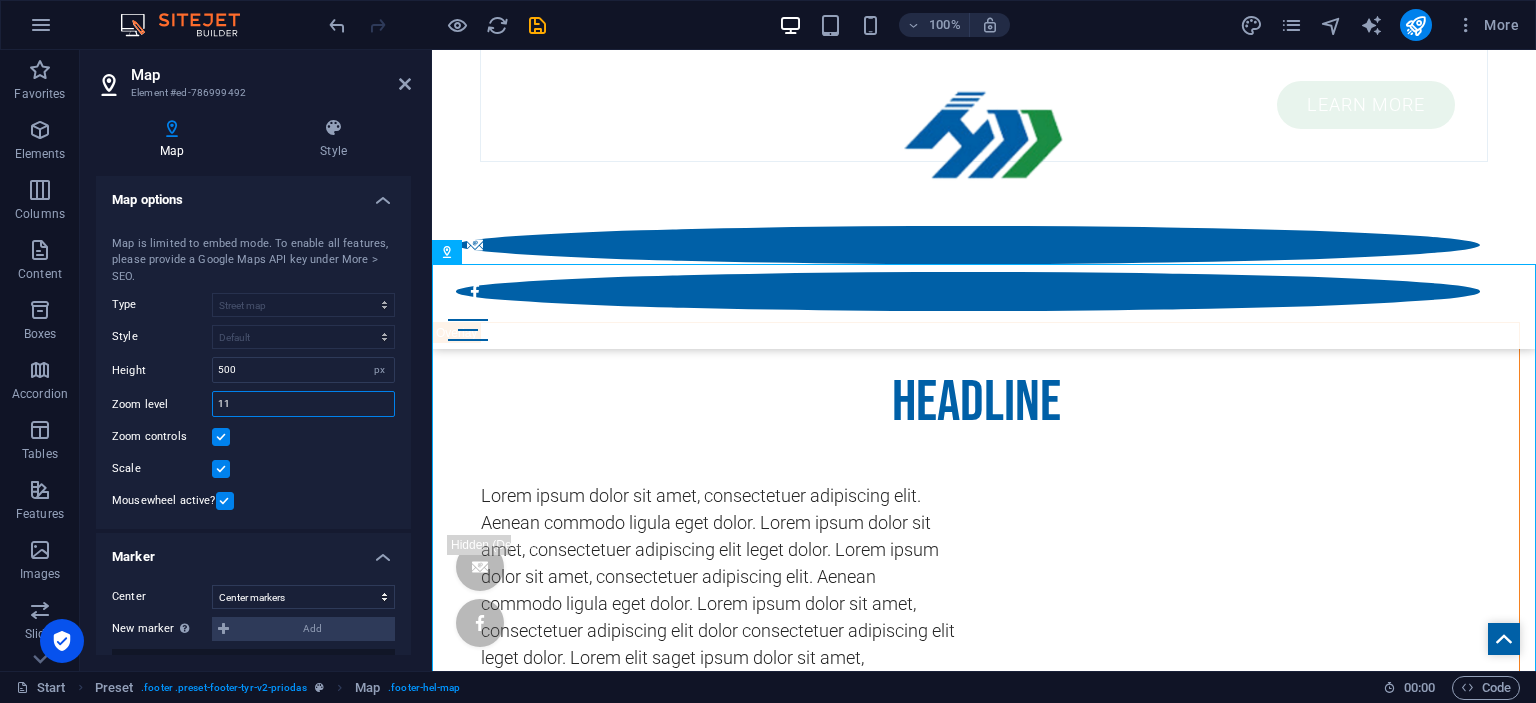 click on "11" at bounding box center [303, 404] 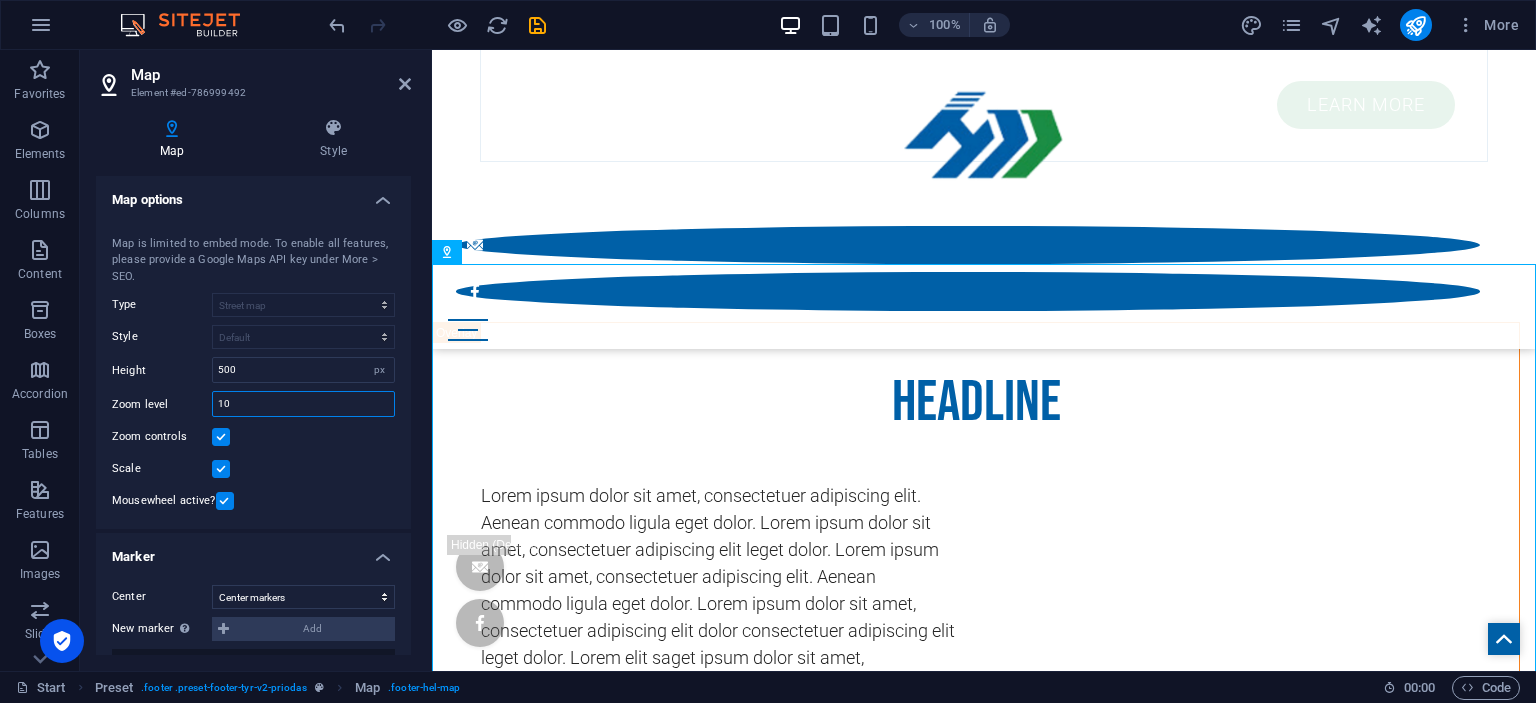 click on "10" at bounding box center (303, 404) 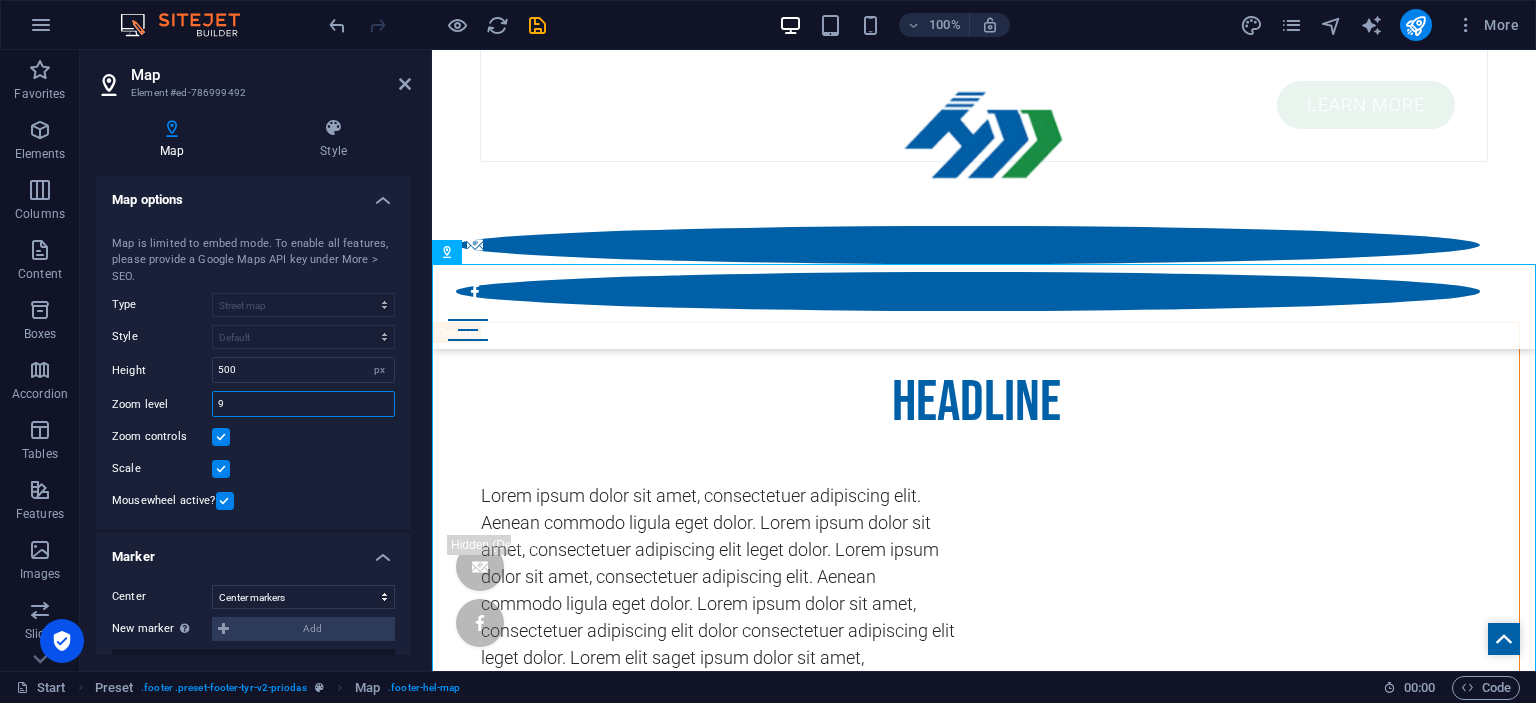 type on "9" 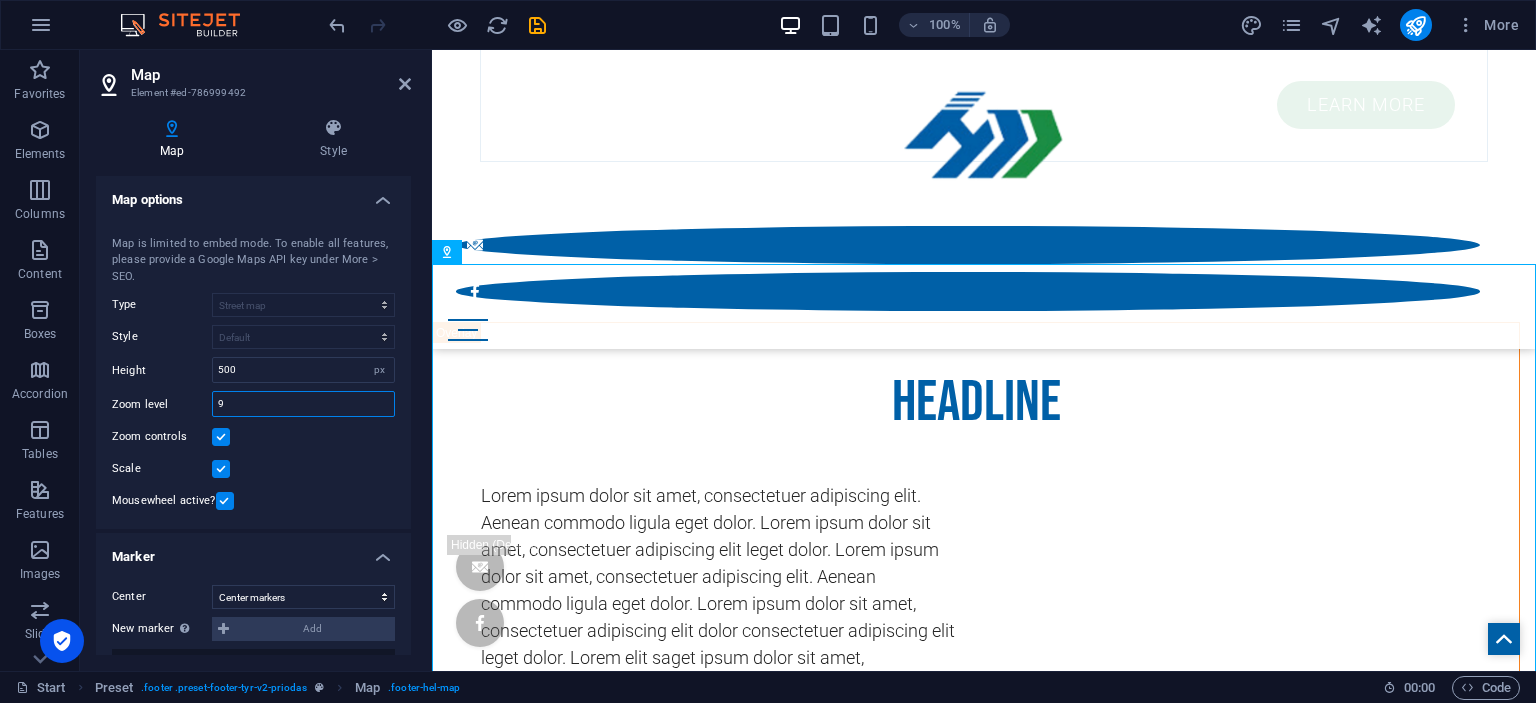 click on "9" at bounding box center [303, 404] 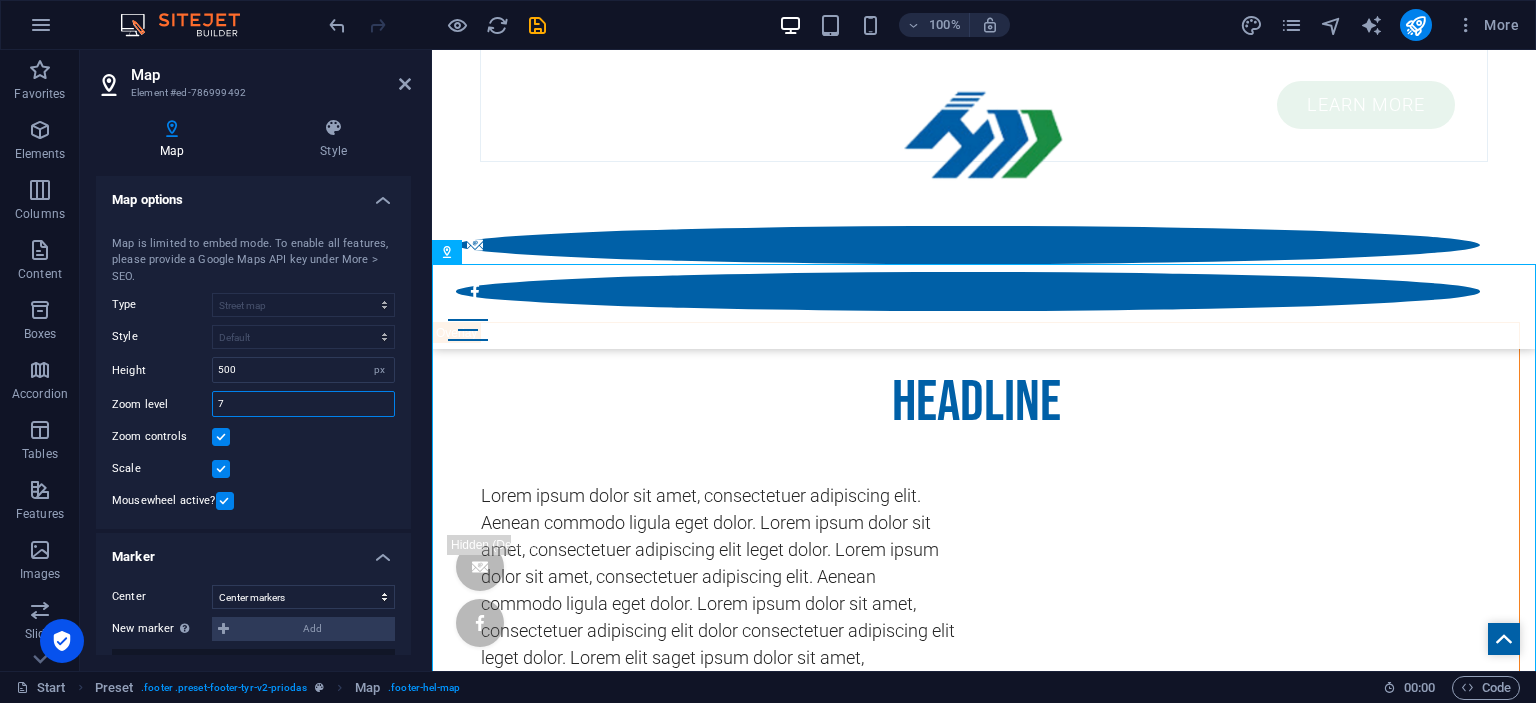 type on "7" 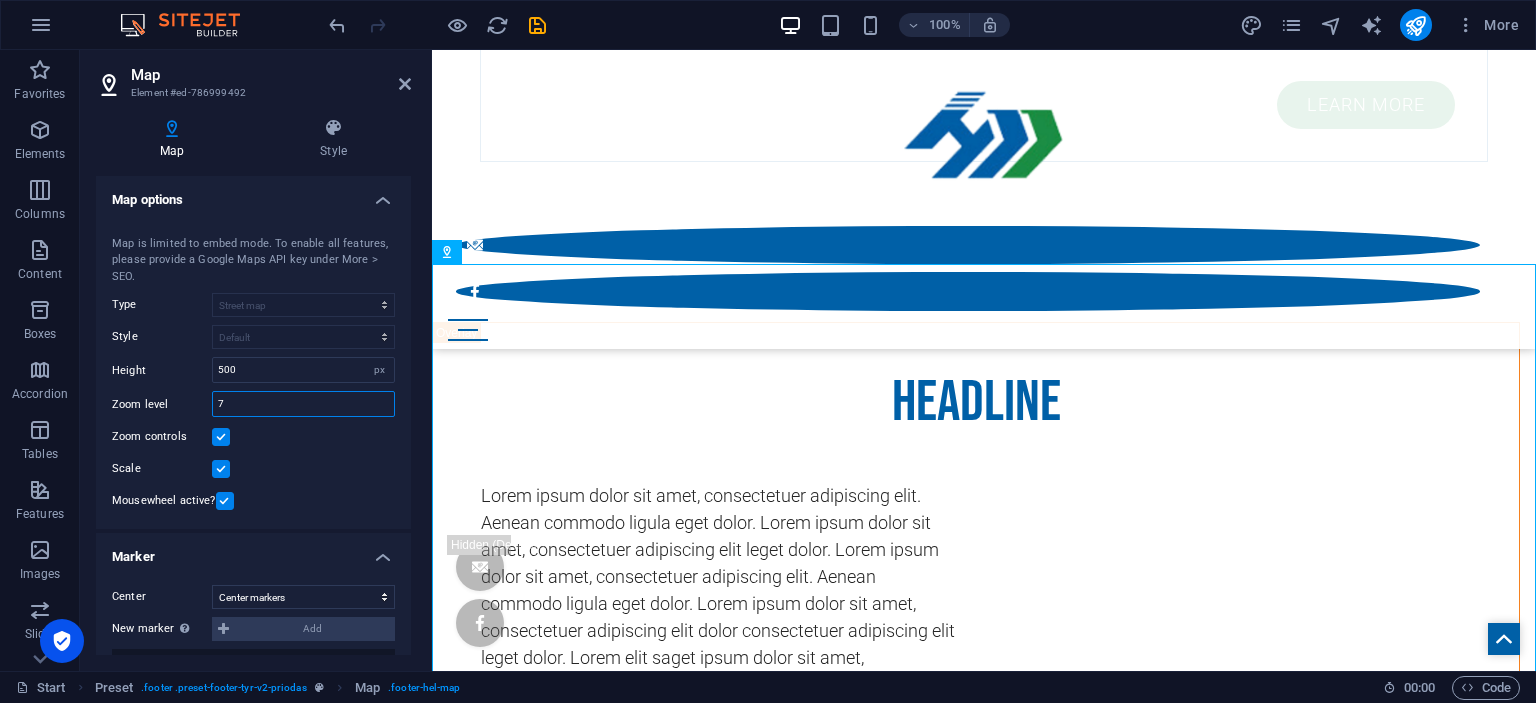 click on "7" at bounding box center (303, 404) 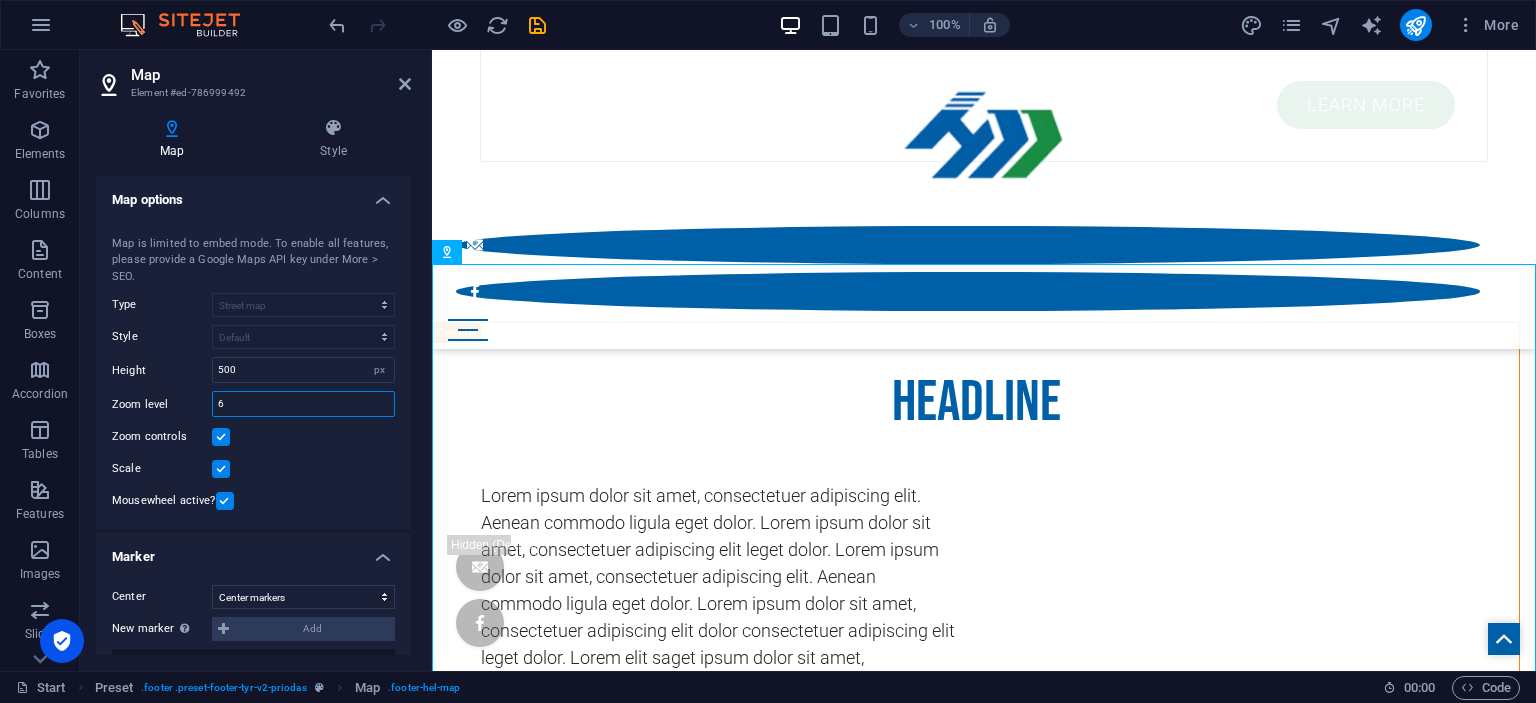 type on "6" 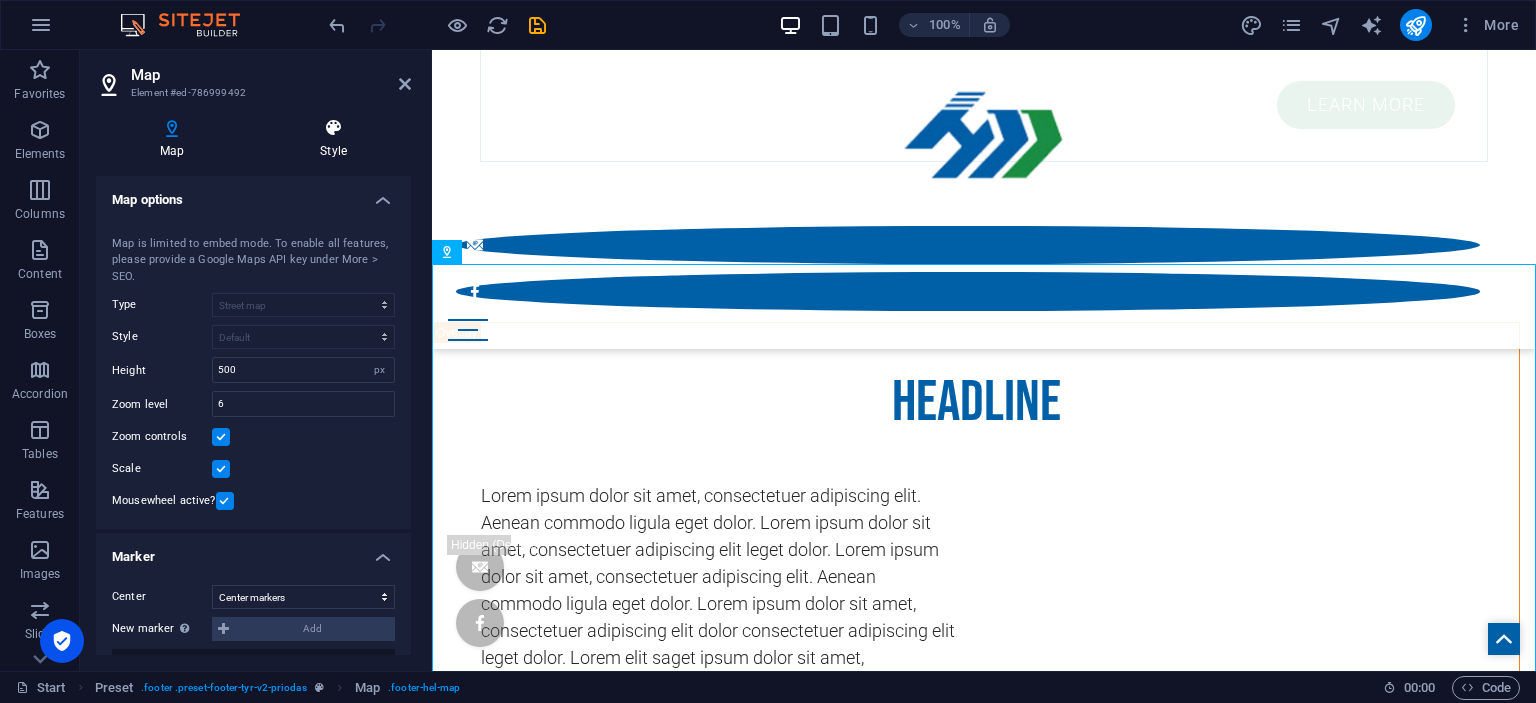 click on "Style" at bounding box center (333, 139) 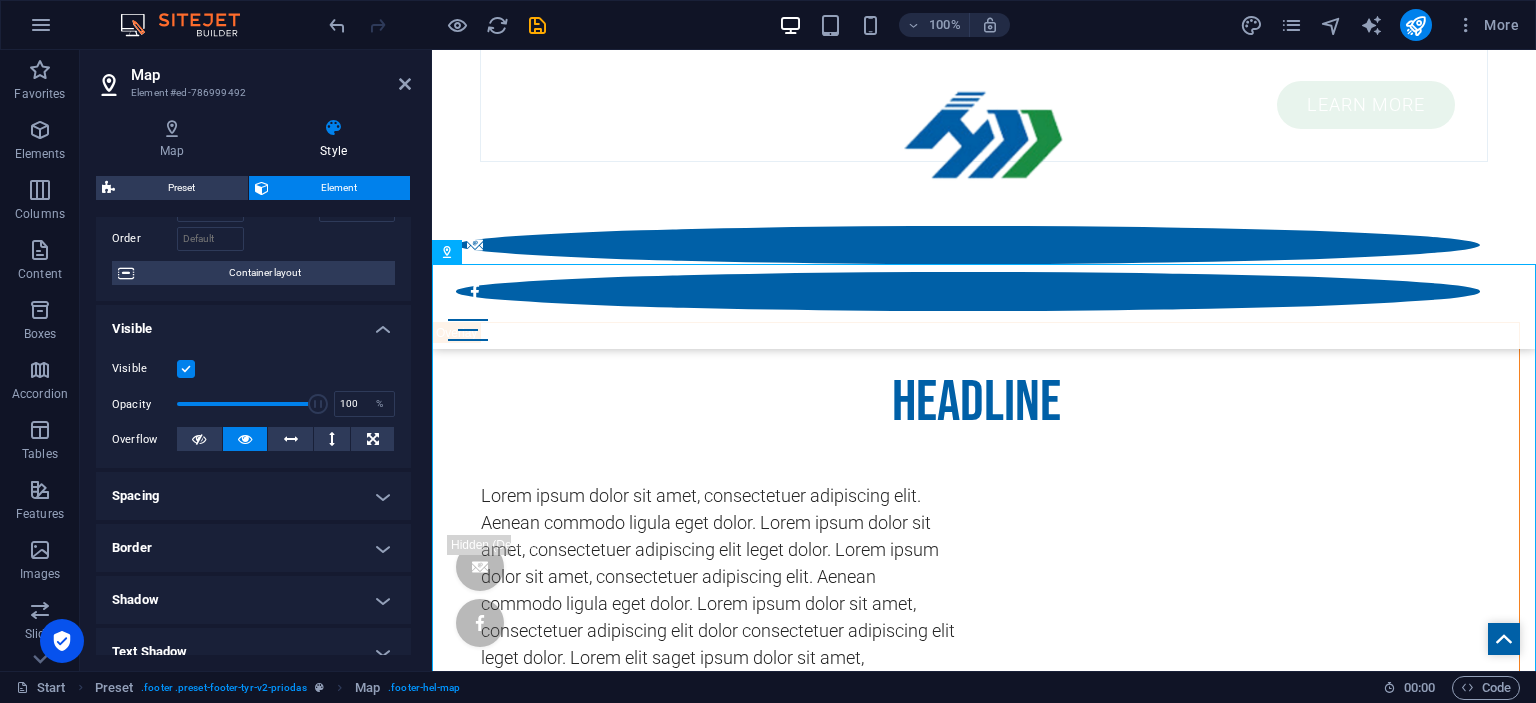 scroll, scrollTop: 274, scrollLeft: 0, axis: vertical 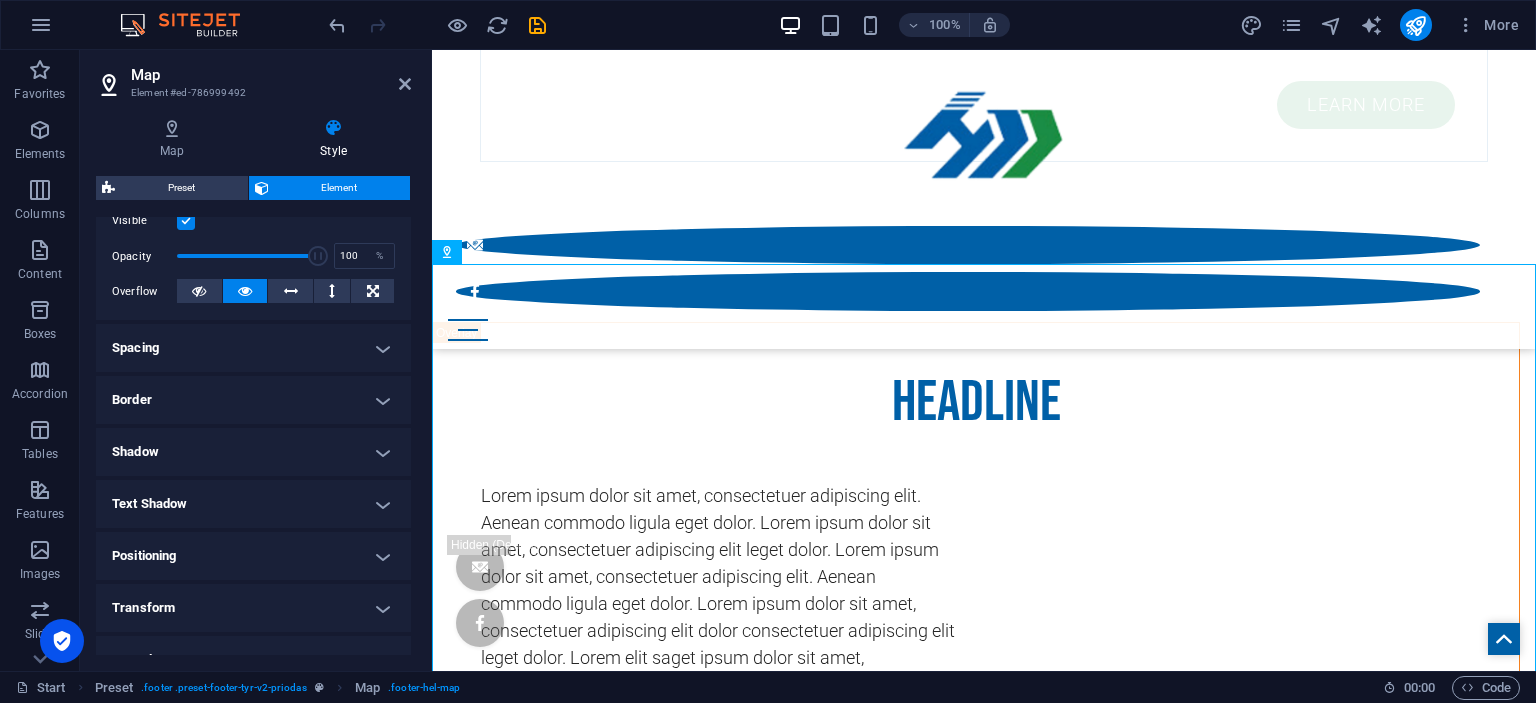 click on "Text Shadow" at bounding box center [253, 504] 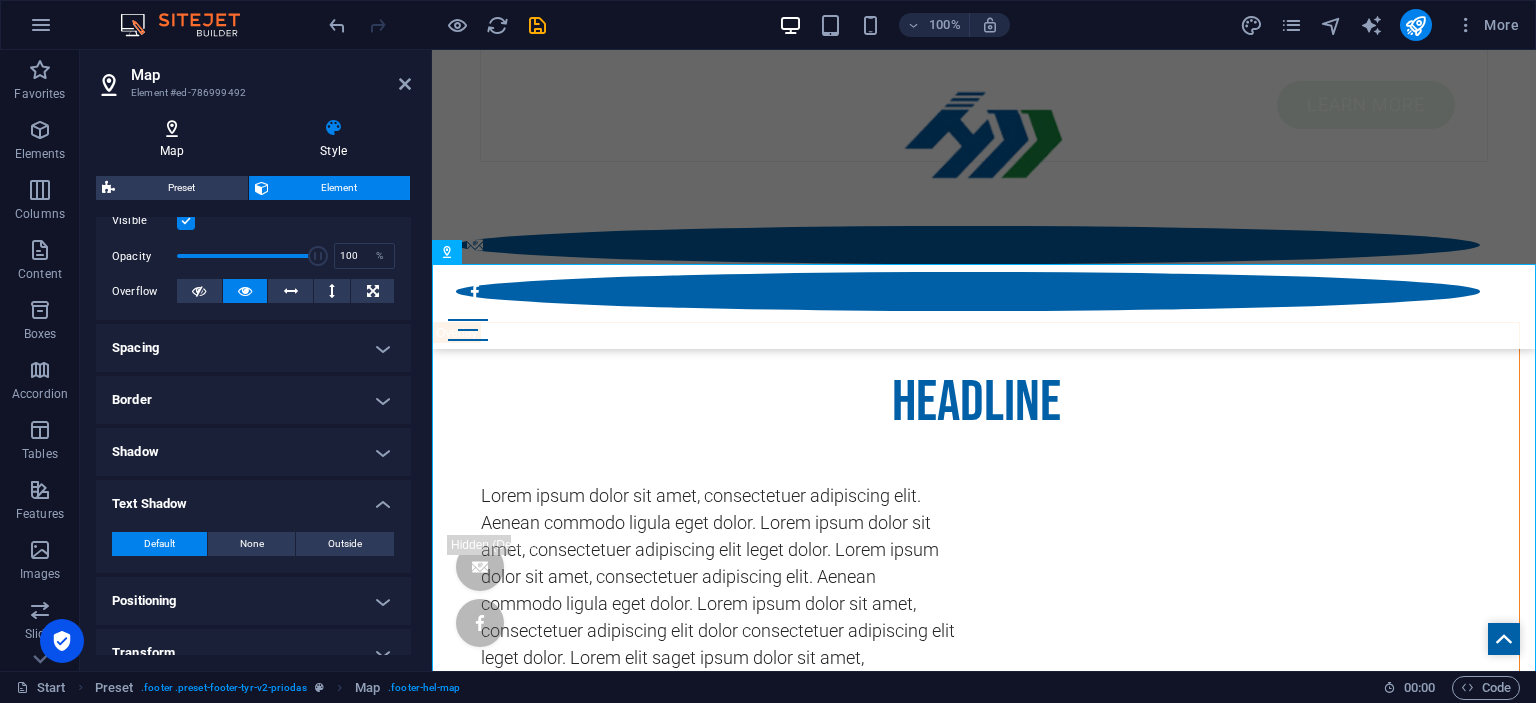 click at bounding box center (172, 128) 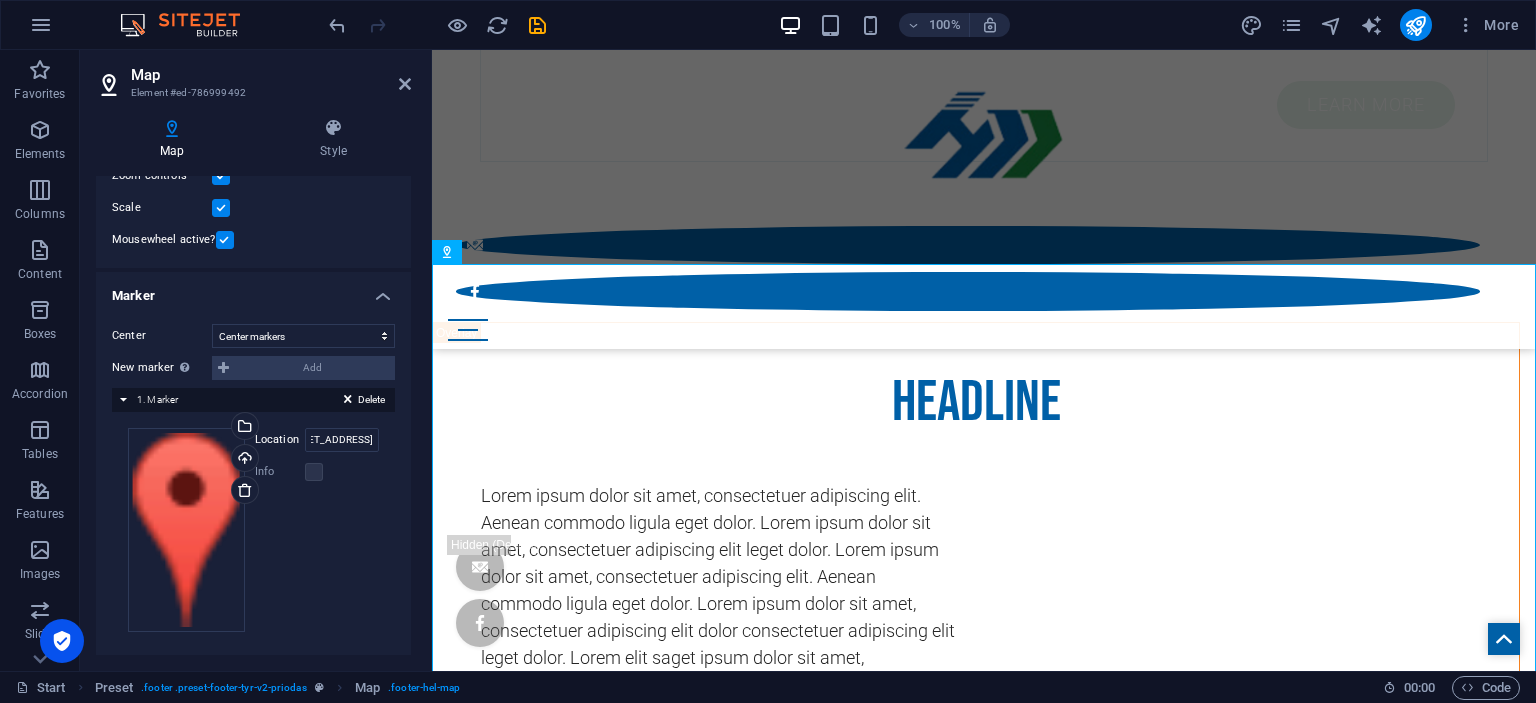 scroll, scrollTop: 267, scrollLeft: 0, axis: vertical 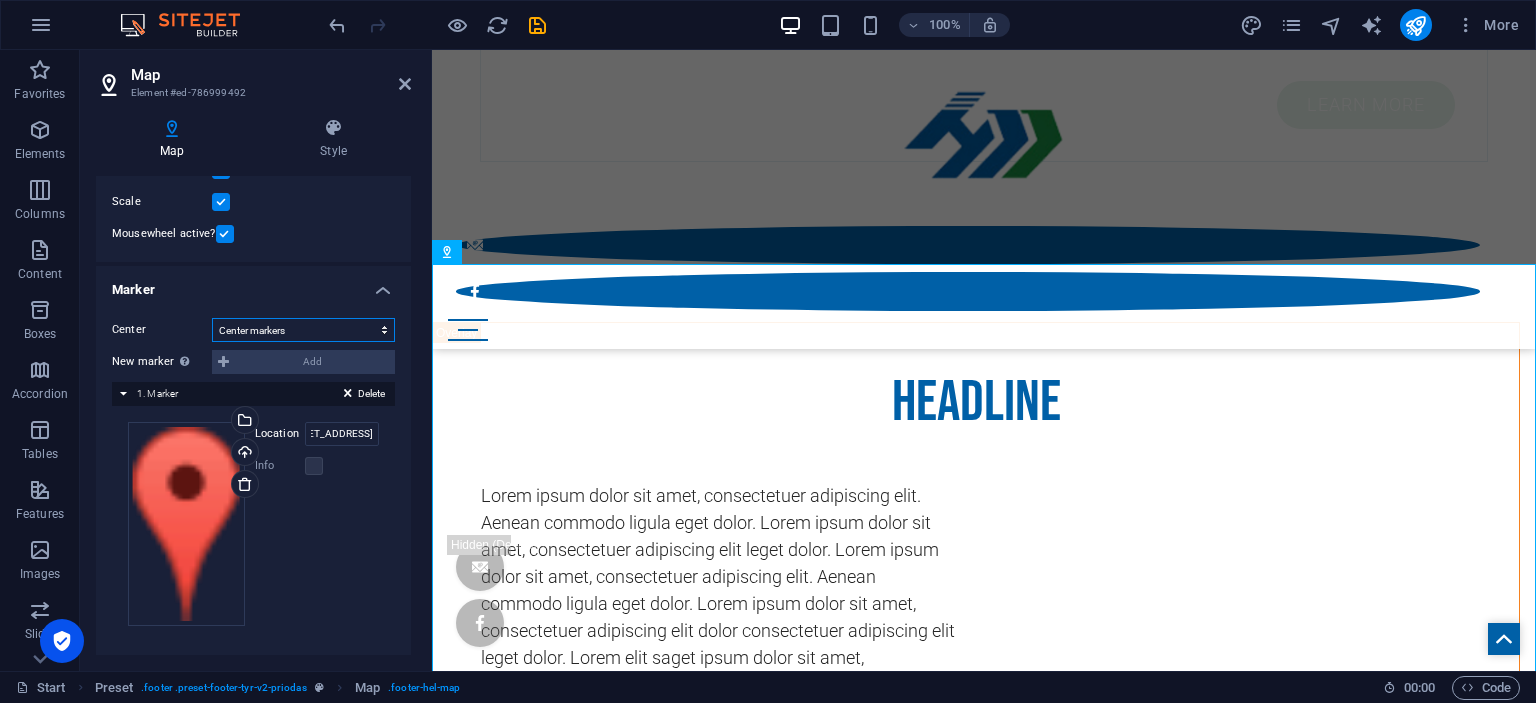 click on "Don't center Center markers Center and zoom markers" at bounding box center (303, 330) 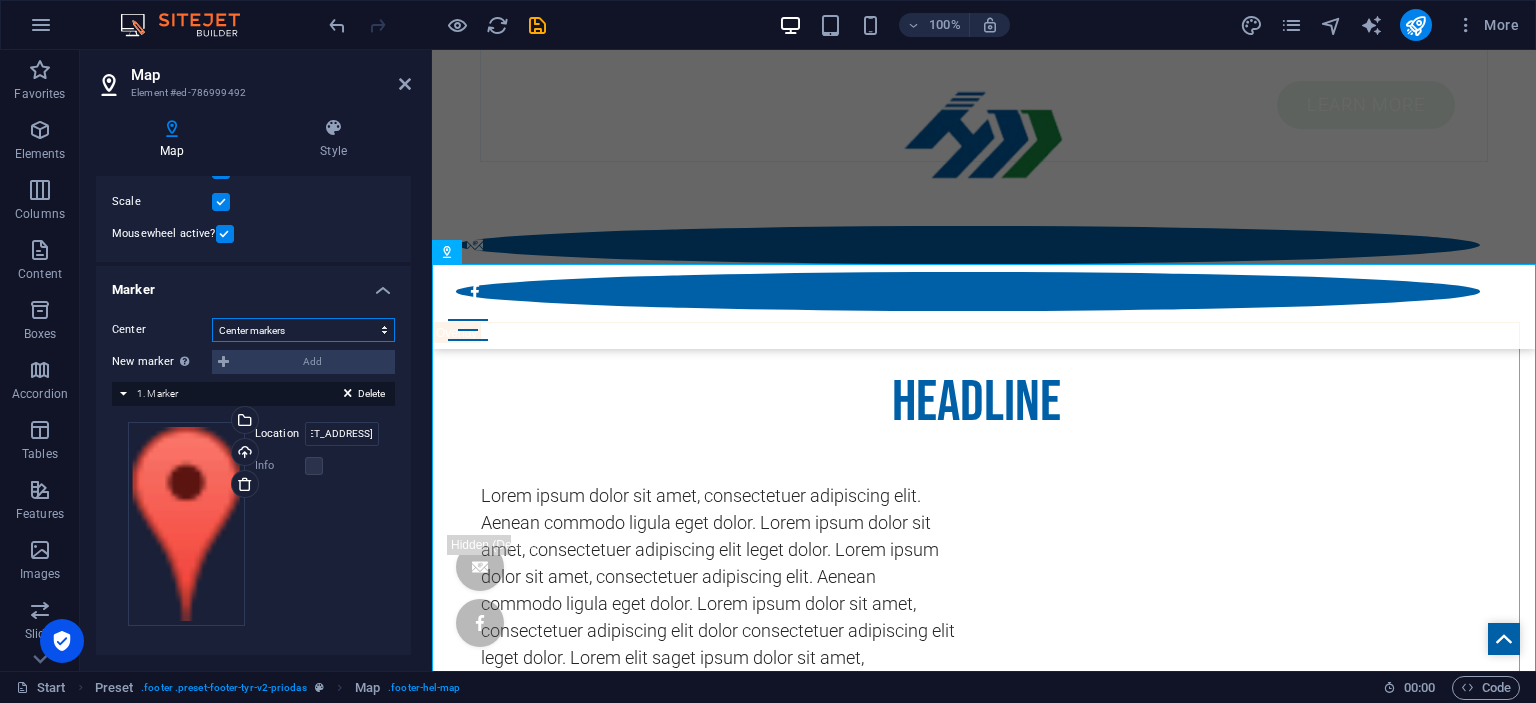 select on "2" 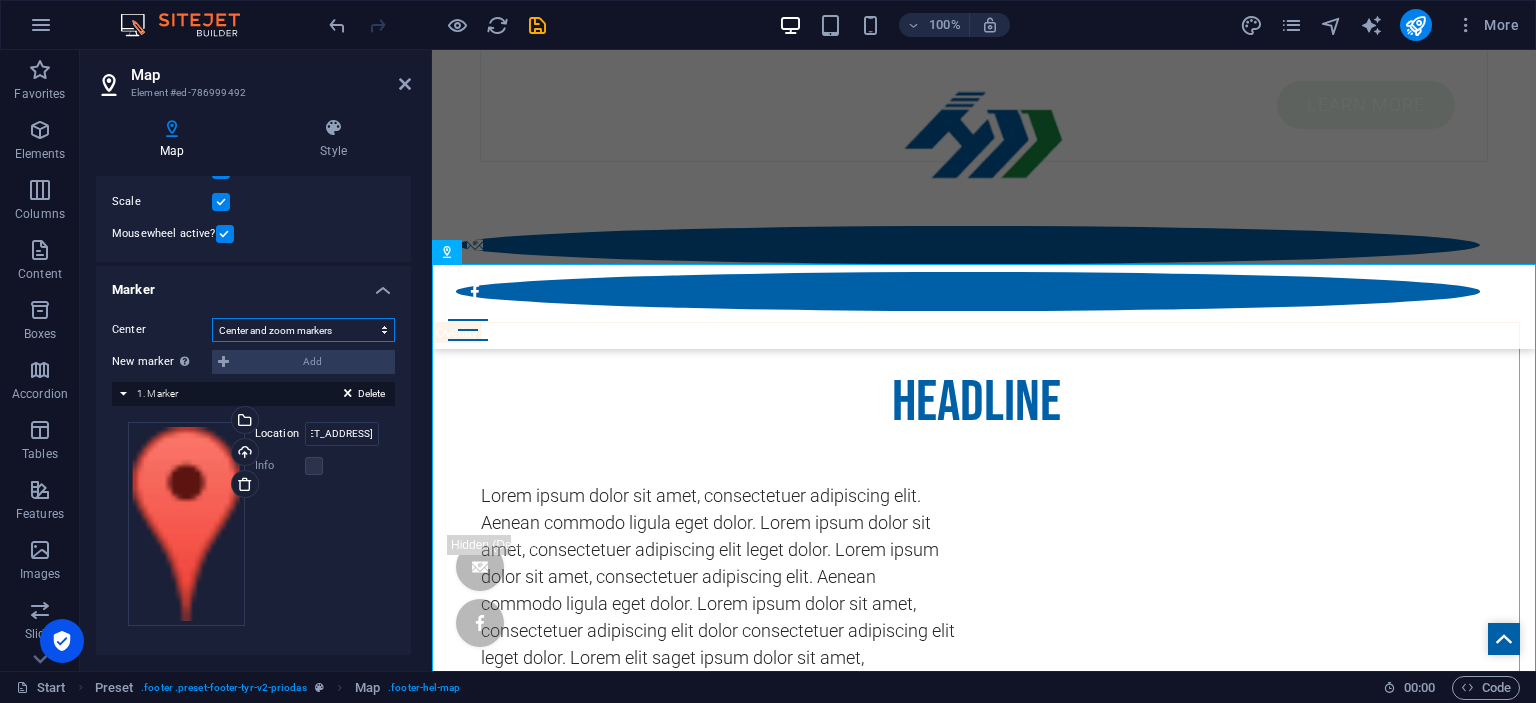 click on "Center and zoom markers" at bounding box center [0, 0] 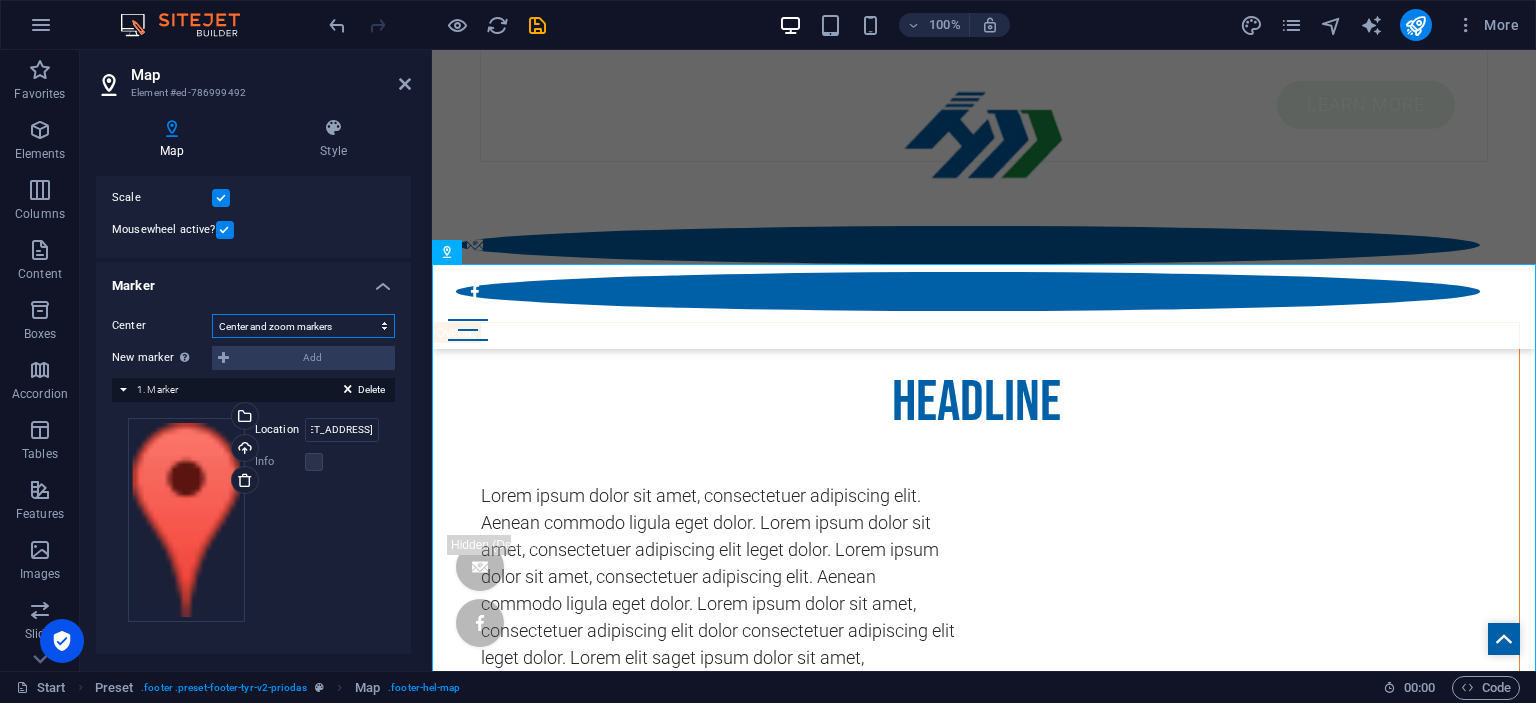 scroll, scrollTop: 234, scrollLeft: 0, axis: vertical 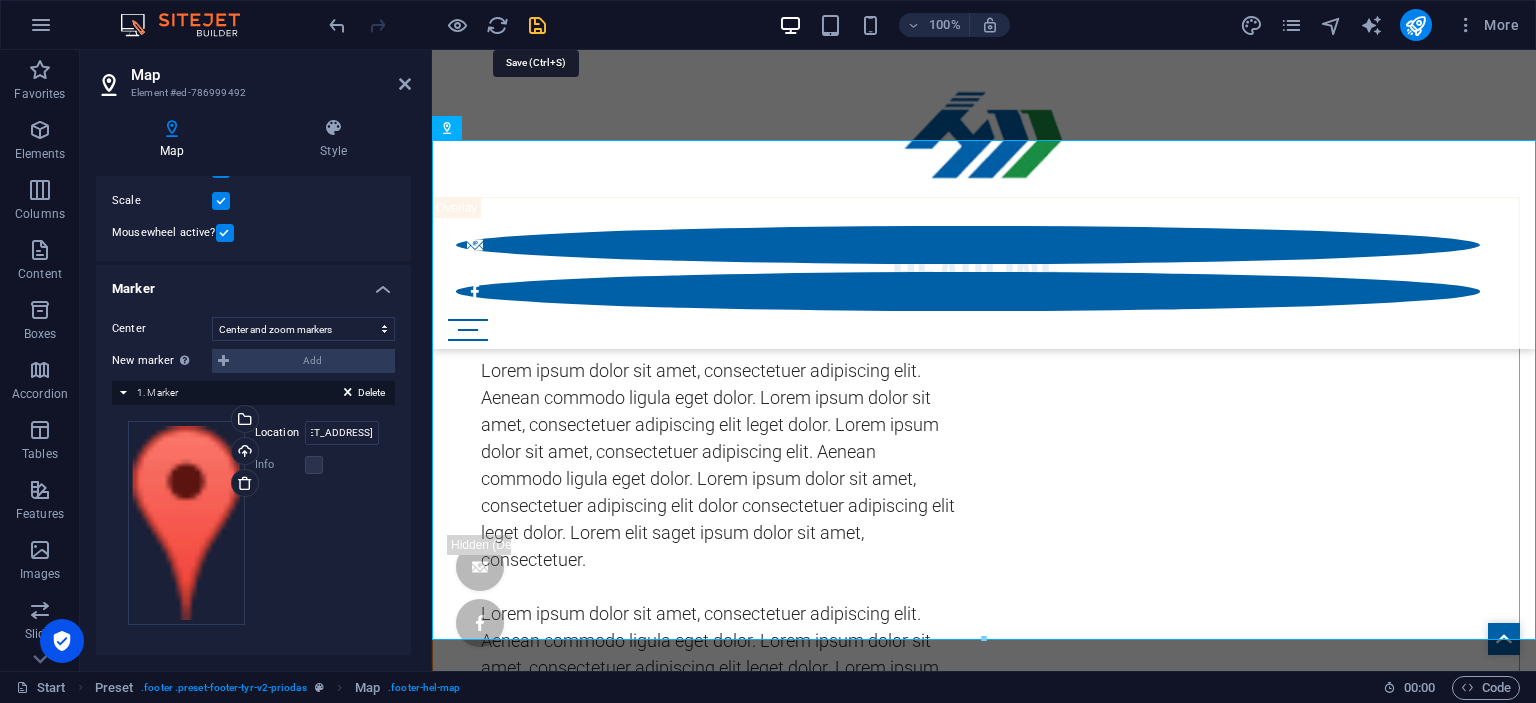 click at bounding box center (537, 25) 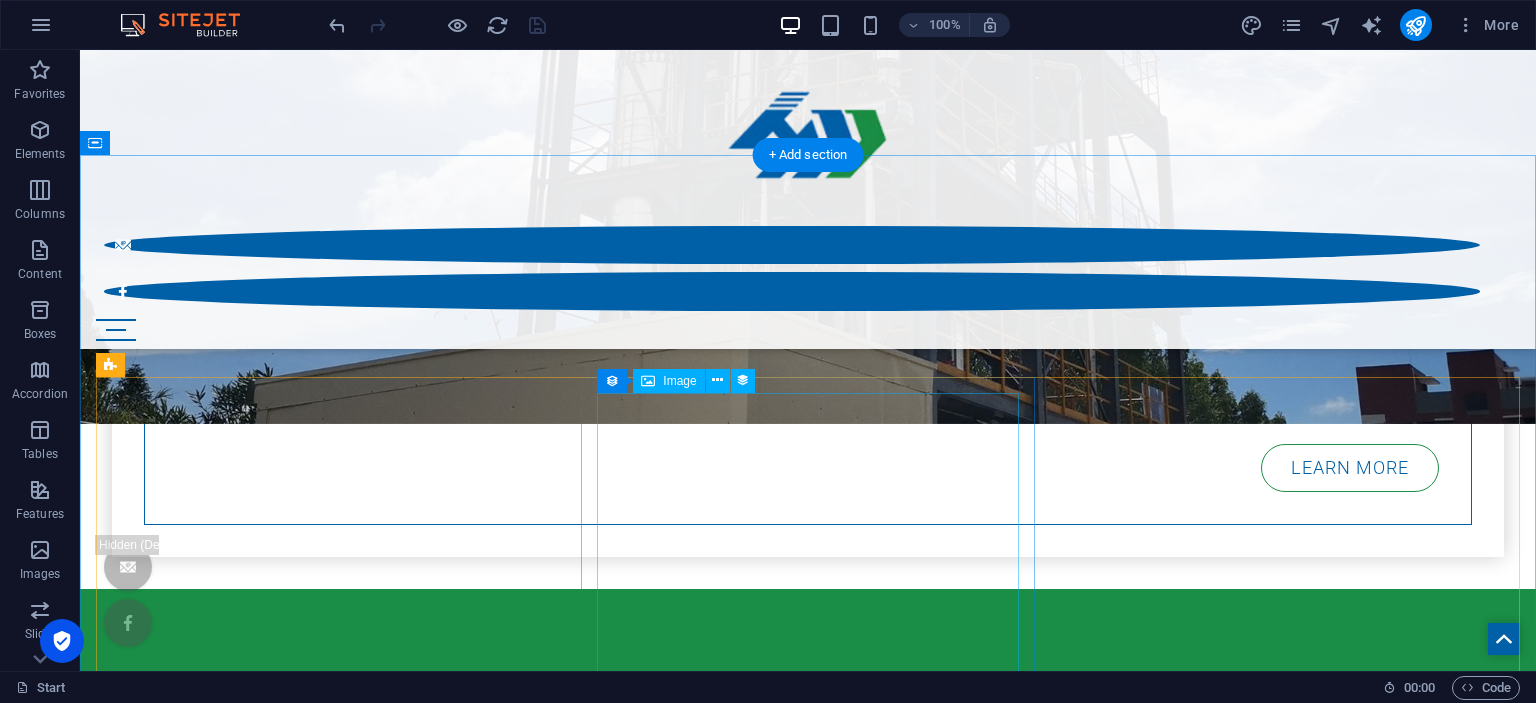 scroll, scrollTop: 1344, scrollLeft: 0, axis: vertical 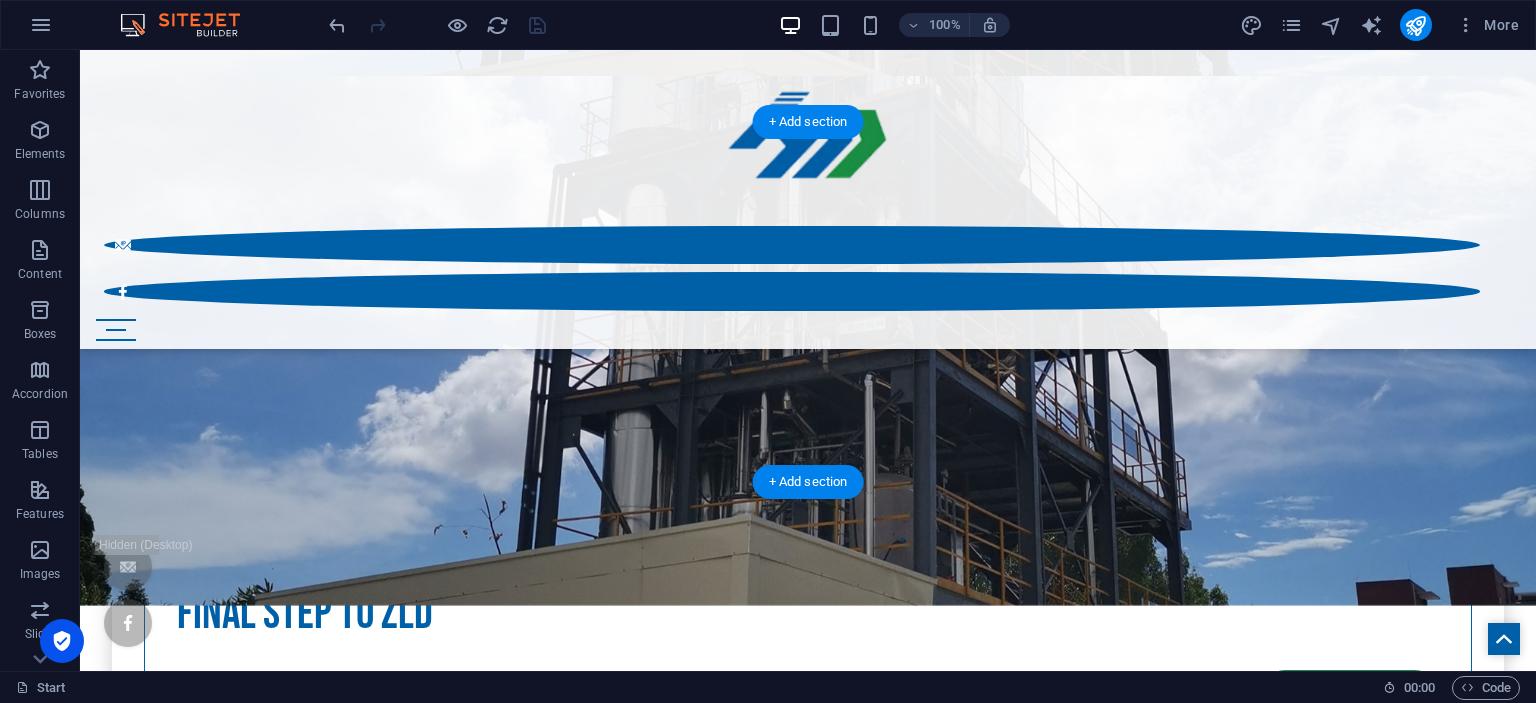 click at bounding box center [808, 3287] 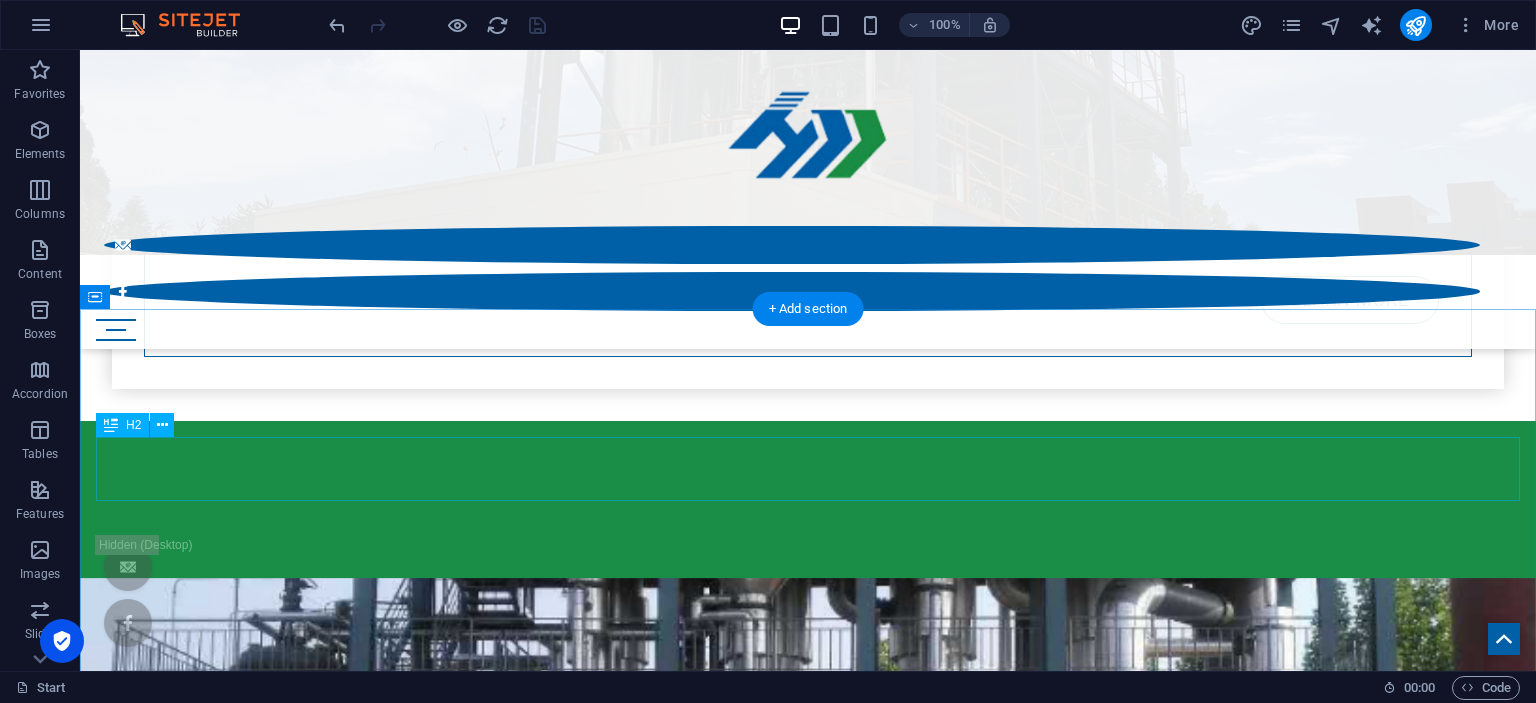 scroll, scrollTop: 1123, scrollLeft: 0, axis: vertical 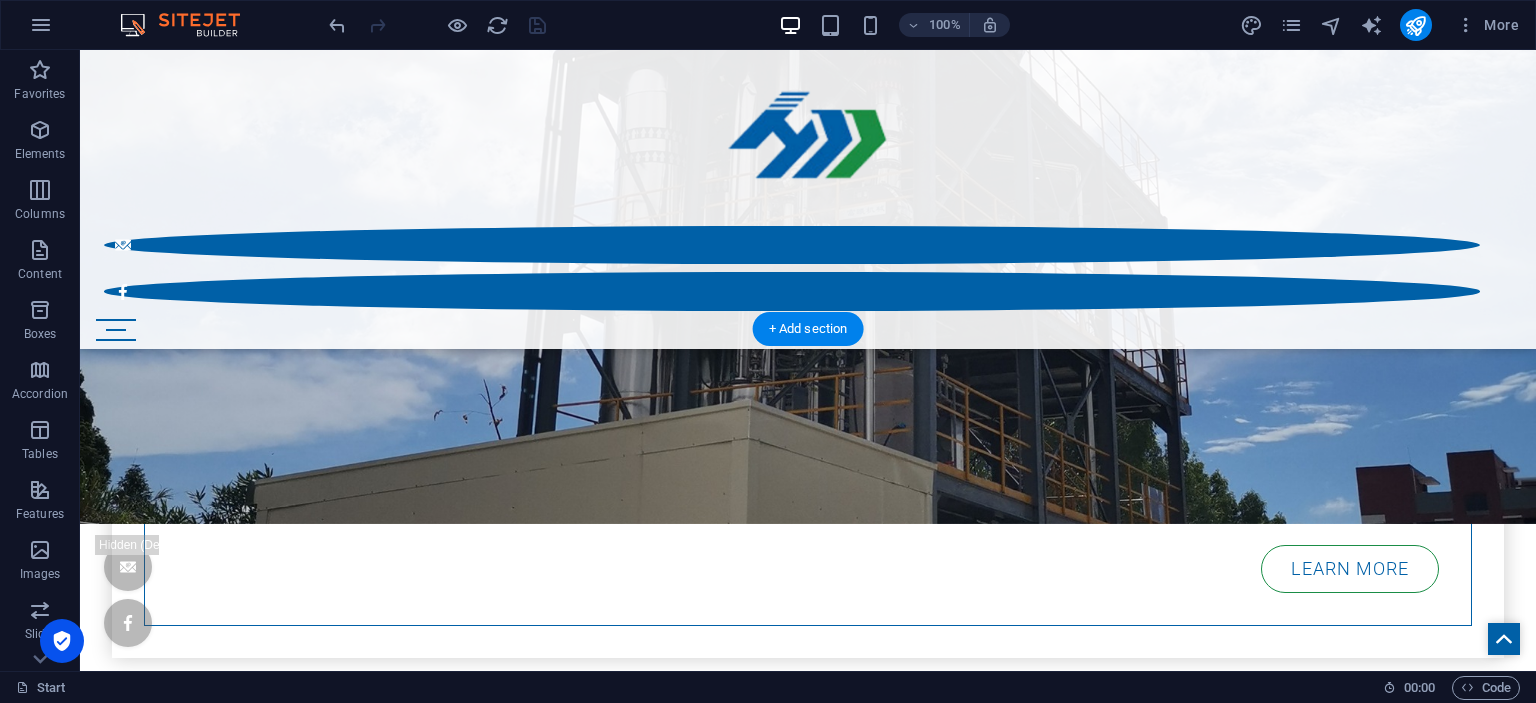 click at bounding box center (808, 4381) 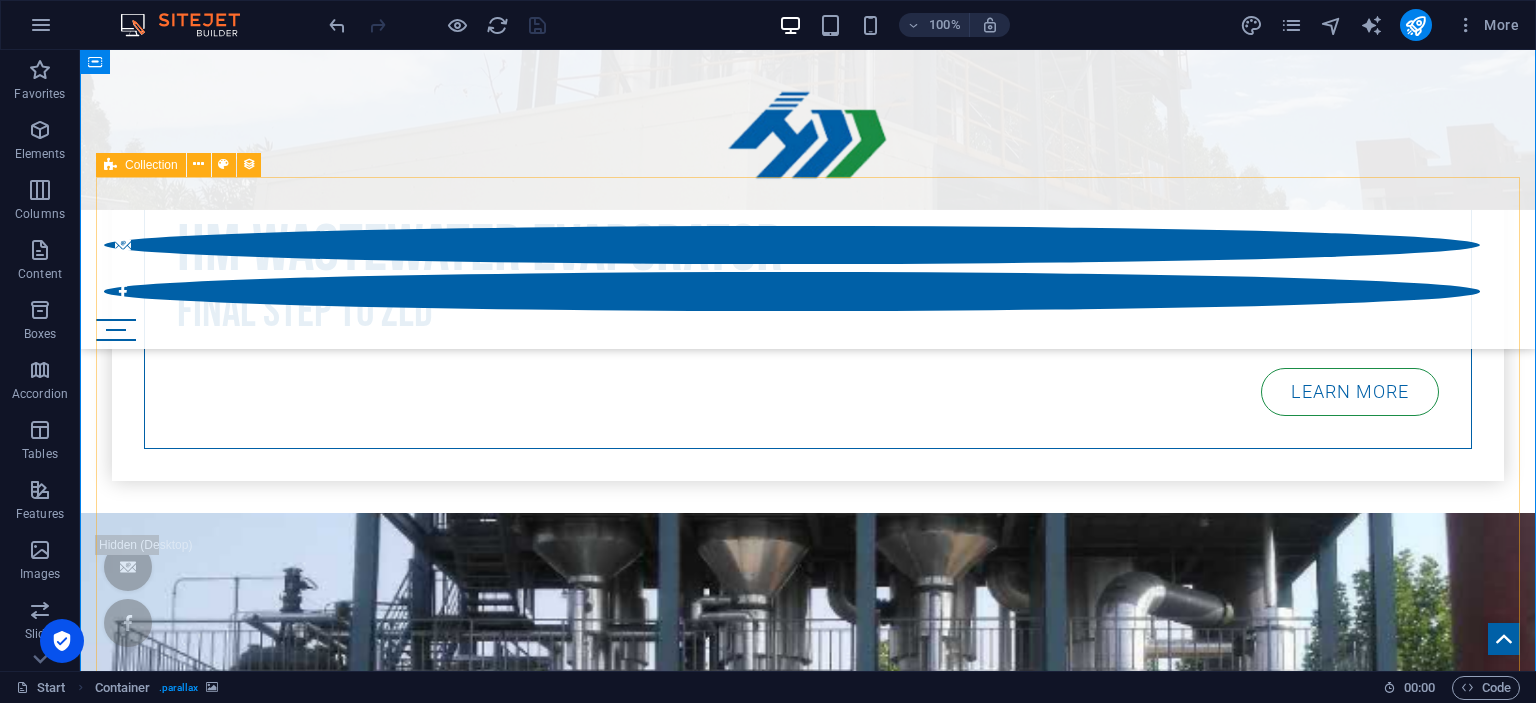 scroll, scrollTop: 1248, scrollLeft: 0, axis: vertical 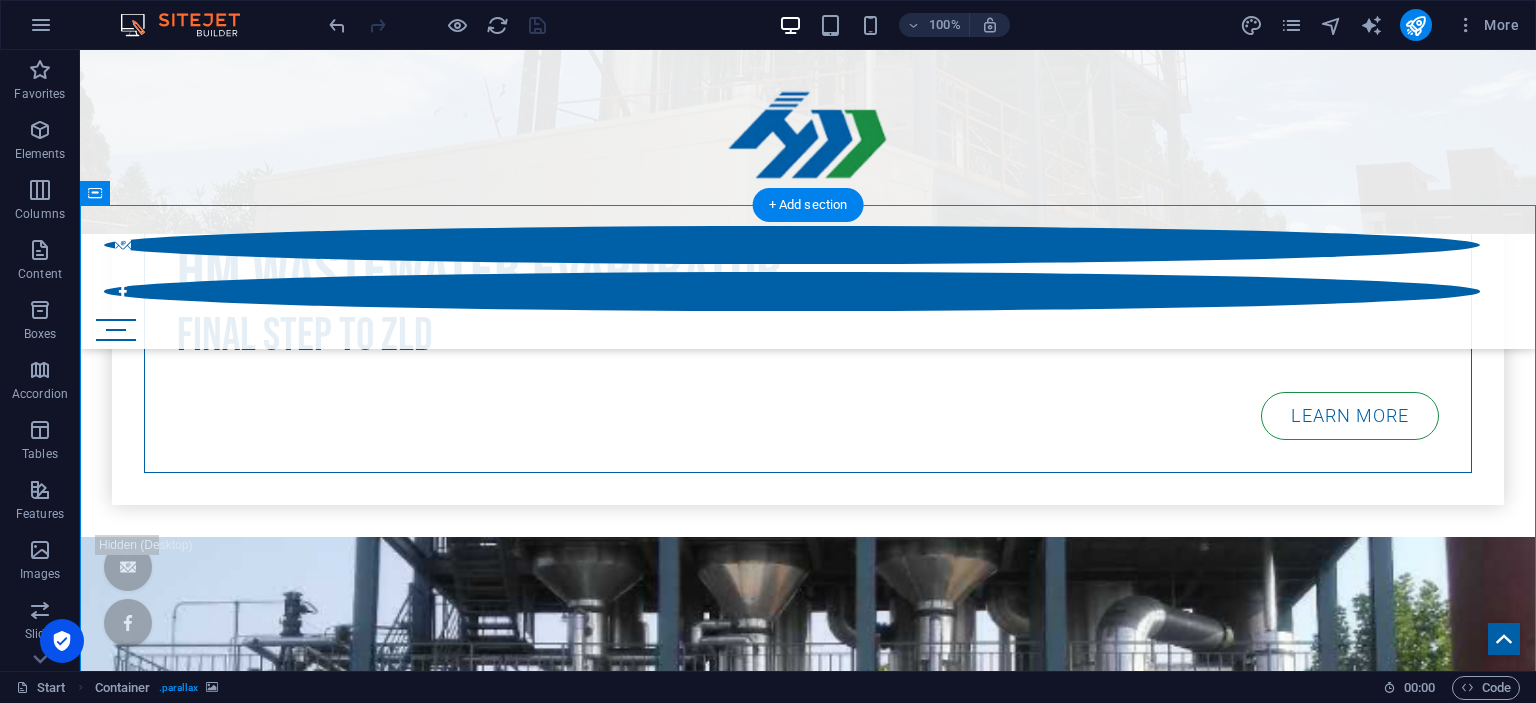 click at bounding box center (808, 4294) 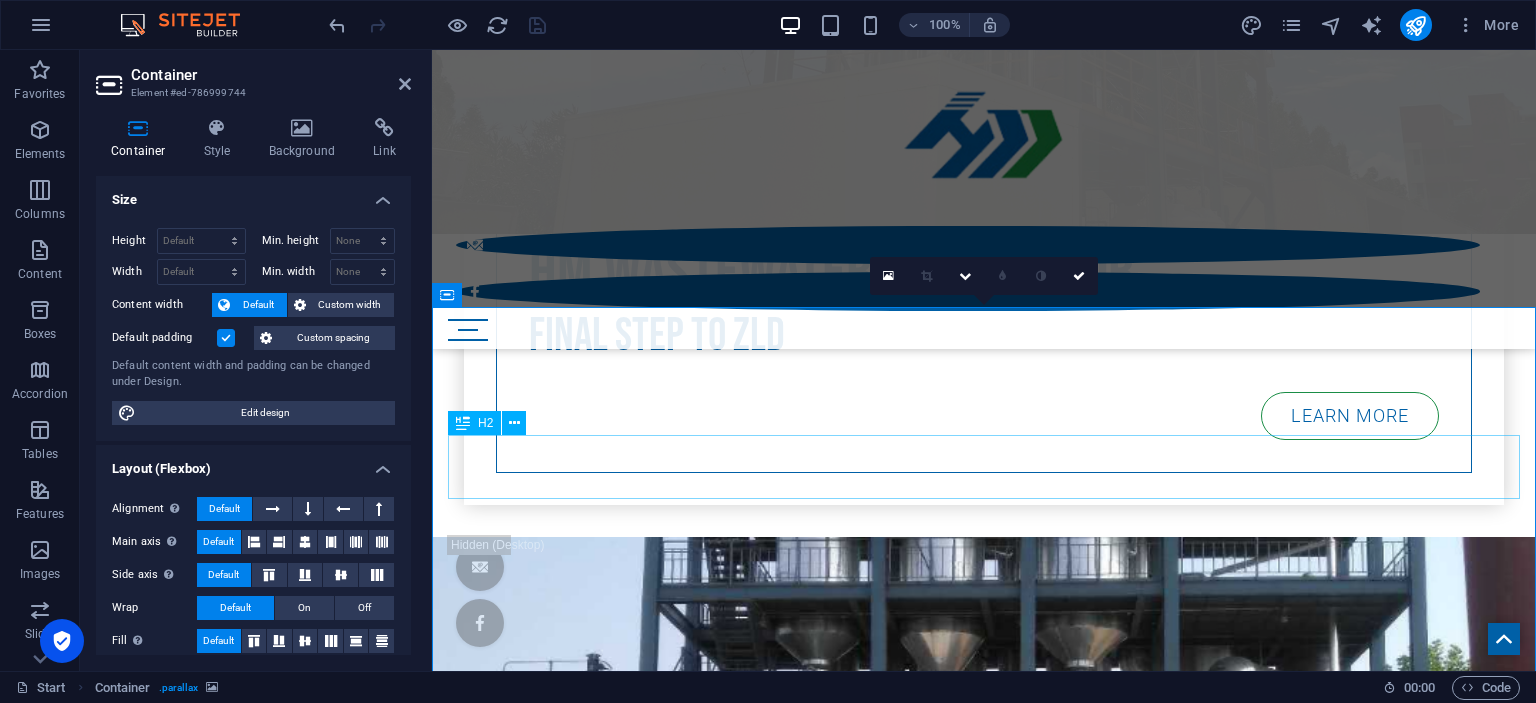 click on "Our wedding blog" at bounding box center [984, 4963] 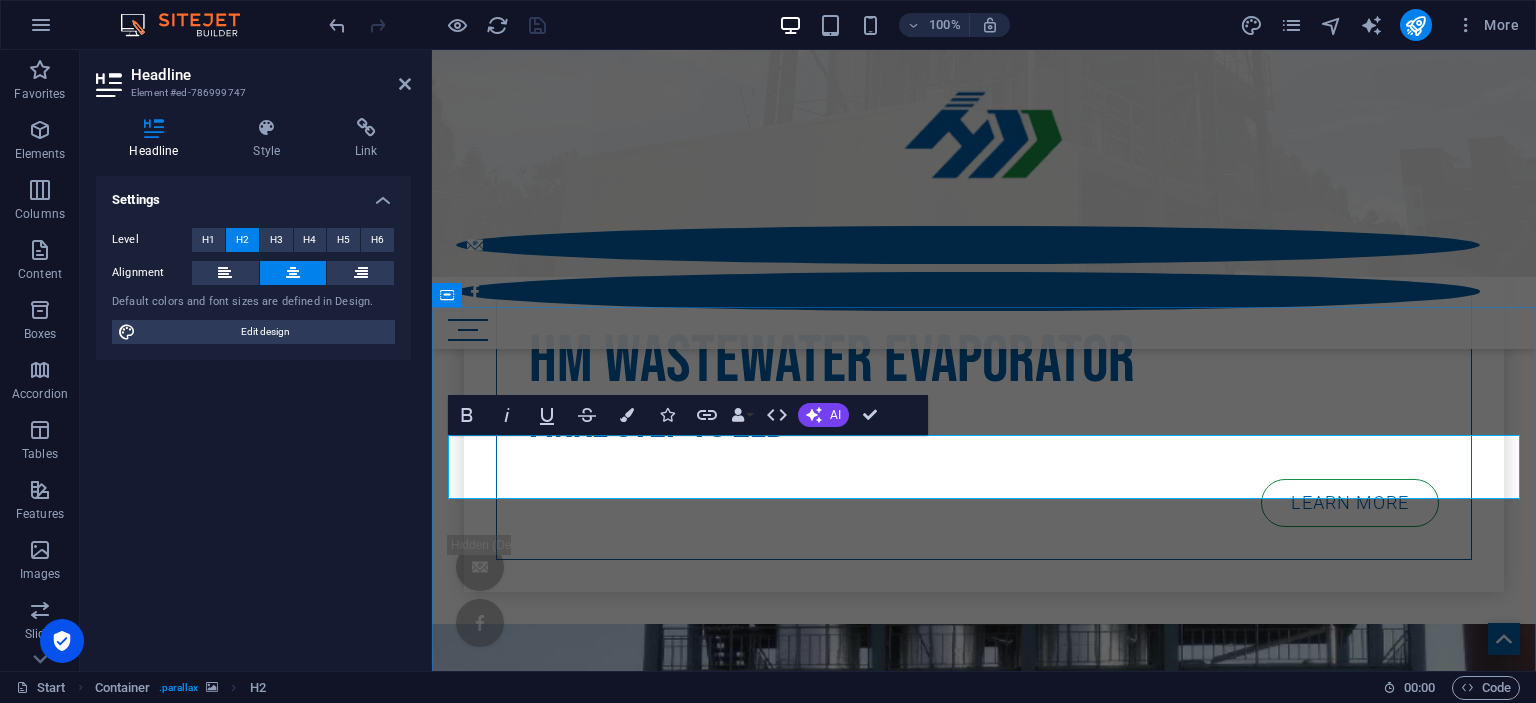 click on "Our wedding blog" at bounding box center [984, 5058] 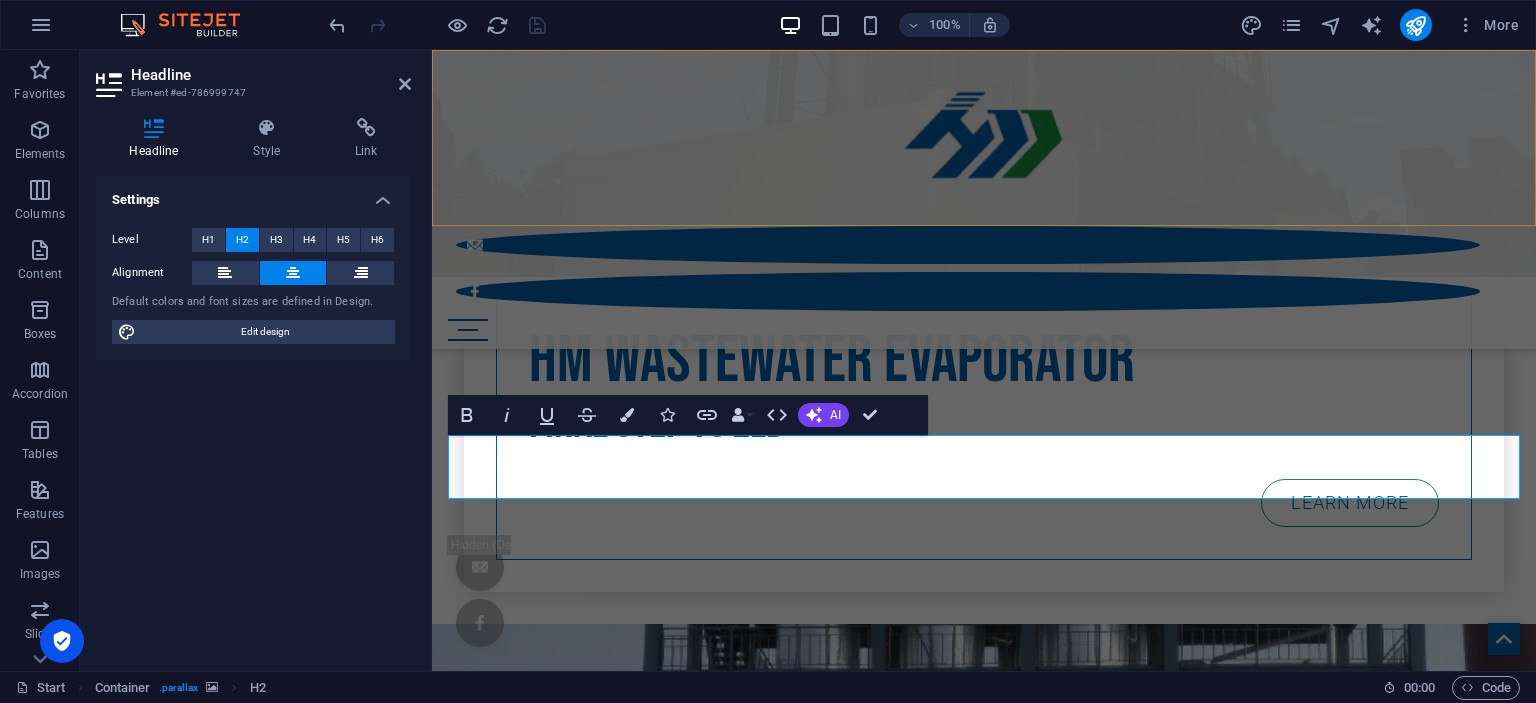 type 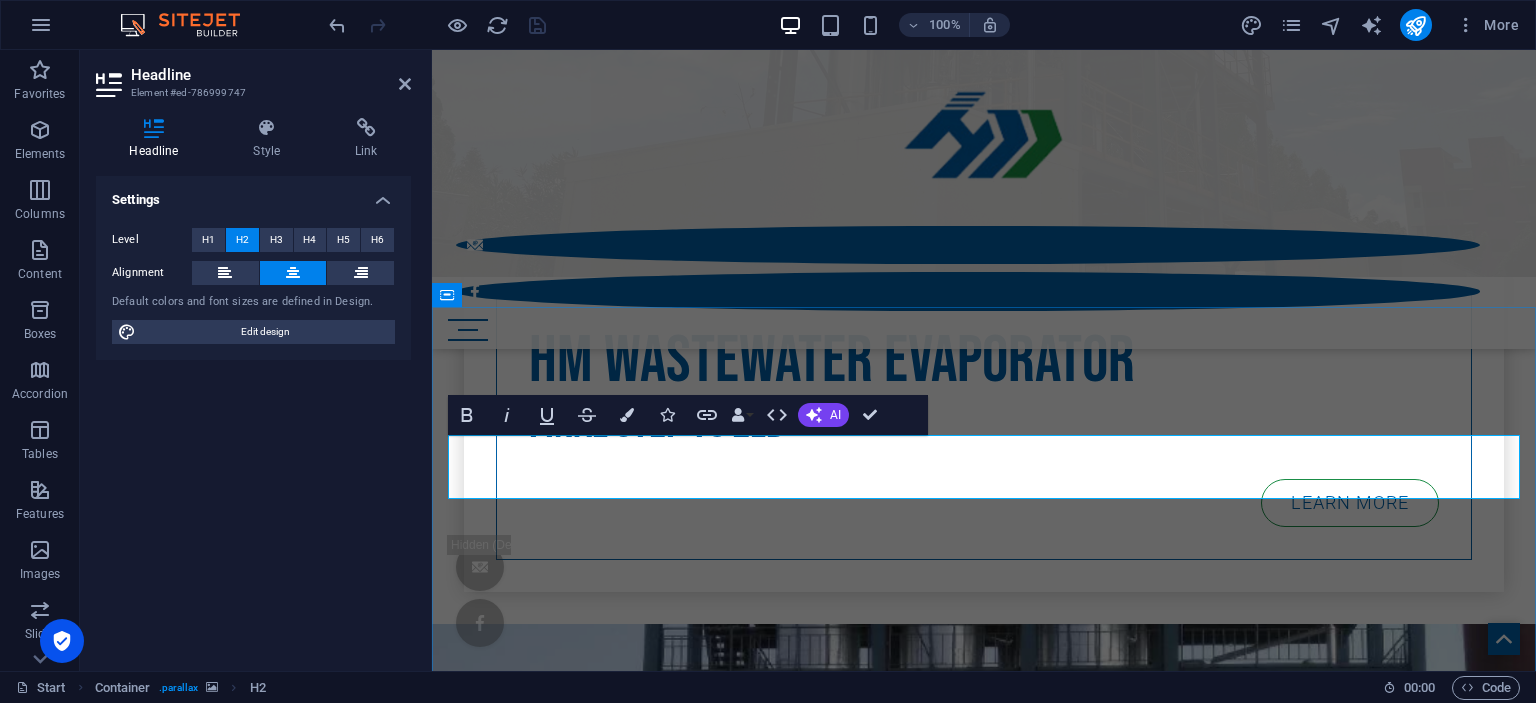 drag, startPoint x: 978, startPoint y: 460, endPoint x: 1040, endPoint y: 479, distance: 64.84597 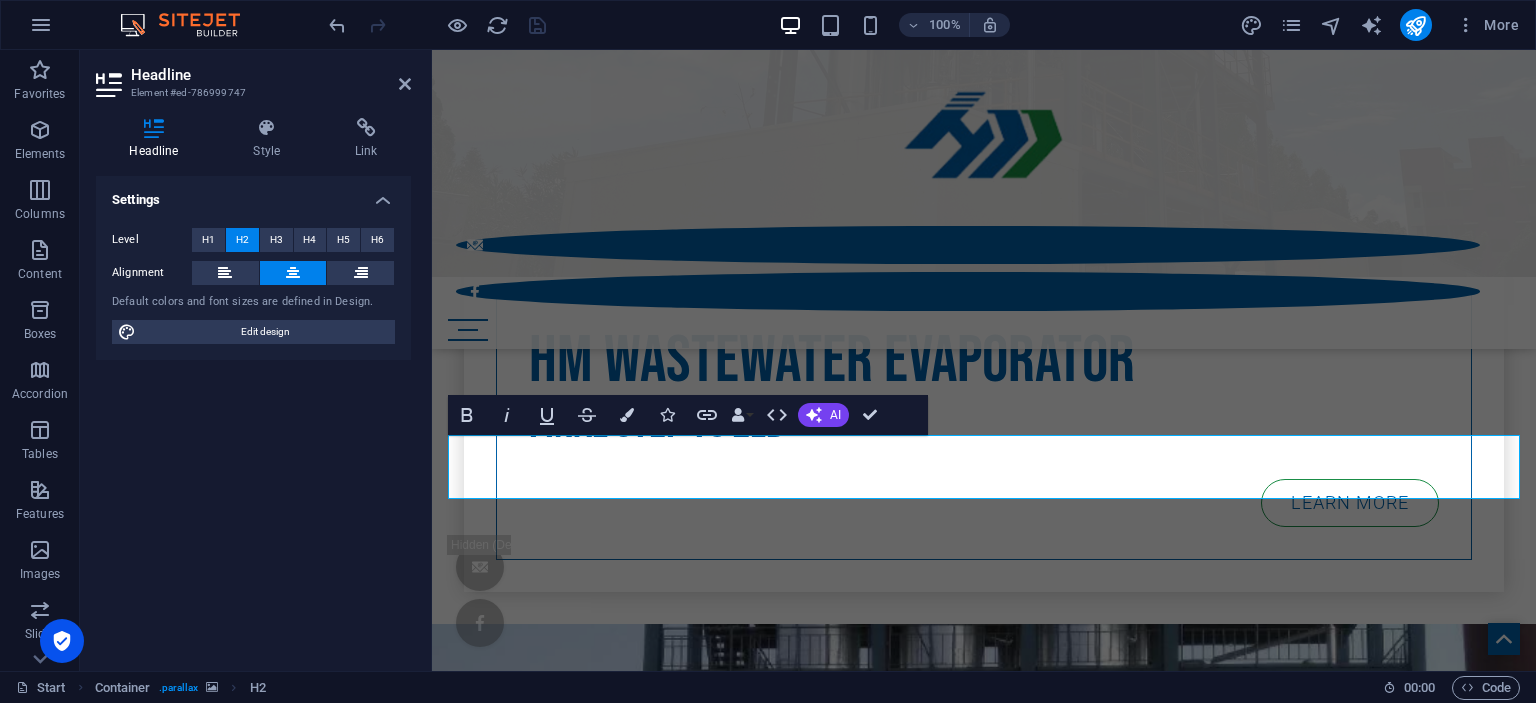 click at bounding box center [984, 4378] 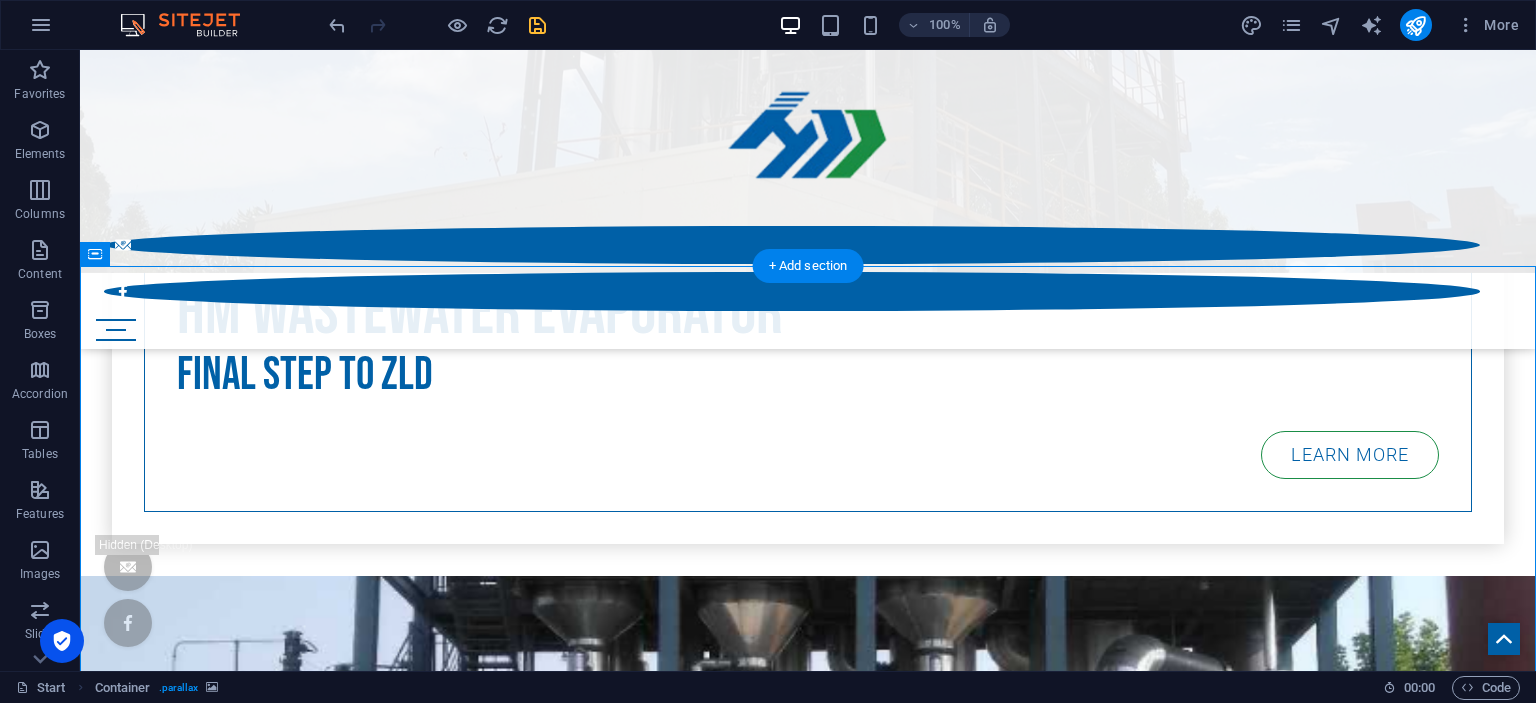 scroll, scrollTop: 1175, scrollLeft: 0, axis: vertical 